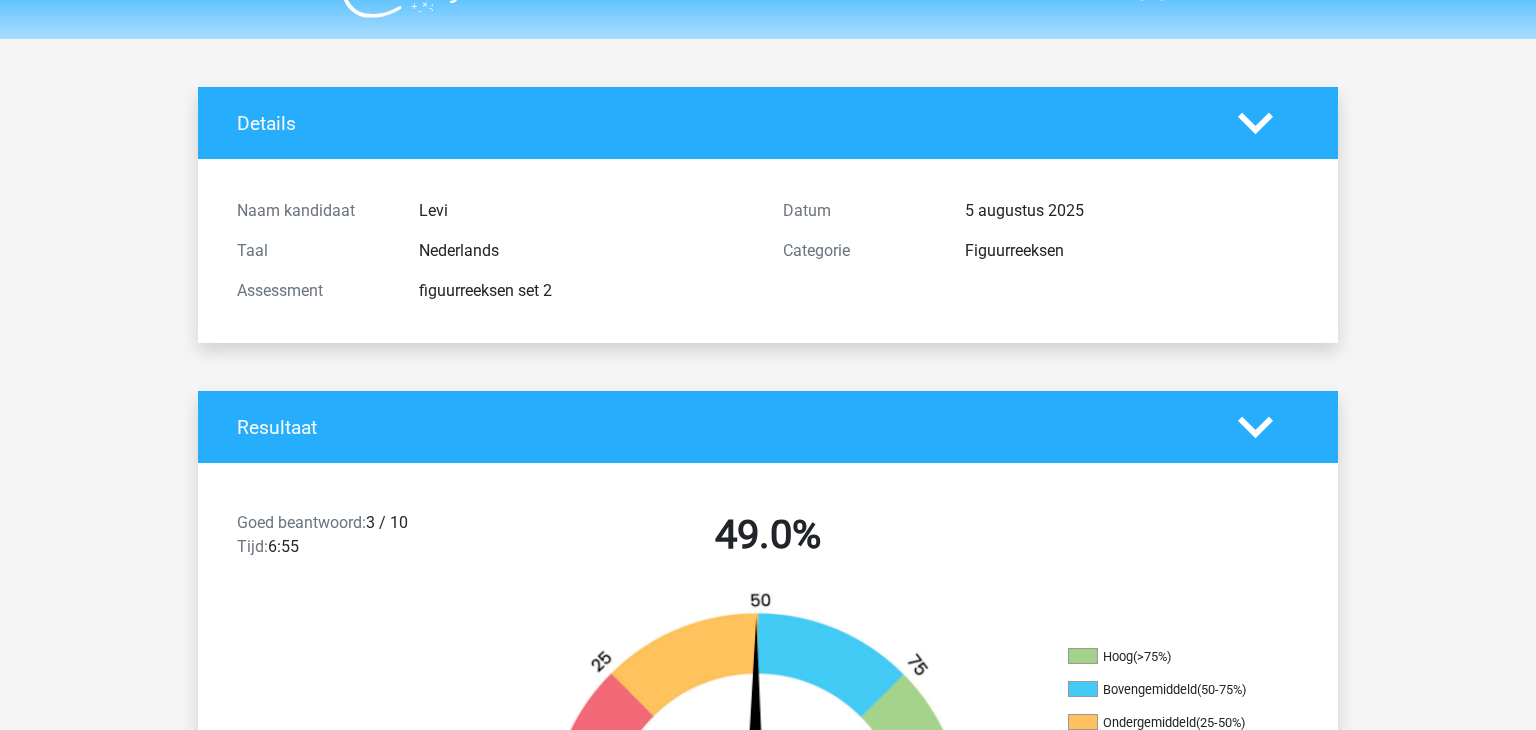 scroll, scrollTop: 0, scrollLeft: 0, axis: both 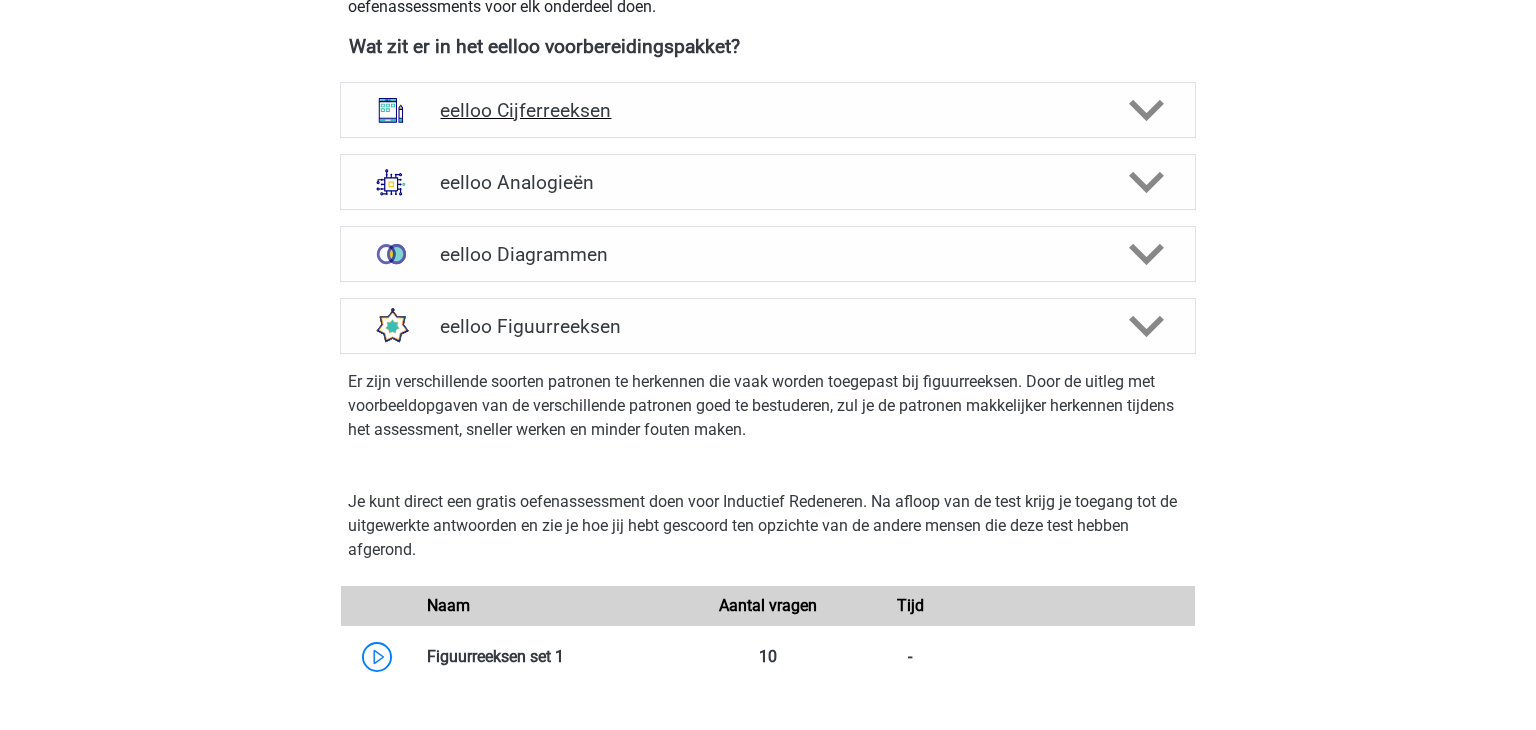 click on "eelloo Cijferreeksen" at bounding box center [767, 110] 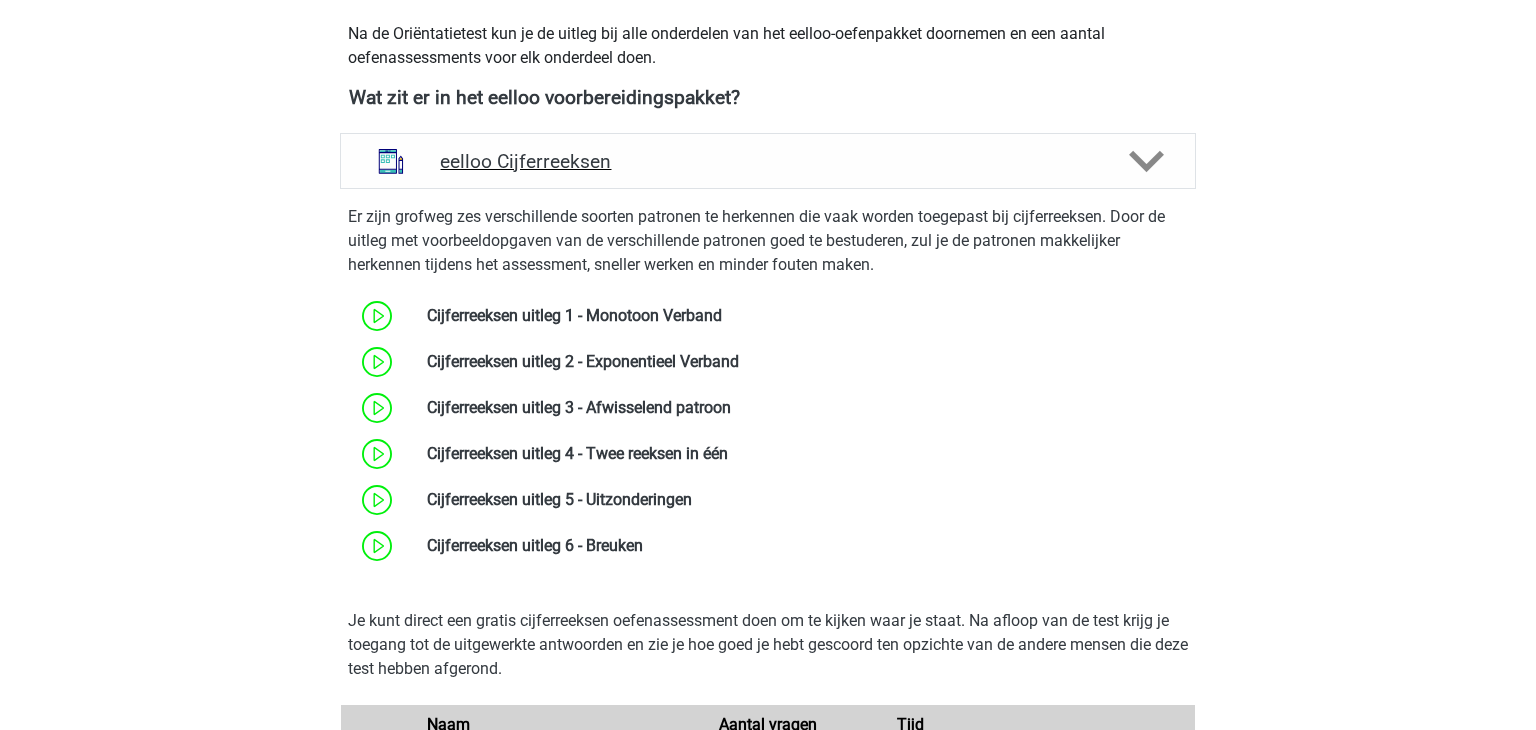 scroll, scrollTop: 696, scrollLeft: 0, axis: vertical 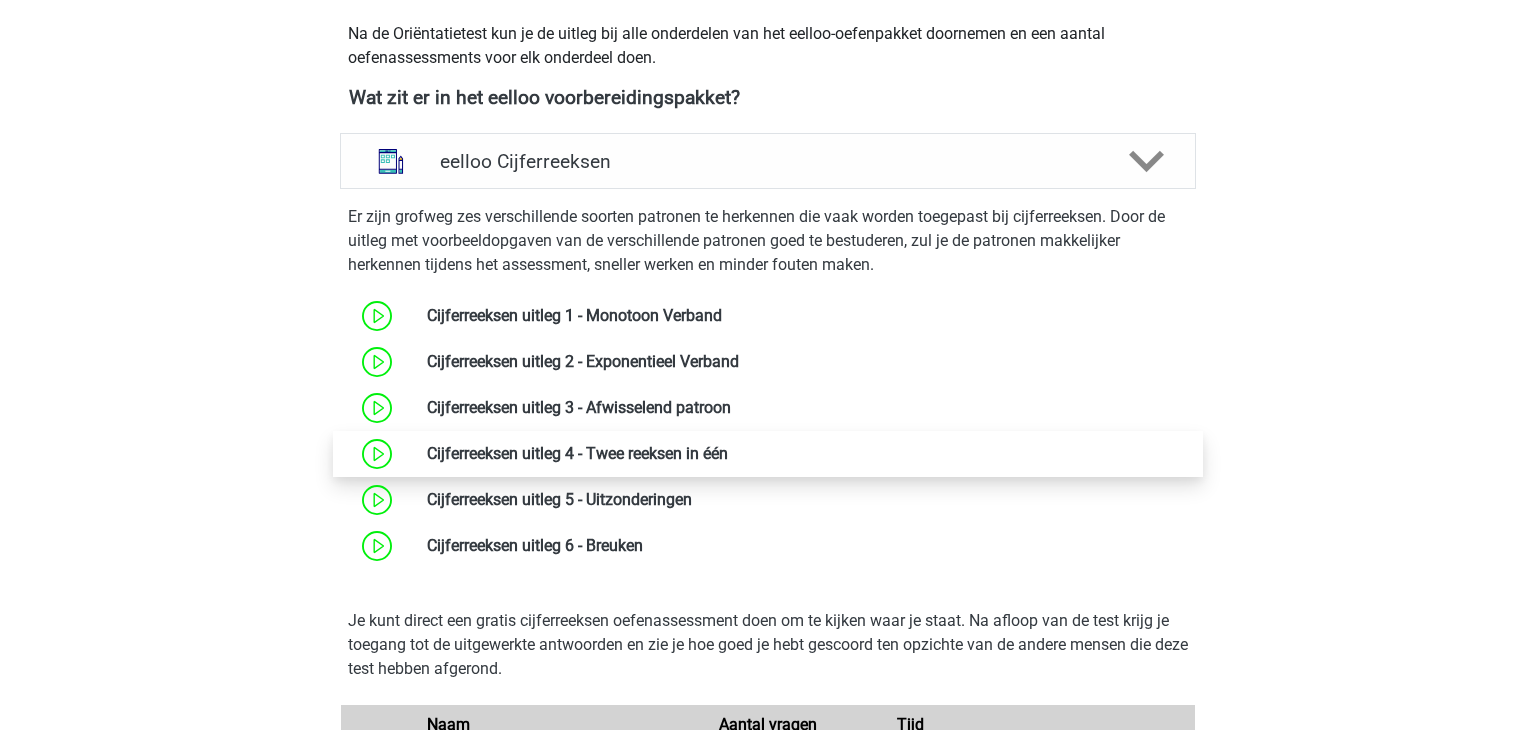 click at bounding box center [728, 453] 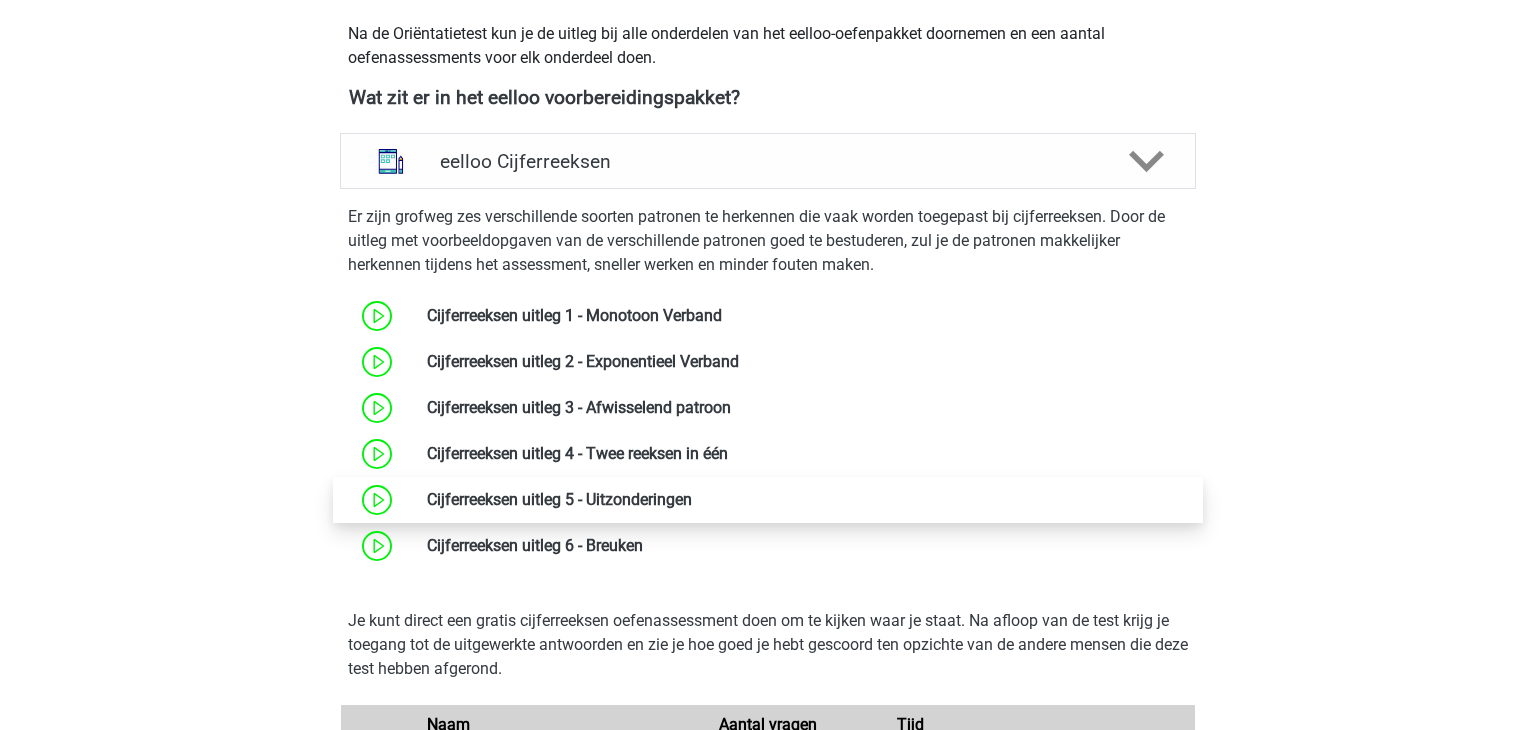 click at bounding box center (692, 499) 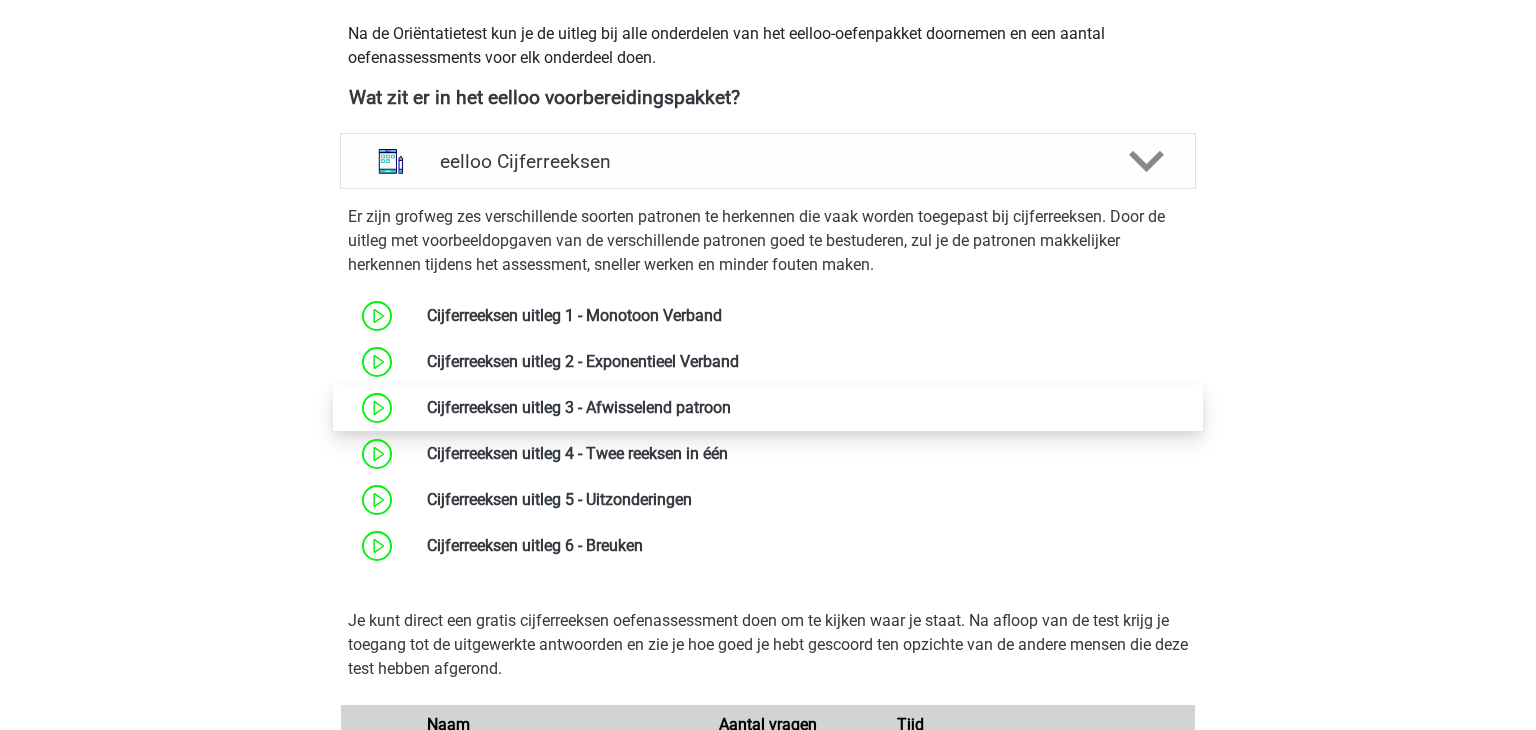 click at bounding box center [731, 407] 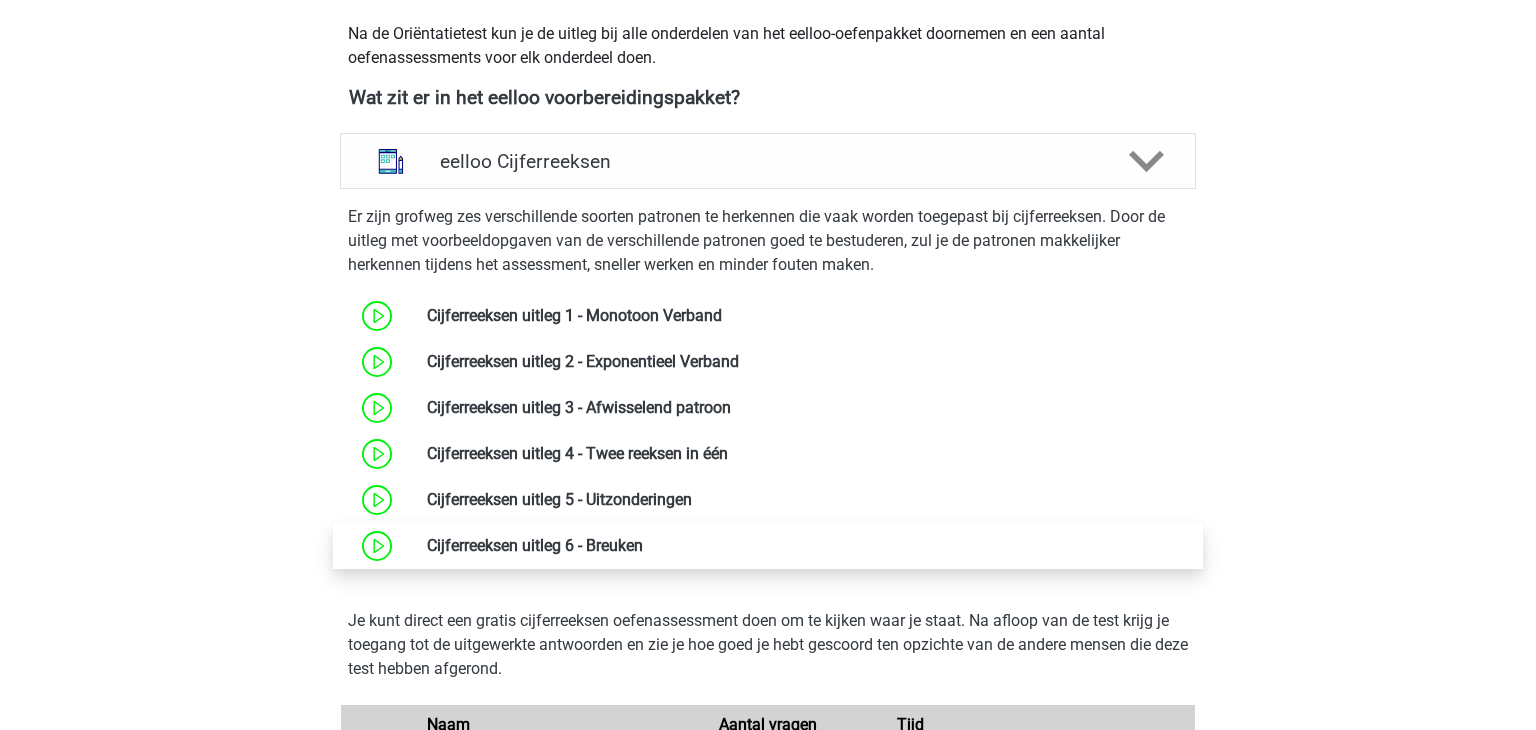 click at bounding box center [643, 545] 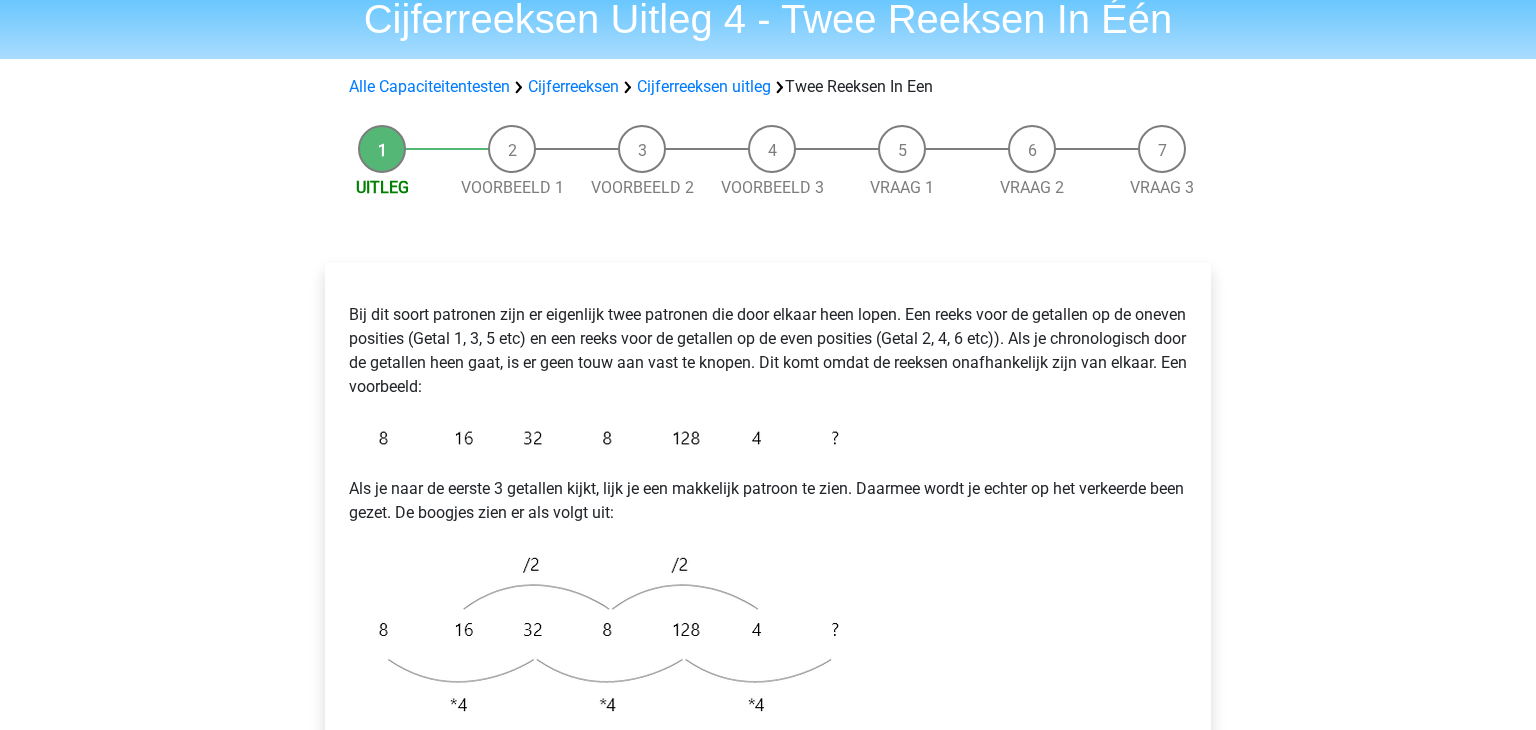 scroll, scrollTop: 0, scrollLeft: 0, axis: both 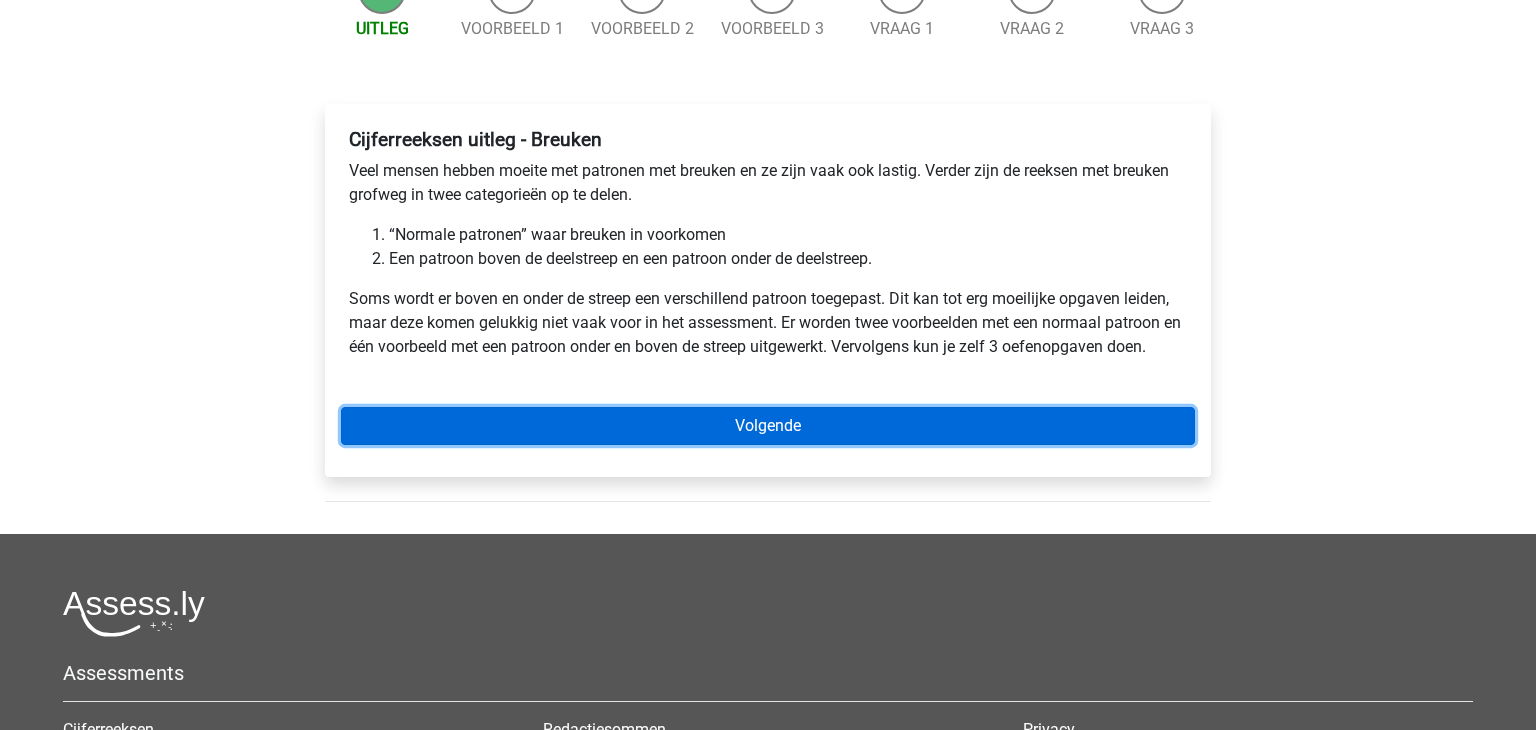 click on "Volgende" at bounding box center (768, 426) 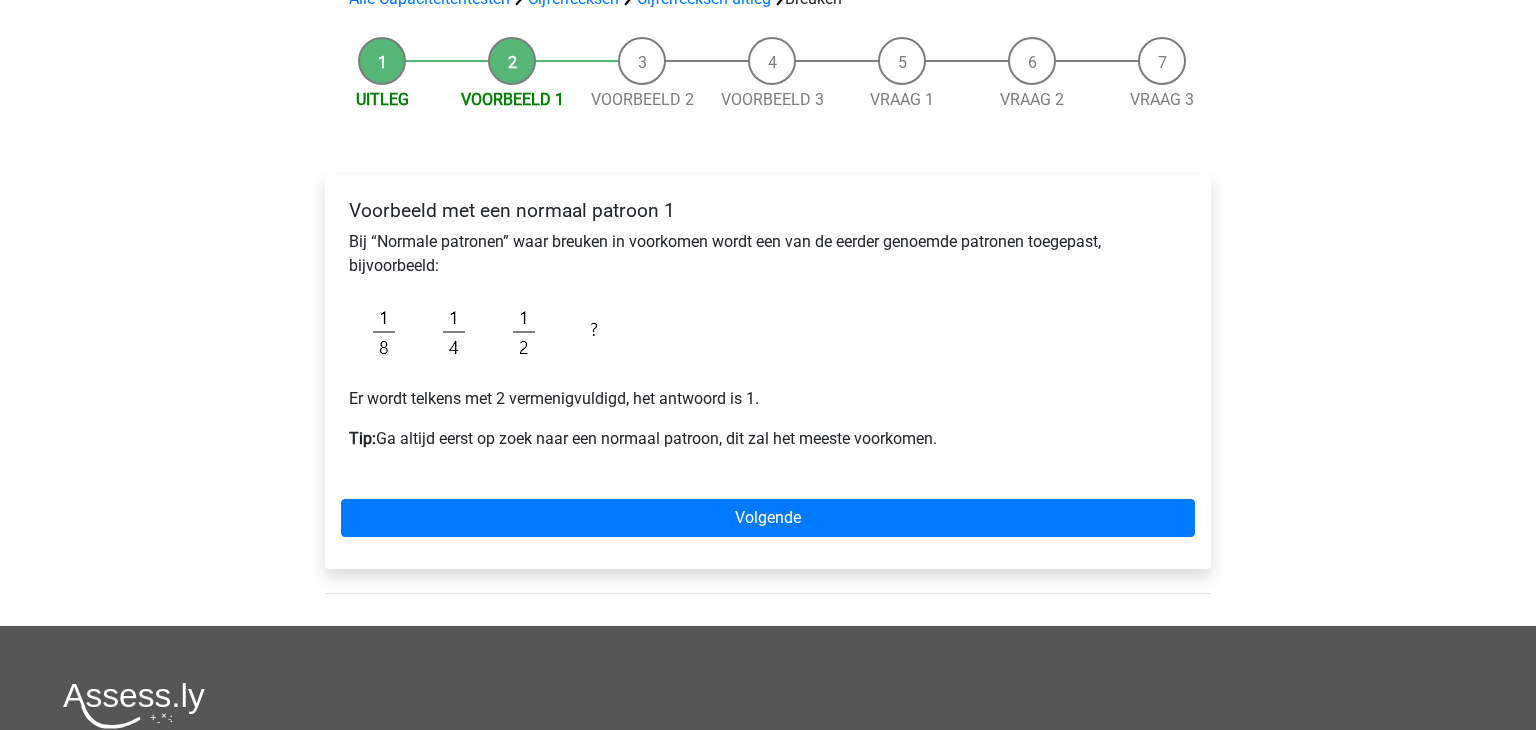 scroll, scrollTop: 199, scrollLeft: 0, axis: vertical 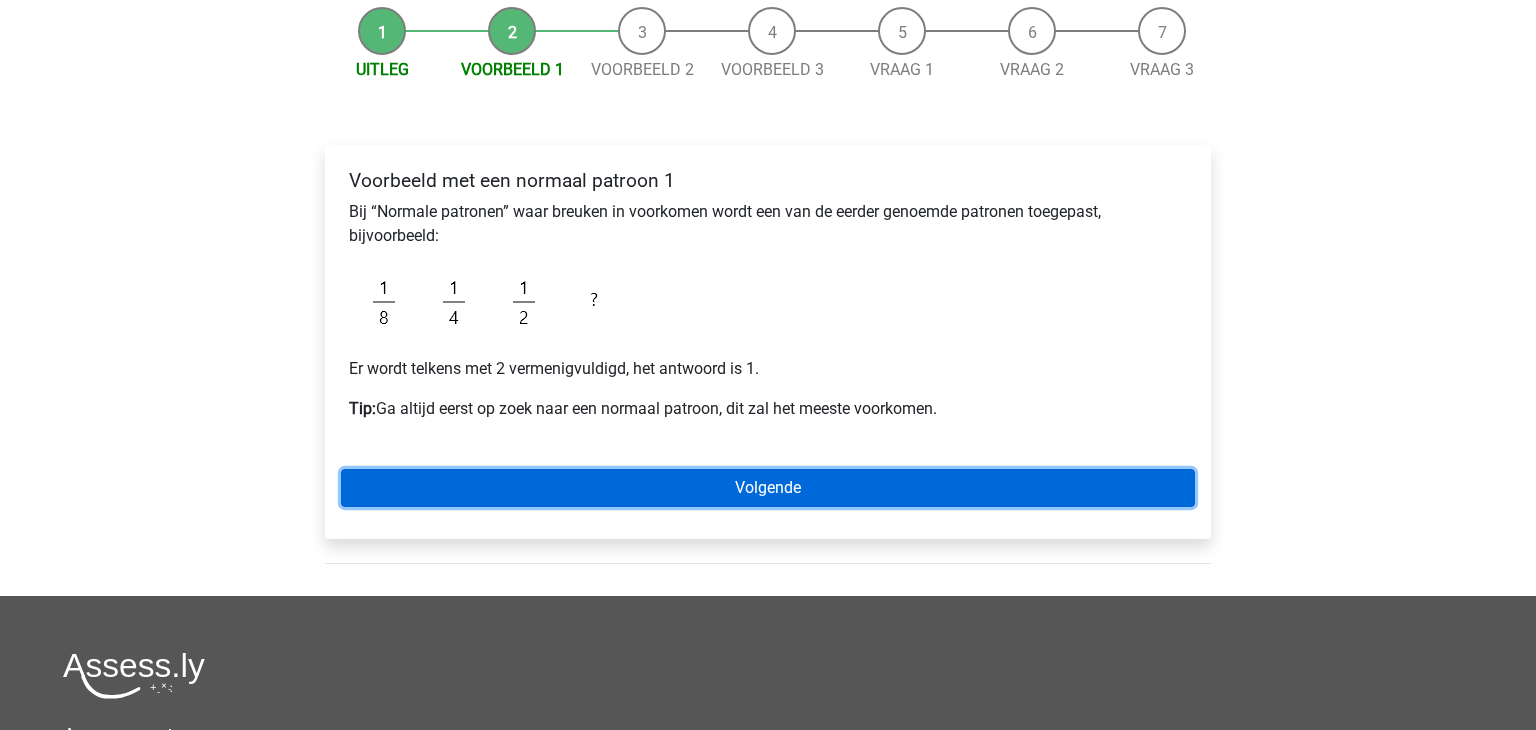 click on "Volgende" at bounding box center [768, 488] 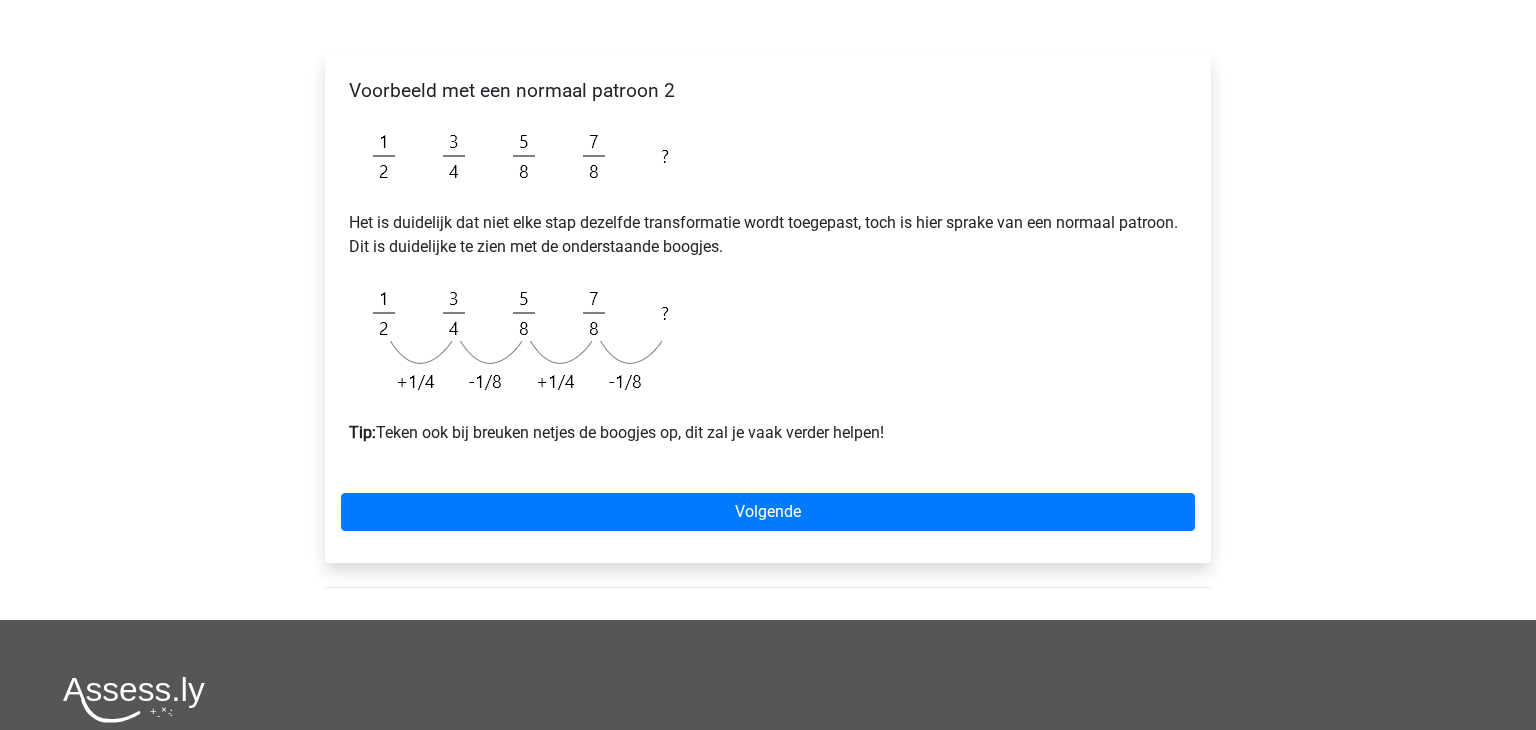 scroll, scrollTop: 296, scrollLeft: 0, axis: vertical 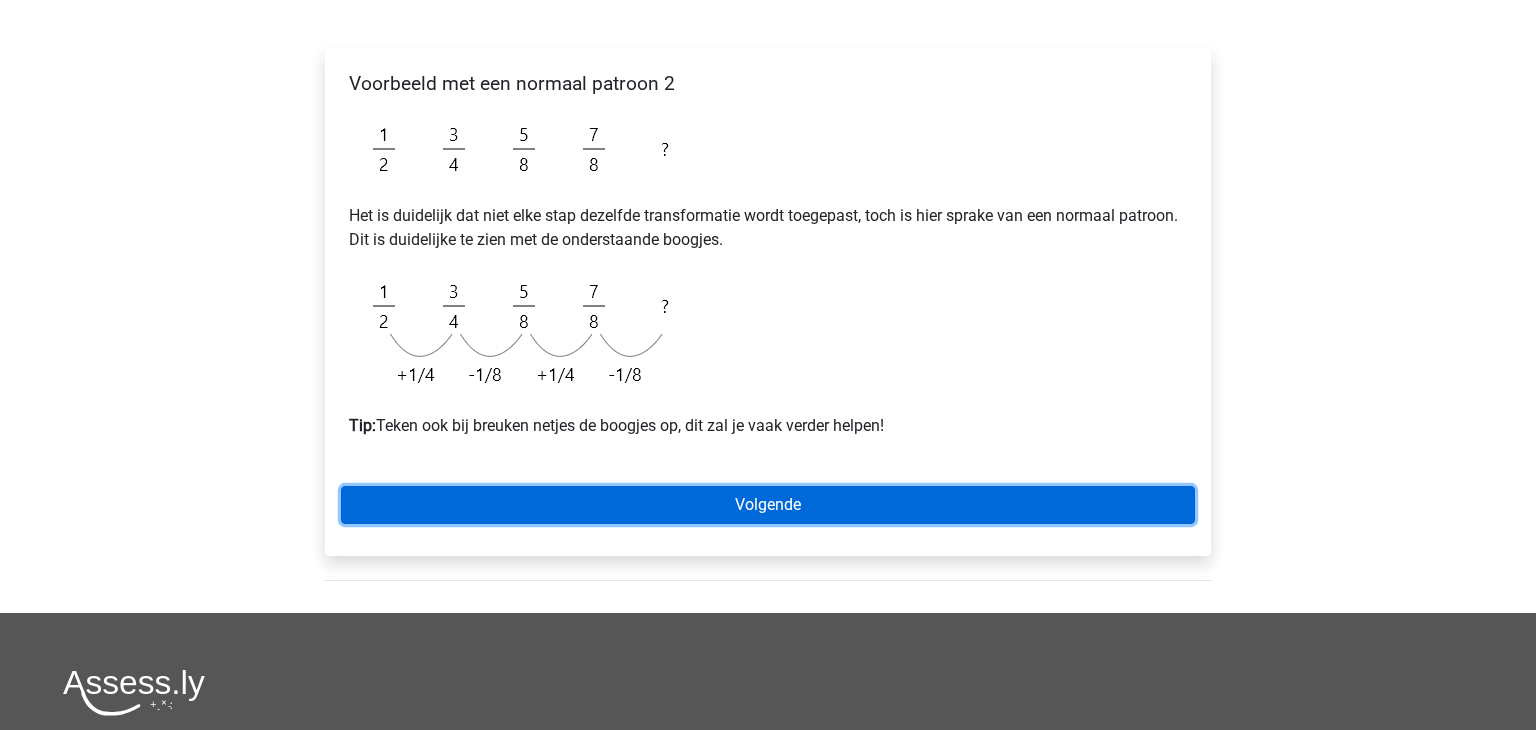 click on "Volgende" at bounding box center [768, 505] 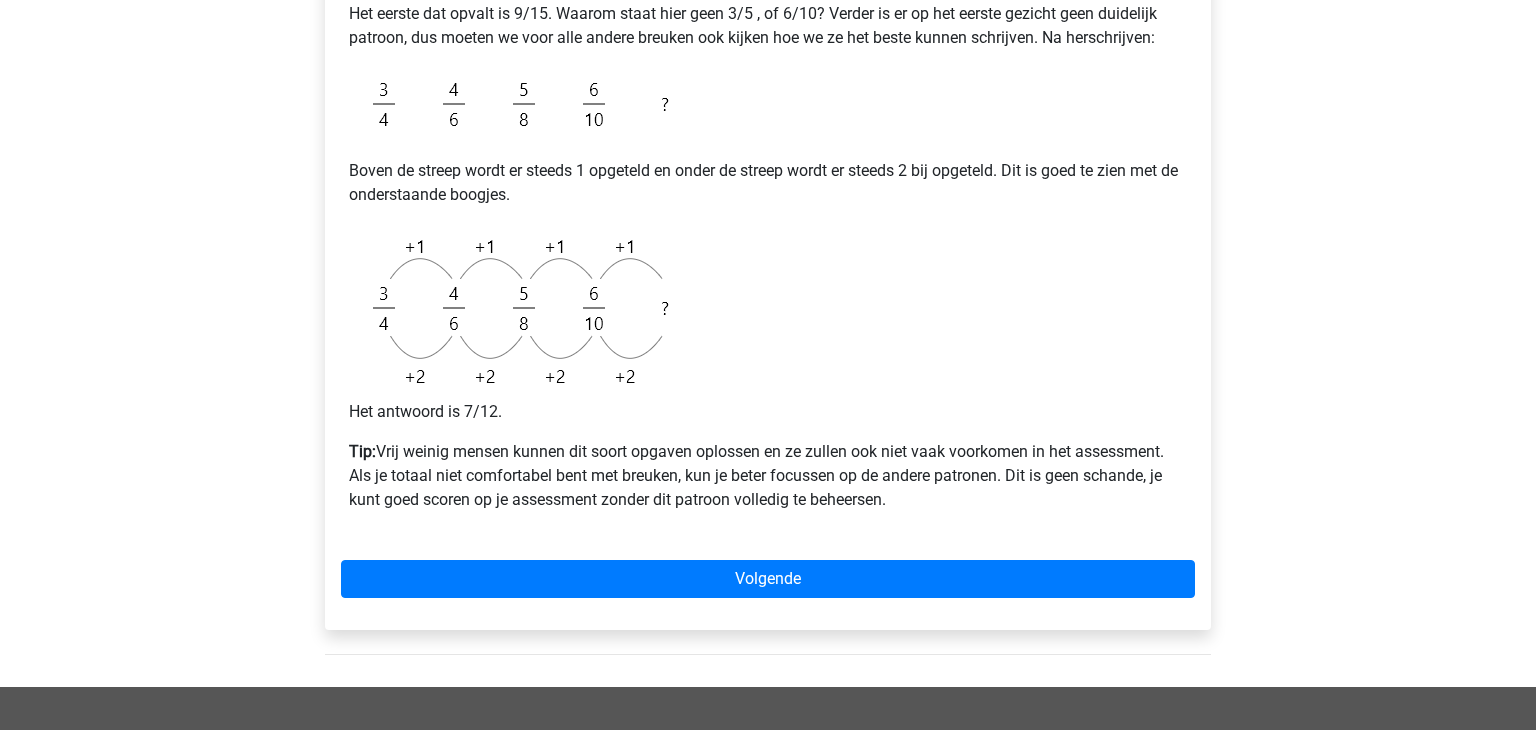 scroll, scrollTop: 642, scrollLeft: 0, axis: vertical 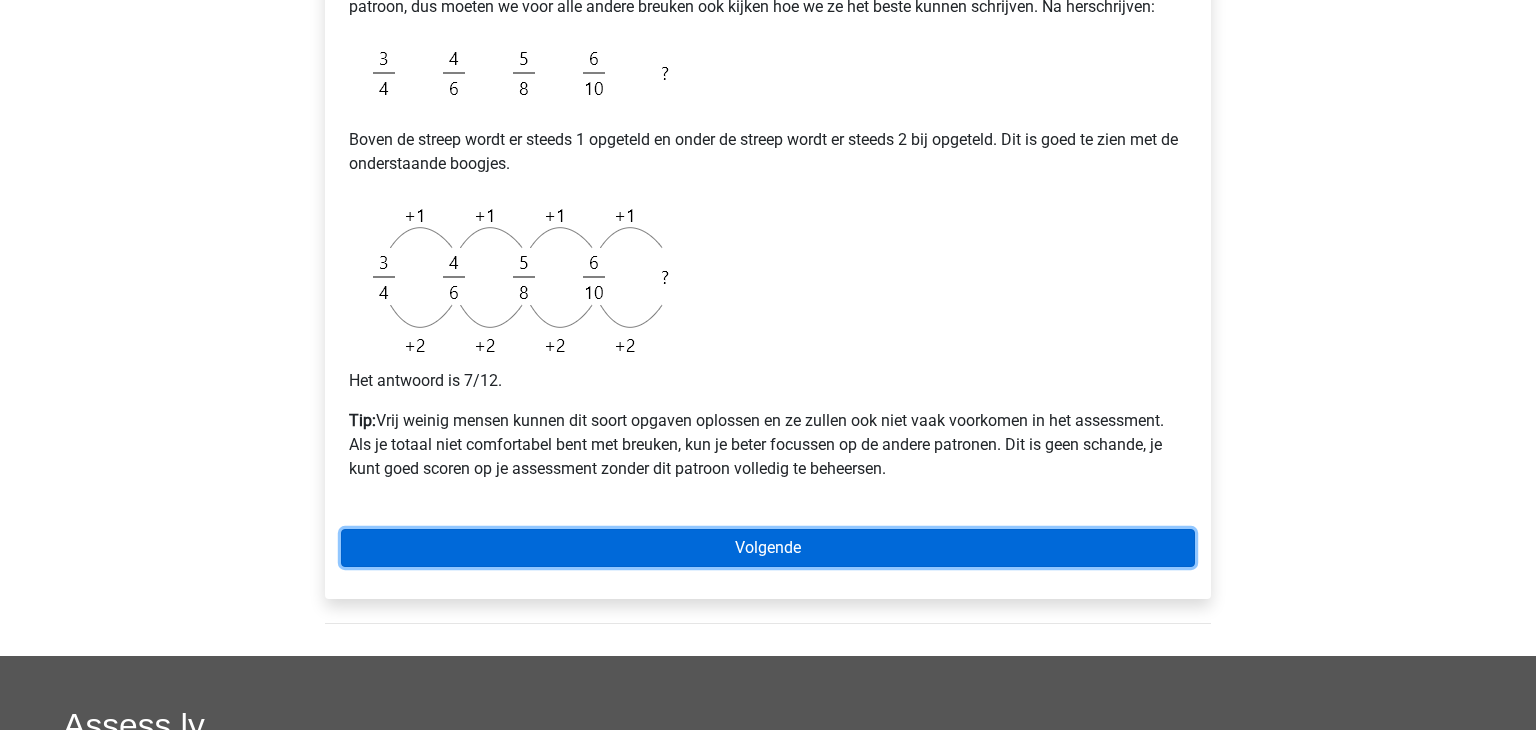 click on "Volgende" at bounding box center (768, 548) 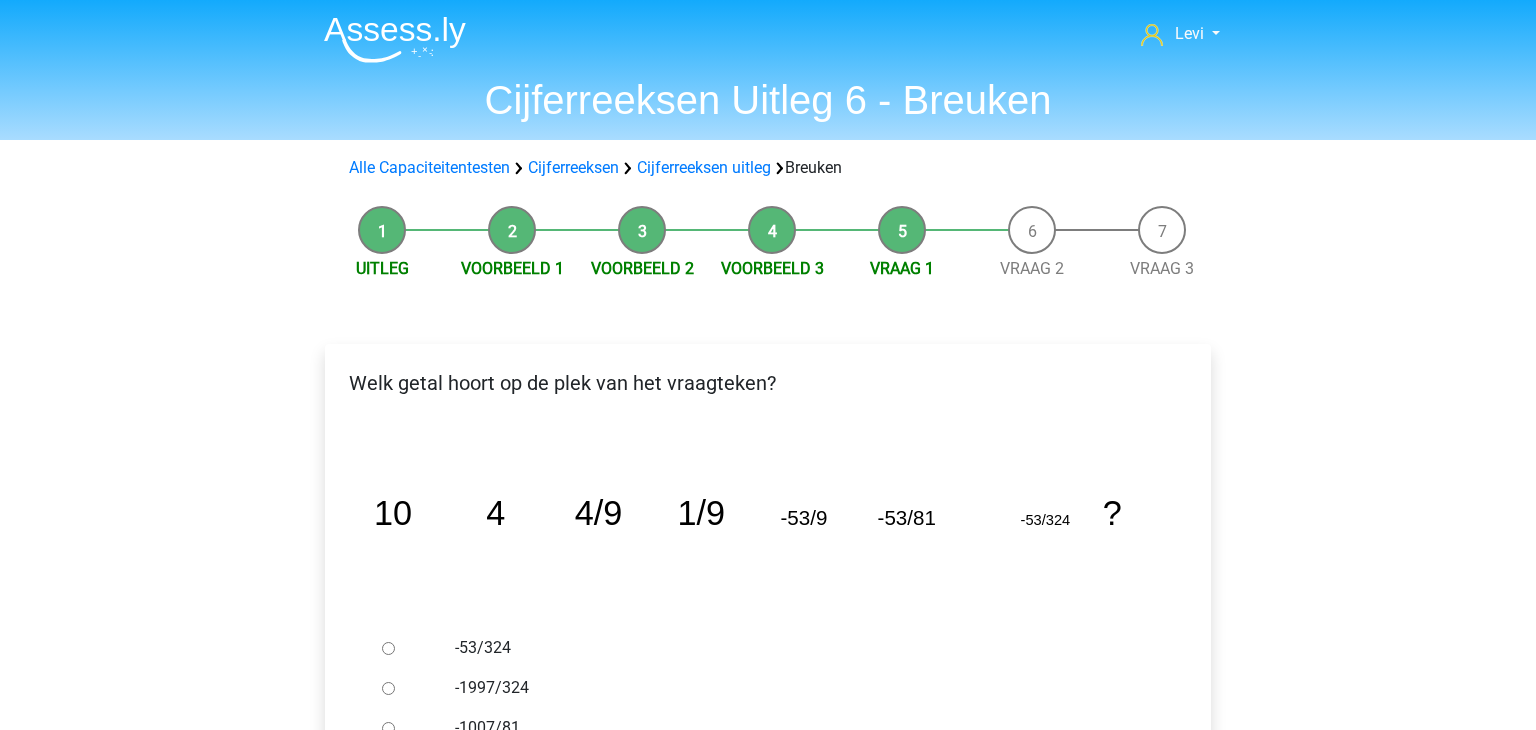 scroll, scrollTop: 0, scrollLeft: 0, axis: both 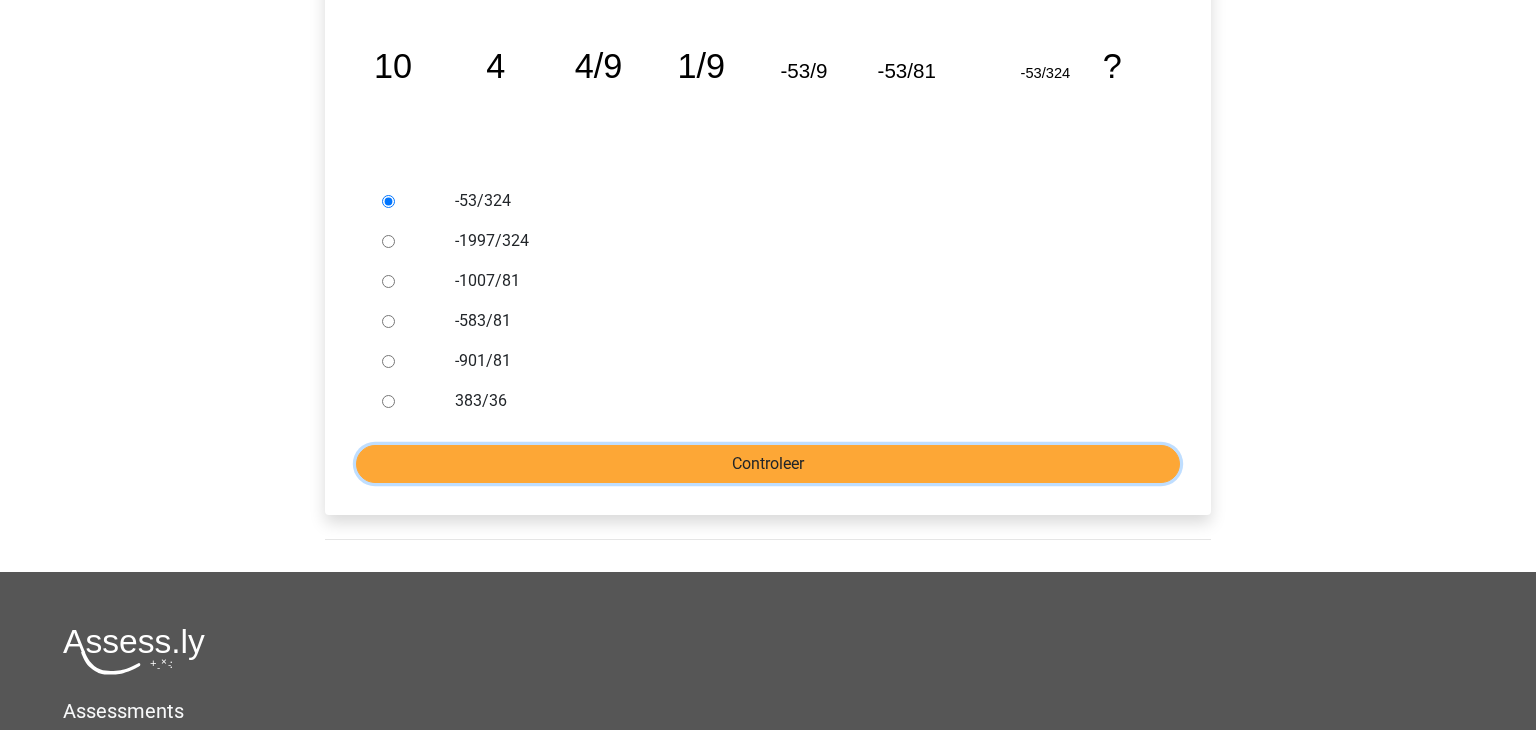 click on "Controleer" at bounding box center (768, 464) 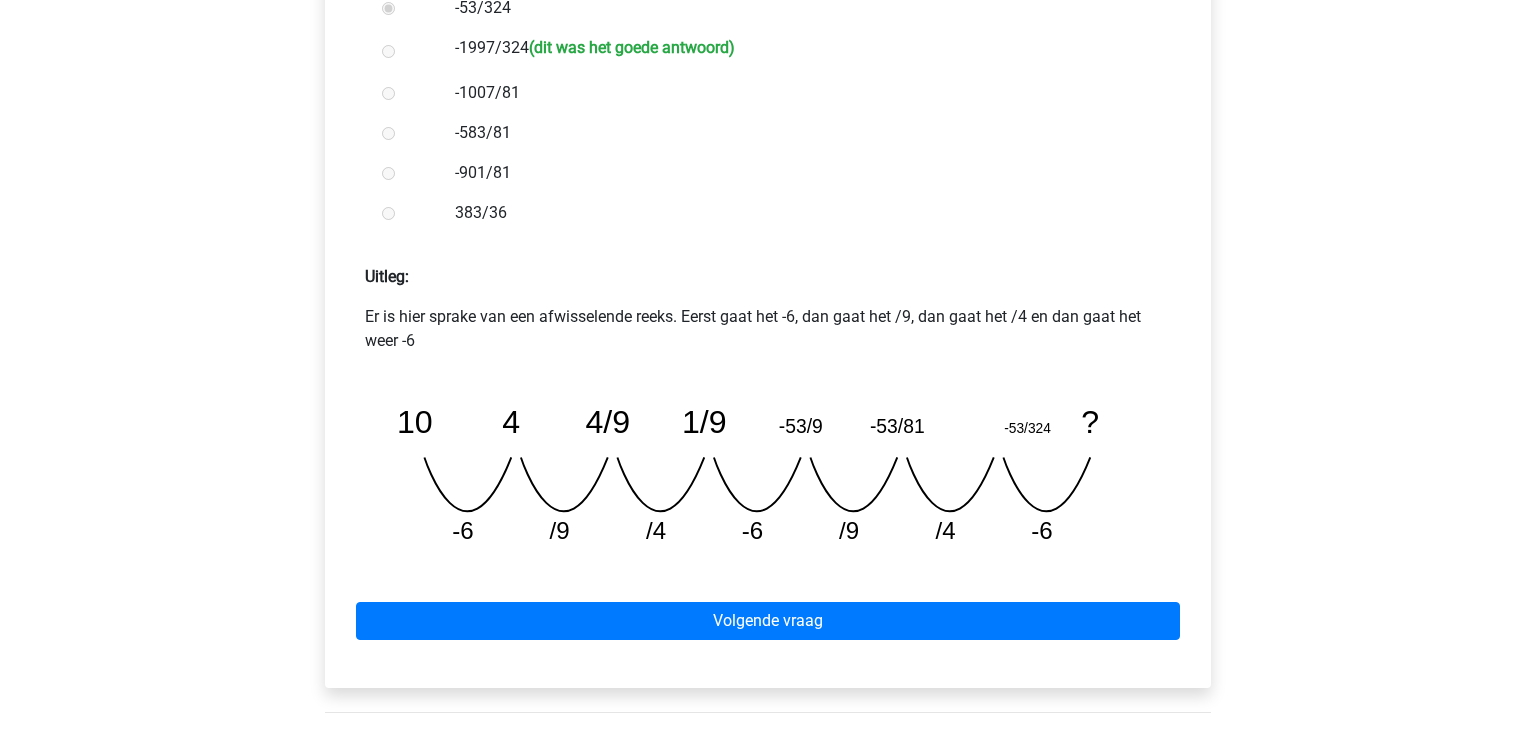 scroll, scrollTop: 644, scrollLeft: 0, axis: vertical 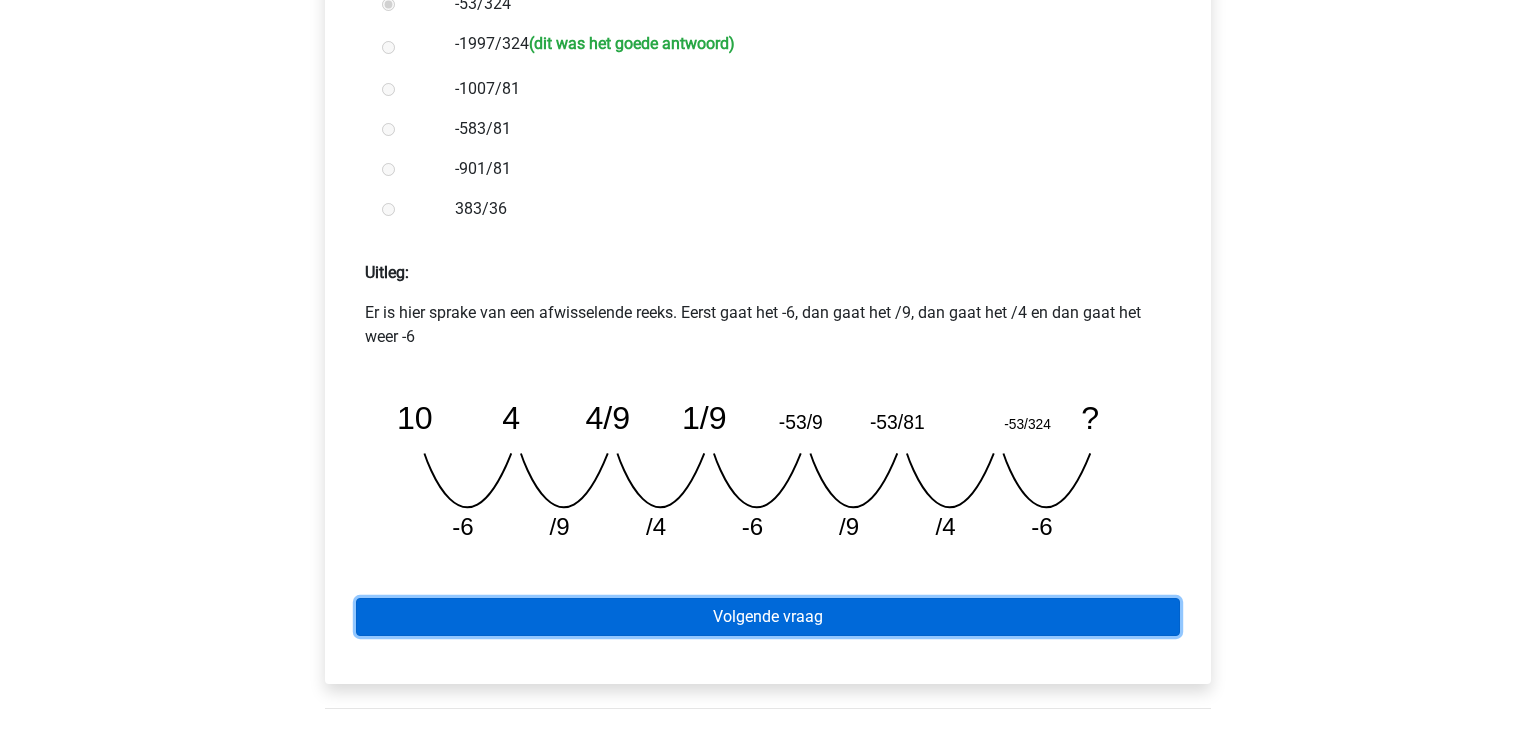 click on "Volgende vraag" at bounding box center [768, 617] 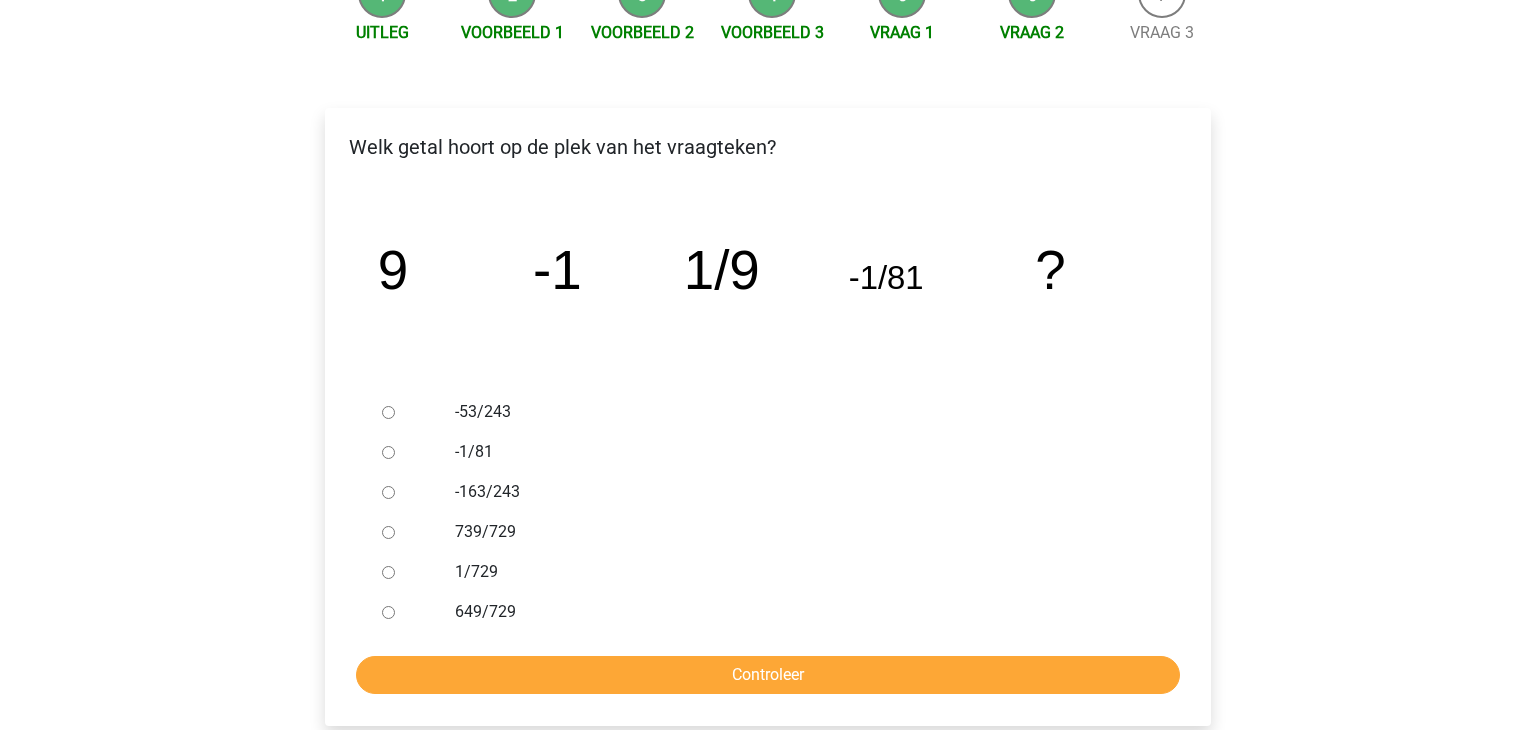 scroll, scrollTop: 244, scrollLeft: 0, axis: vertical 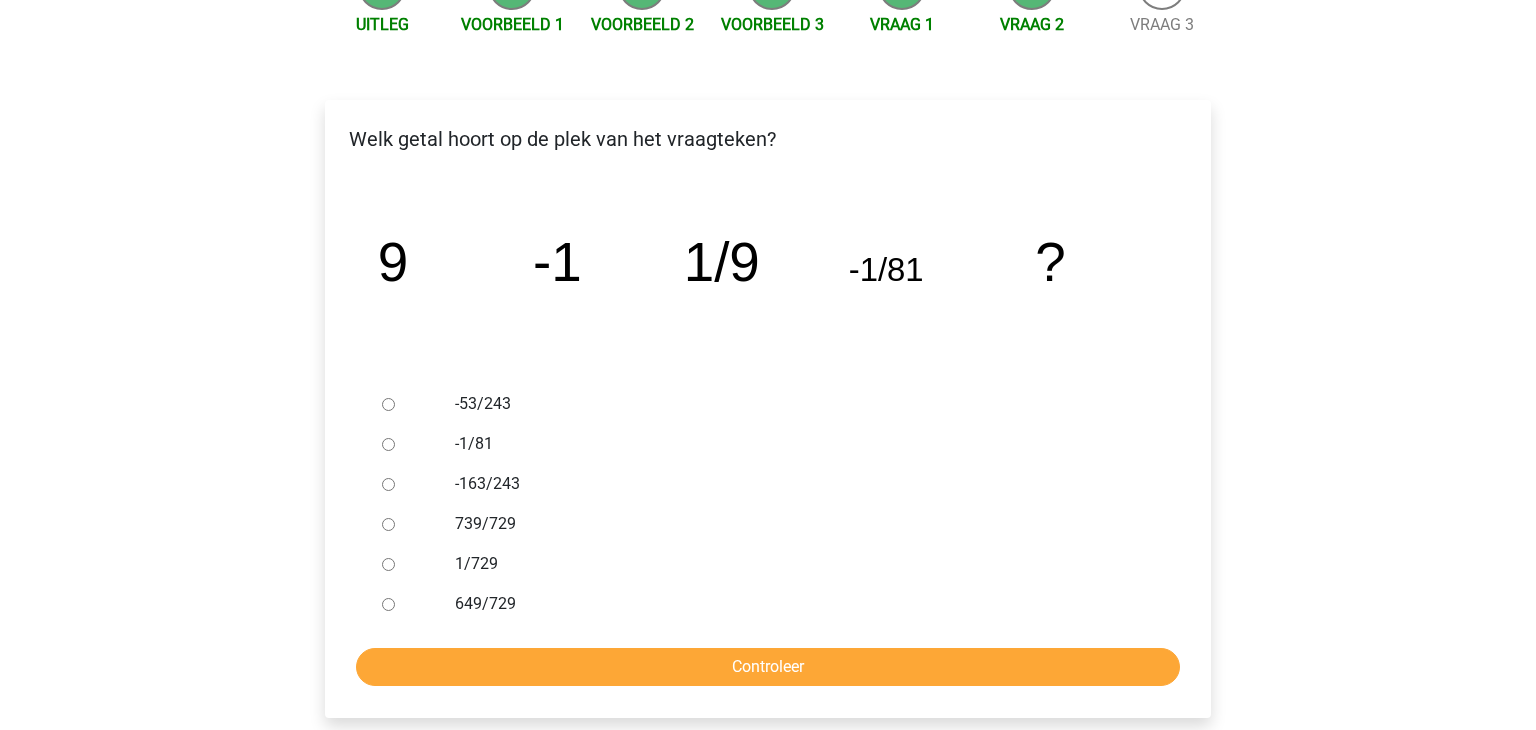 click on "-1/81" at bounding box center [388, 444] 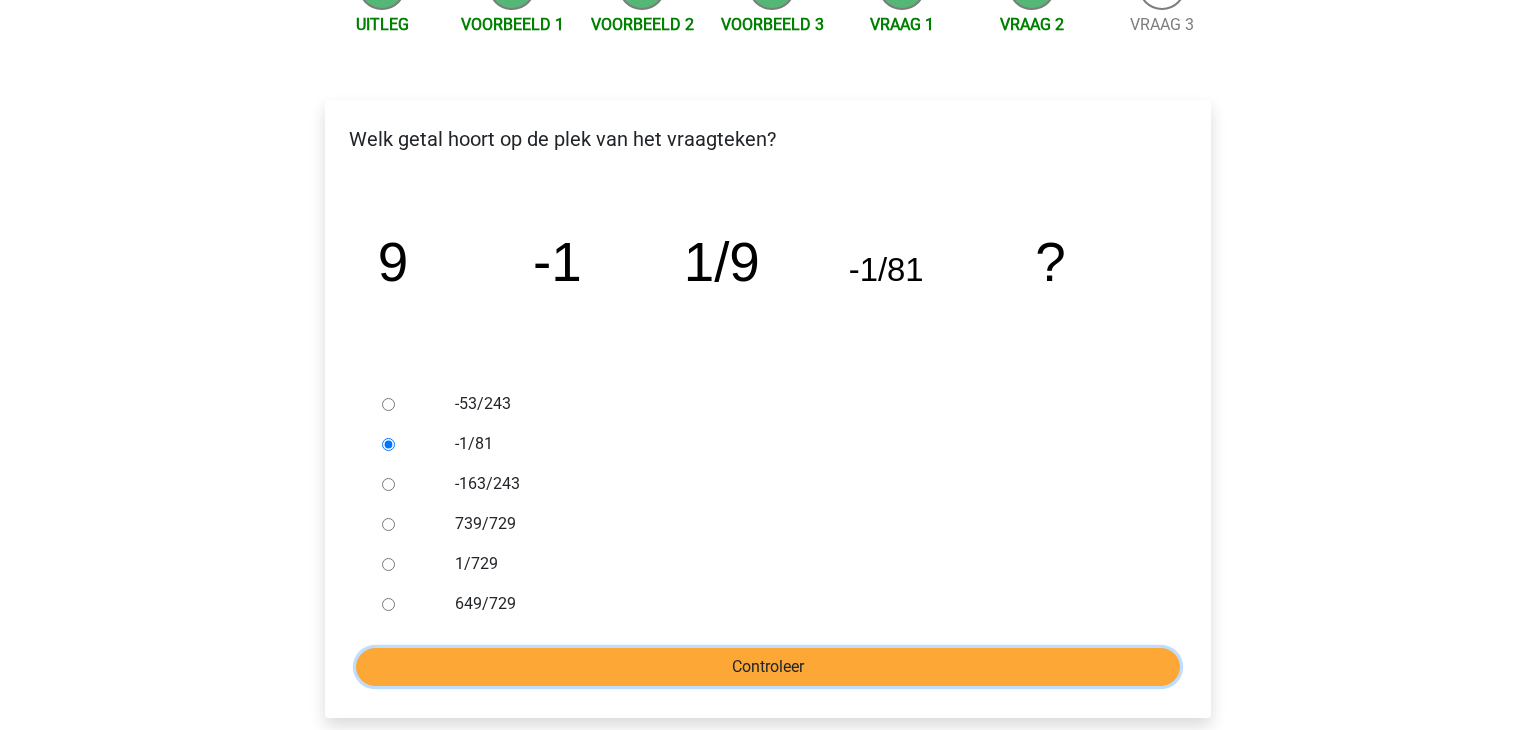click on "Controleer" at bounding box center (768, 667) 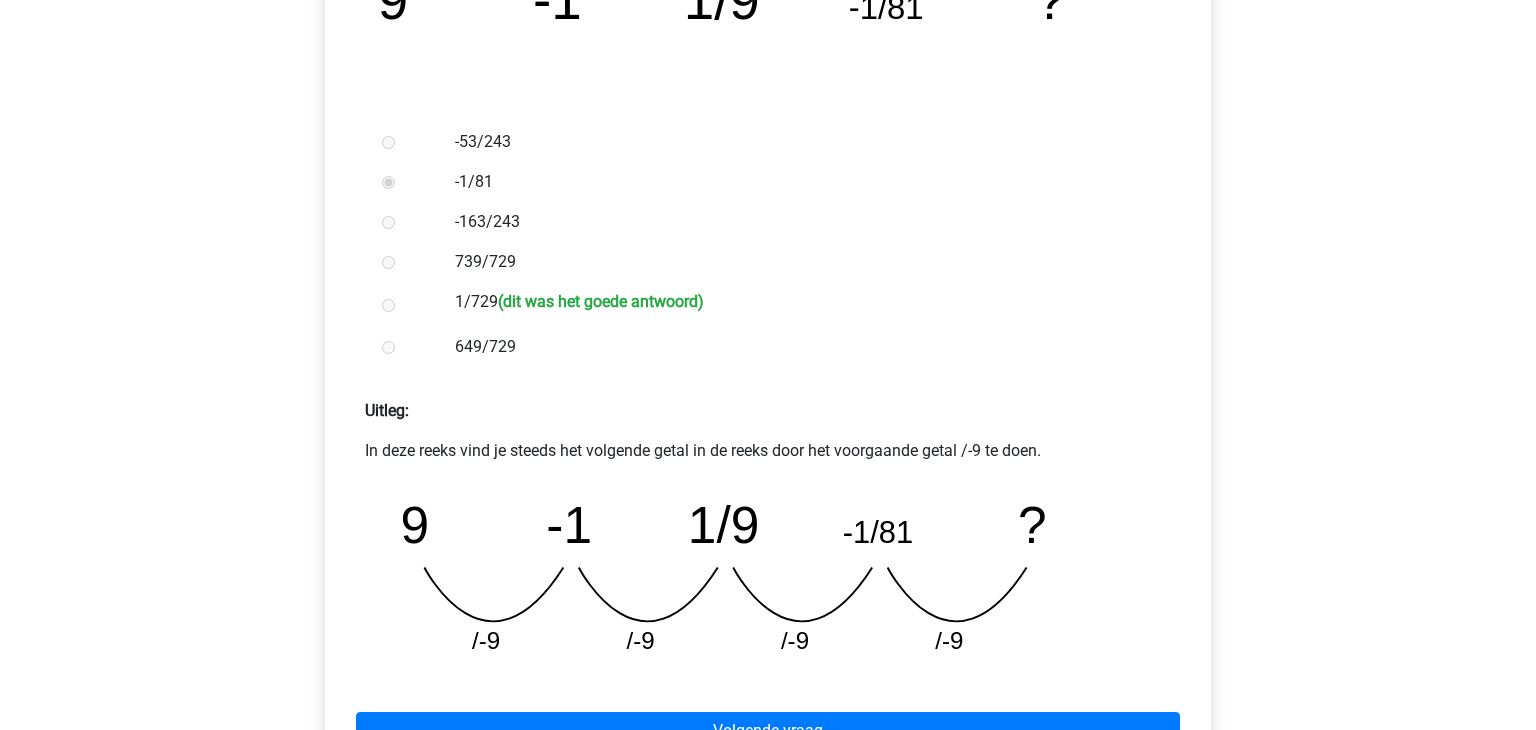 scroll, scrollTop: 509, scrollLeft: 0, axis: vertical 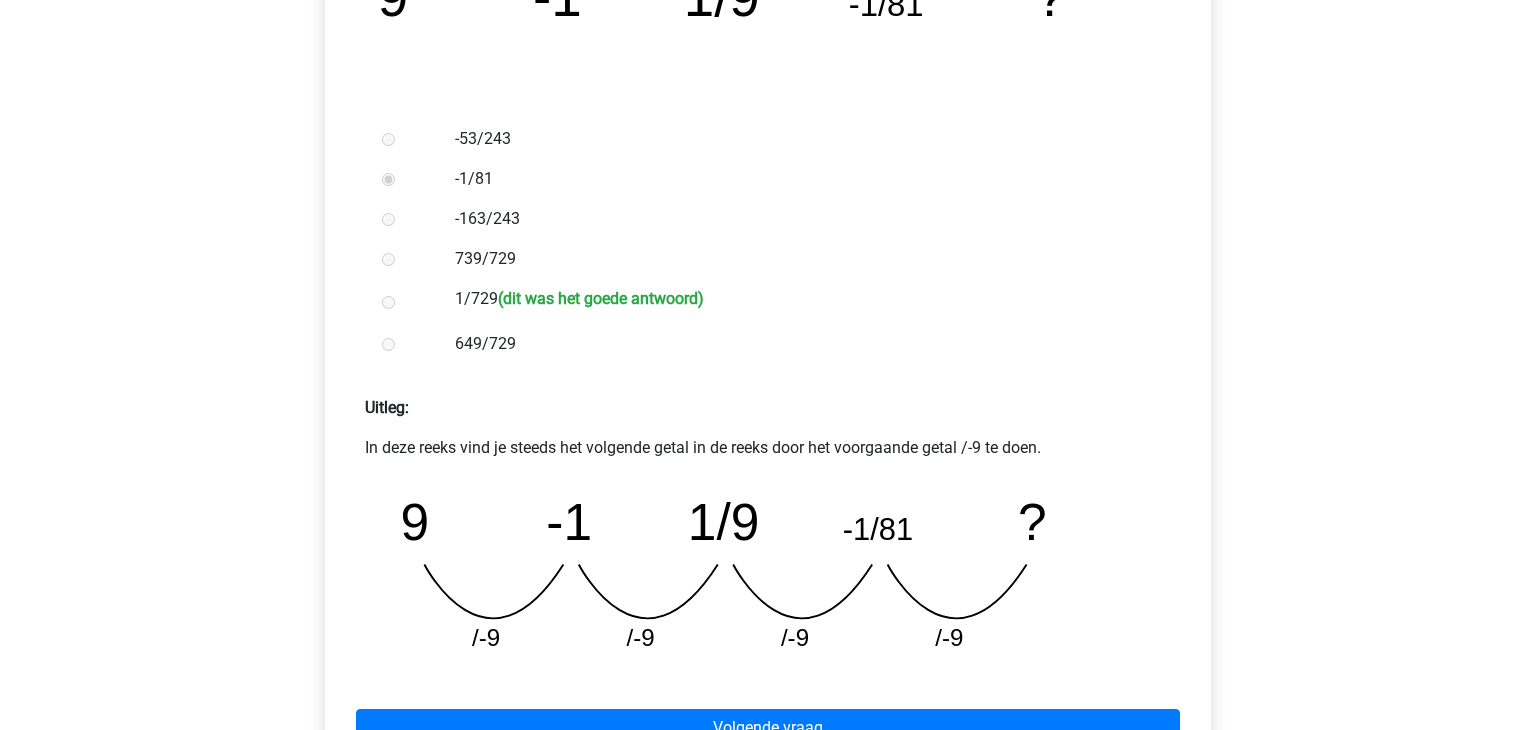 click on "image/svg+xml
9
-1
1/9
-1/81
?
/-9
/-9
/-9
/-9" 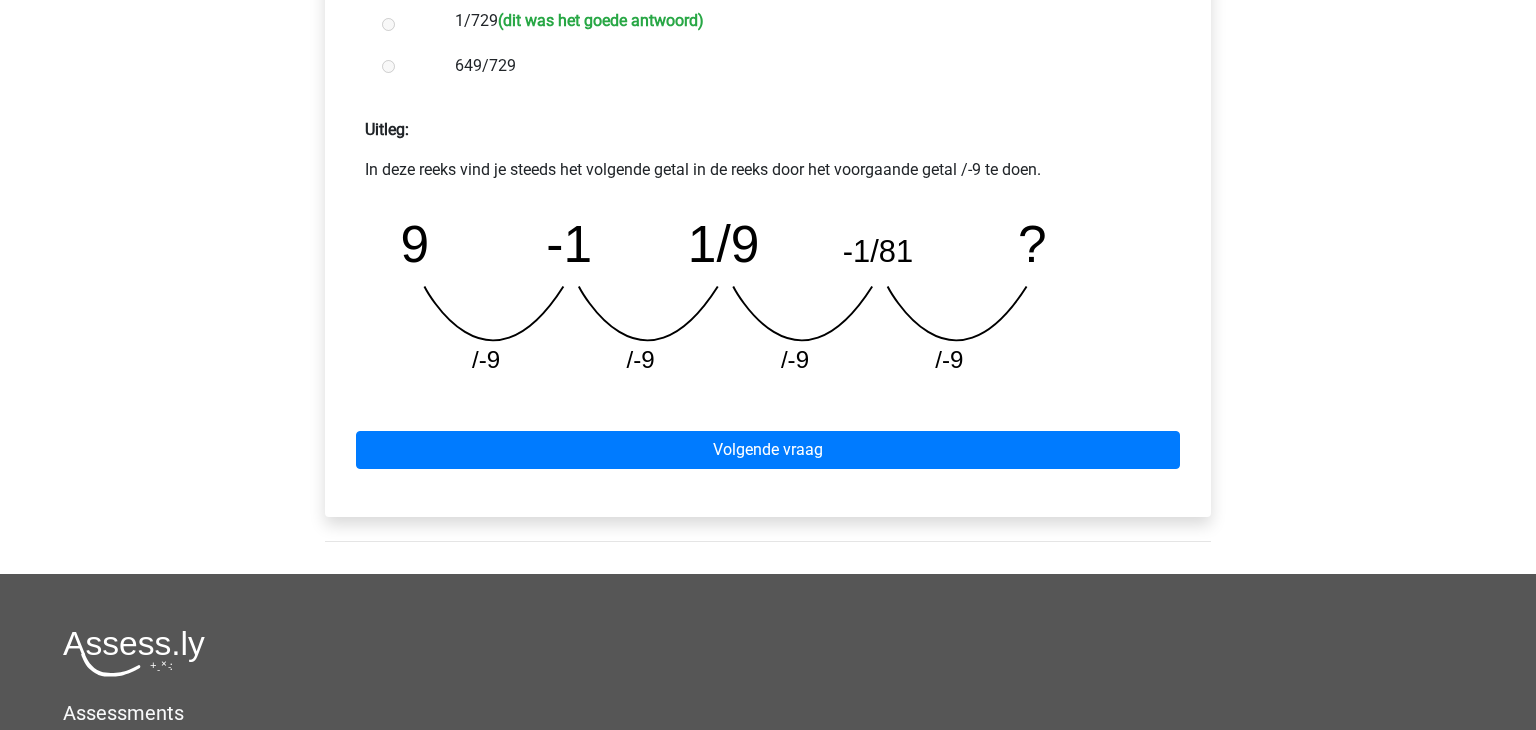 scroll, scrollTop: 788, scrollLeft: 0, axis: vertical 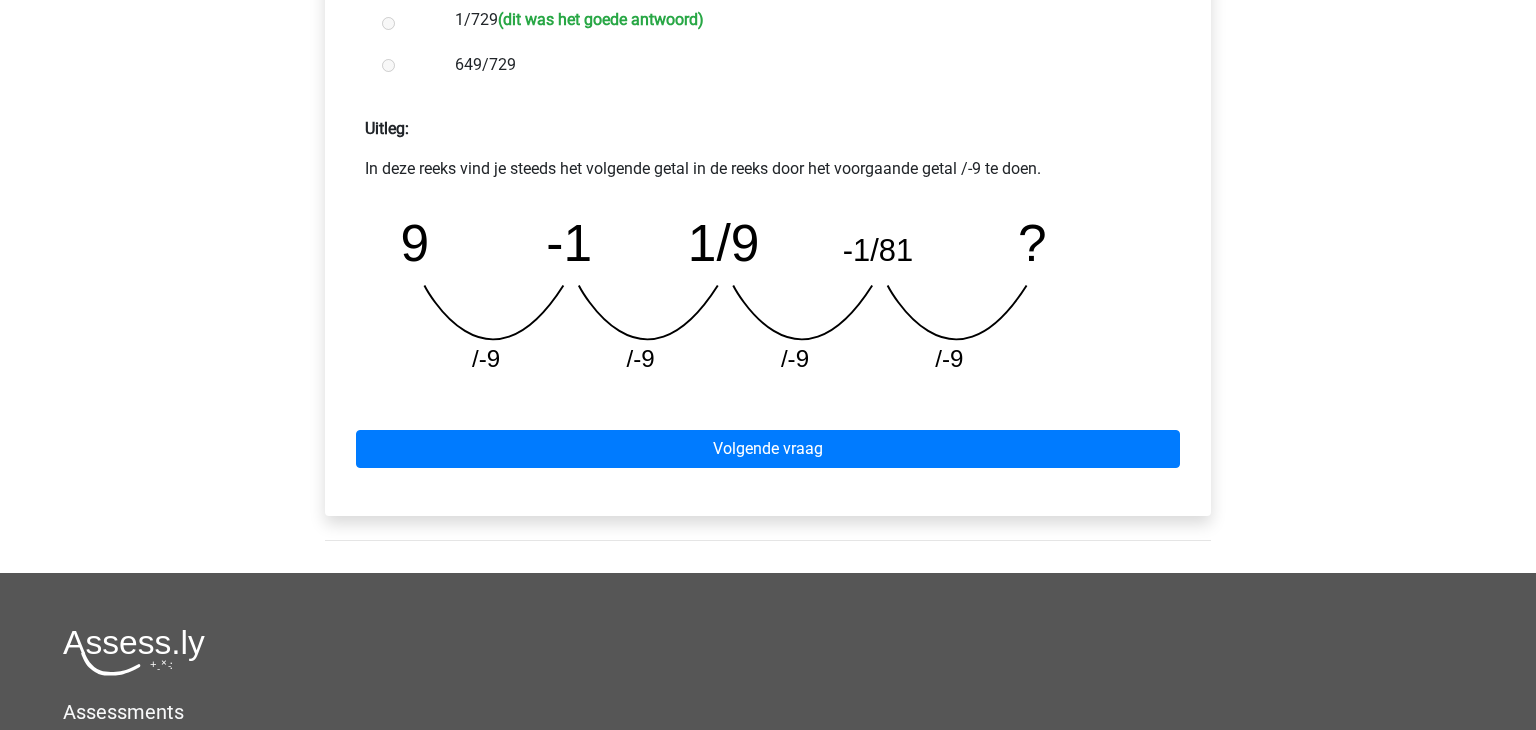 click on "Volgende vraag" at bounding box center [768, 445] 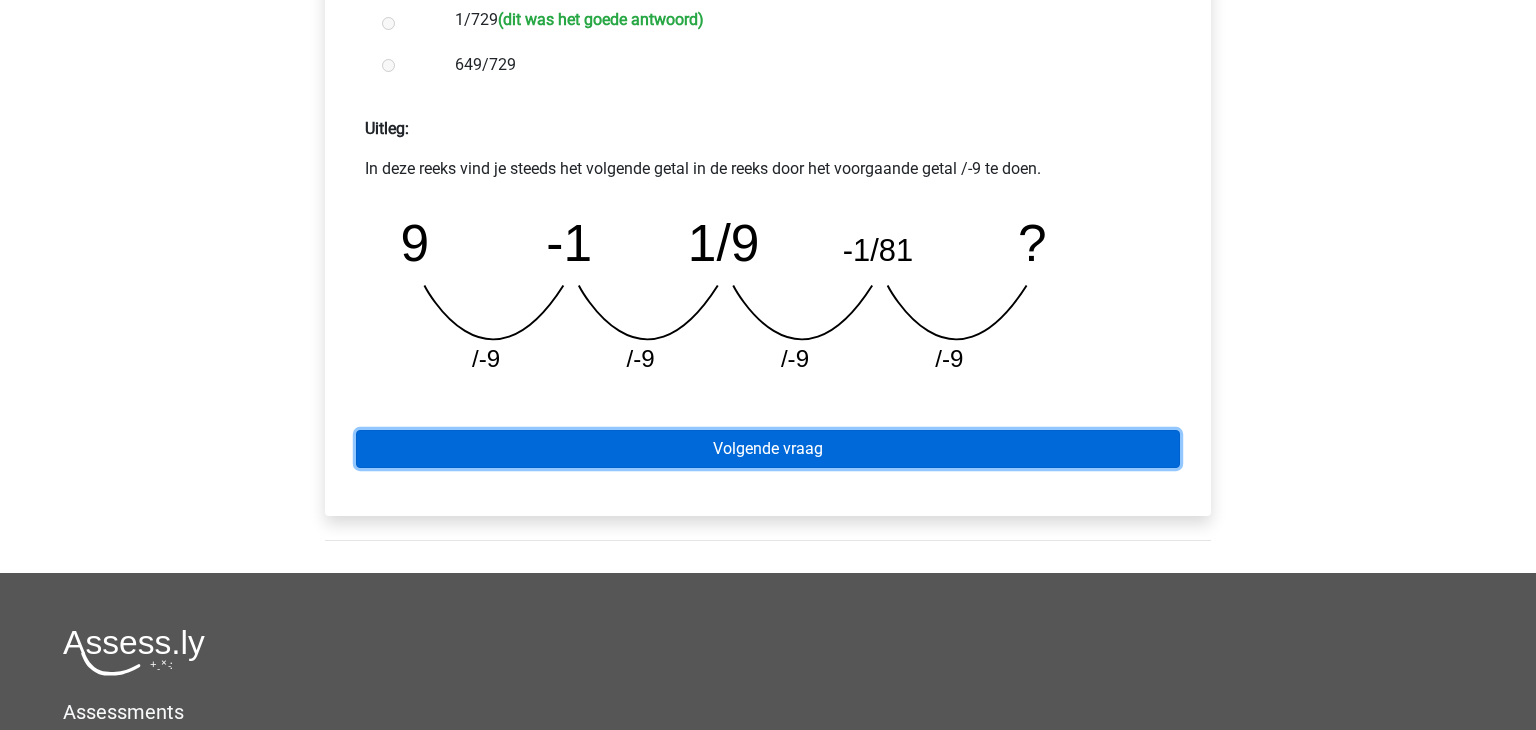 click on "Volgende vraag" at bounding box center (768, 449) 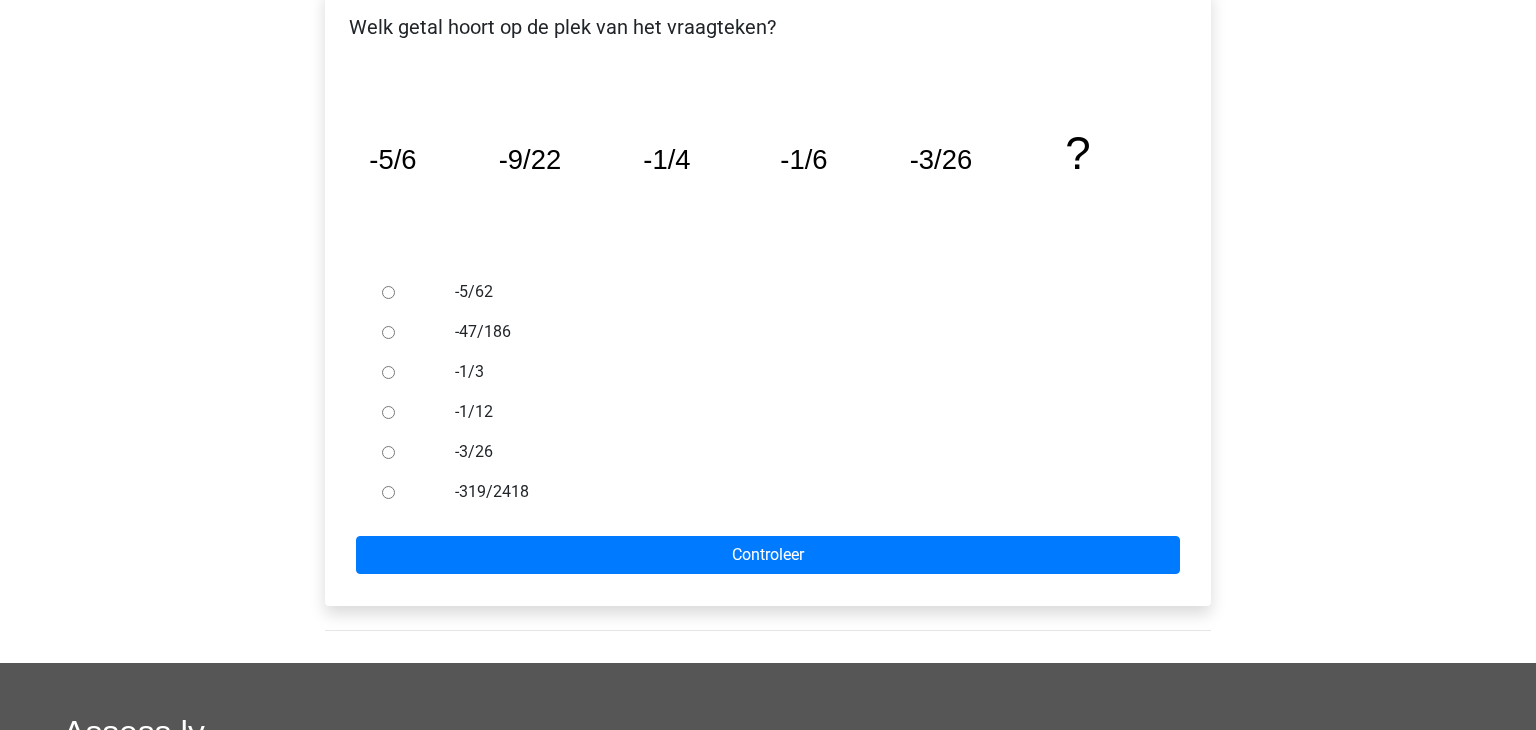 scroll, scrollTop: 358, scrollLeft: 0, axis: vertical 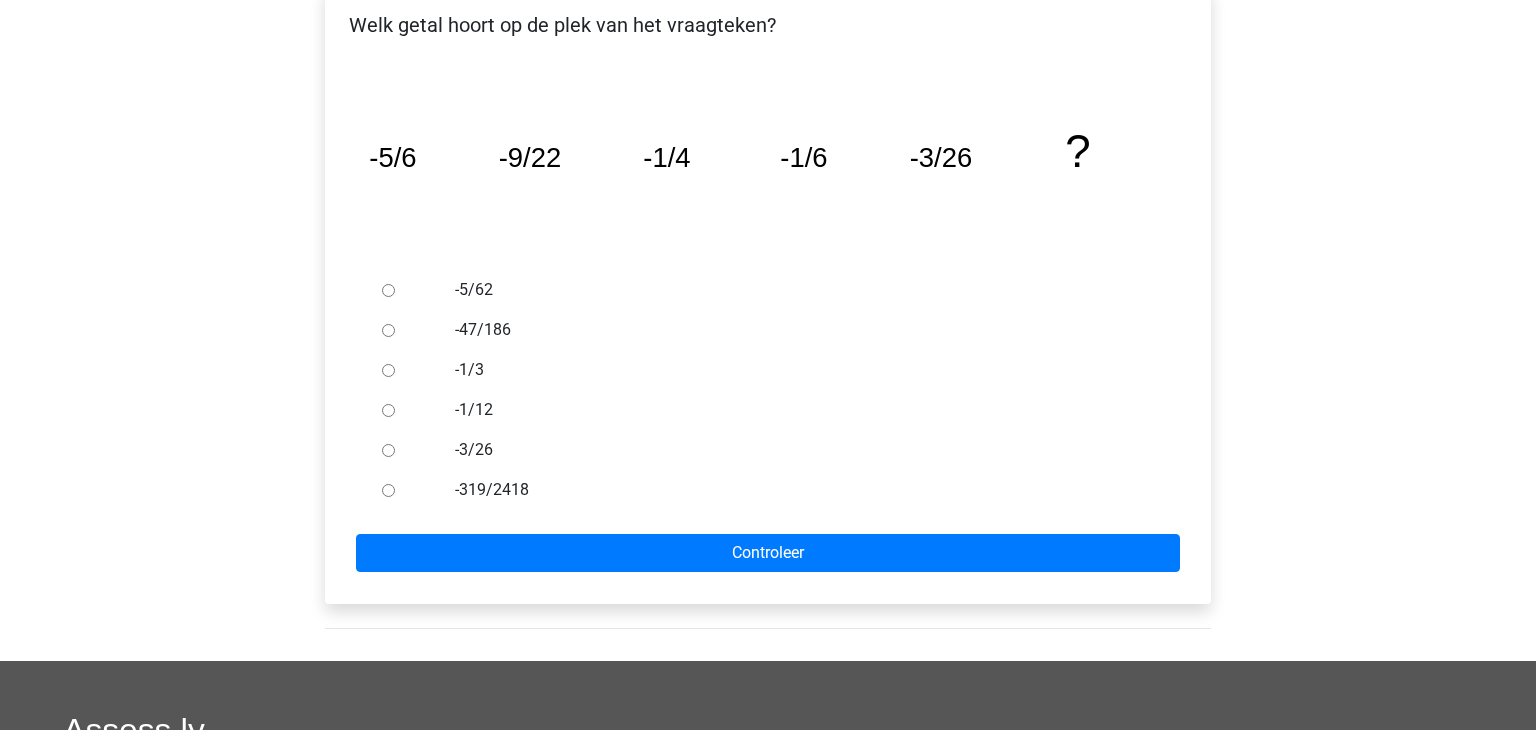 click on "-319/2418" at bounding box center (801, 490) 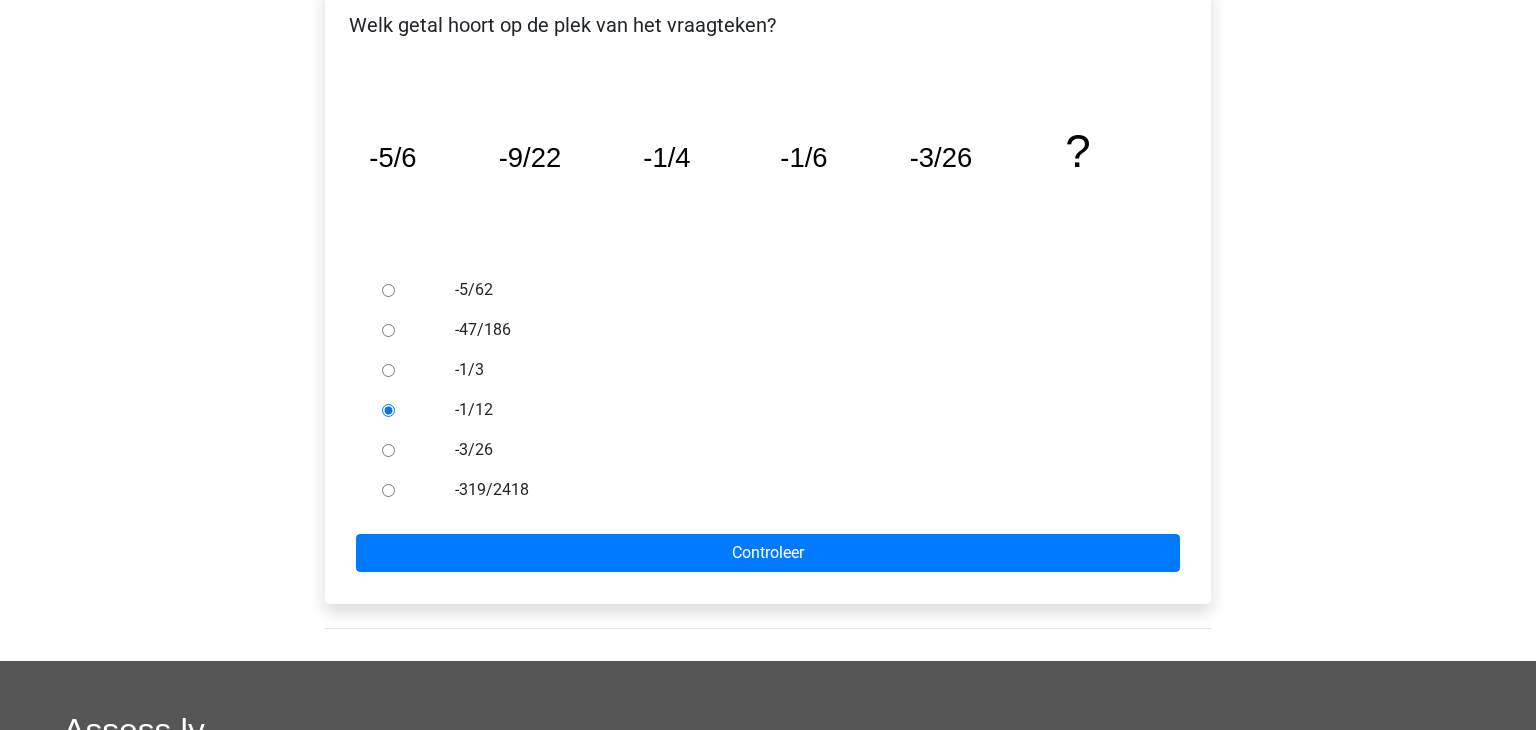 click on "-5/62
-47/186
-1/3
-1/12
-3/26
-319/2418
Controleer" at bounding box center [768, 421] 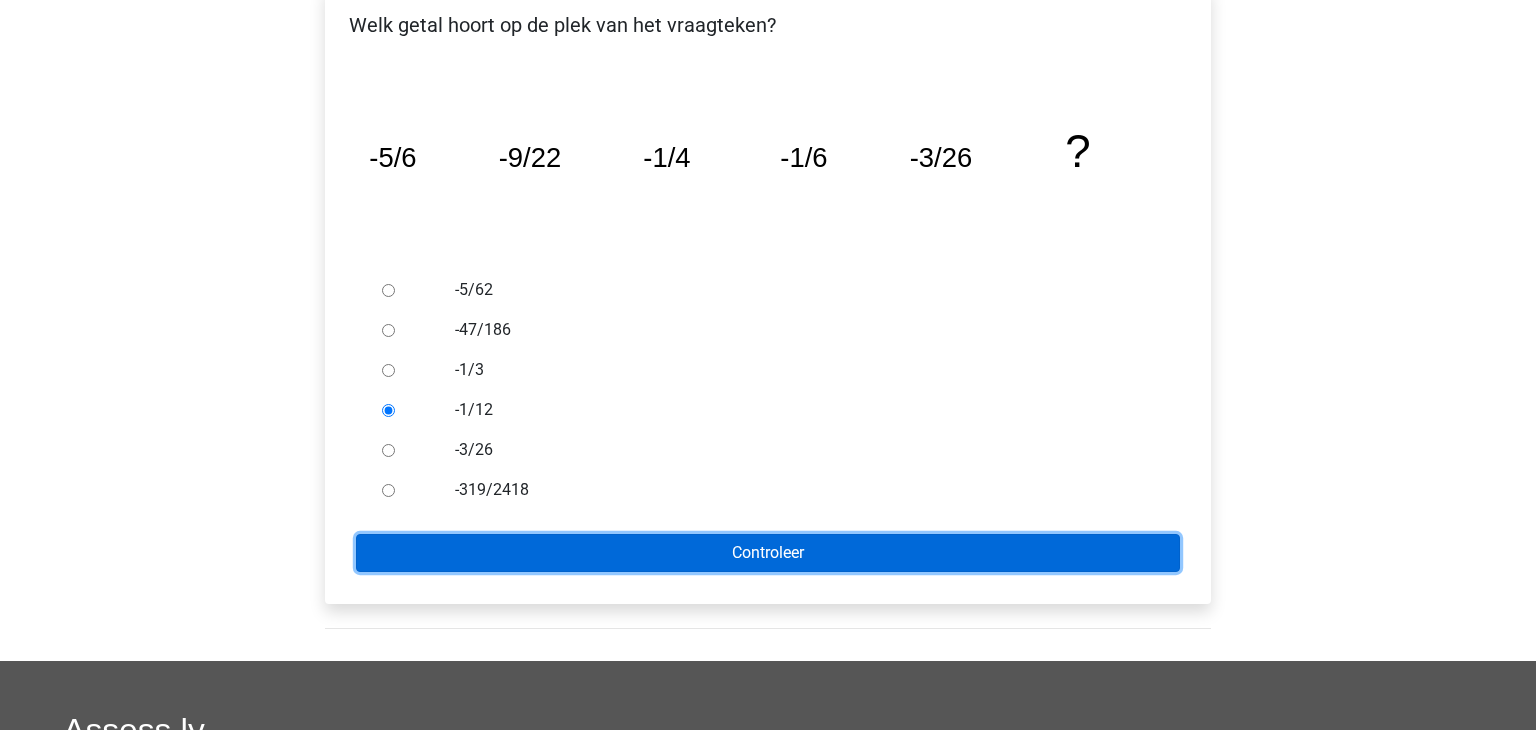 click on "Controleer" at bounding box center [768, 553] 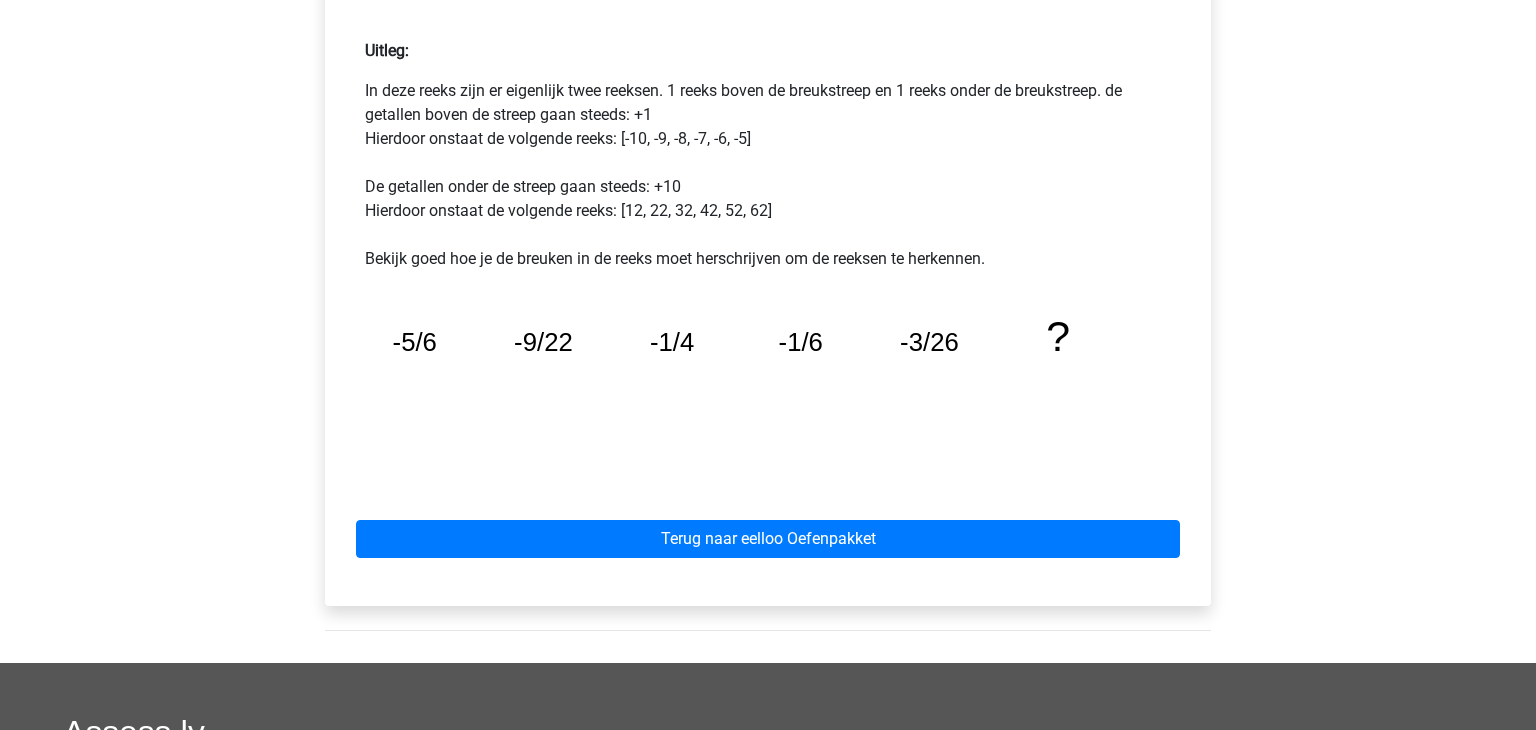 scroll, scrollTop: 876, scrollLeft: 0, axis: vertical 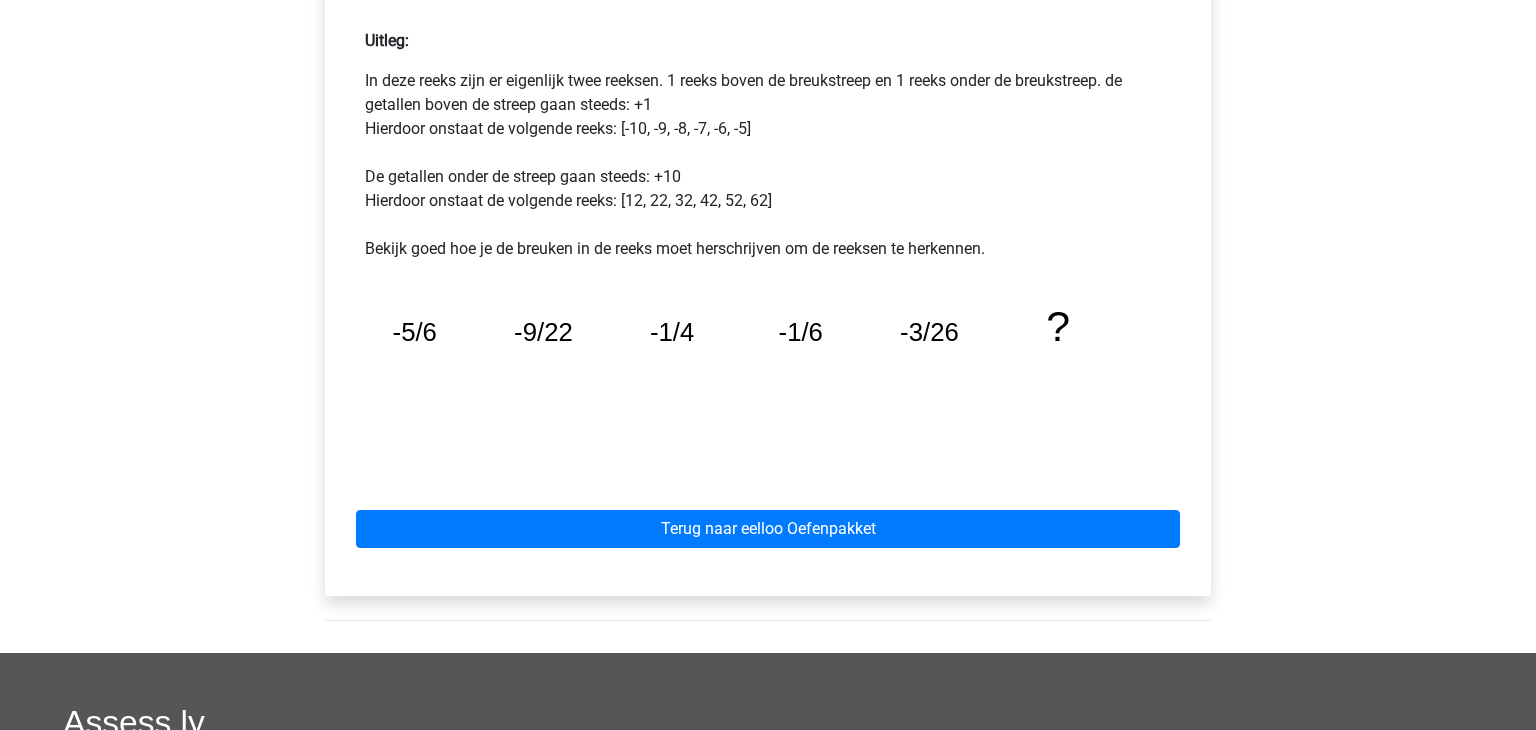 click on "Terug naar eelloo Oefenpakket" at bounding box center [768, 525] 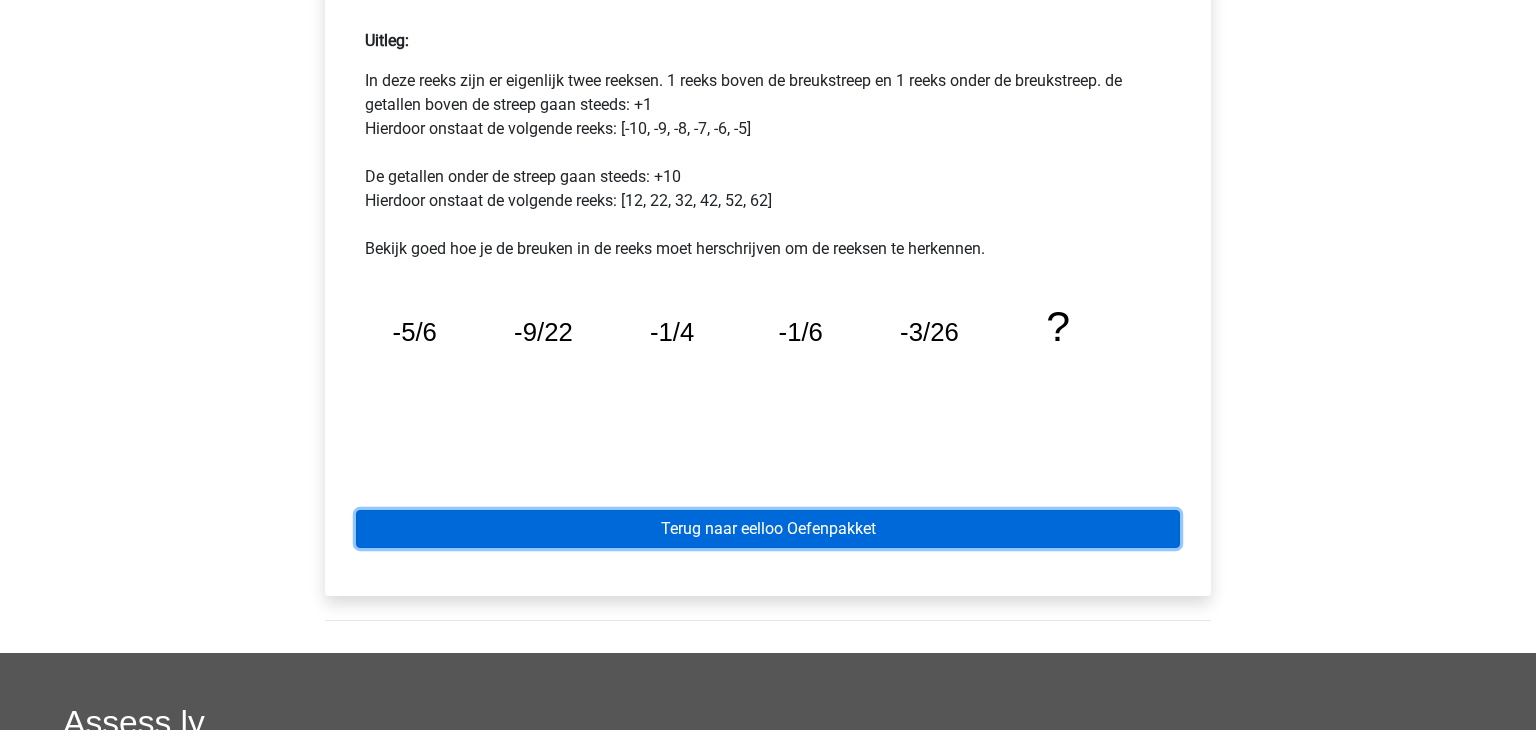 click on "Terug naar eelloo Oefenpakket" at bounding box center (768, 529) 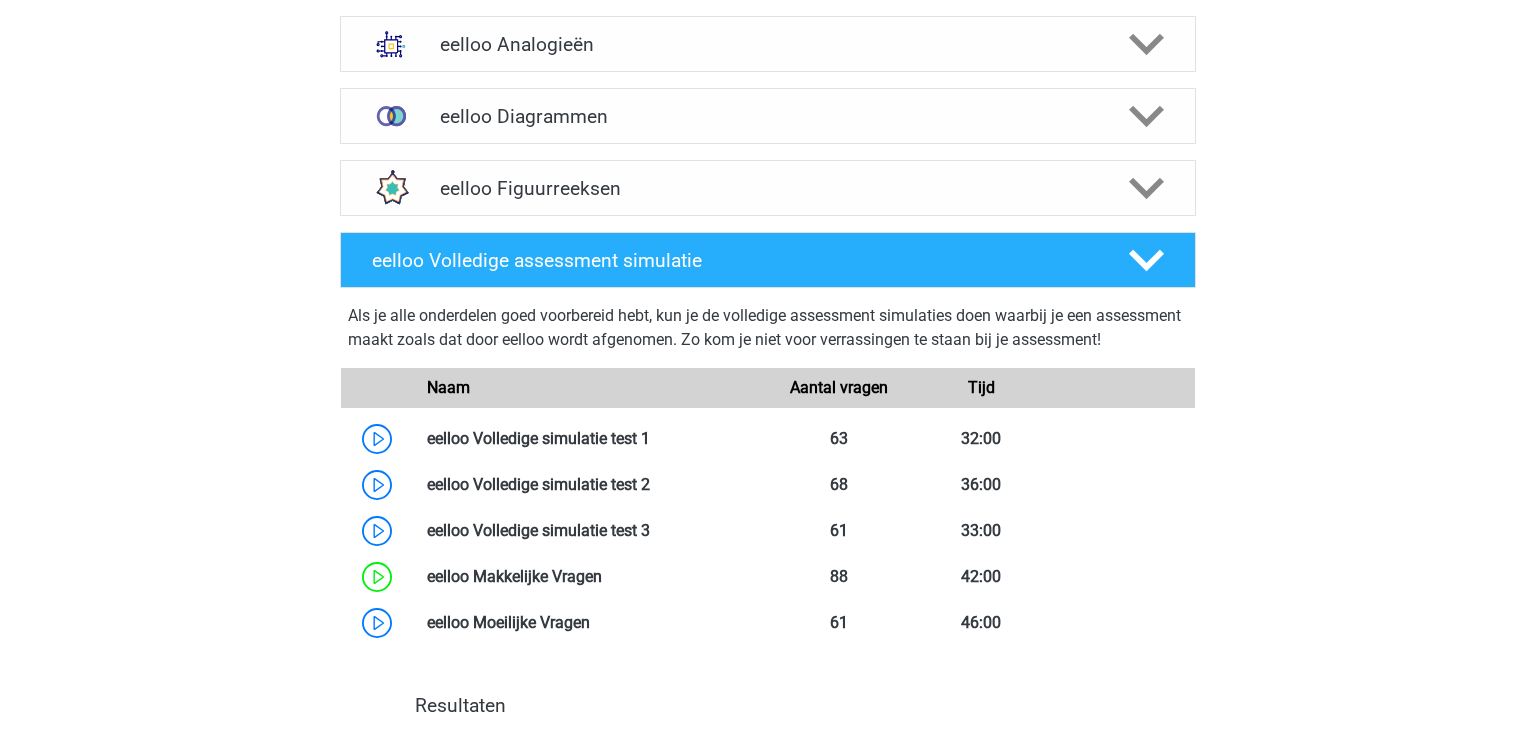 scroll, scrollTop: 888, scrollLeft: 0, axis: vertical 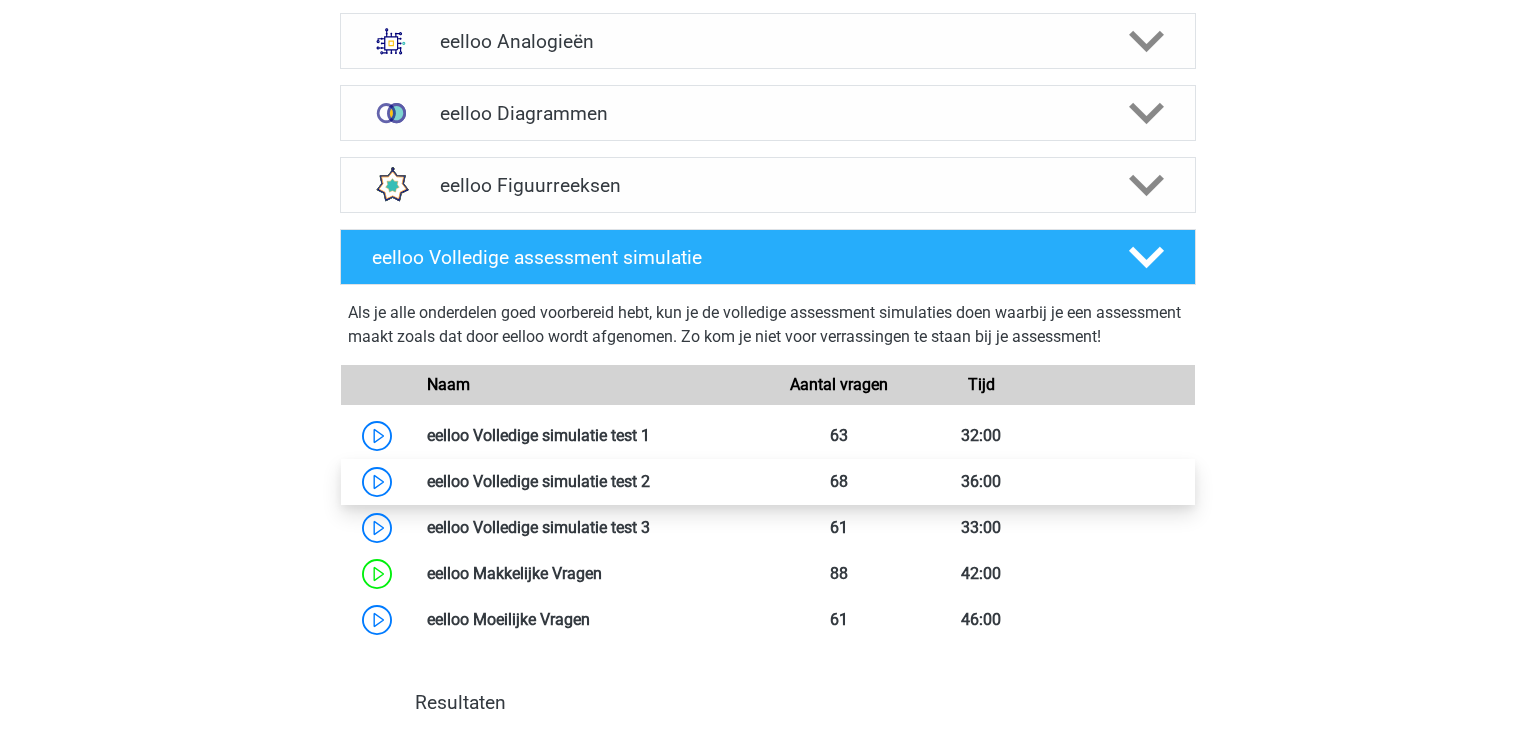 click at bounding box center [650, 481] 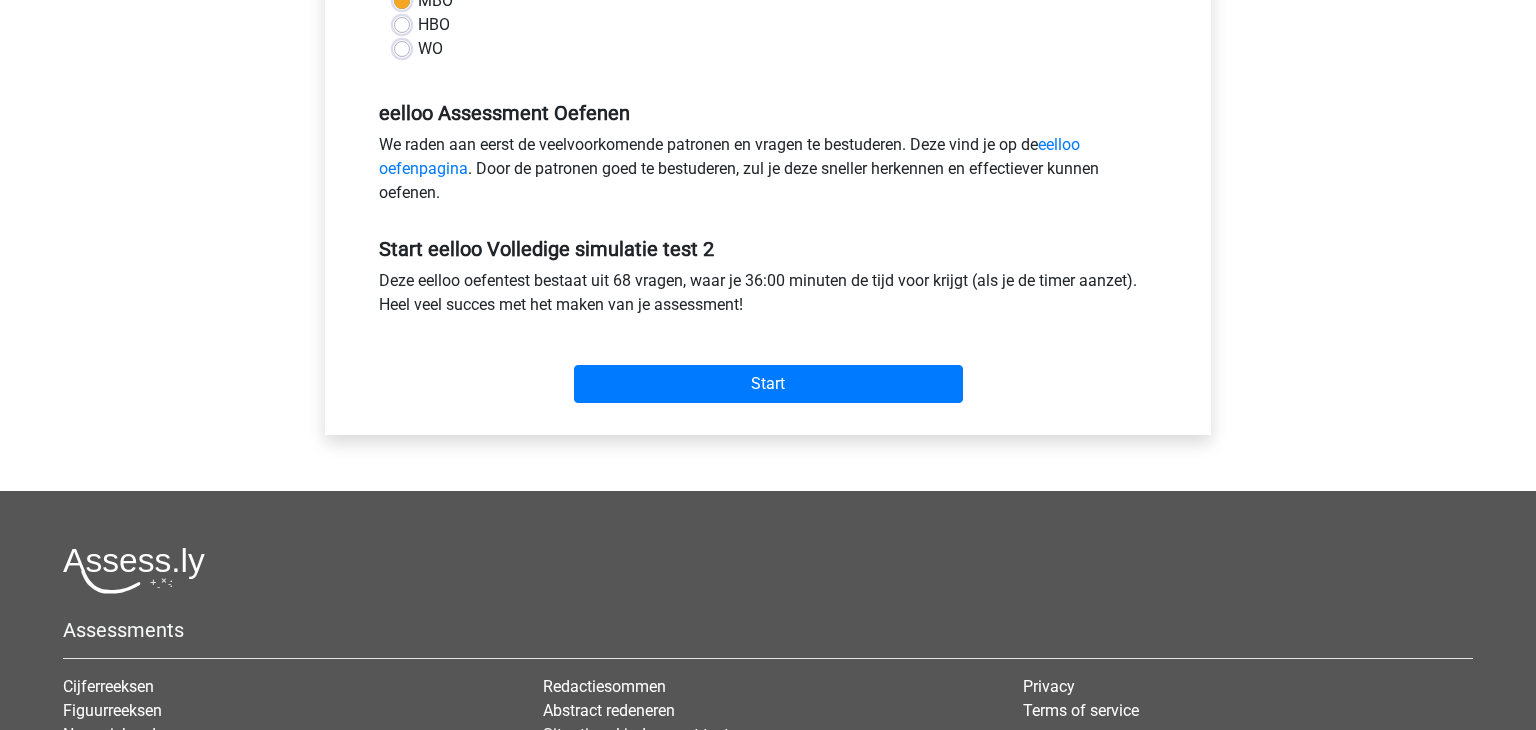 scroll, scrollTop: 560, scrollLeft: 0, axis: vertical 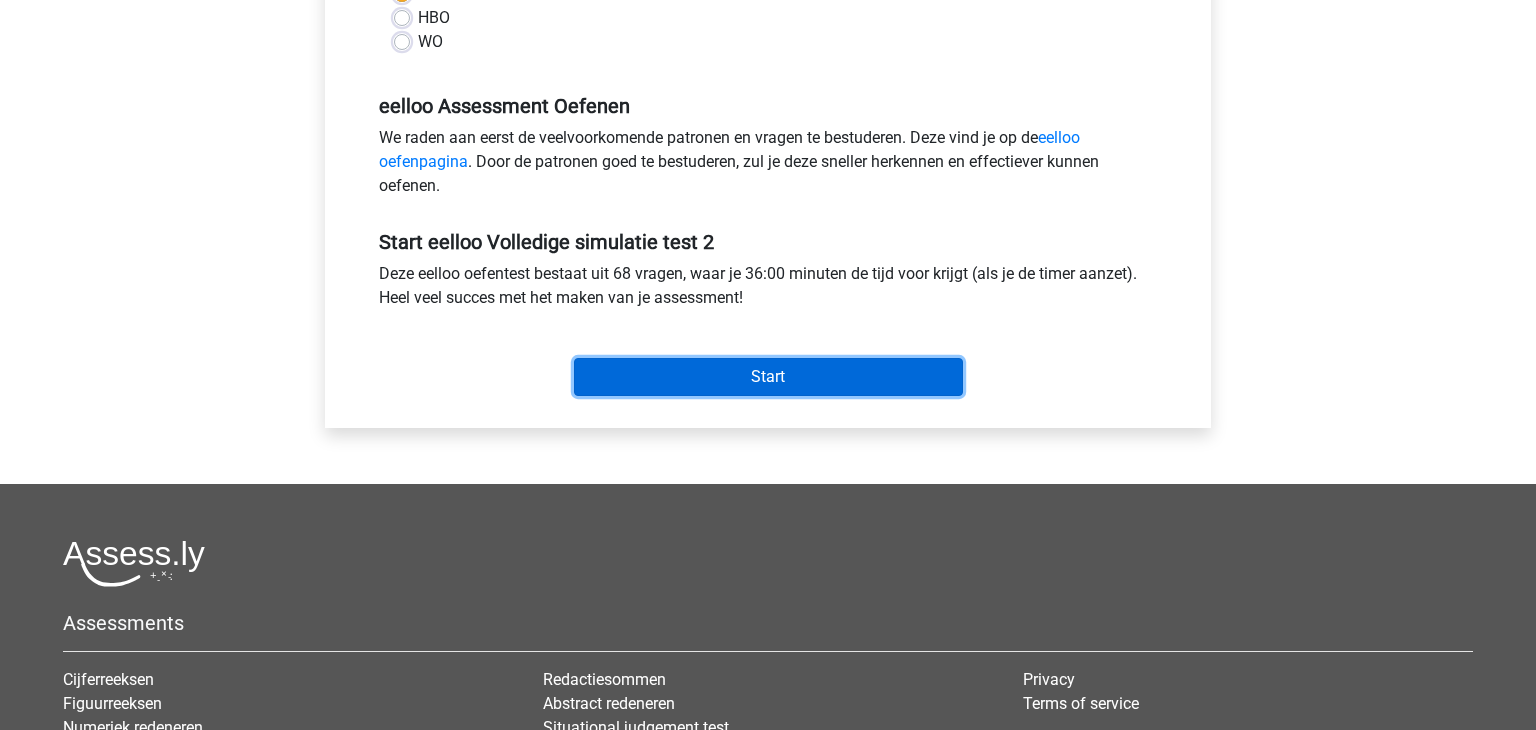 click on "Start" at bounding box center [768, 377] 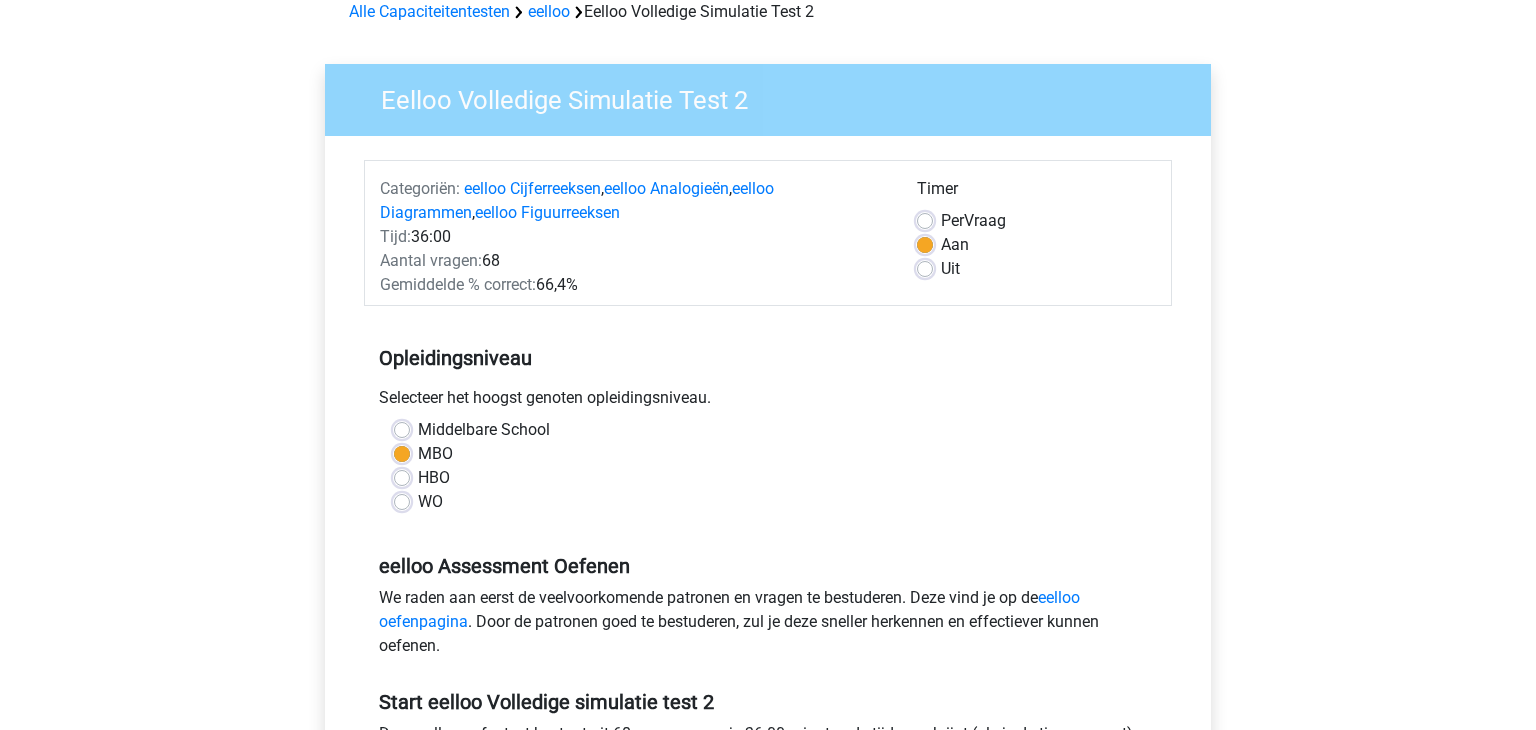 scroll, scrollTop: 100, scrollLeft: 0, axis: vertical 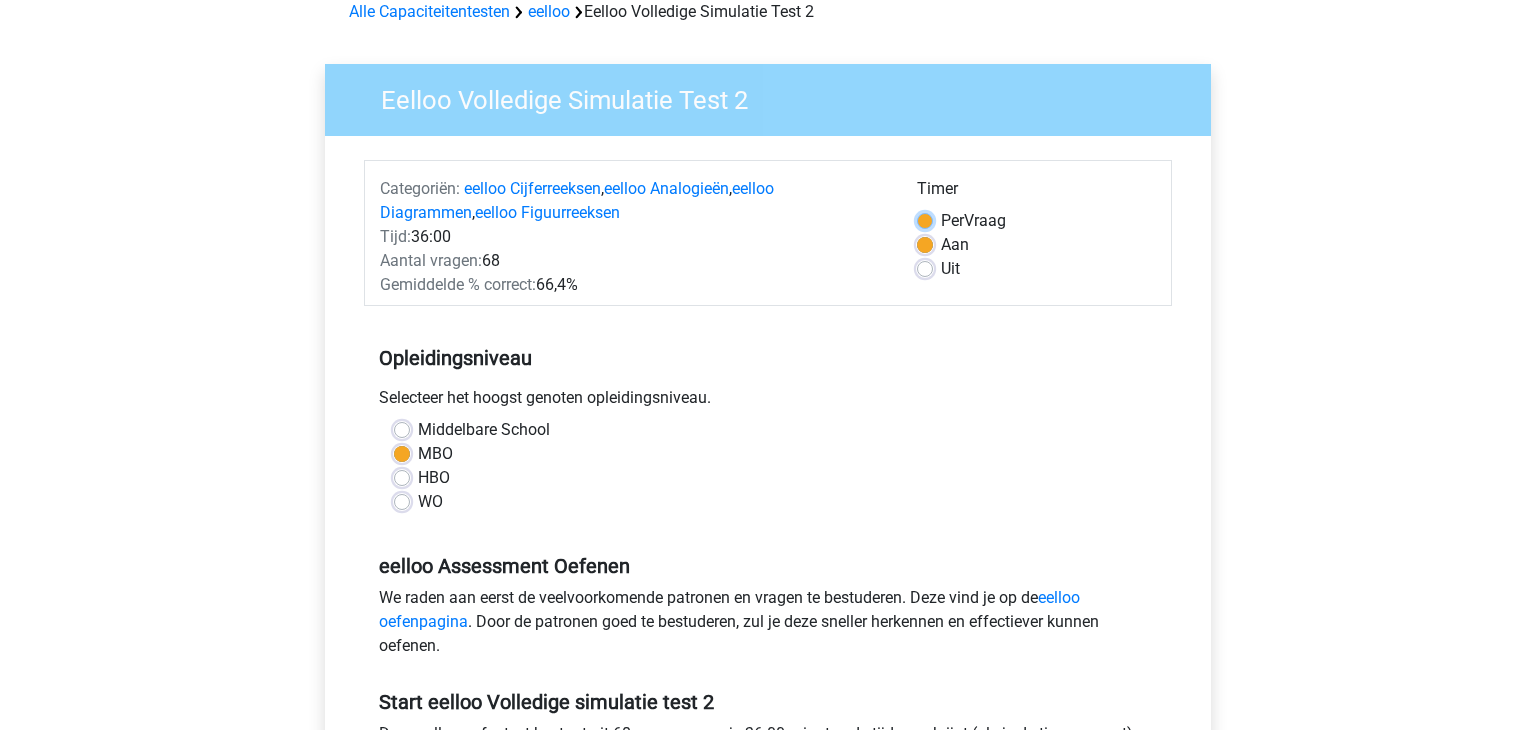 click on "Per  Vraag" at bounding box center [925, 219] 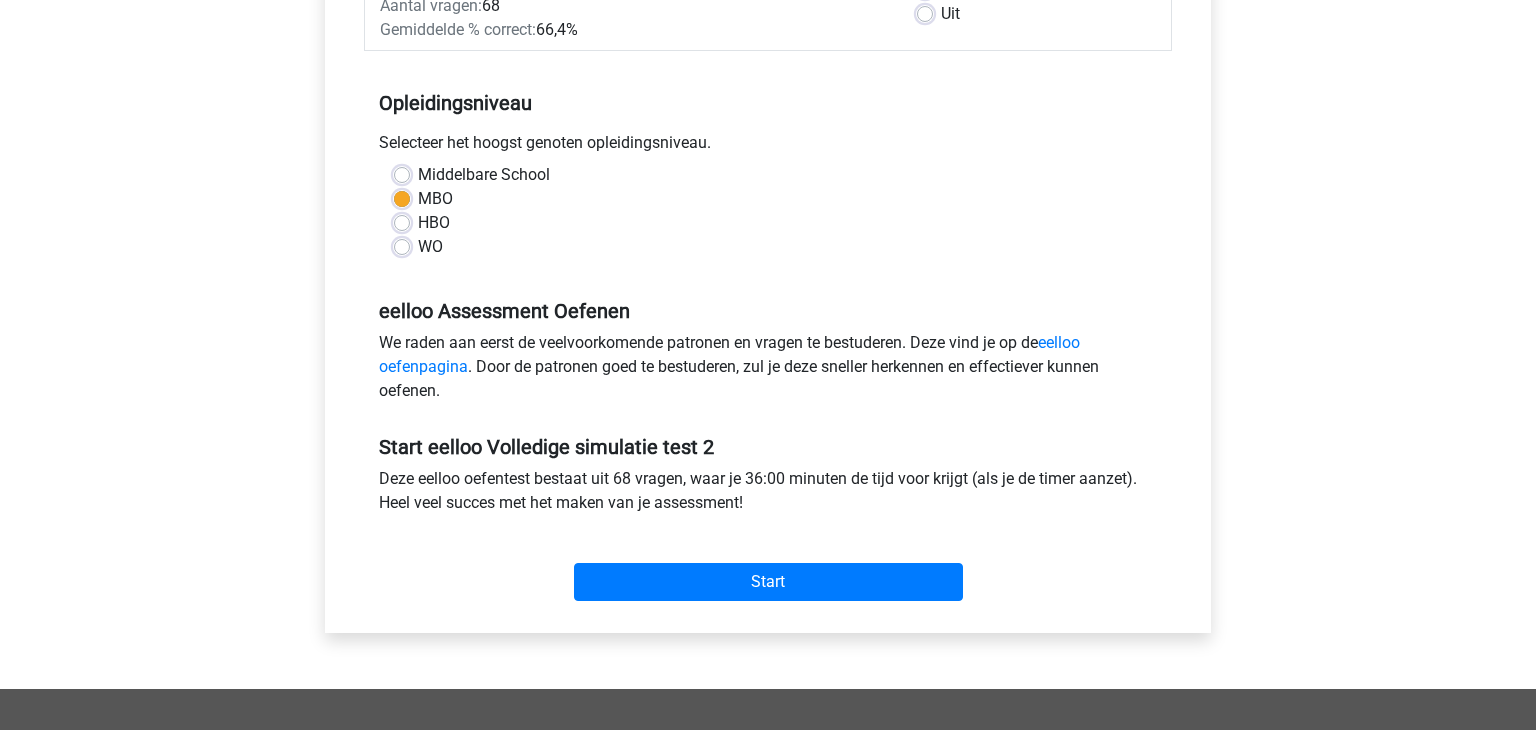 scroll, scrollTop: 356, scrollLeft: 0, axis: vertical 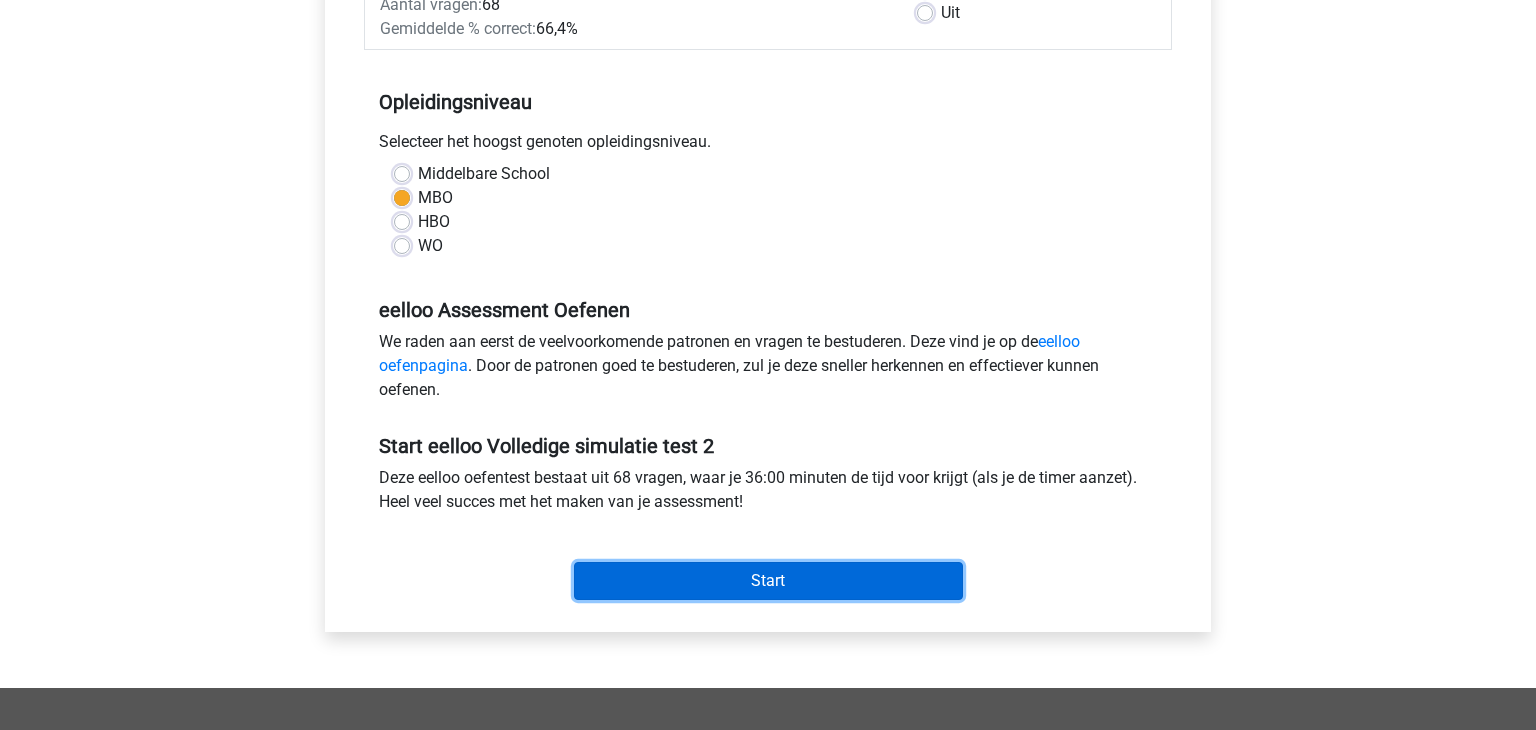 click on "Start" at bounding box center [768, 581] 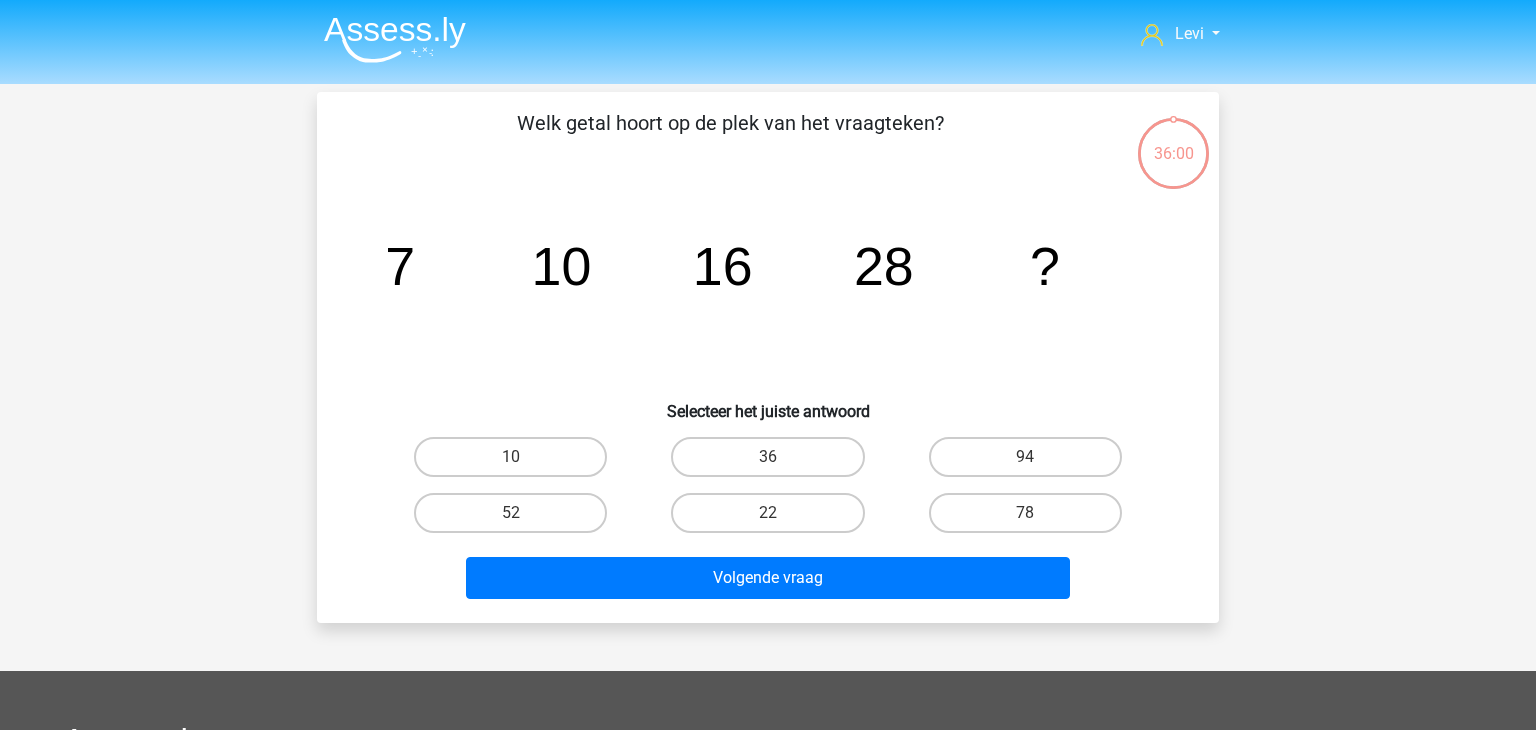 scroll, scrollTop: 0, scrollLeft: 0, axis: both 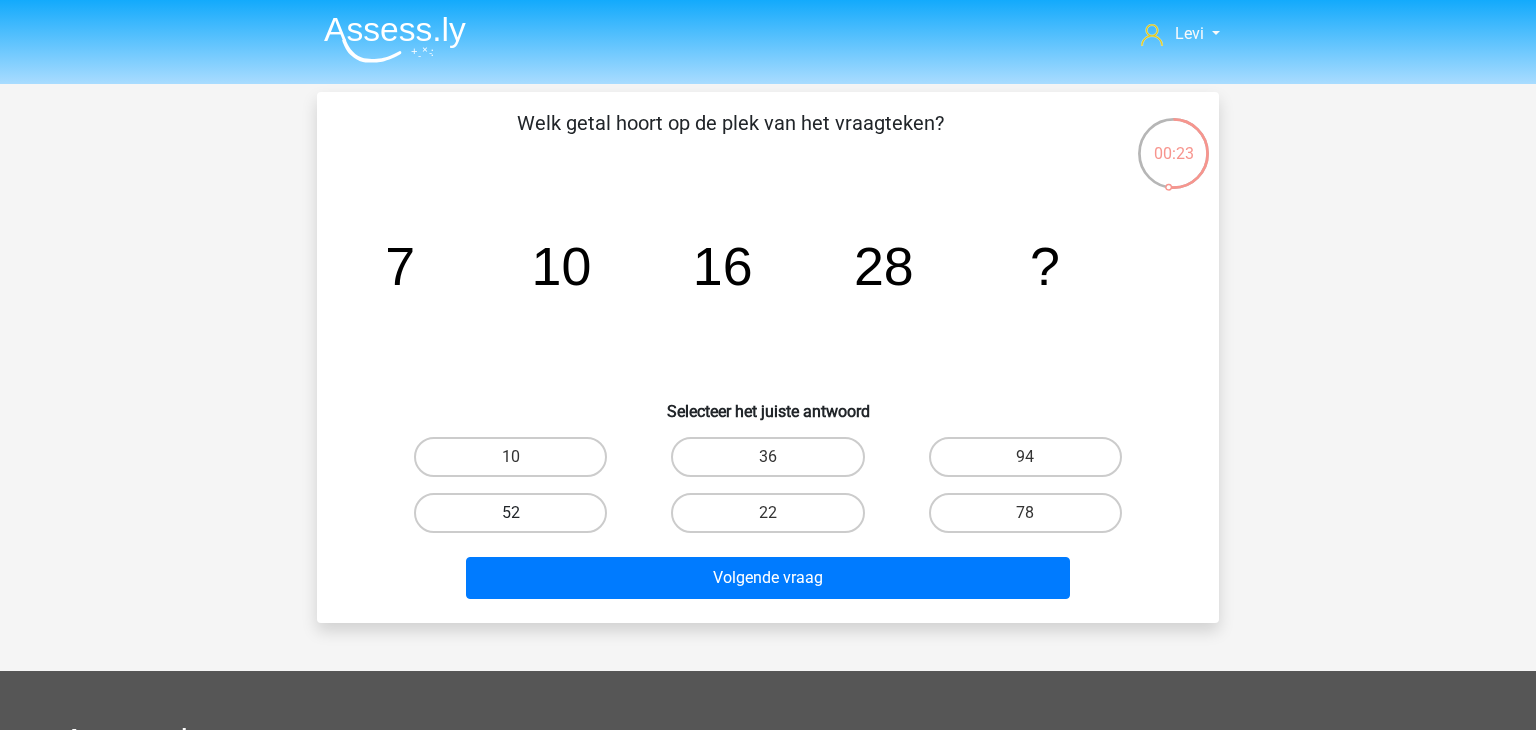 click on "52" at bounding box center [510, 513] 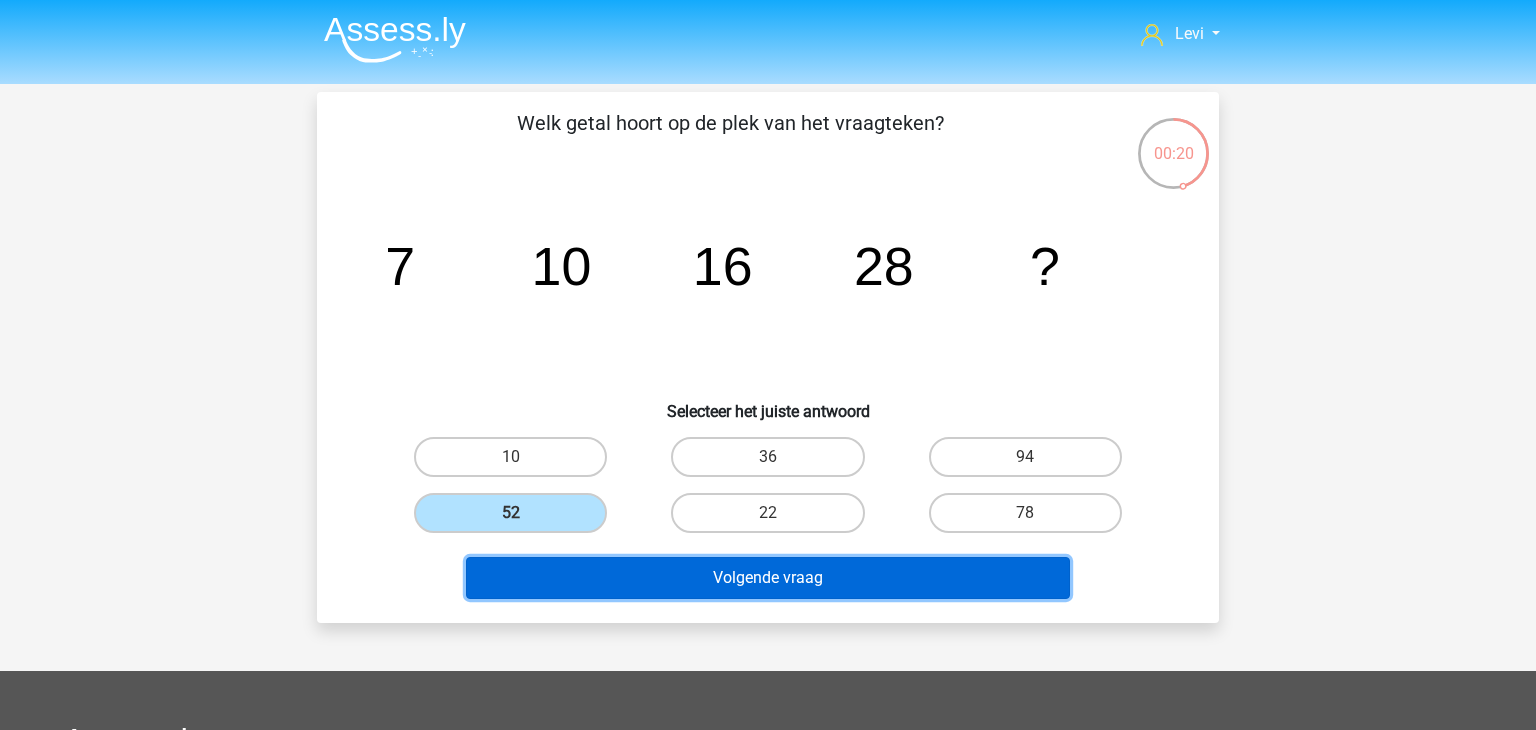 click on "Volgende vraag" at bounding box center (768, 578) 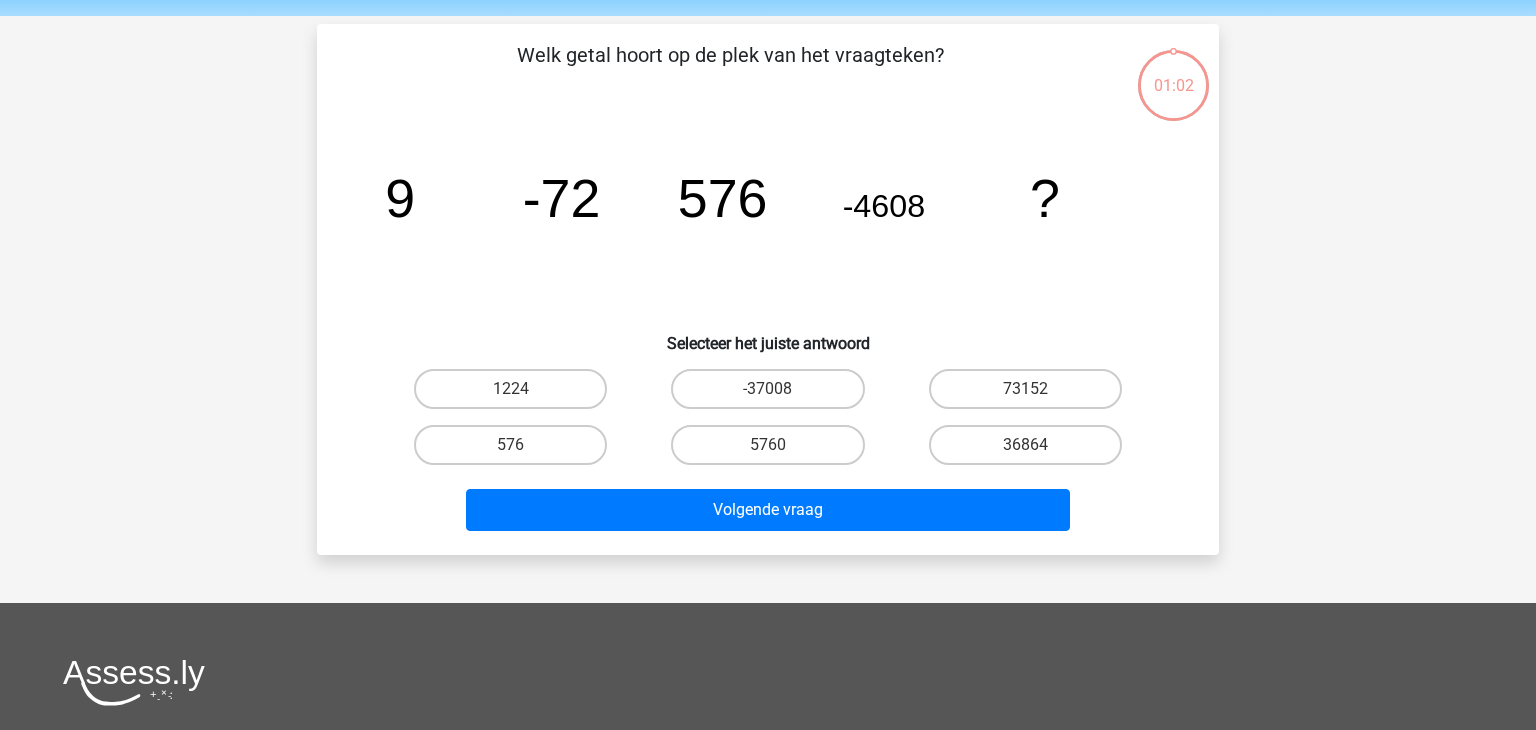 scroll, scrollTop: 92, scrollLeft: 0, axis: vertical 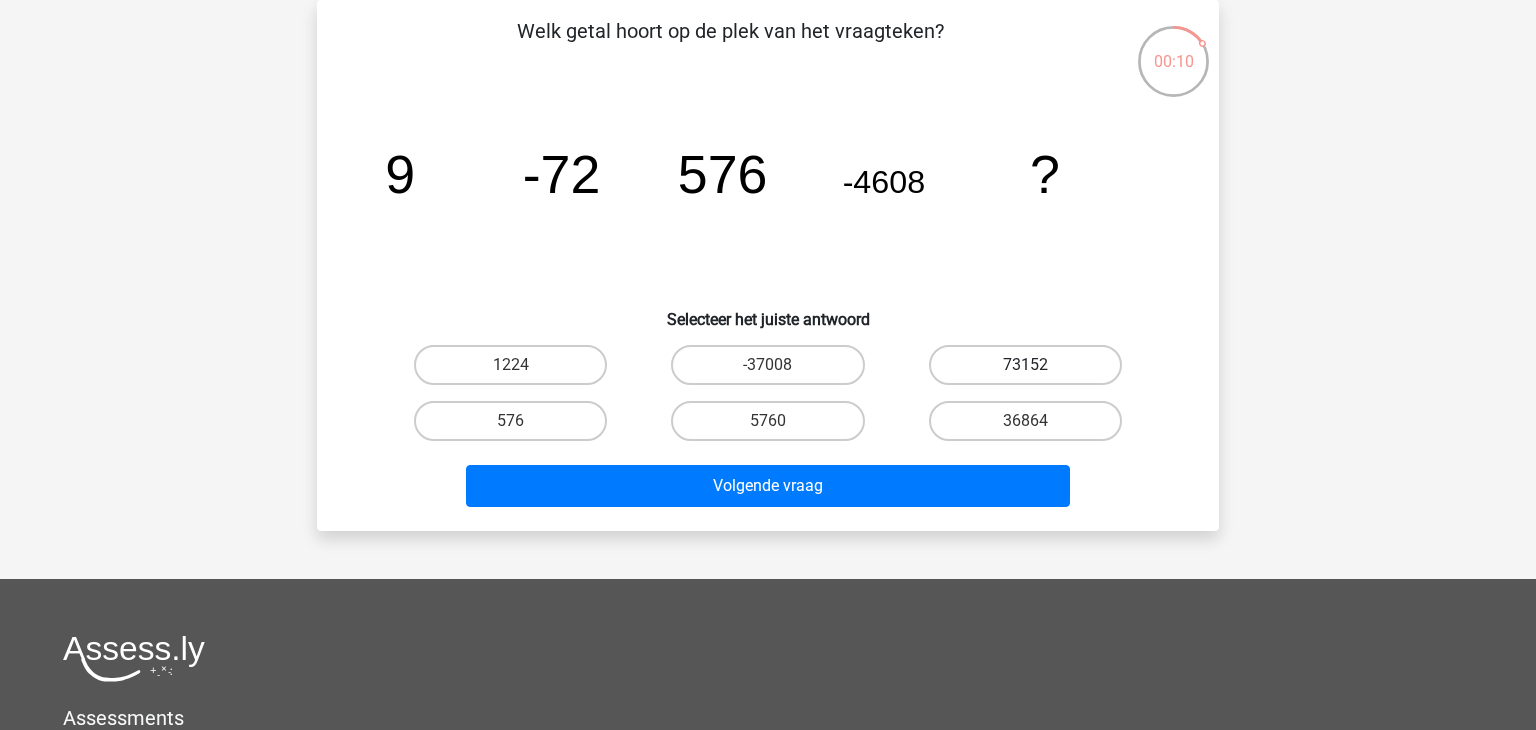 click on "73152" at bounding box center [1025, 365] 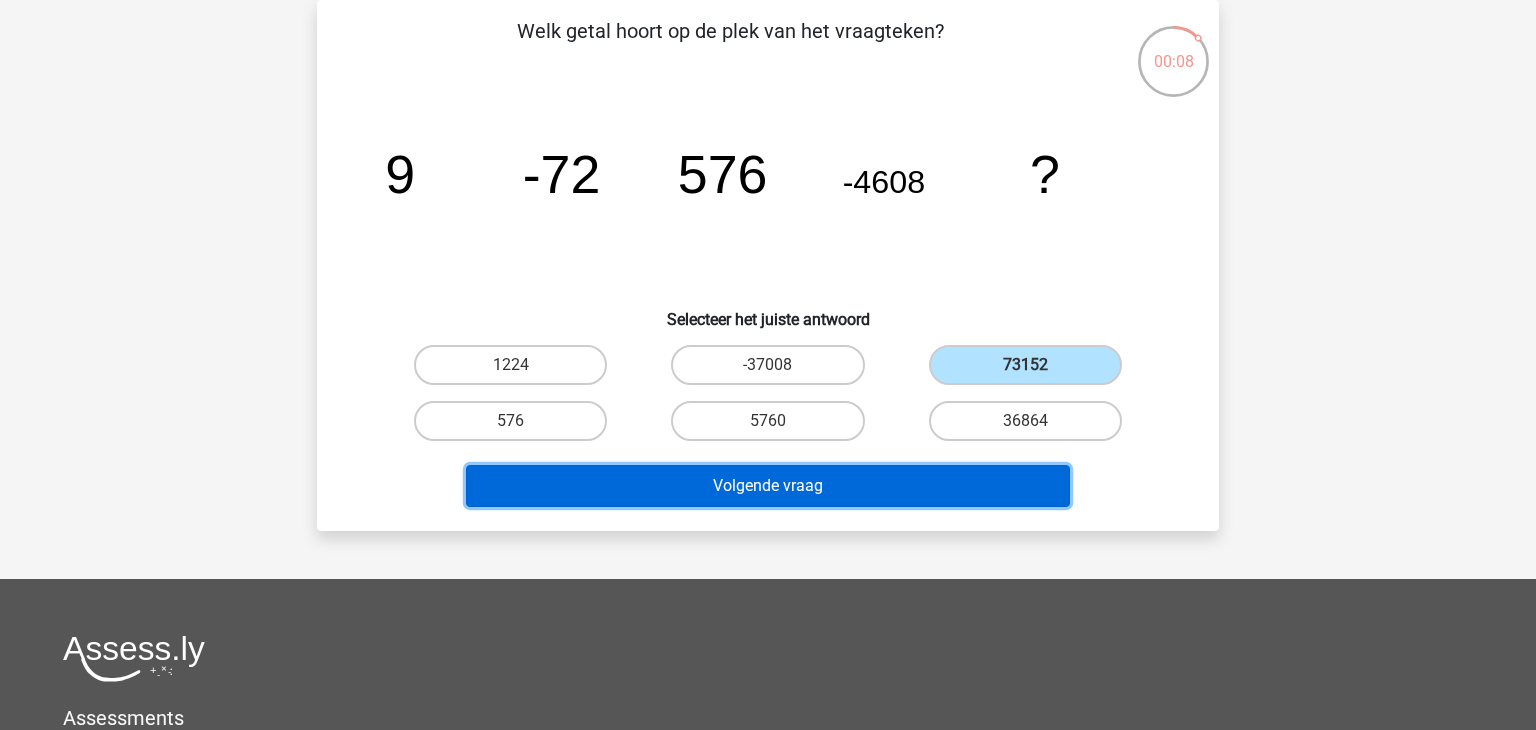 click on "Volgende vraag" at bounding box center [768, 486] 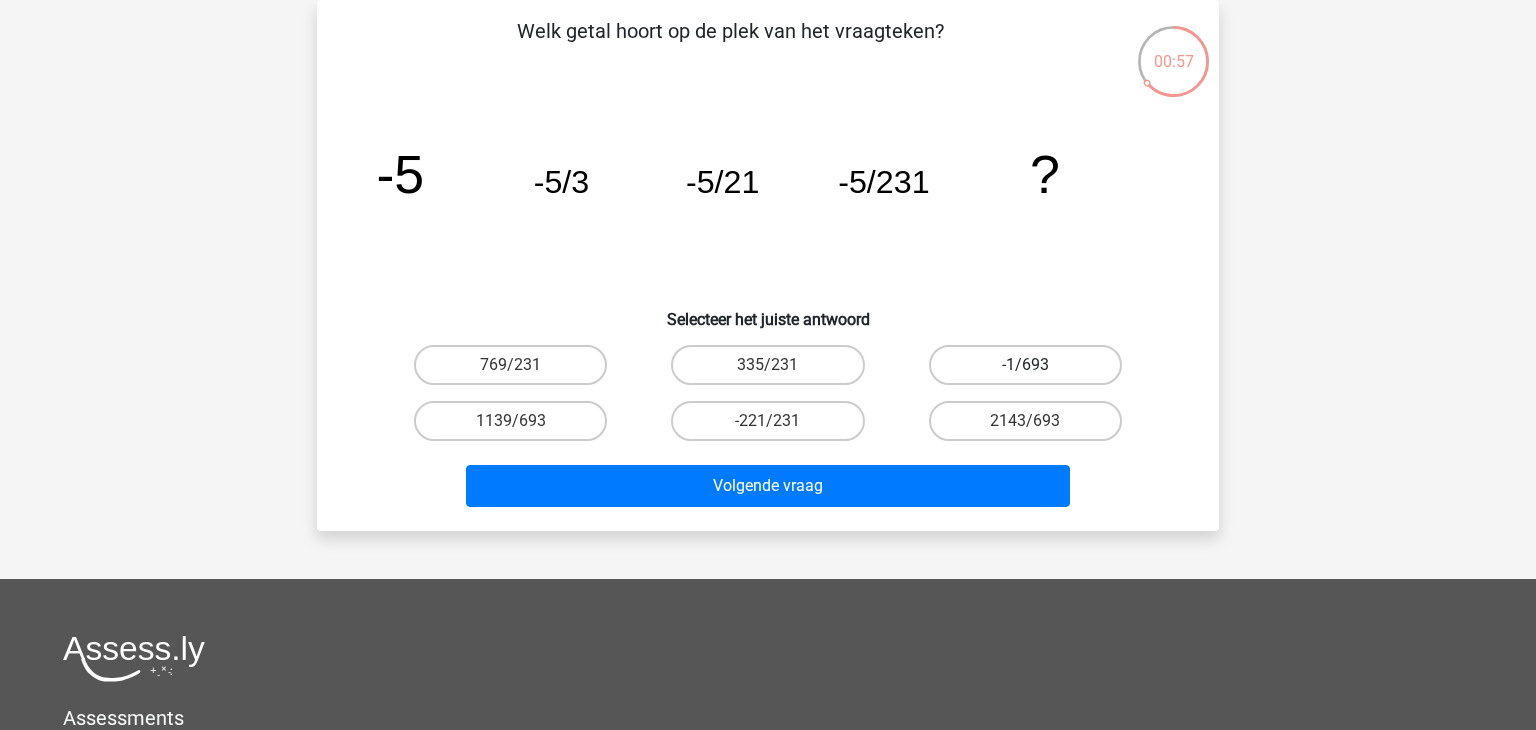 click on "-1/693" at bounding box center (1025, 365) 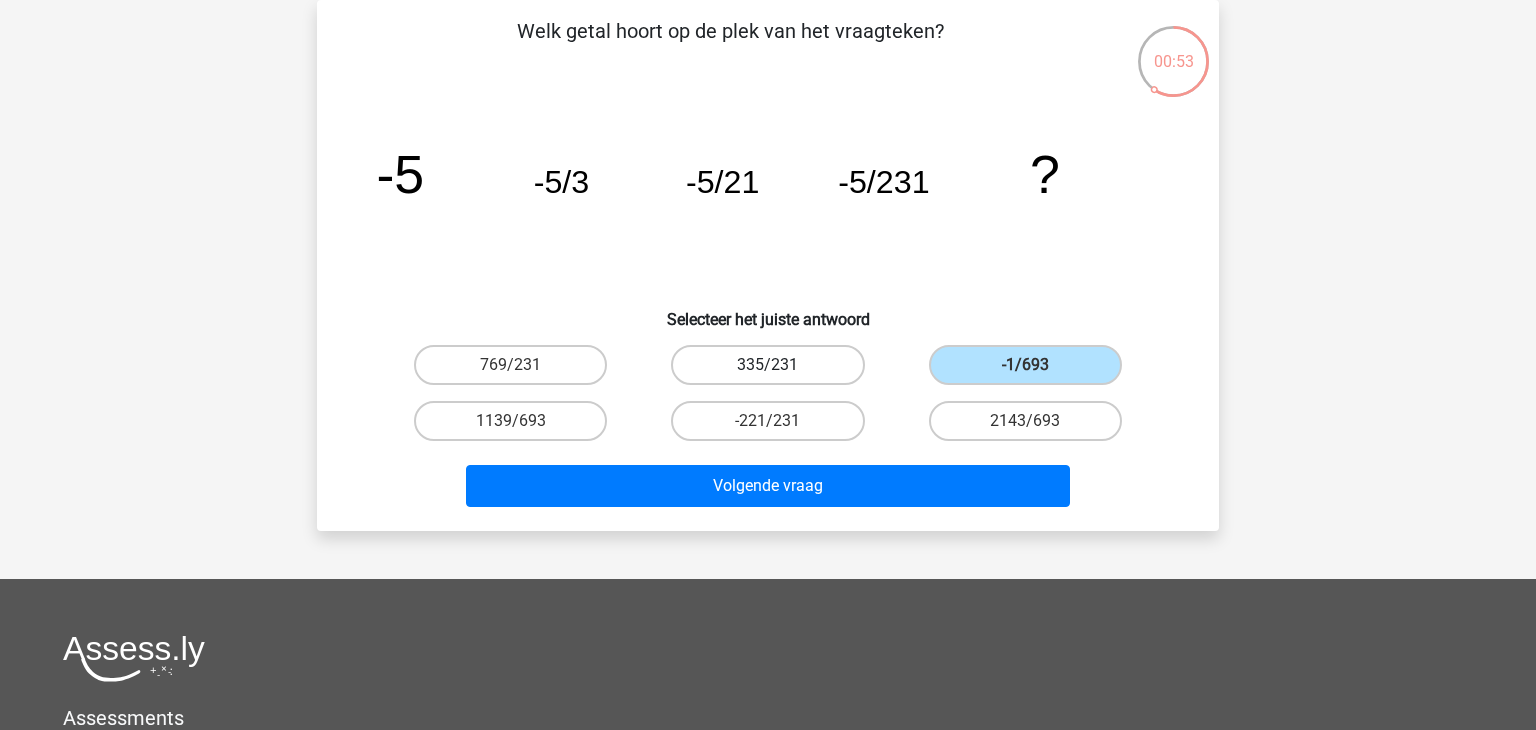 click on "335/231" at bounding box center [767, 365] 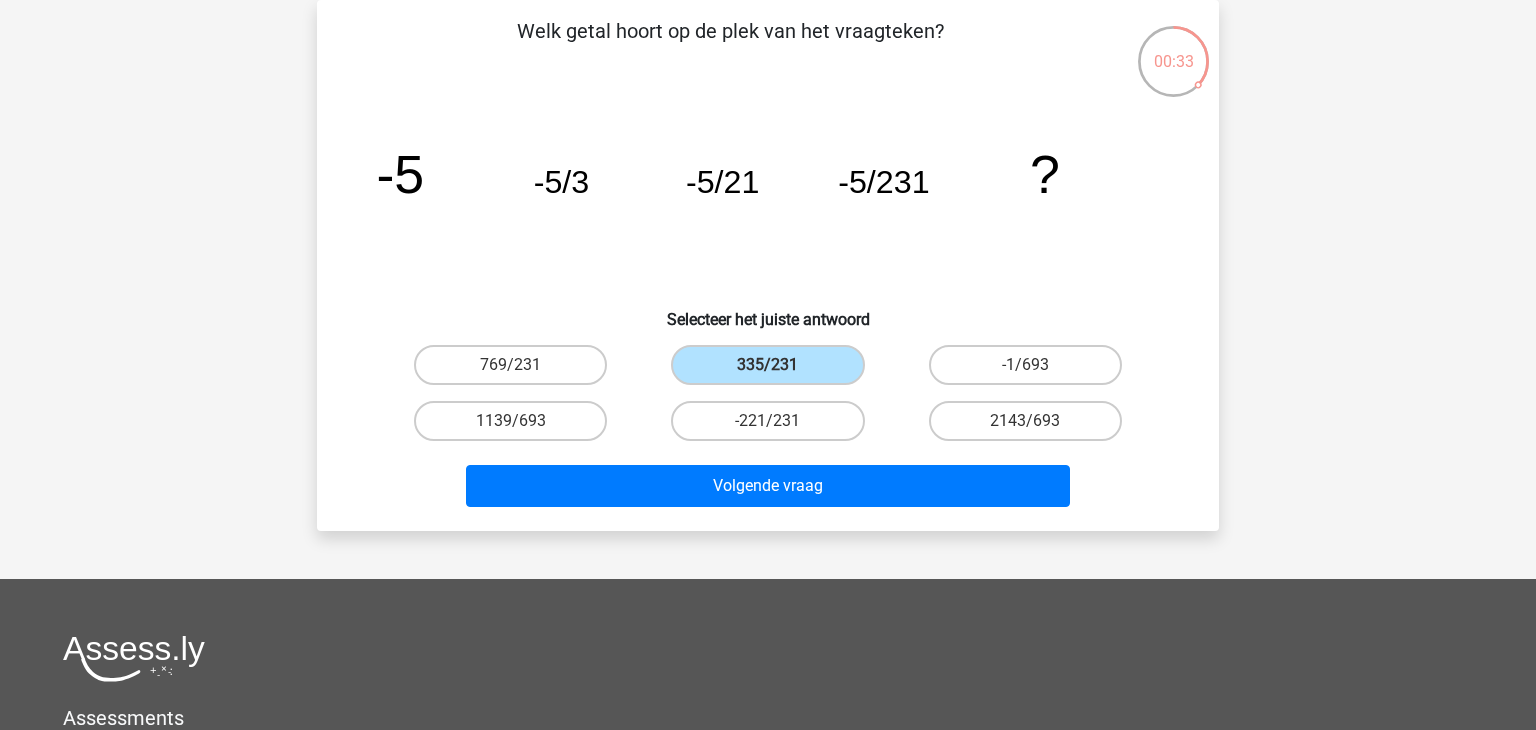 click on "-5/231" 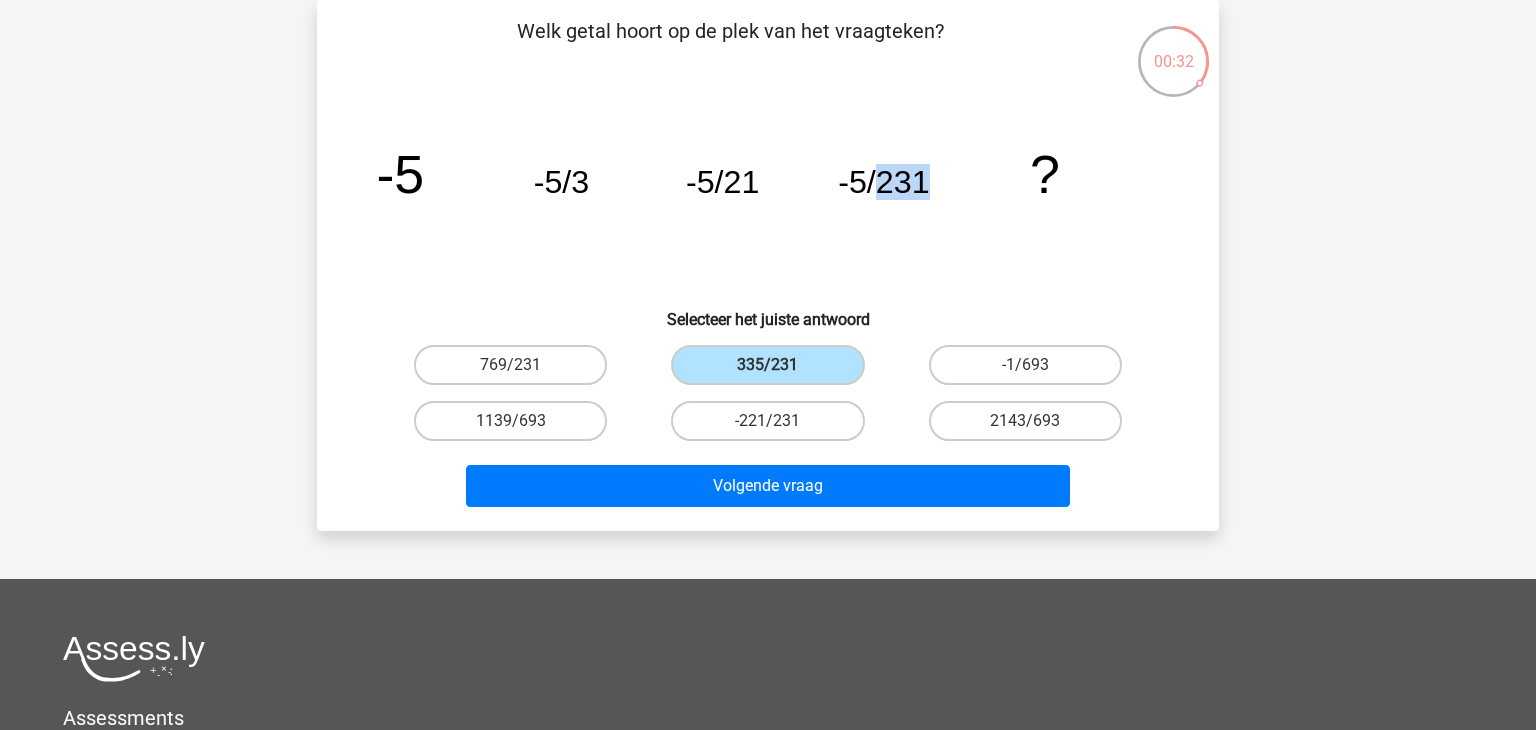 click on "image/svg+xml
-5
-5/3
-5/21
-5/231
?" 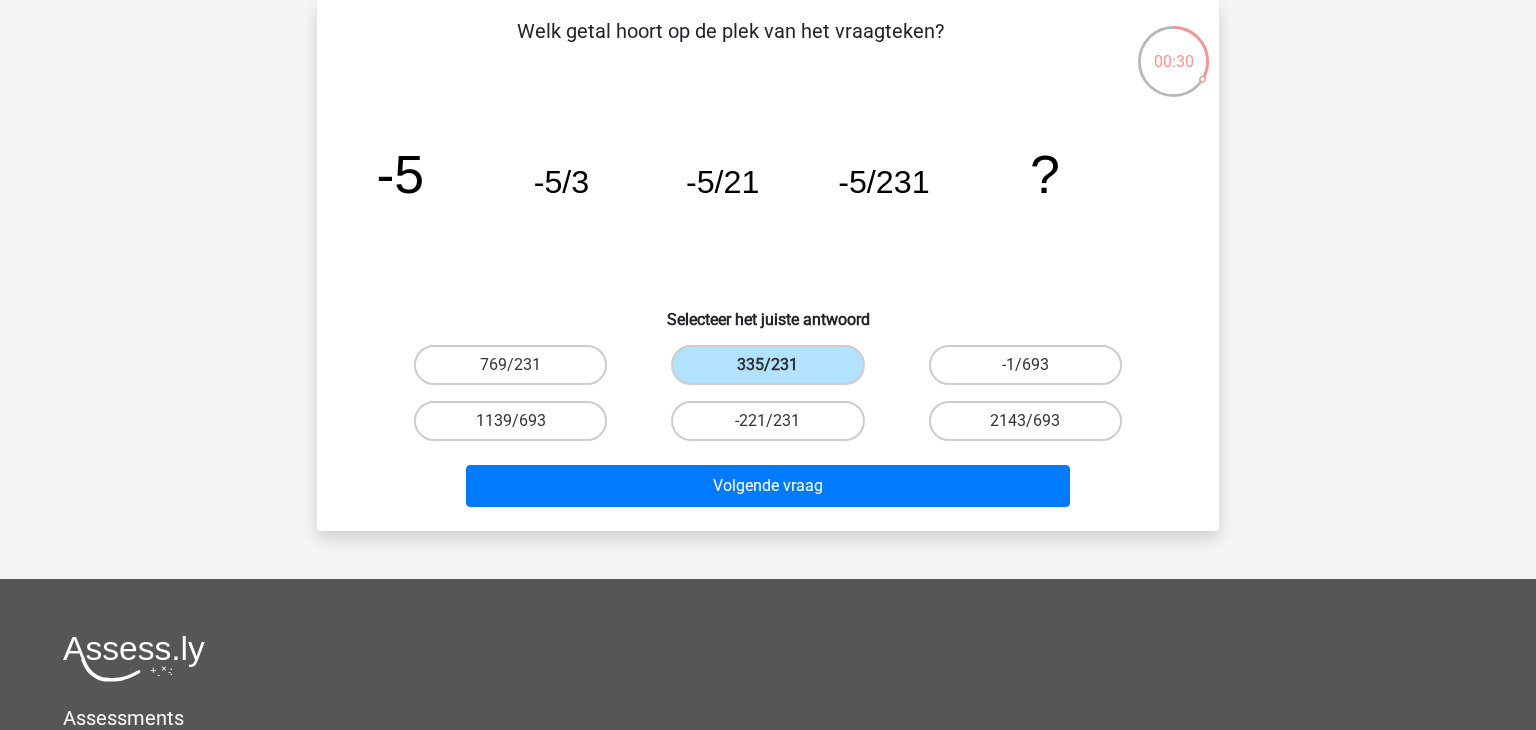 click on "image/svg+xml
-5
-5/3
-5/21
-5/231
?" 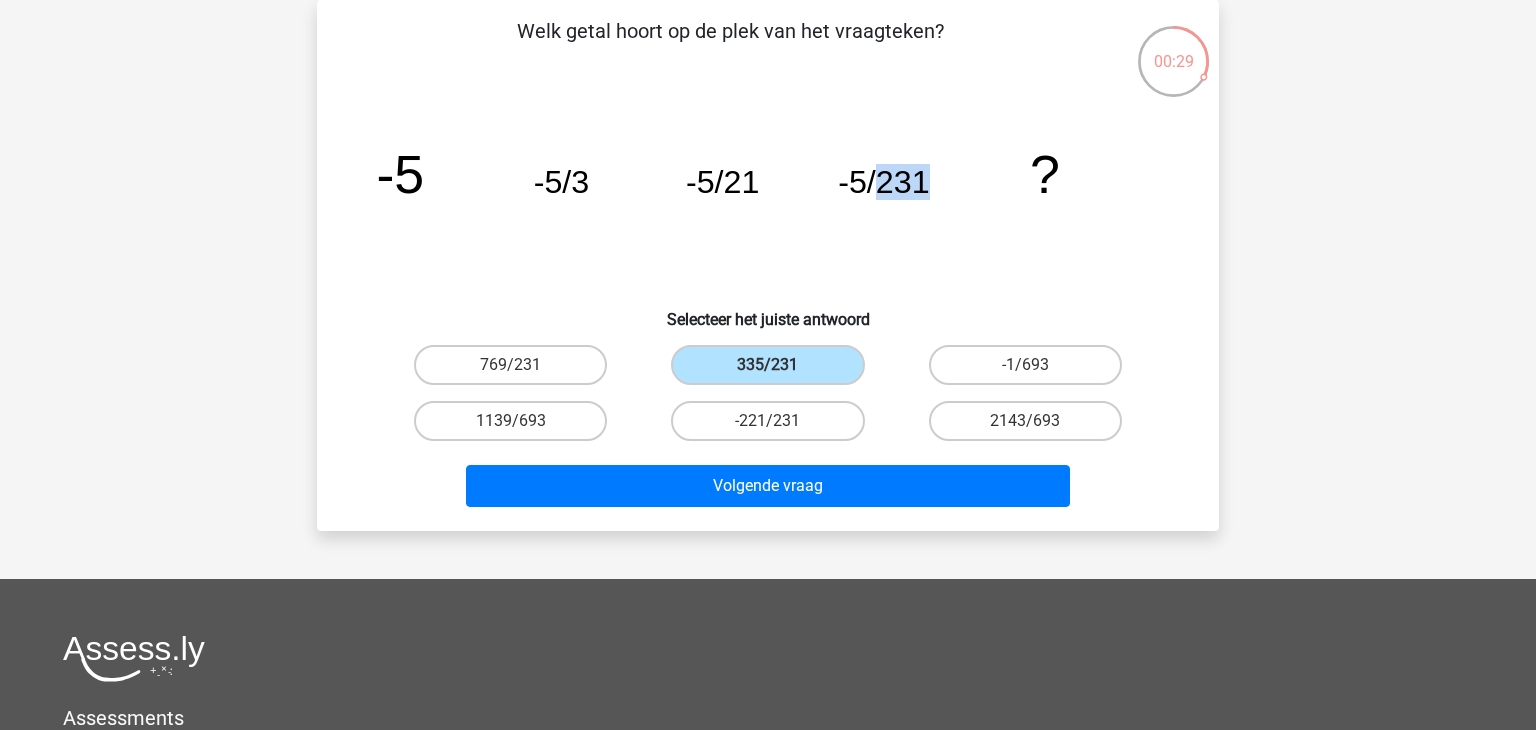 click on "image/svg+xml
-5
-5/3
-5/21
-5/231
?" 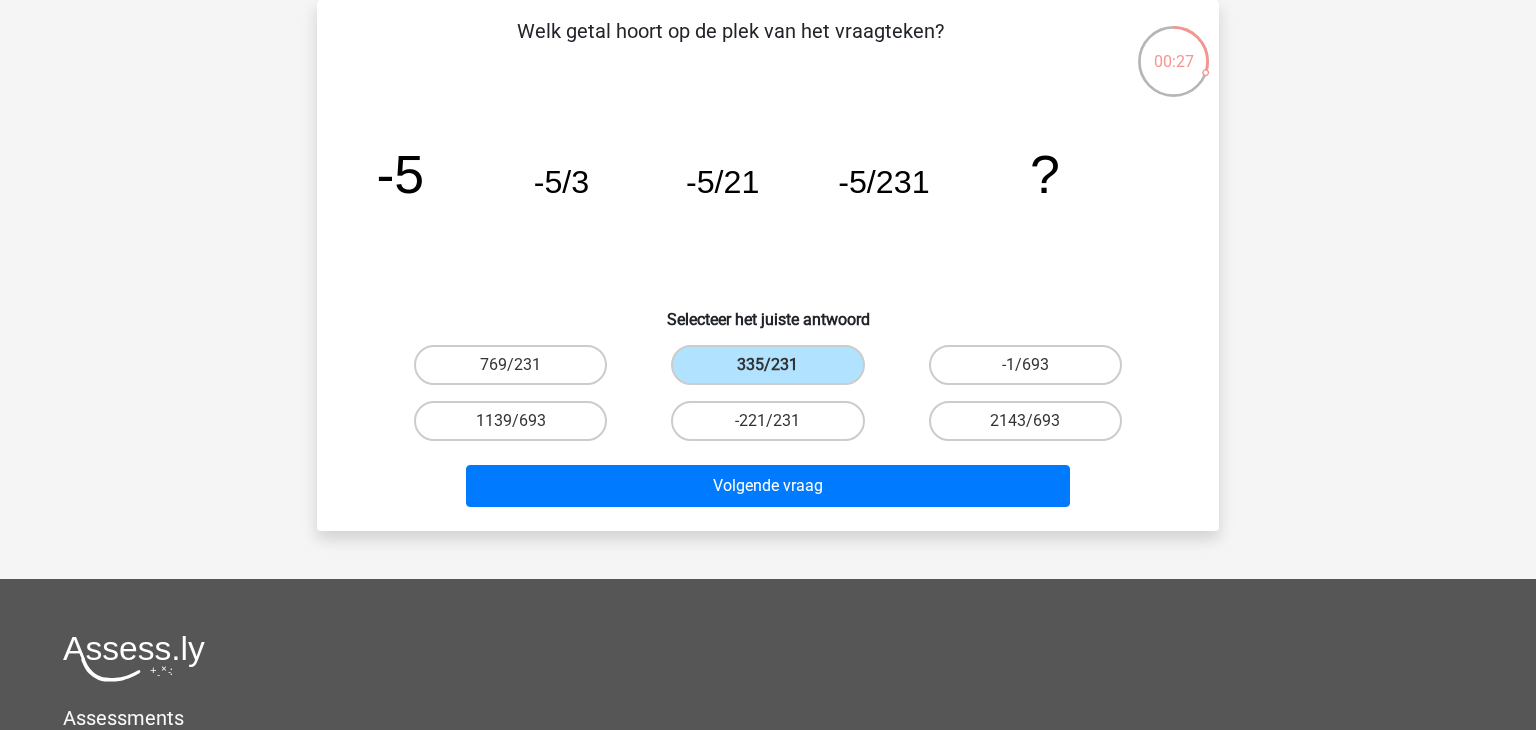 click on "image/svg+xml
-5
-5/3
-5/21
-5/231
?" 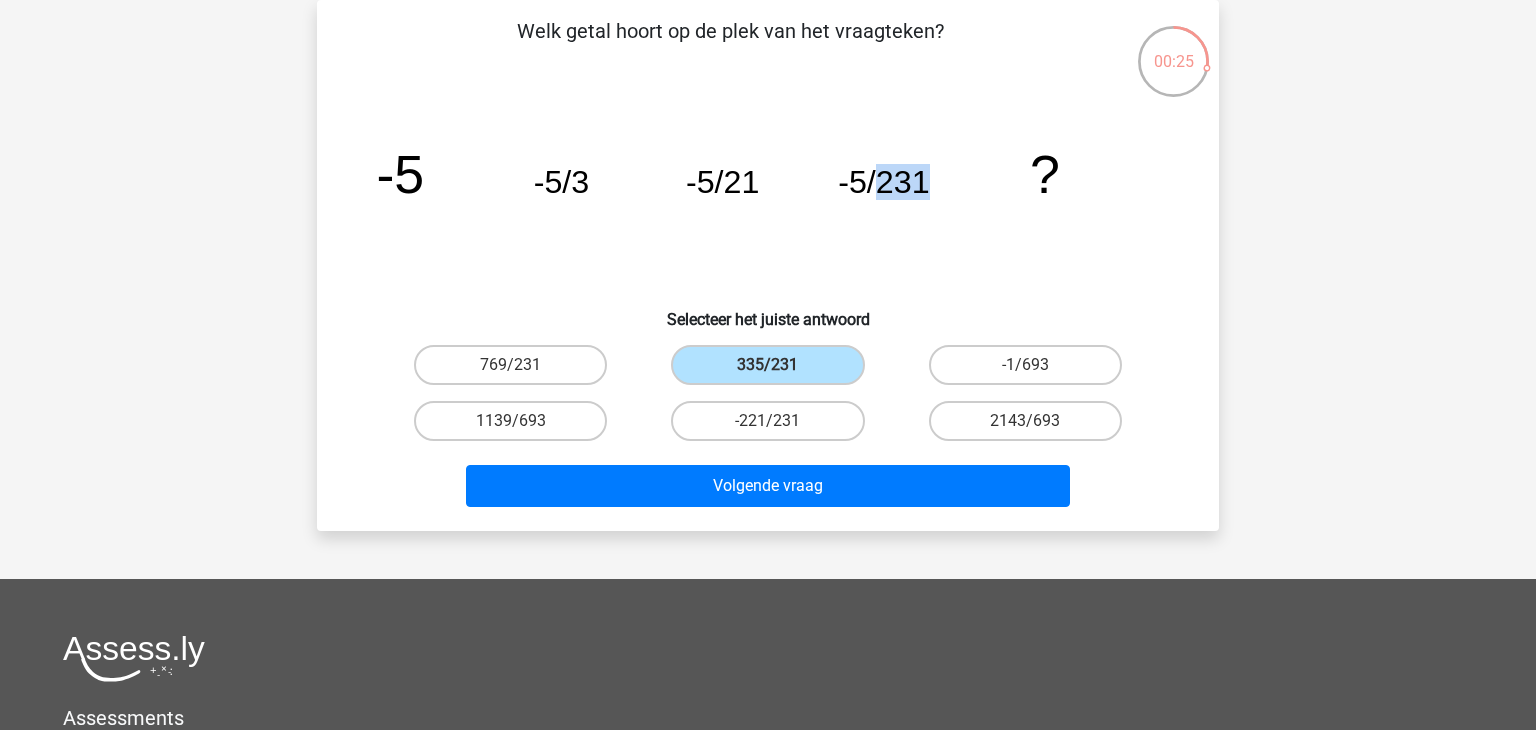 click on "image/svg+xml
-5
-5/3
-5/21
-5/231
?" 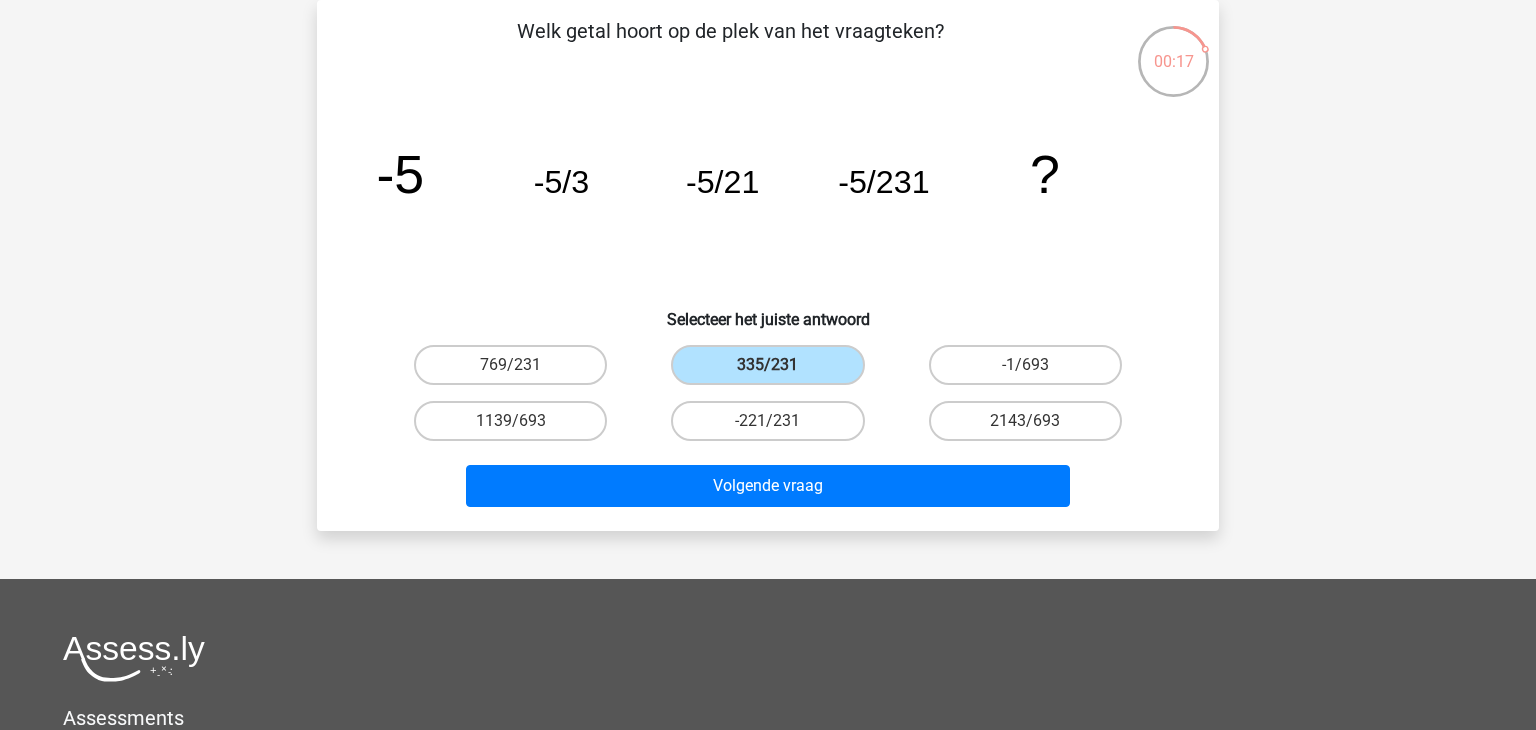 click on "image/svg+xml
-5
-5/3
-5/21
-5/231
?" 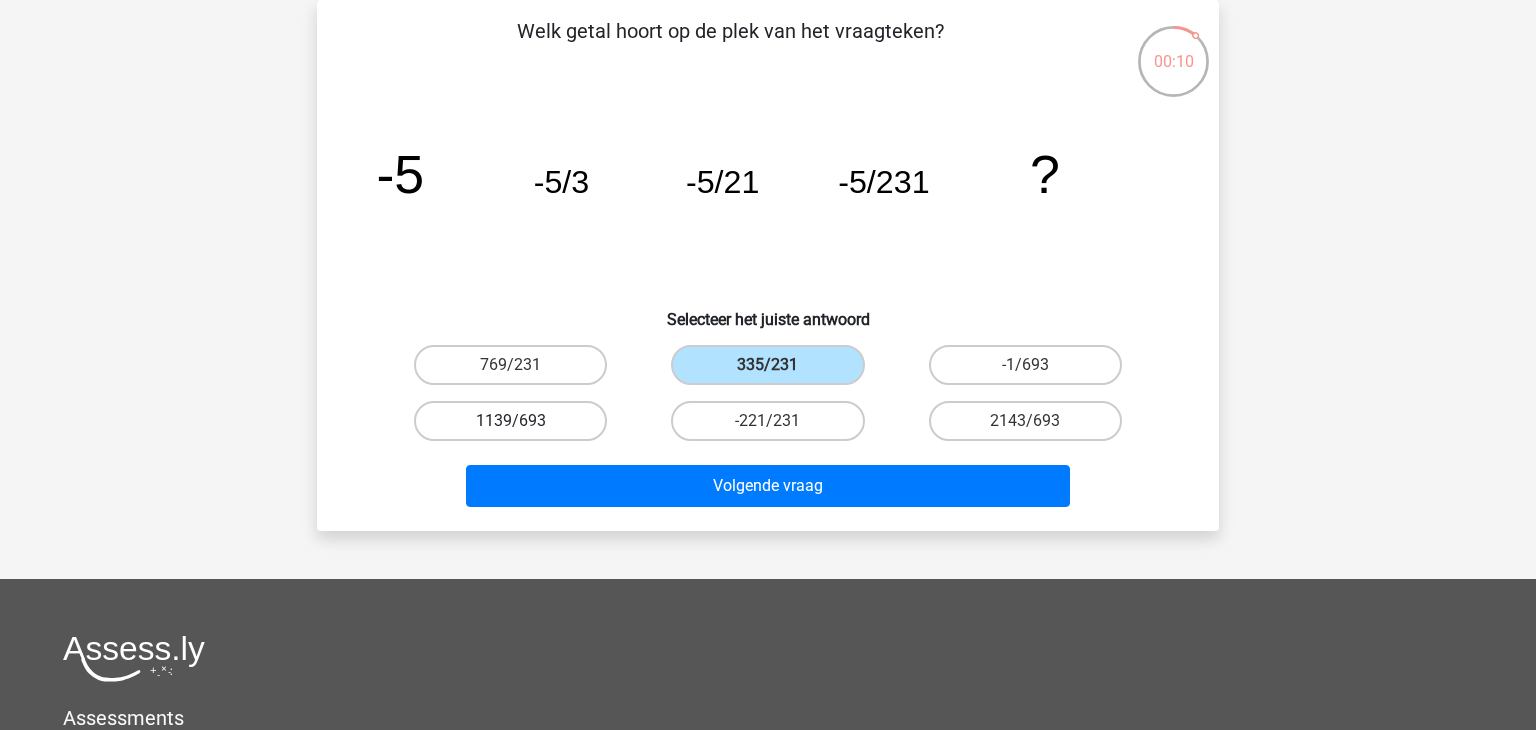 click on "1139/693" at bounding box center [510, 421] 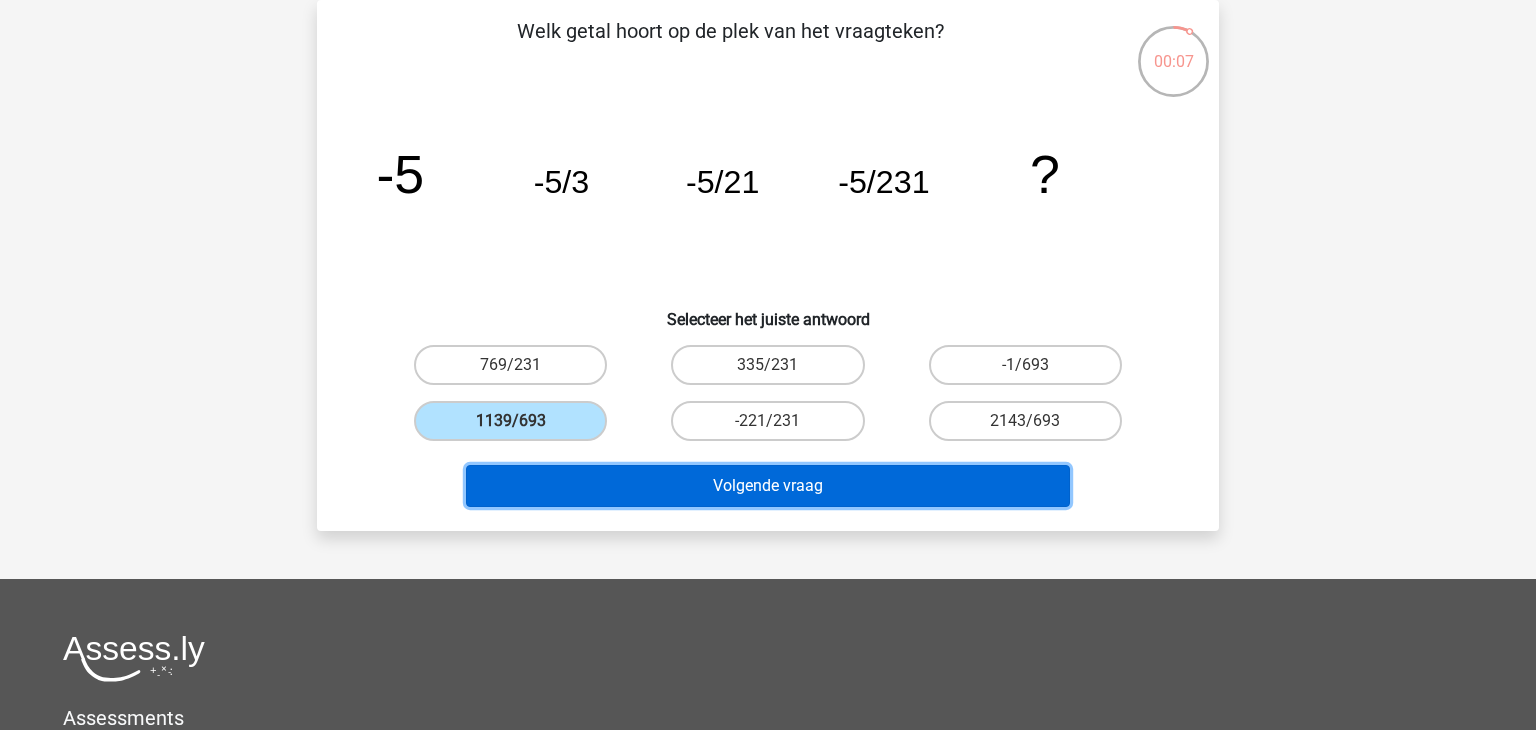 click on "Volgende vraag" at bounding box center [768, 486] 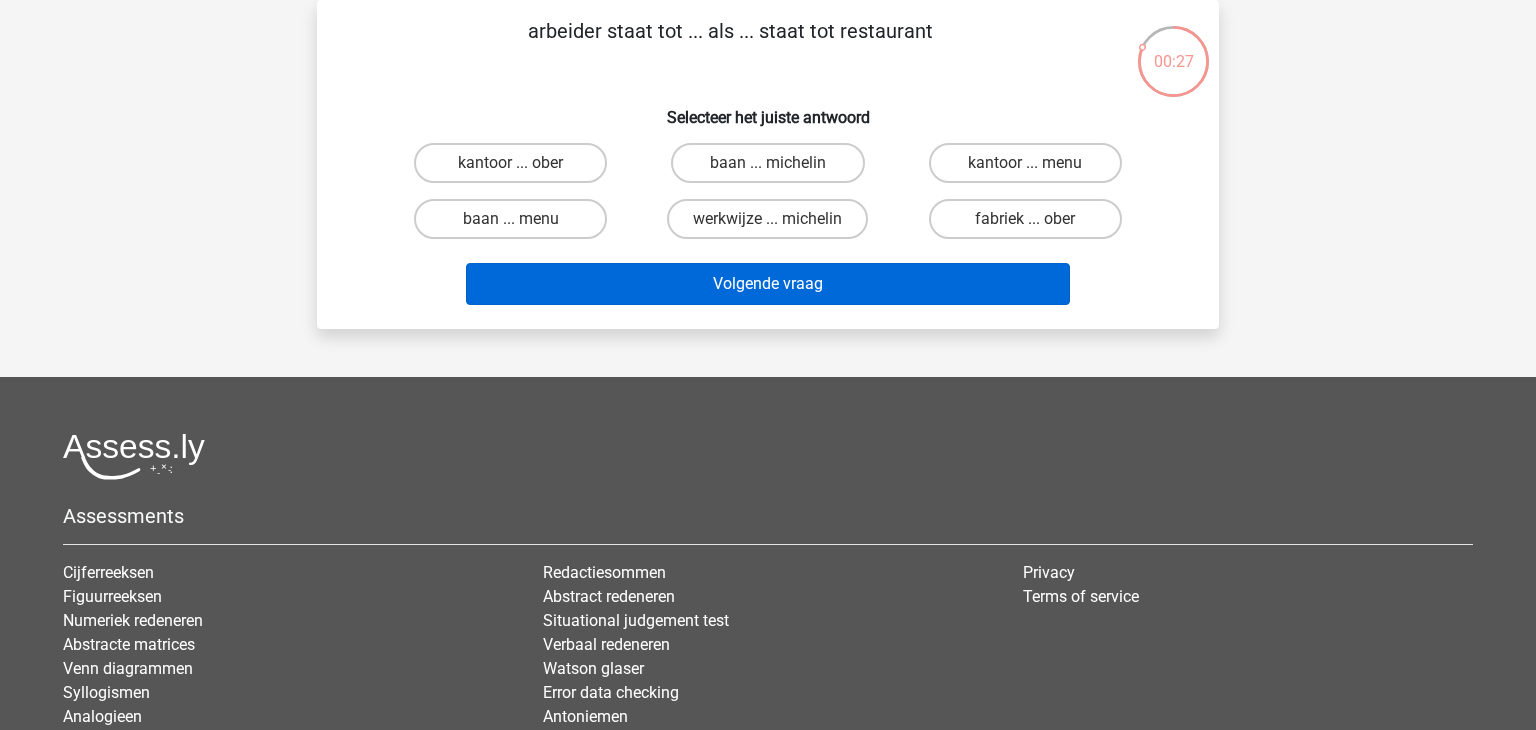 scroll, scrollTop: 0, scrollLeft: 0, axis: both 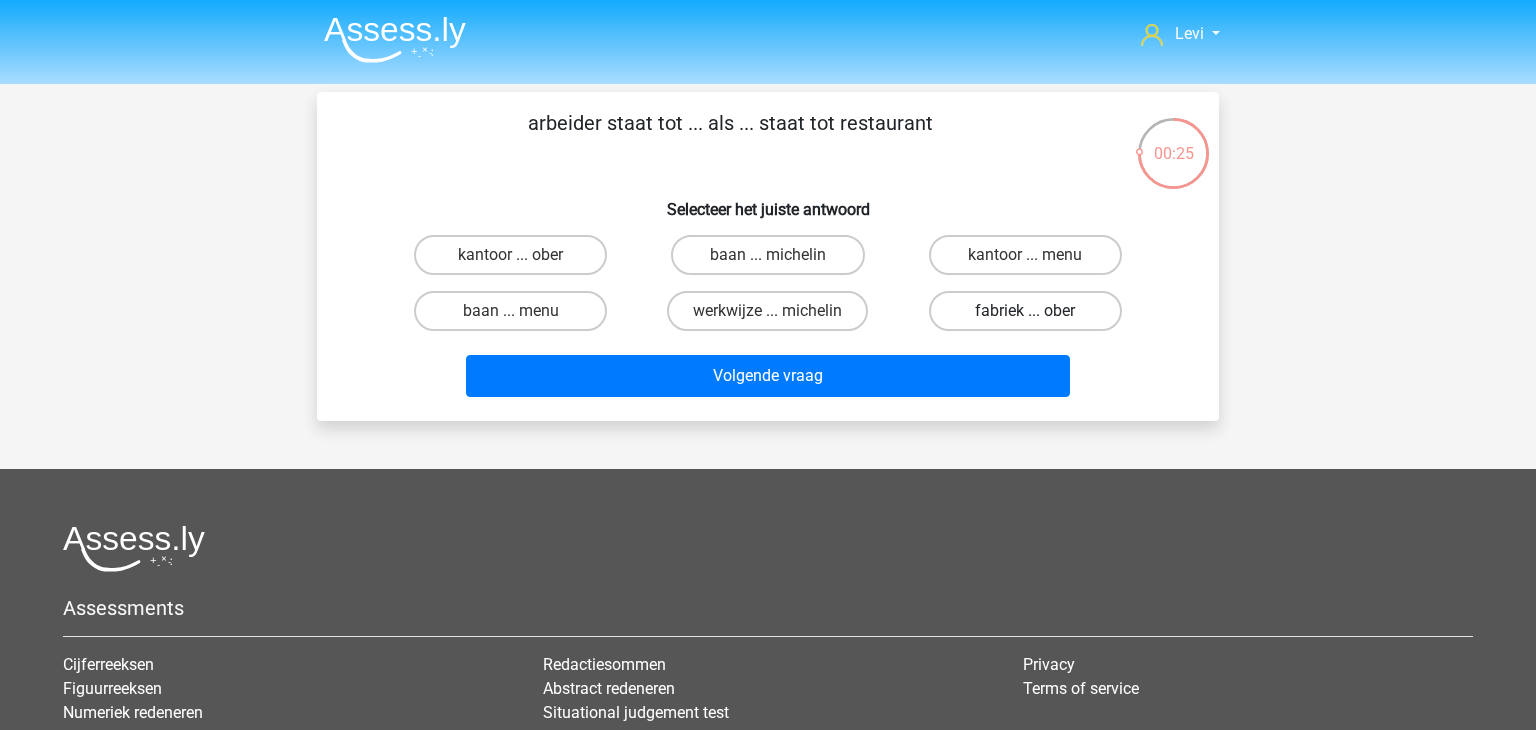 click on "fabriek ... ober" at bounding box center (1025, 311) 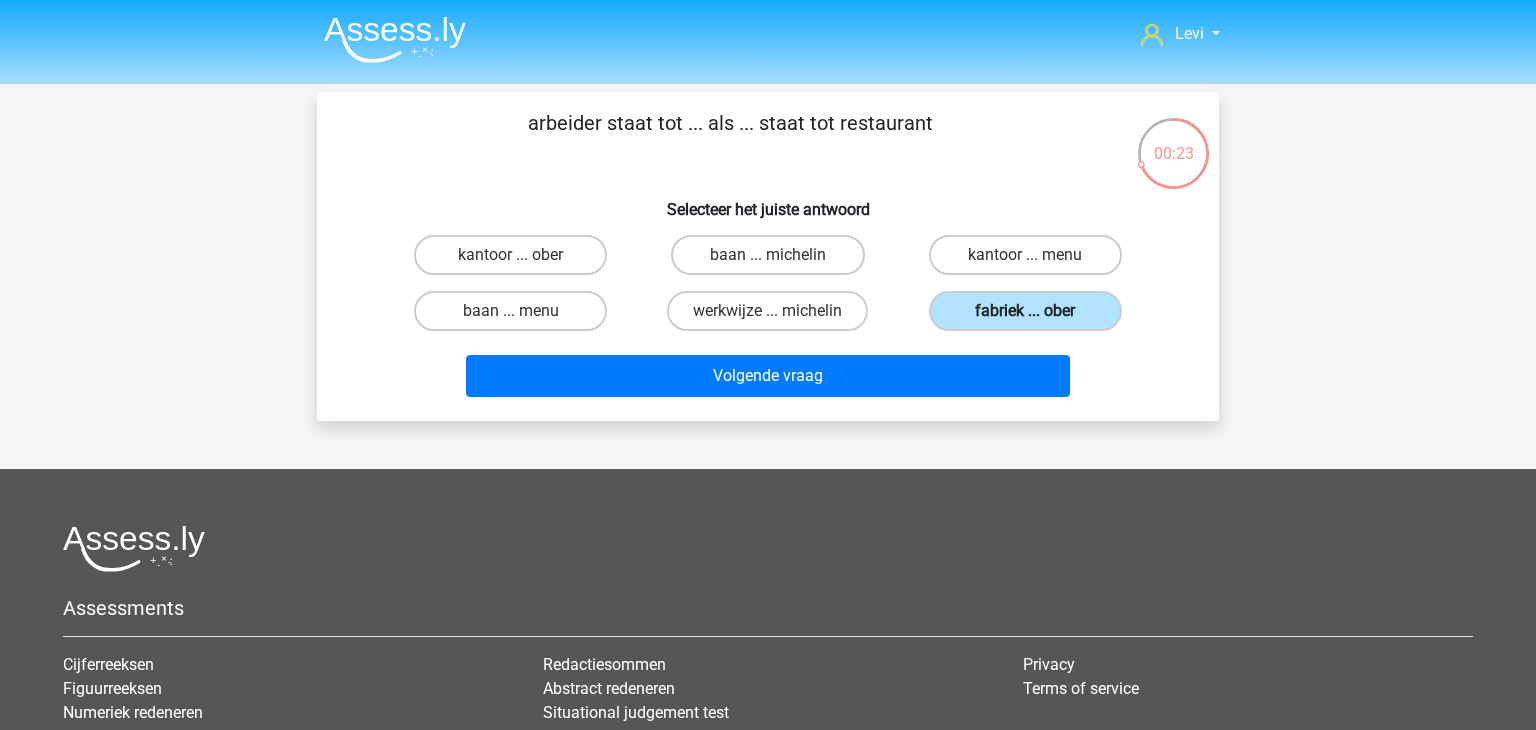 click on "fabriek ... ober" at bounding box center (1025, 311) 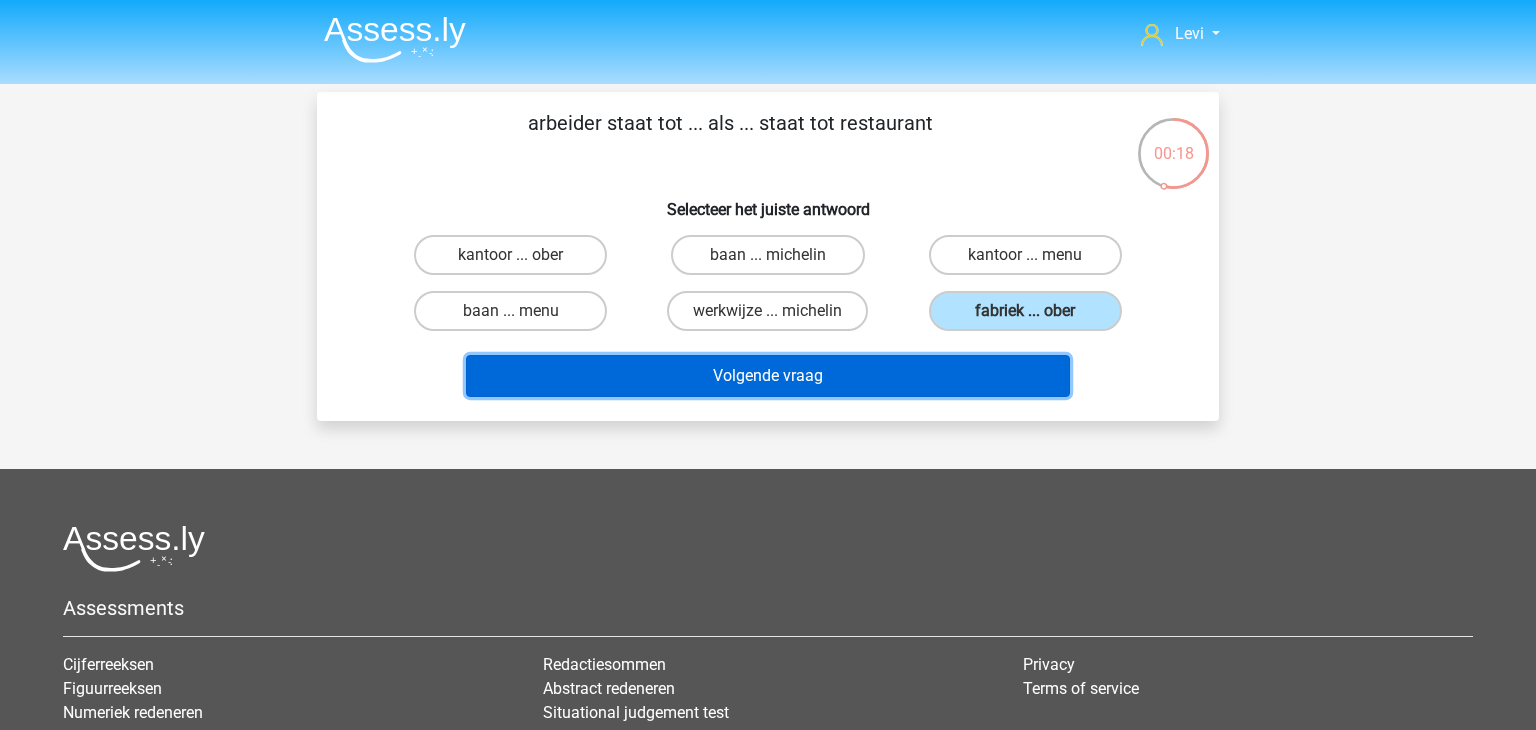 click on "Volgende vraag" at bounding box center (768, 376) 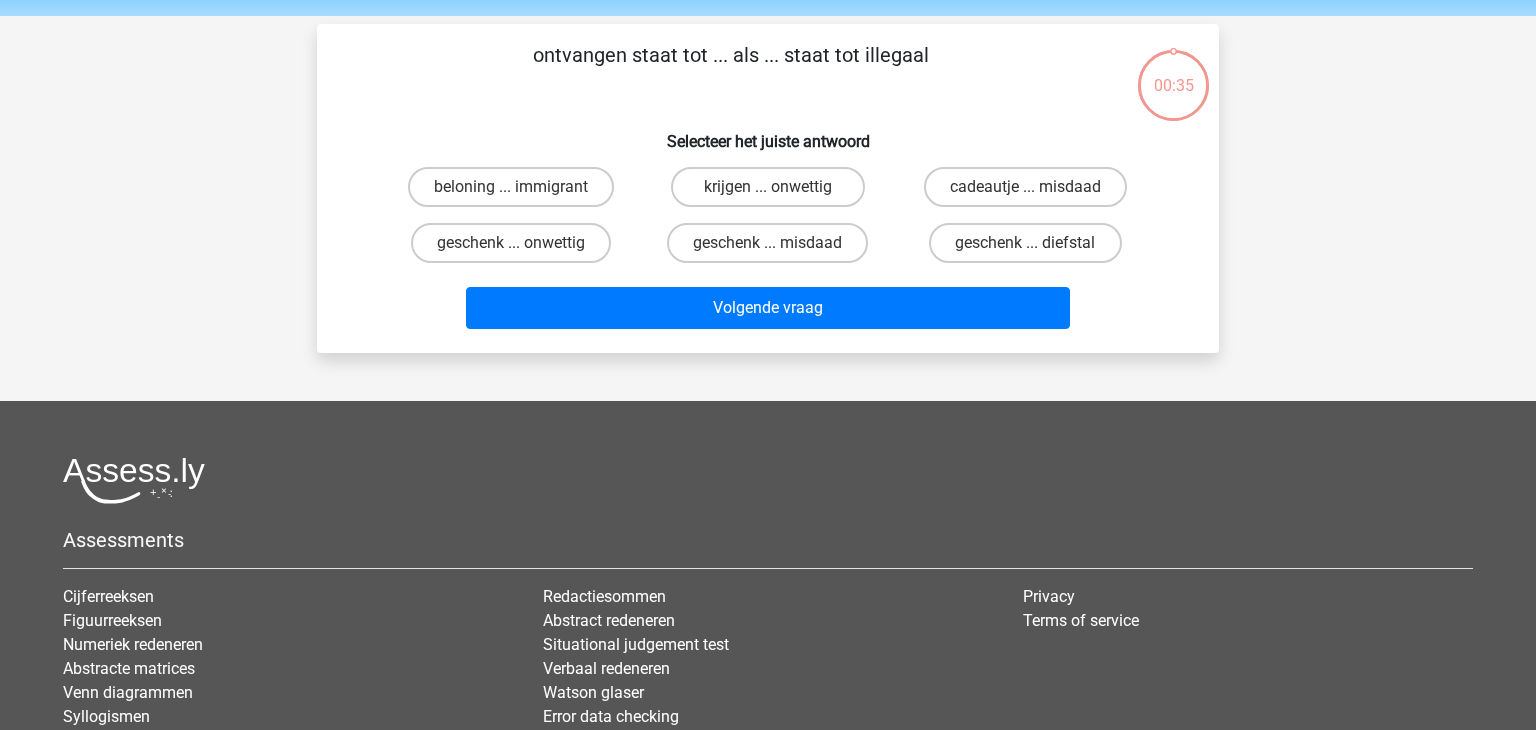 scroll, scrollTop: 92, scrollLeft: 0, axis: vertical 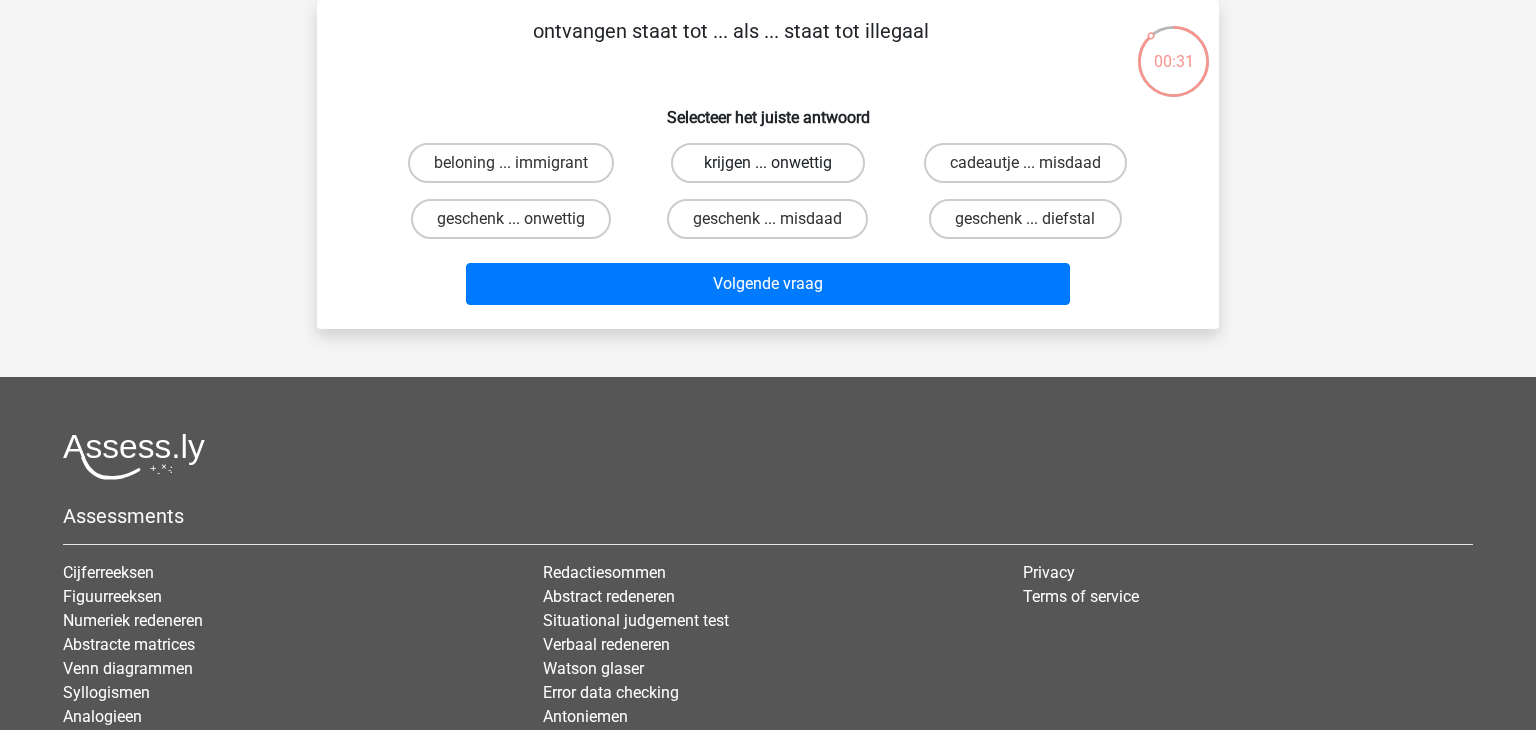 click on "krijgen ... onwettig" at bounding box center (767, 163) 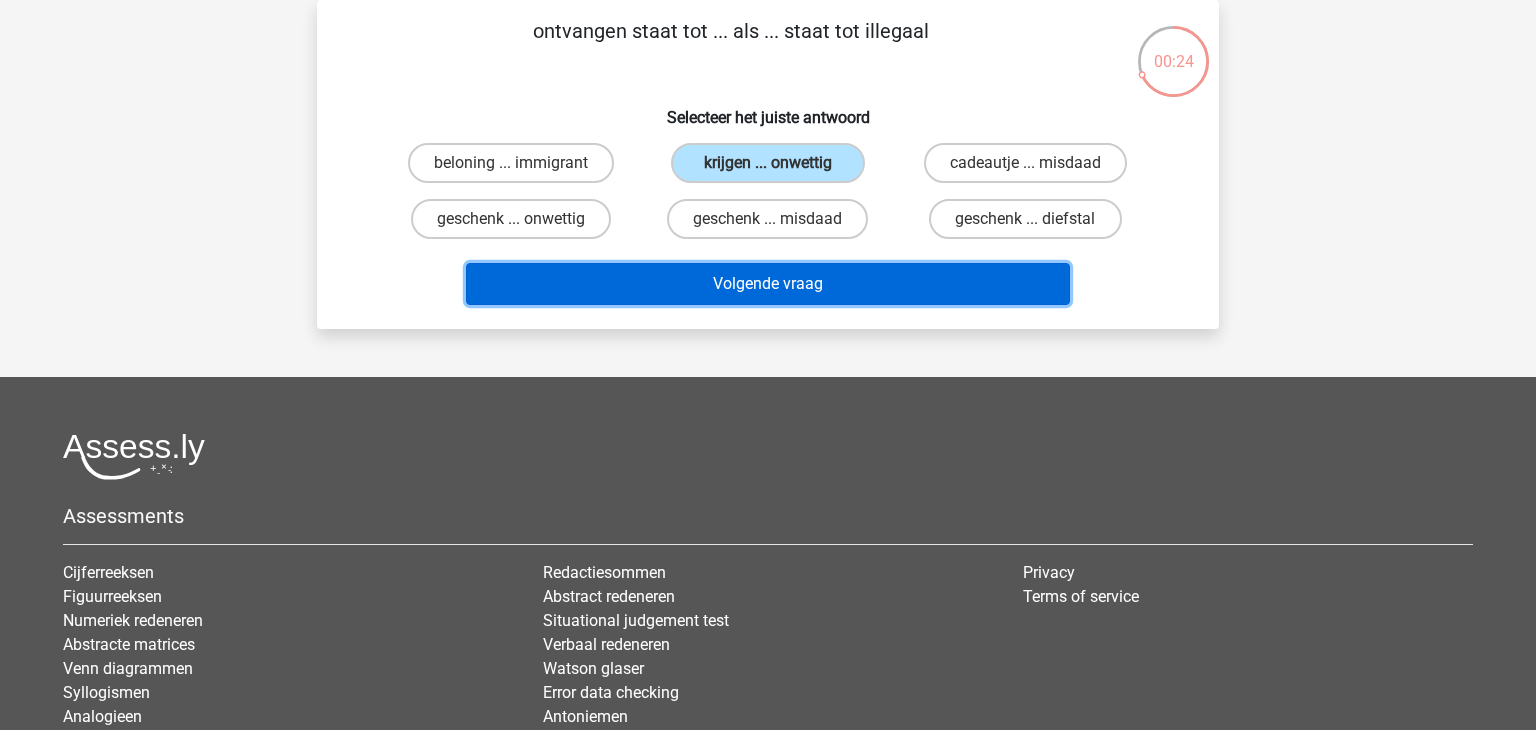 click on "Volgende vraag" at bounding box center [768, 284] 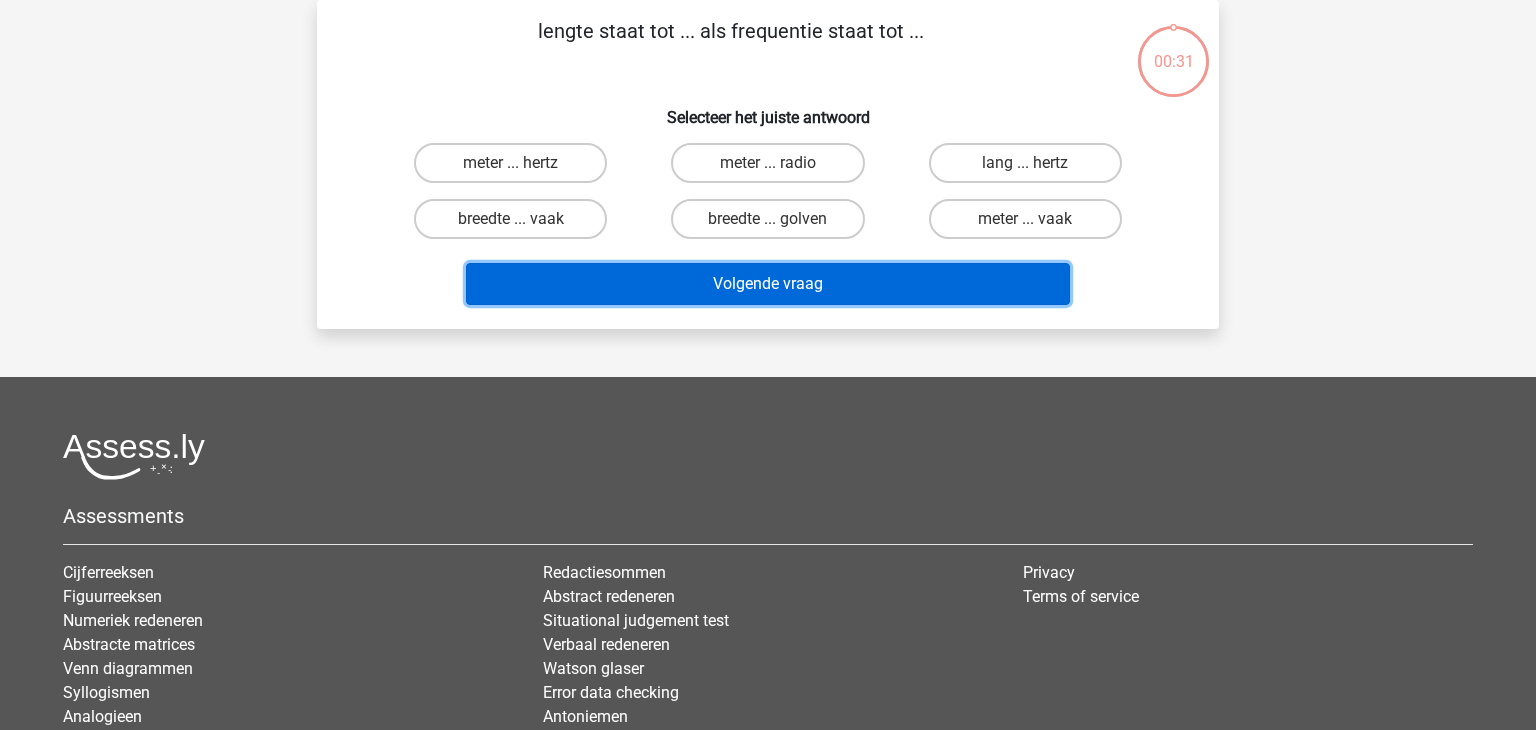 click on "Volgende vraag" at bounding box center (768, 284) 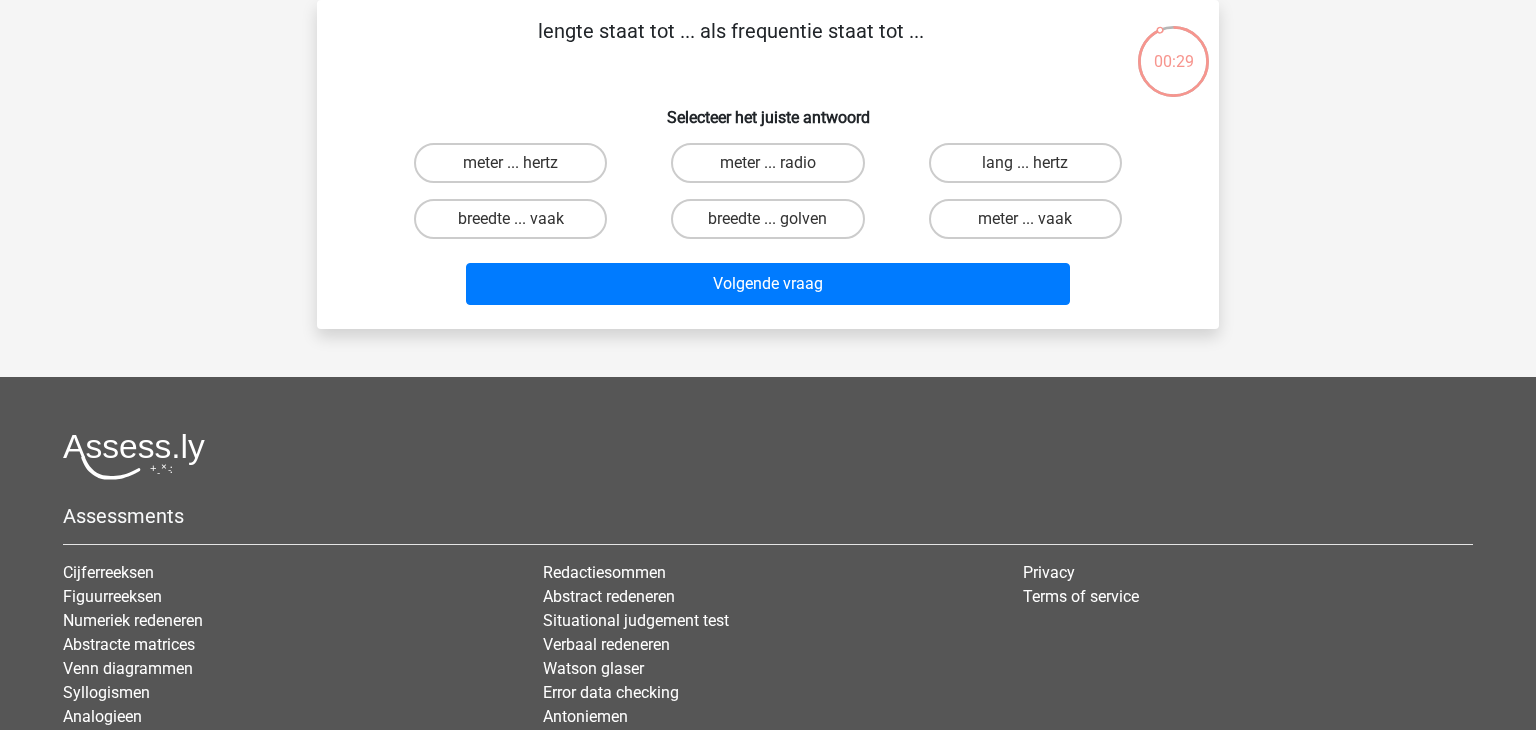 click on "lengte staat tot ... als frequentie staat tot ..." at bounding box center (730, 46) 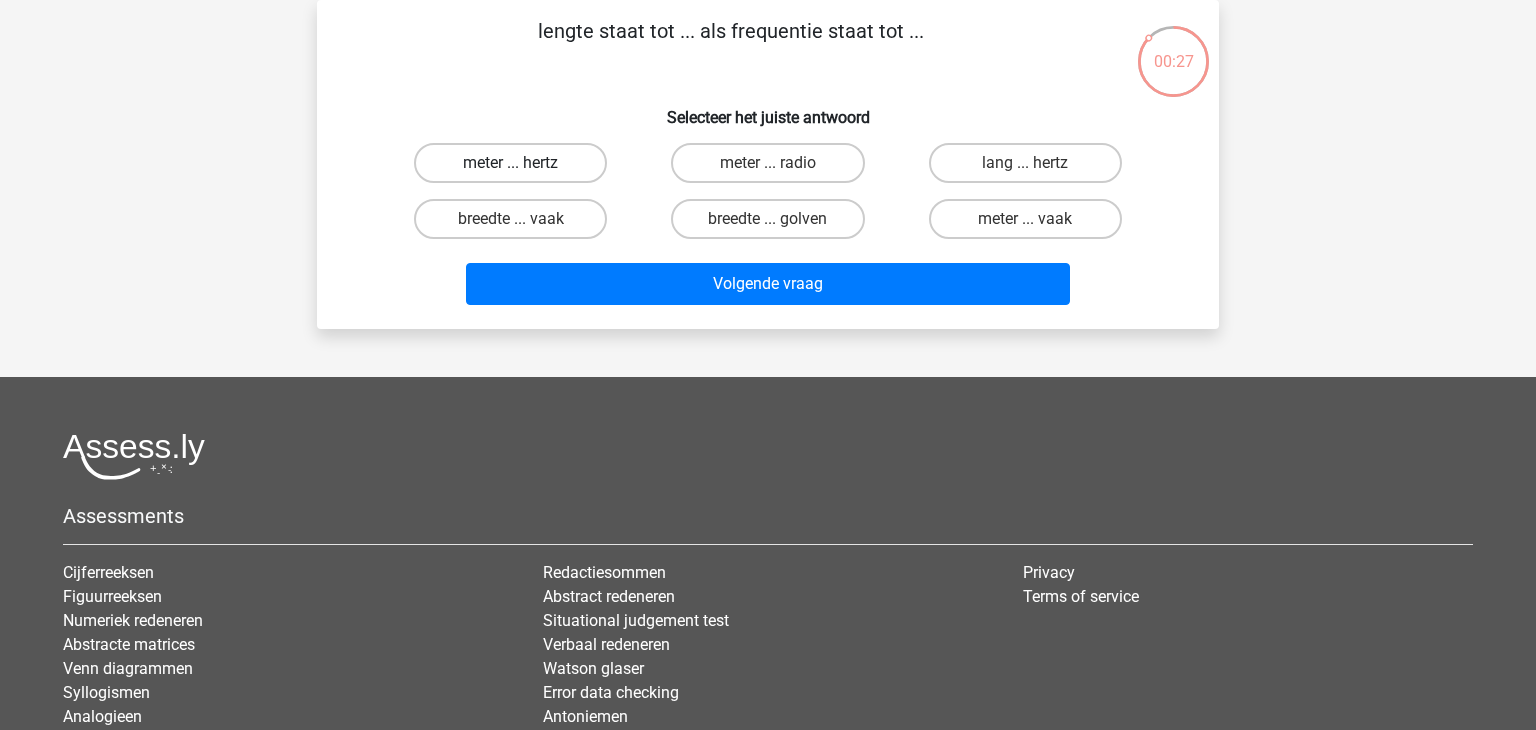 click on "meter ... hertz" at bounding box center [510, 163] 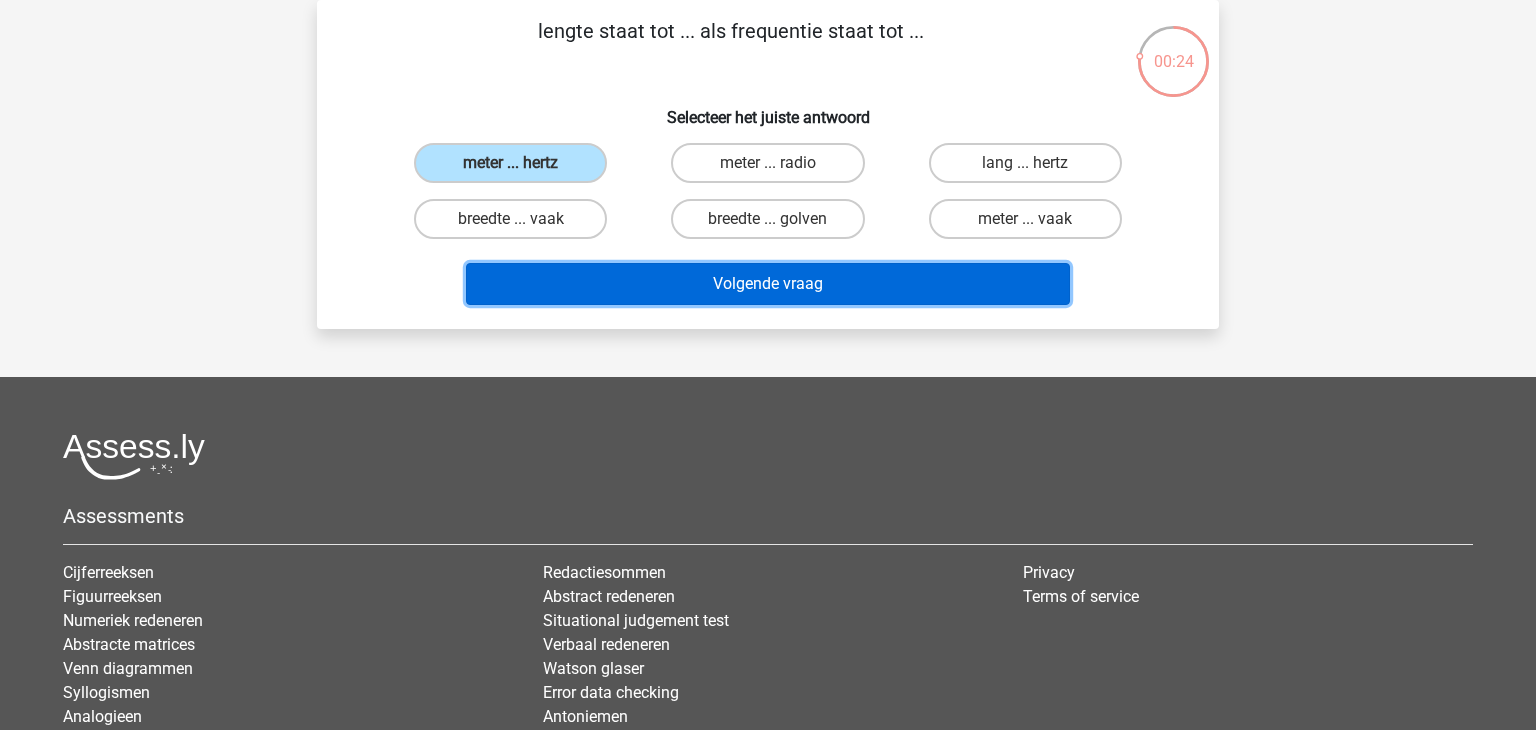 click on "Volgende vraag" at bounding box center (768, 284) 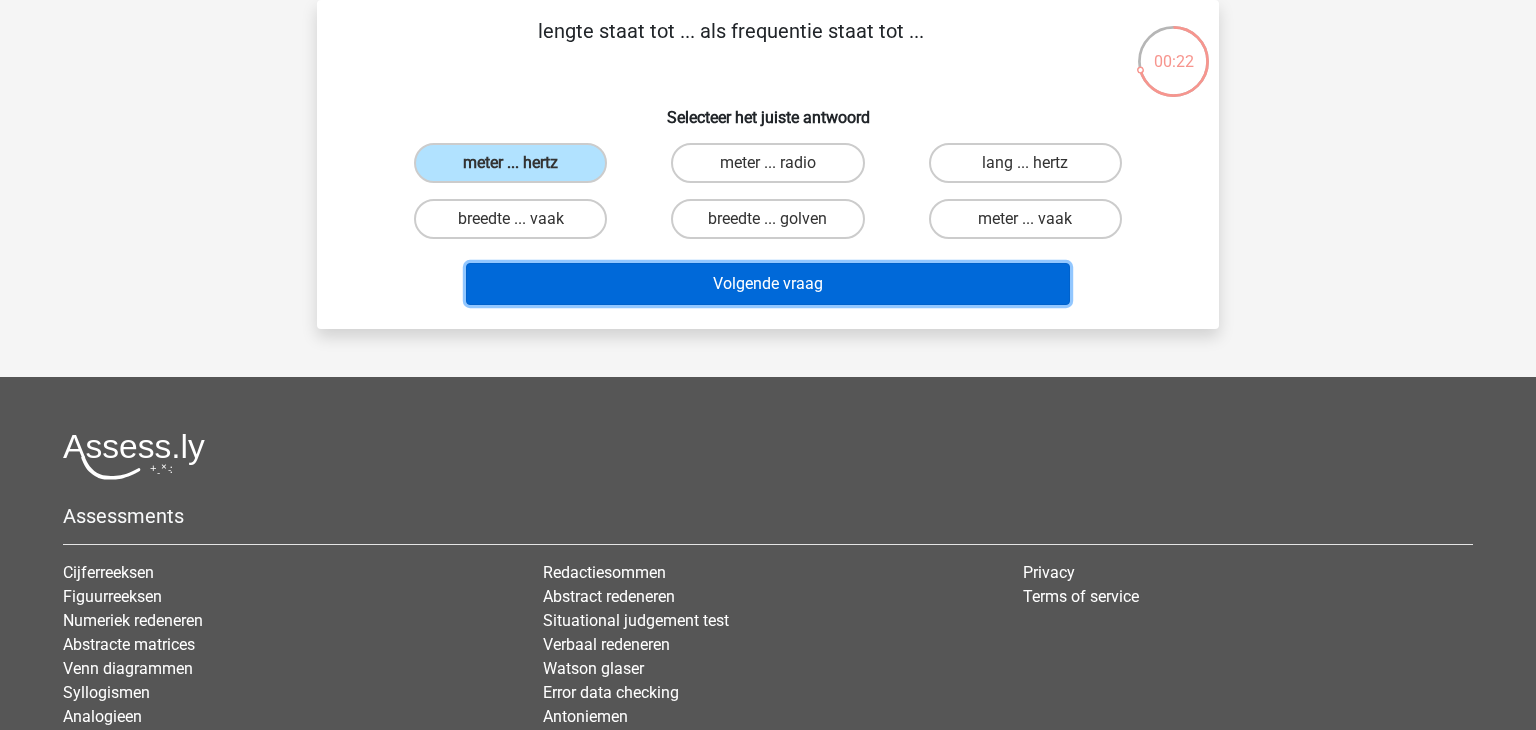 click on "Volgende vraag" at bounding box center [768, 284] 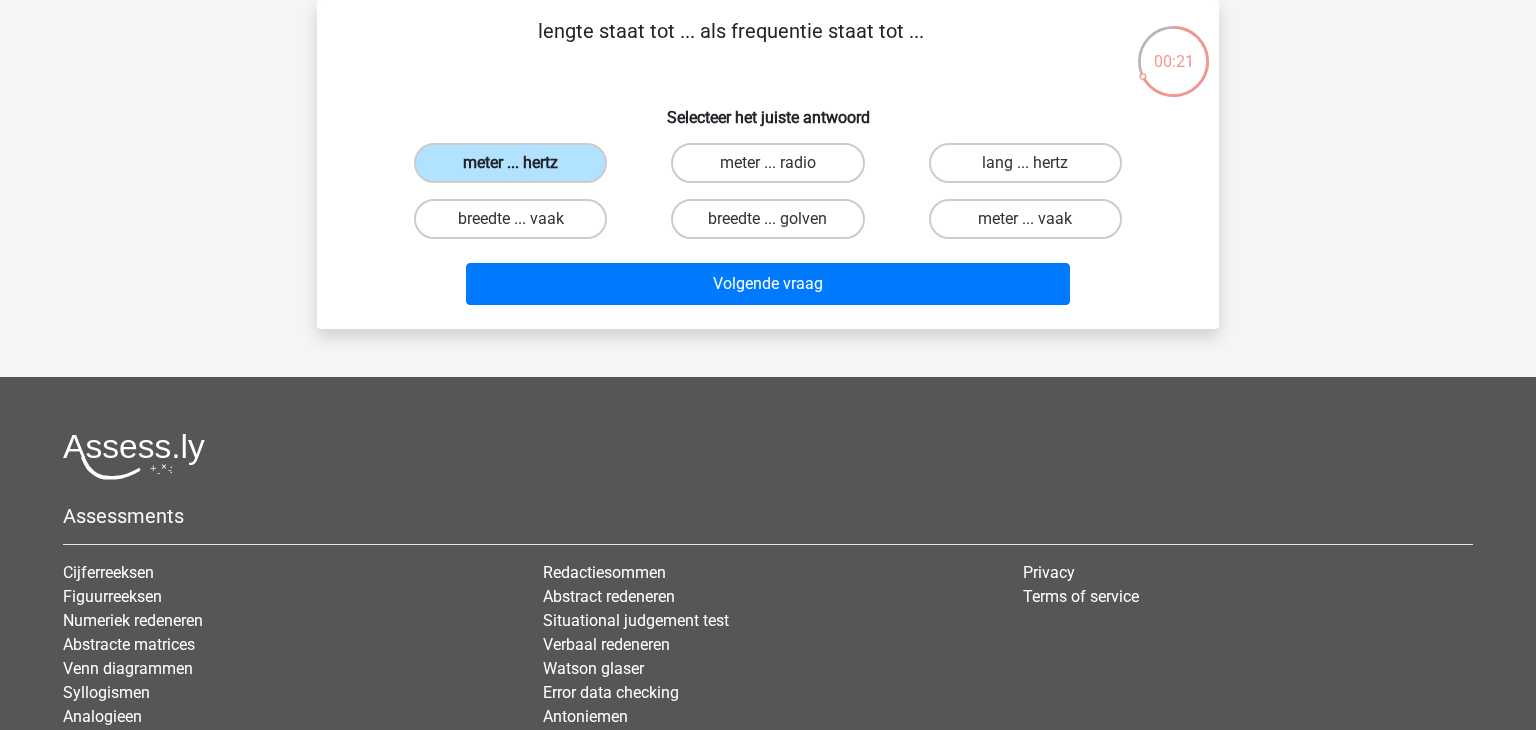 click on "meter ... hertz" at bounding box center [510, 163] 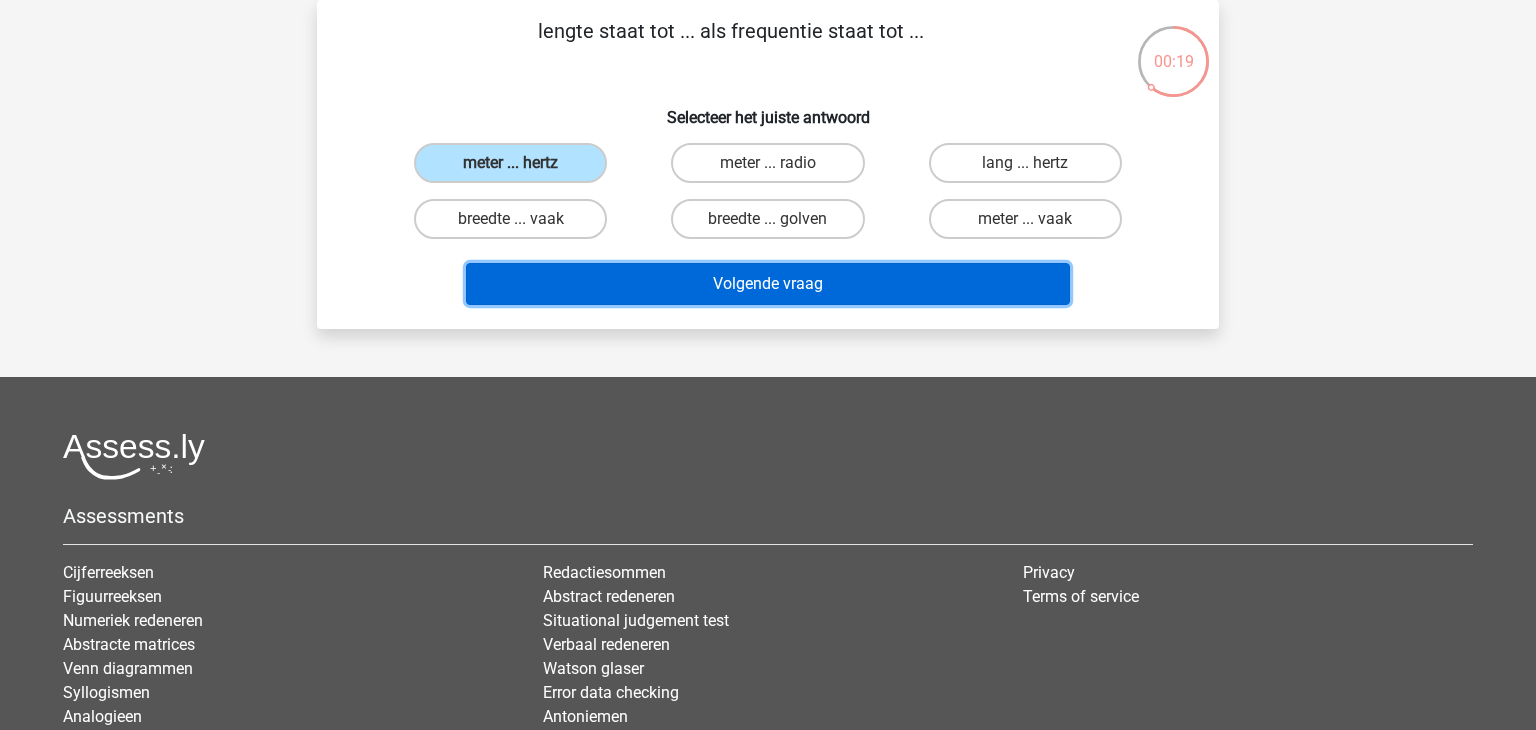 click on "Volgende vraag" at bounding box center (768, 284) 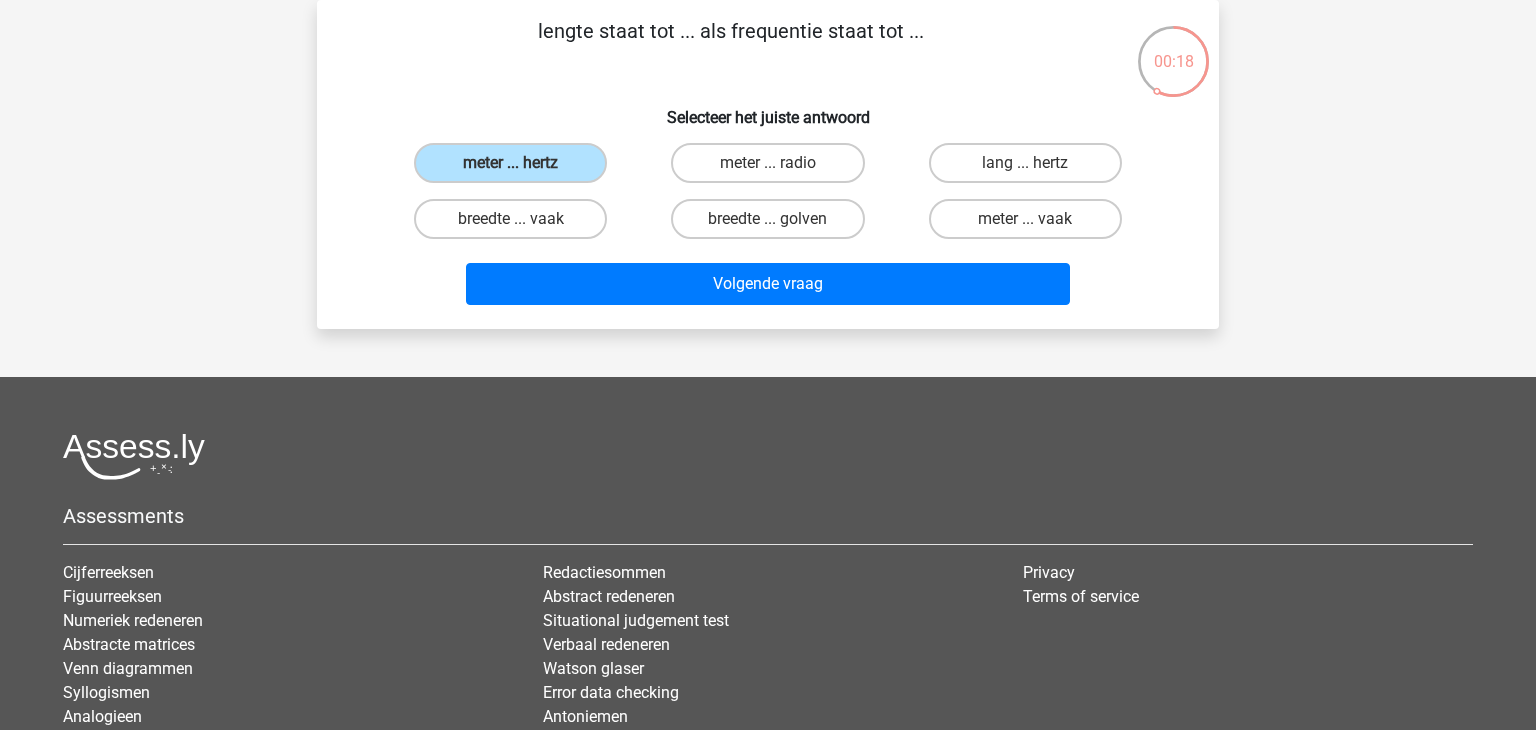 click on "Volgende vraag" at bounding box center [768, 280] 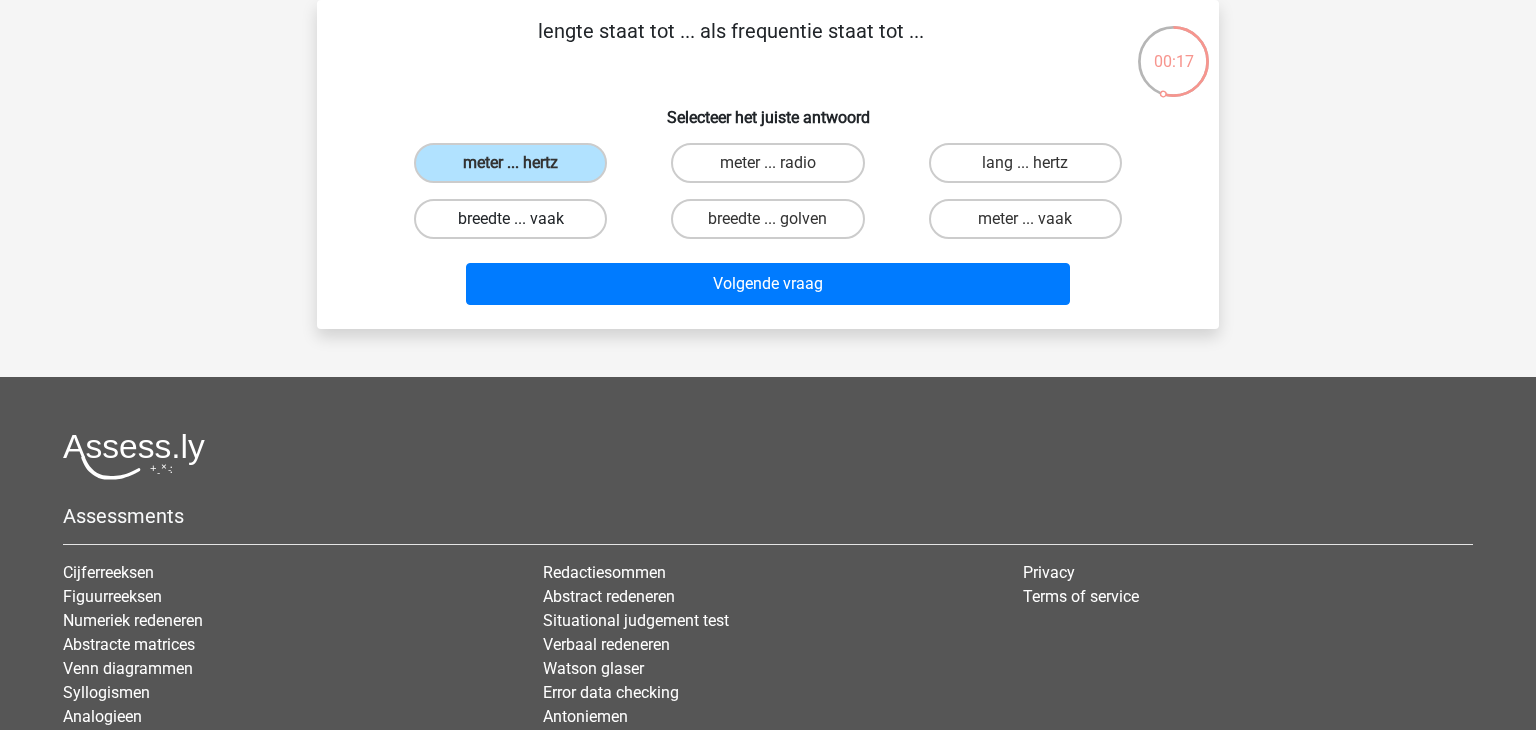 click on "breedte ... vaak" at bounding box center [510, 219] 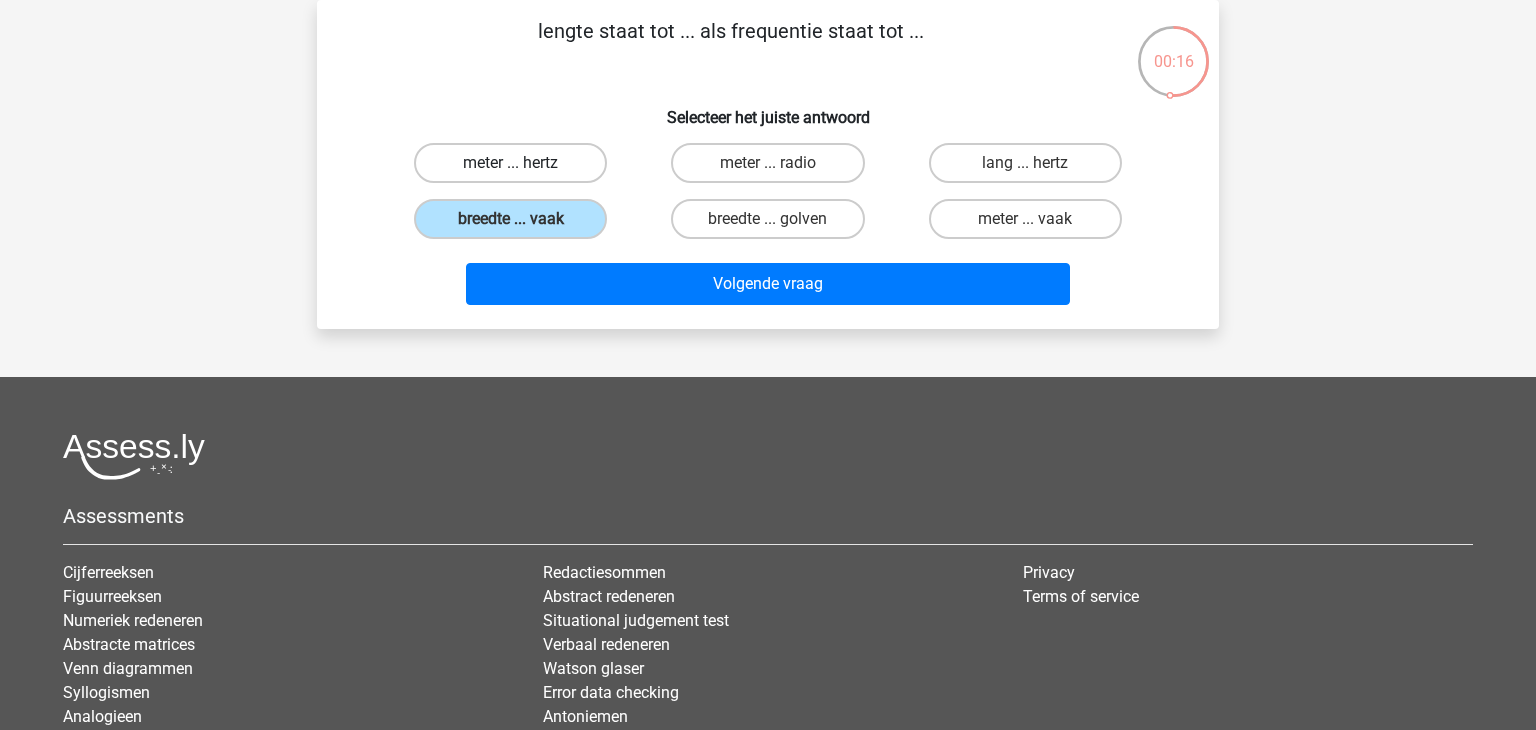click on "meter ... hertz" at bounding box center (510, 163) 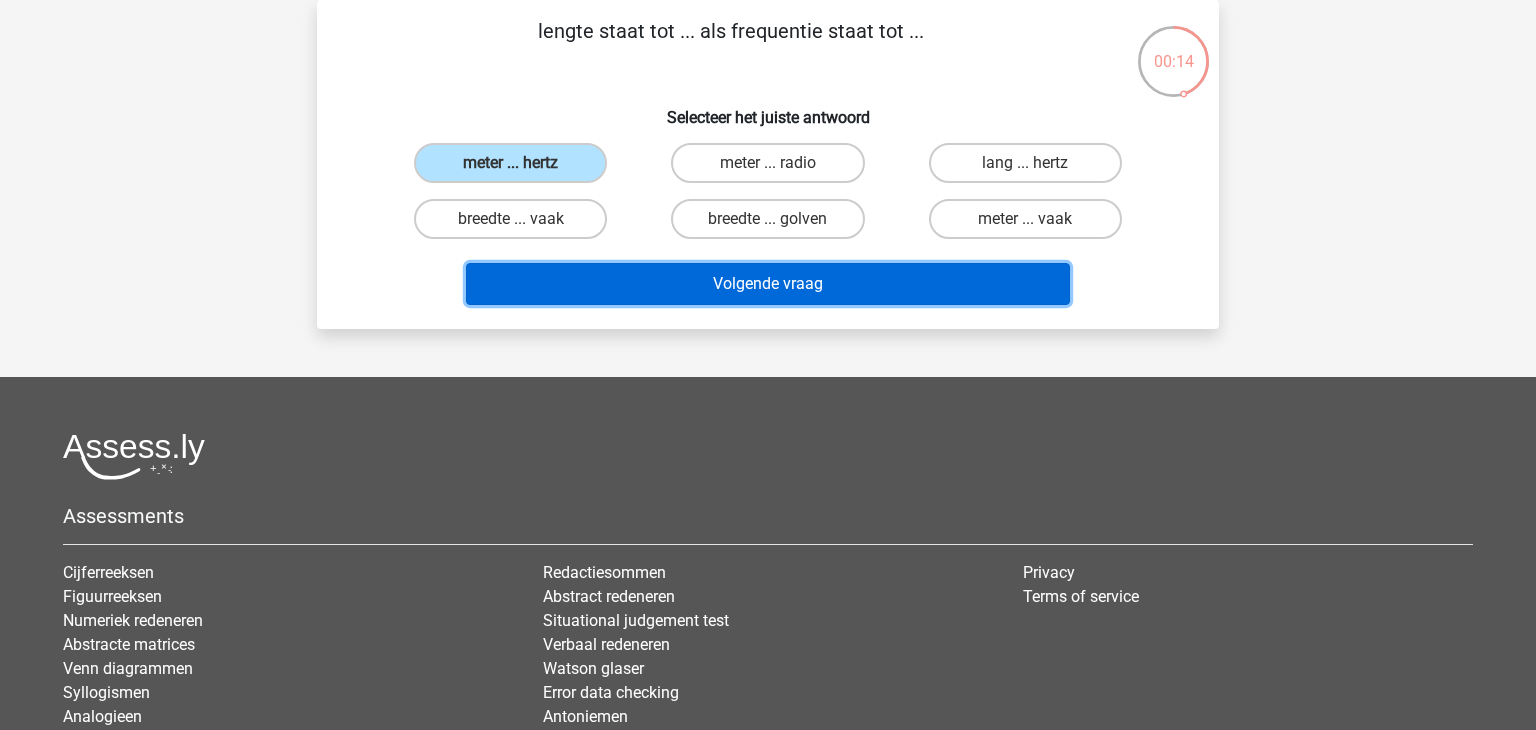 click on "Volgende vraag" at bounding box center [768, 284] 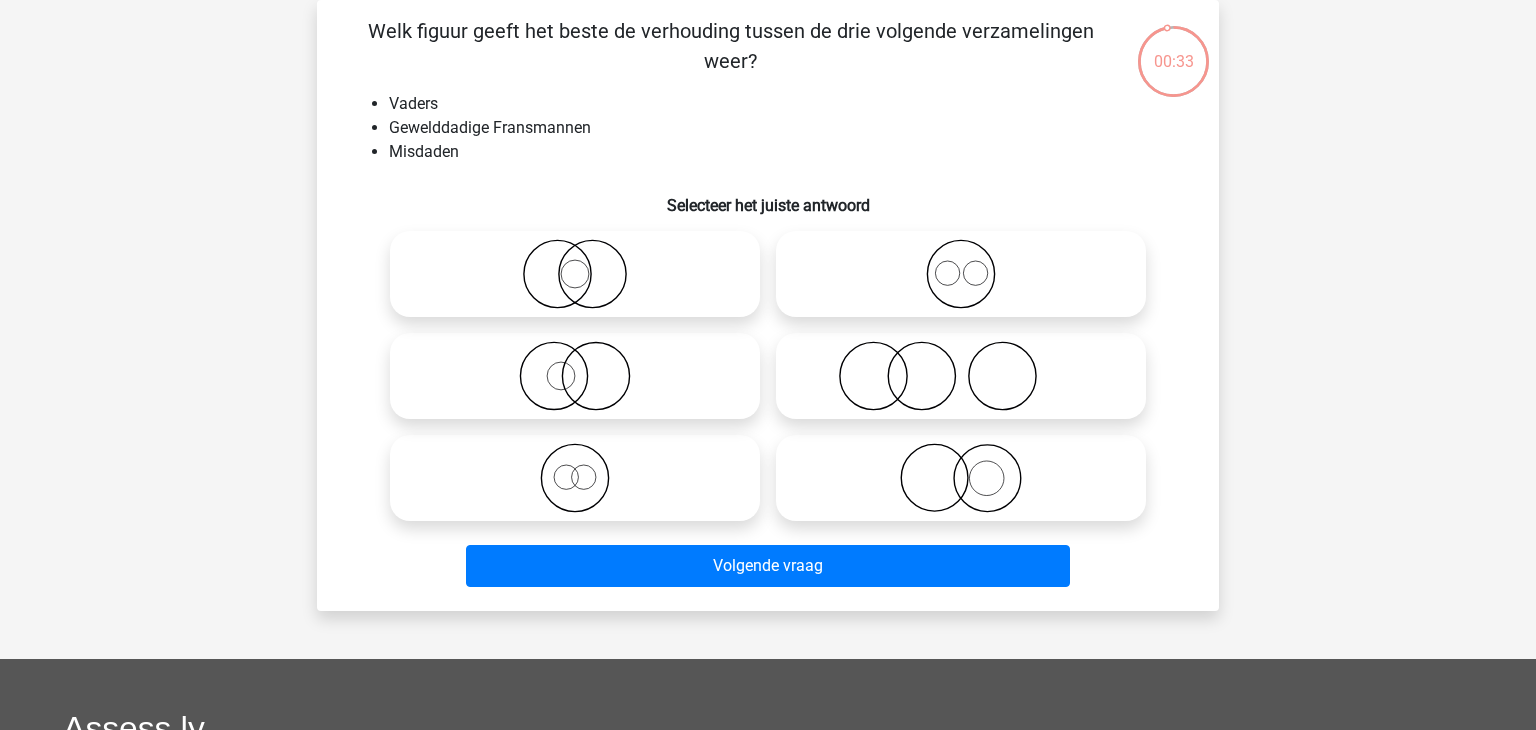 click 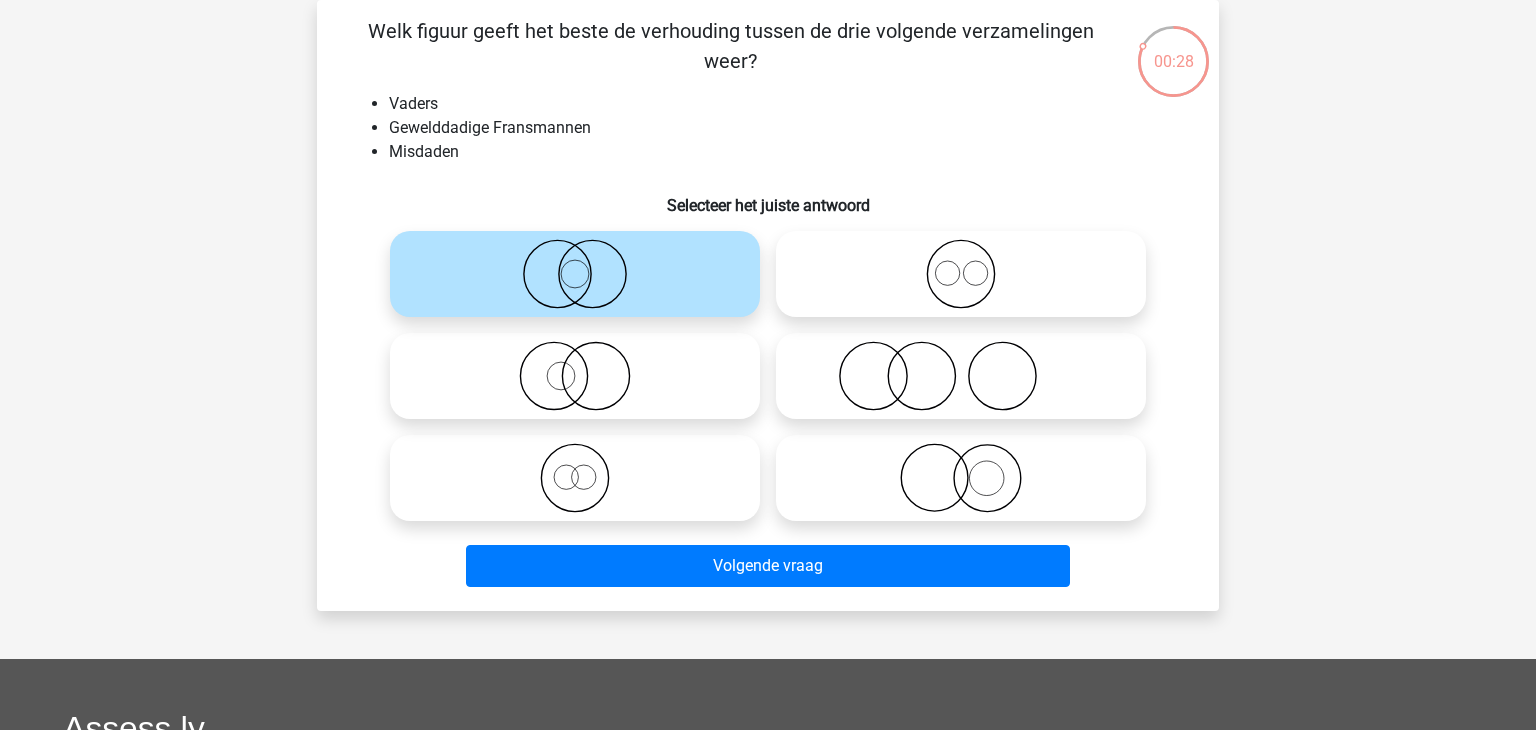 click on "Selecteer het juiste antwoord" at bounding box center [768, 197] 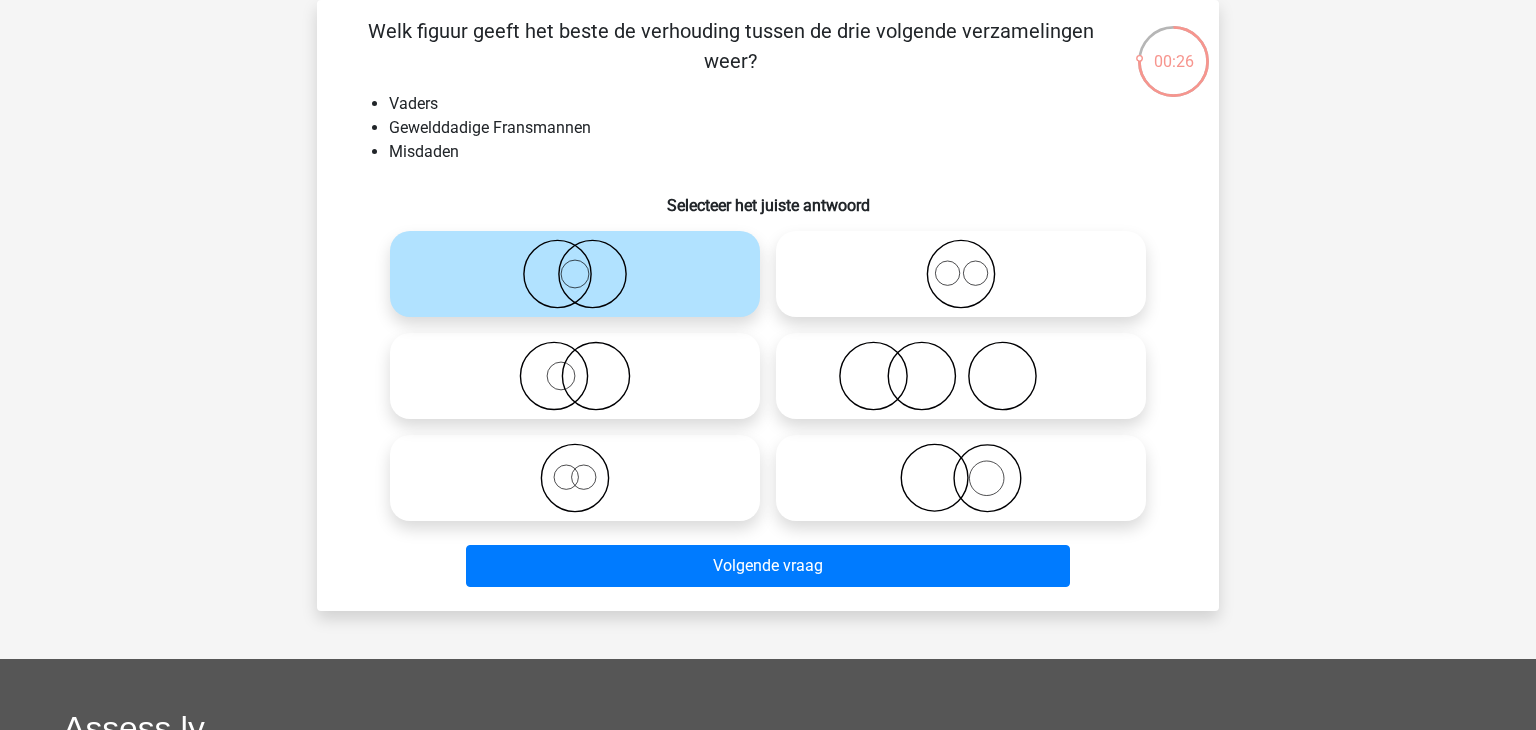 click on "Selecteer het juiste antwoord" at bounding box center (768, 197) 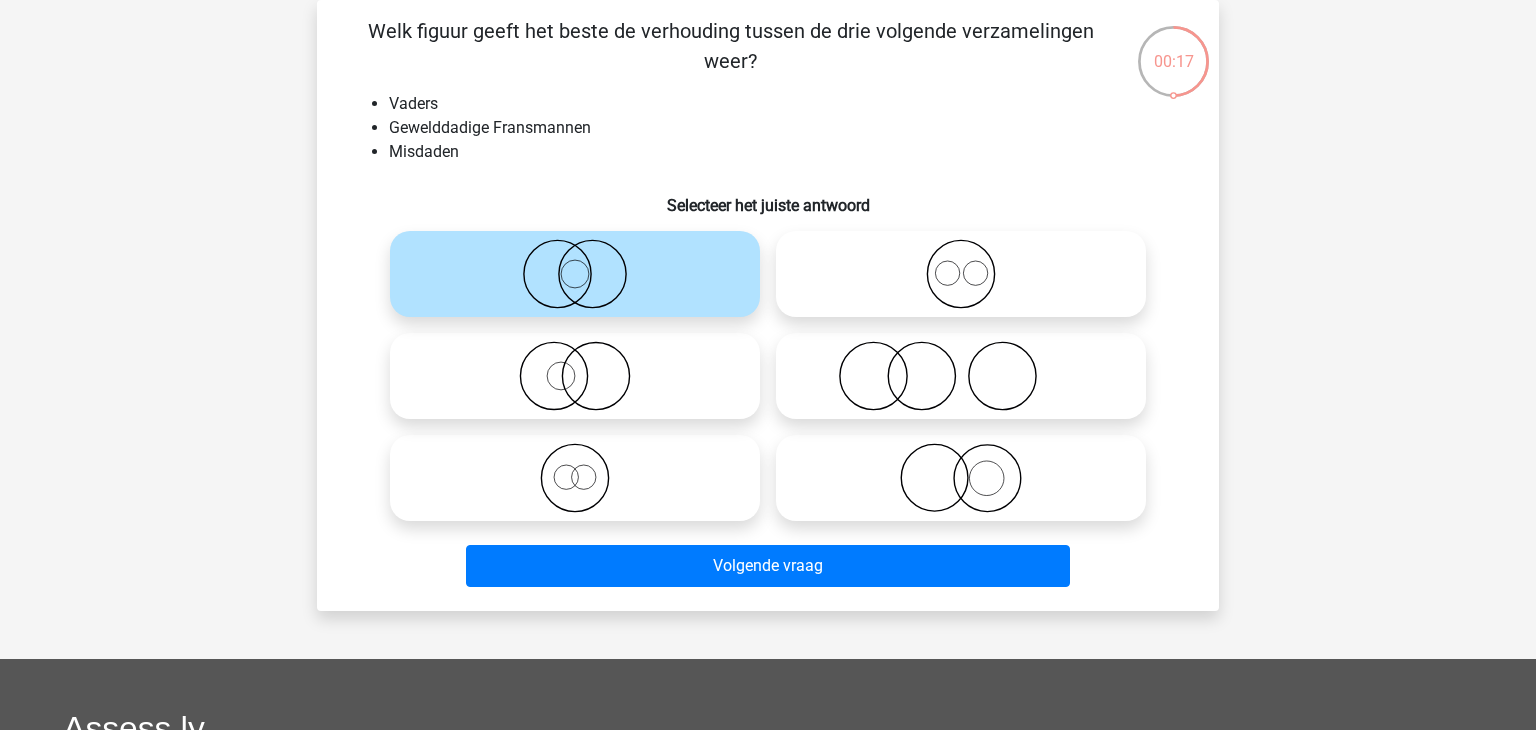 click 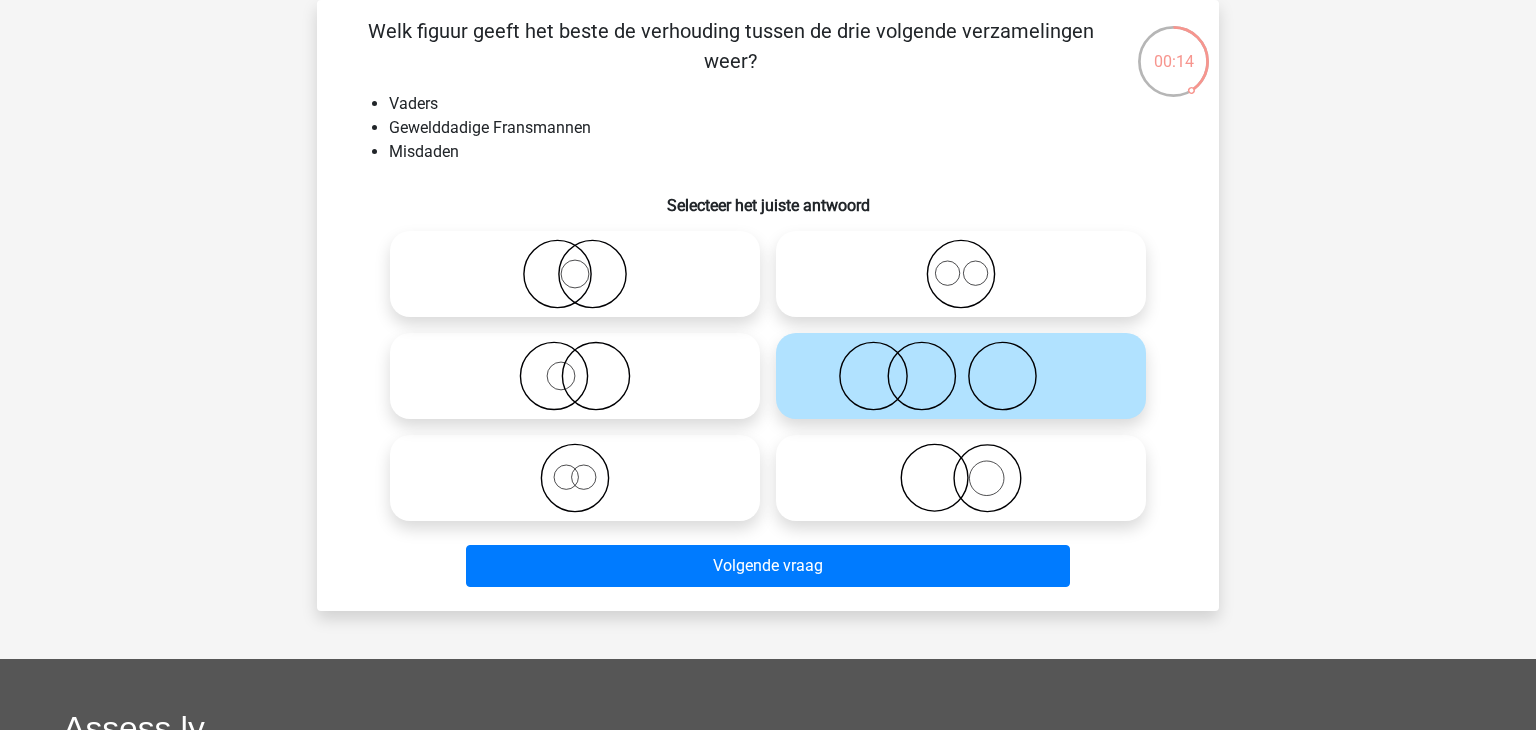 click 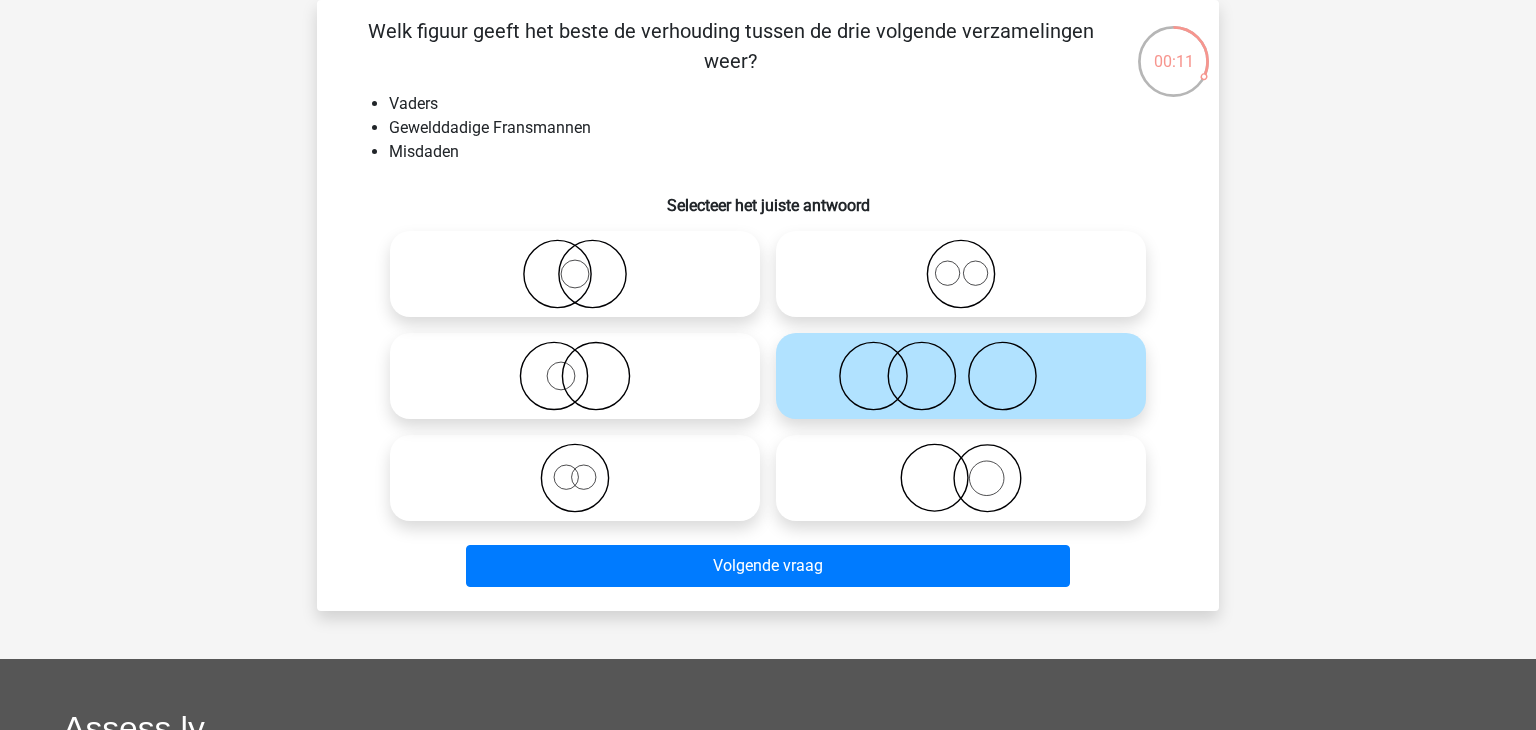 click 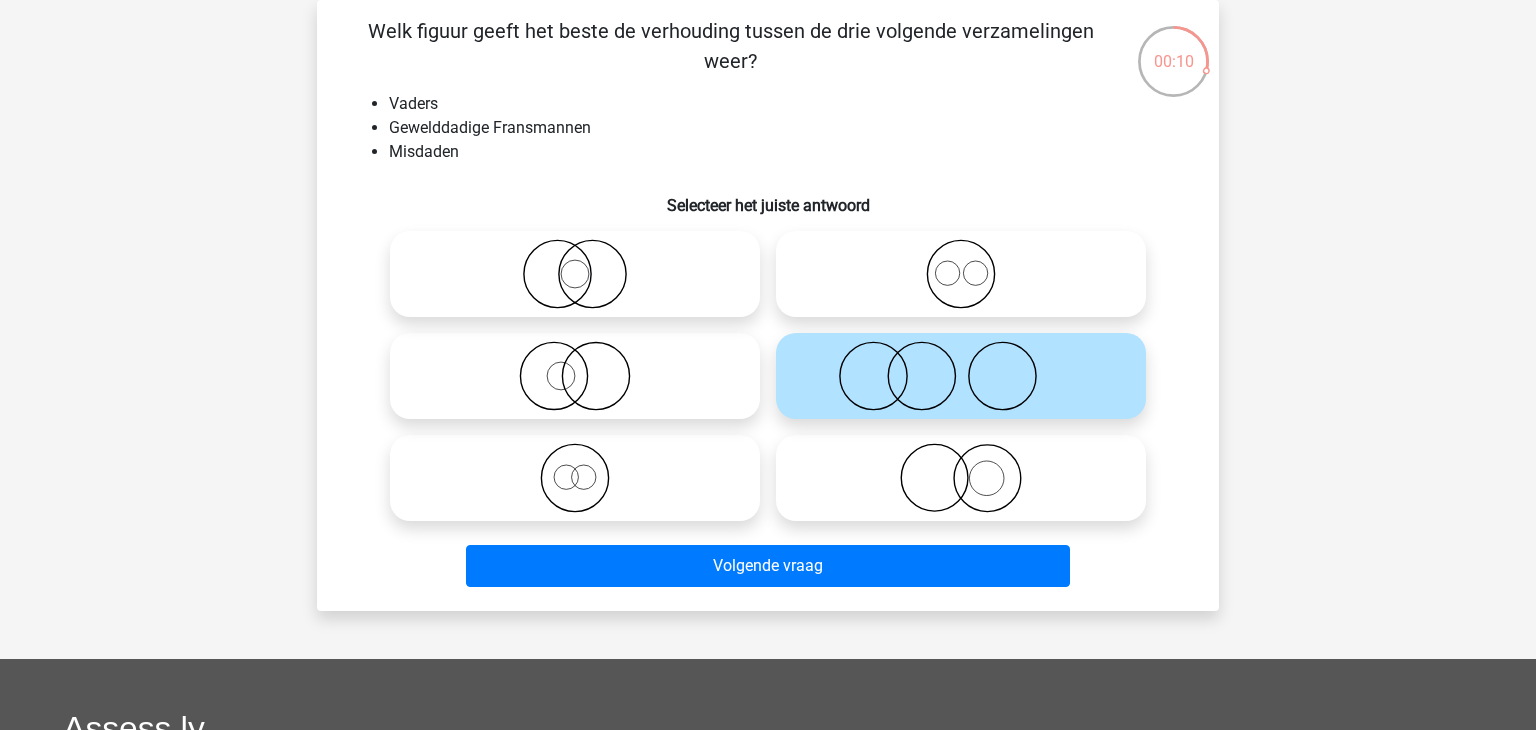 click at bounding box center [575, 274] 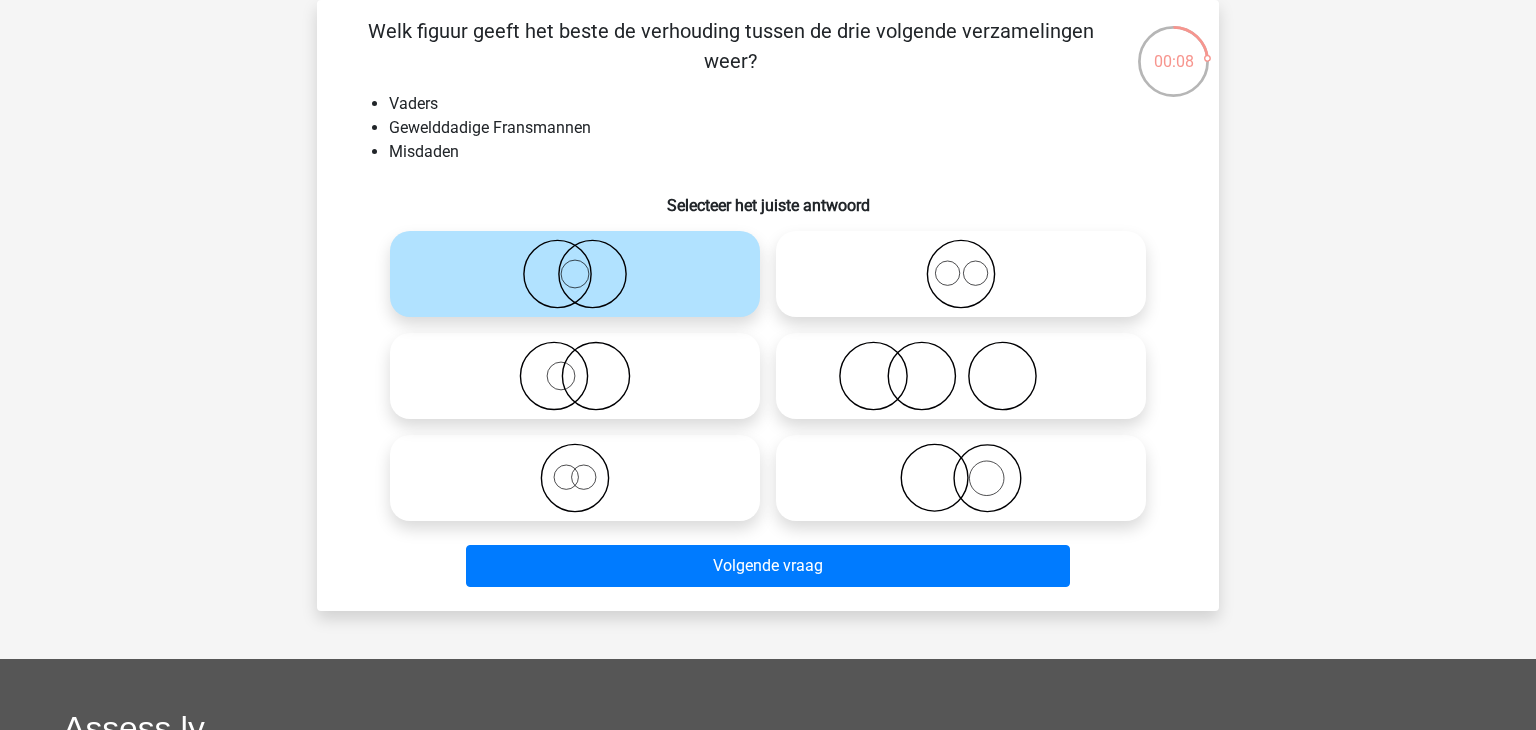 click at bounding box center (575, 274) 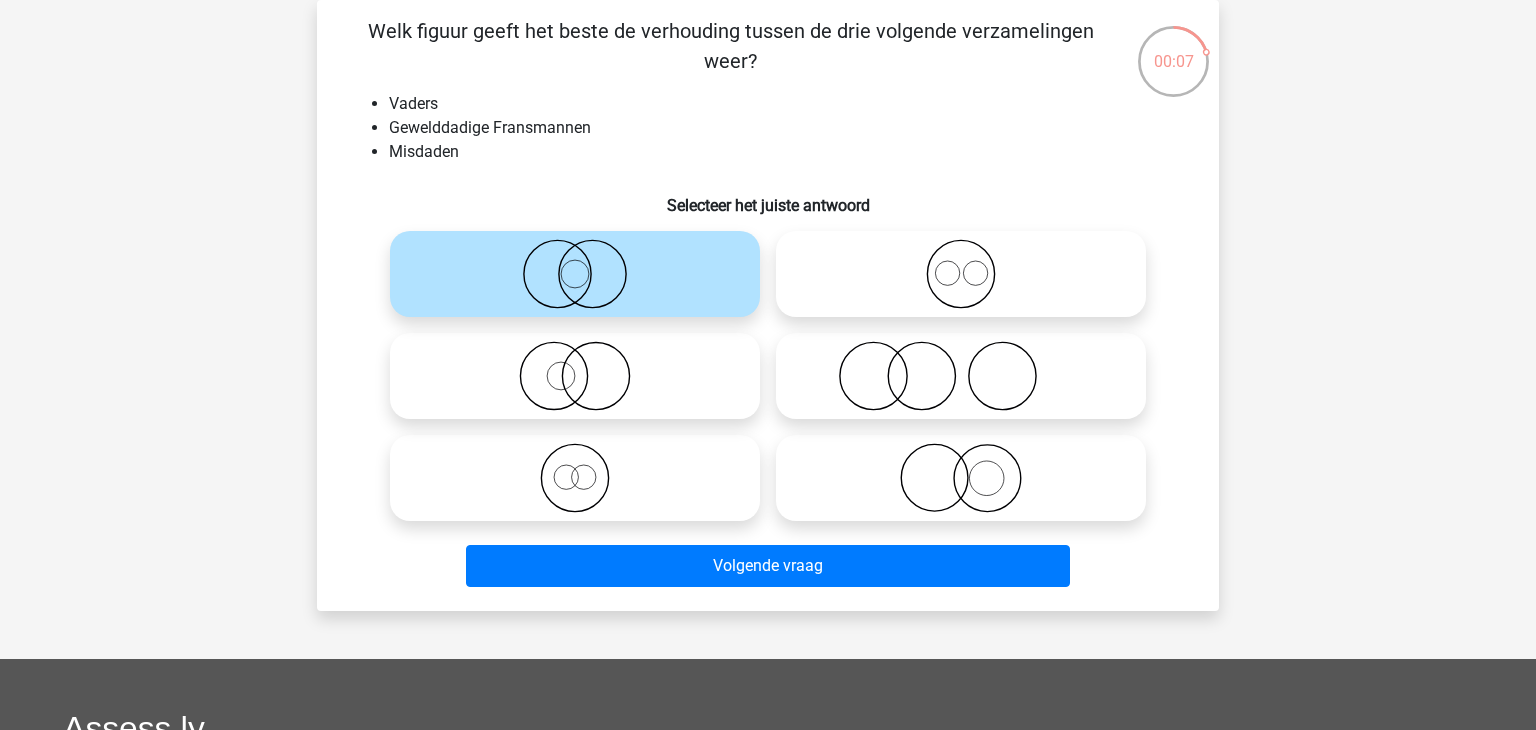 click at bounding box center (575, 274) 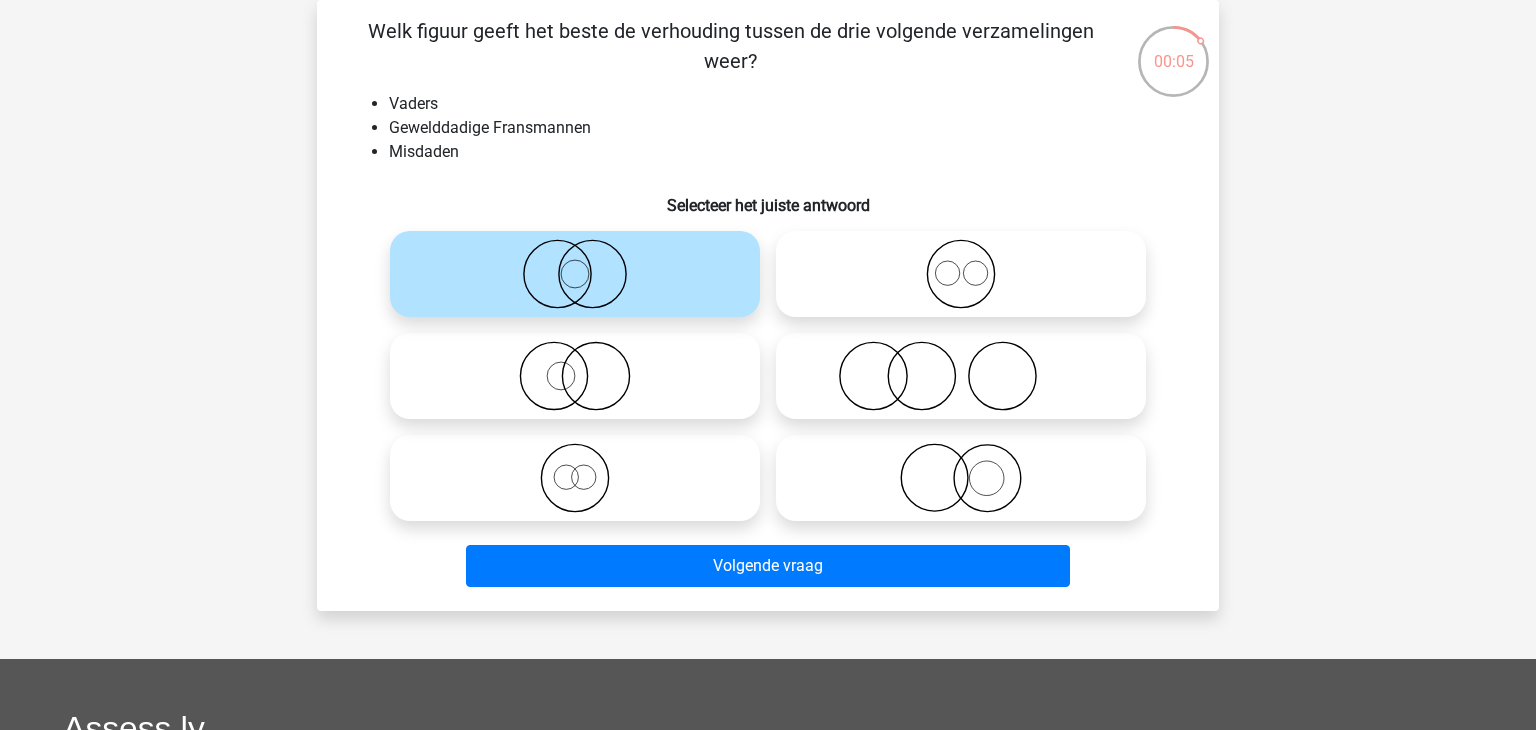 click 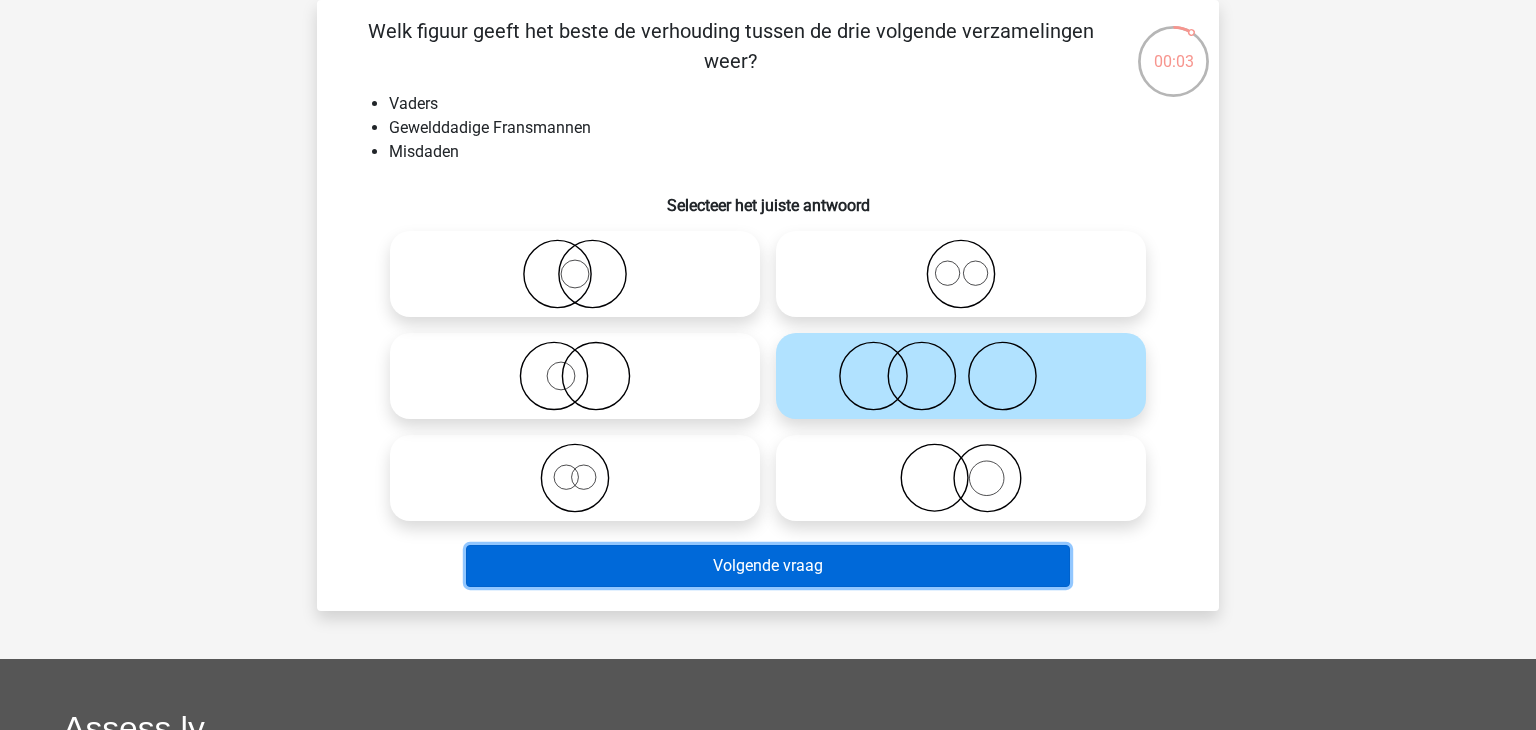 click on "Volgende vraag" at bounding box center [768, 566] 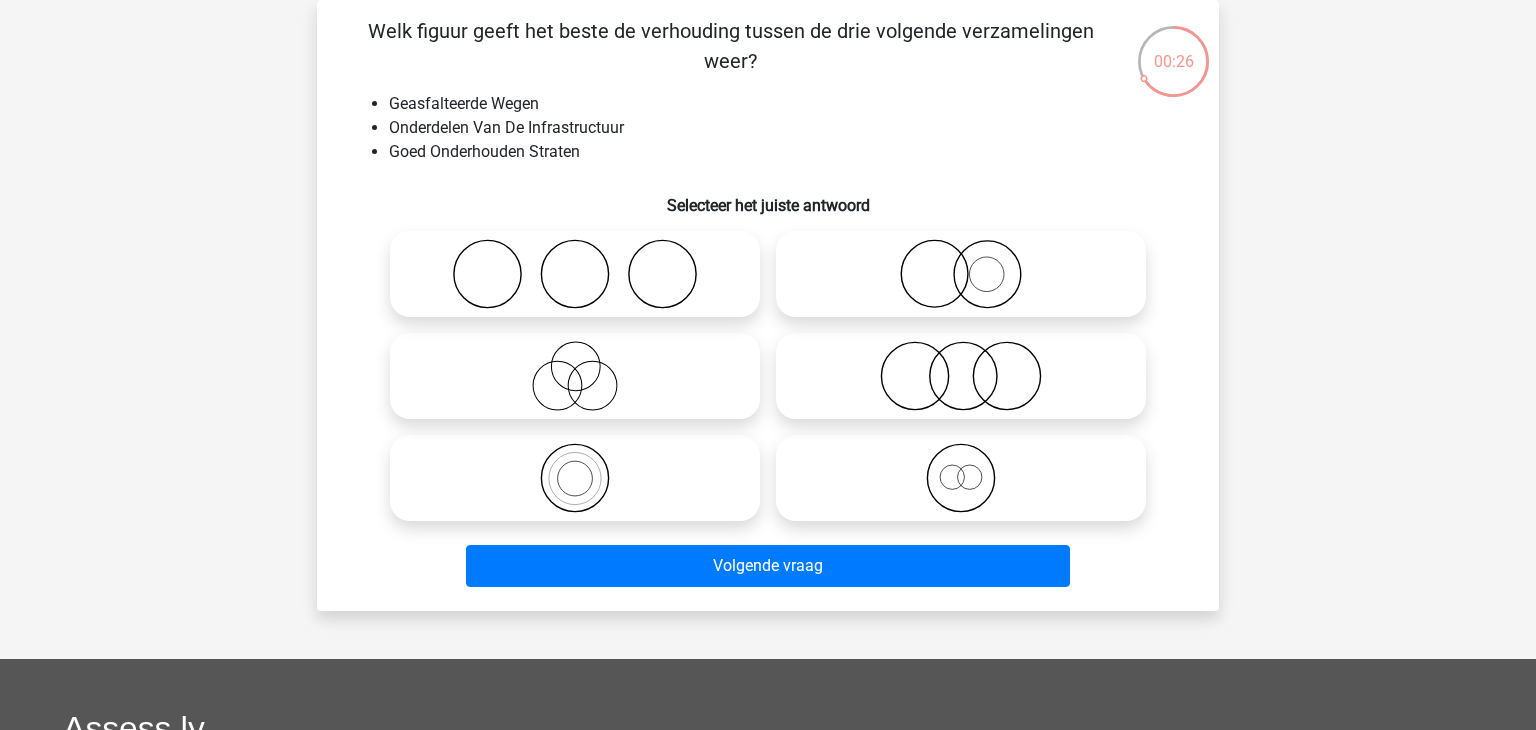click at bounding box center (961, 478) 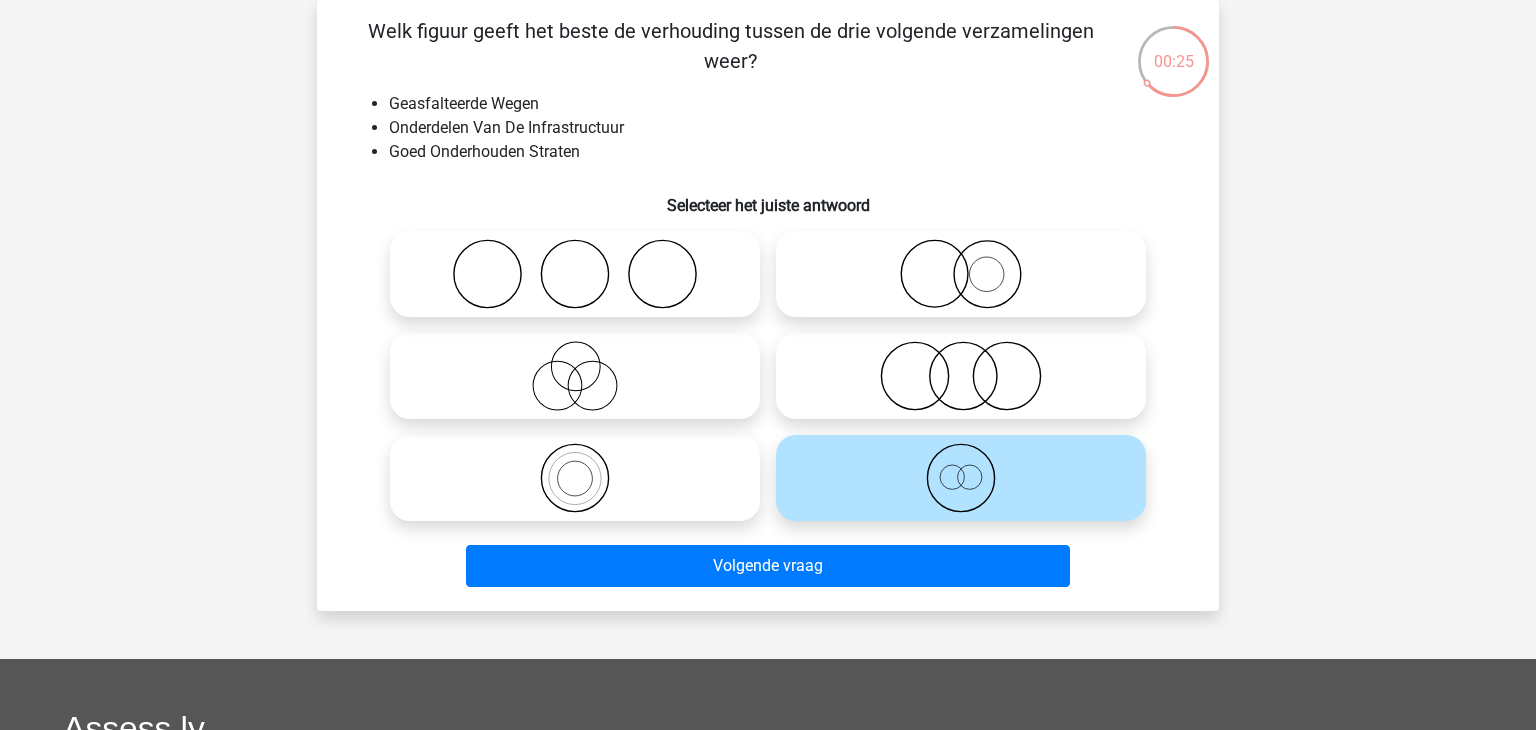 click 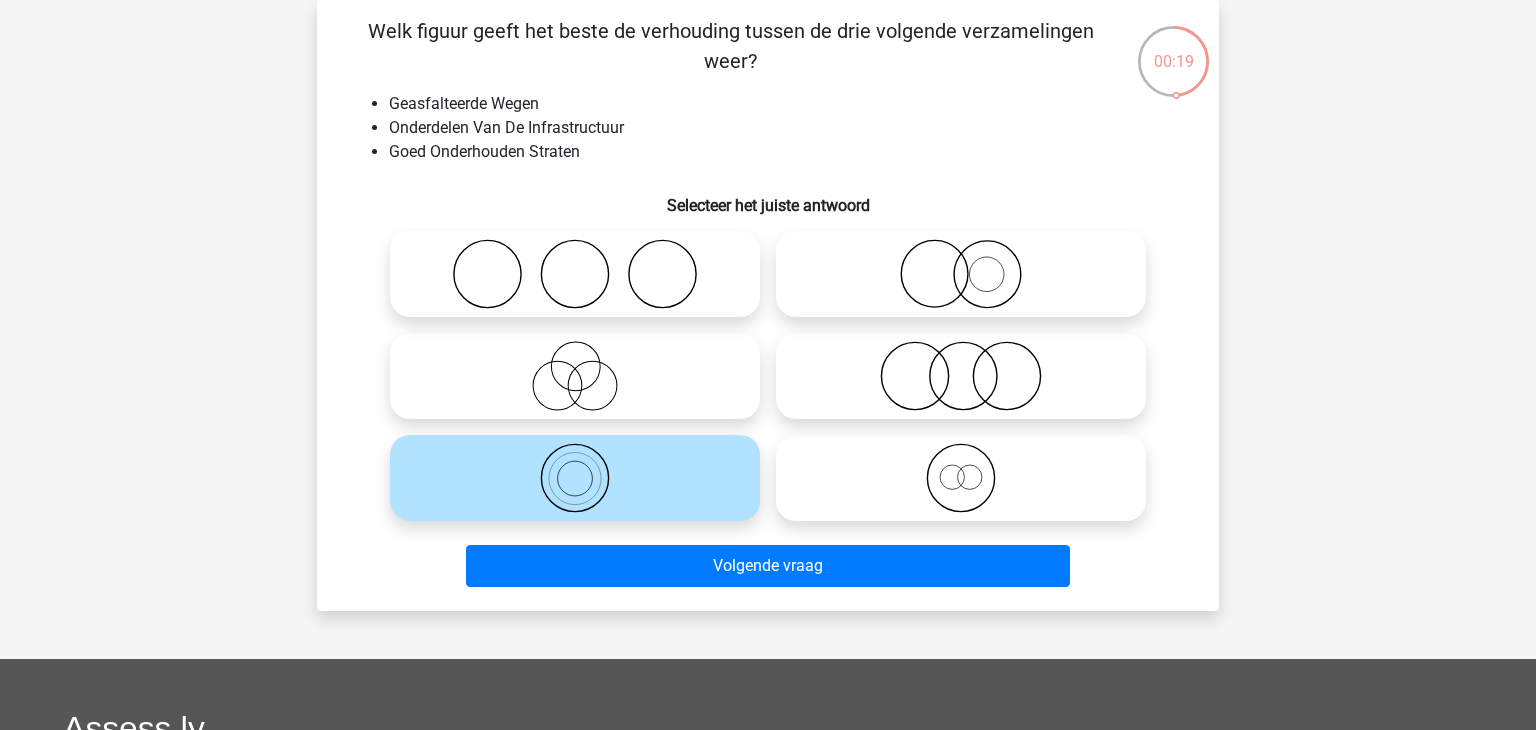 click 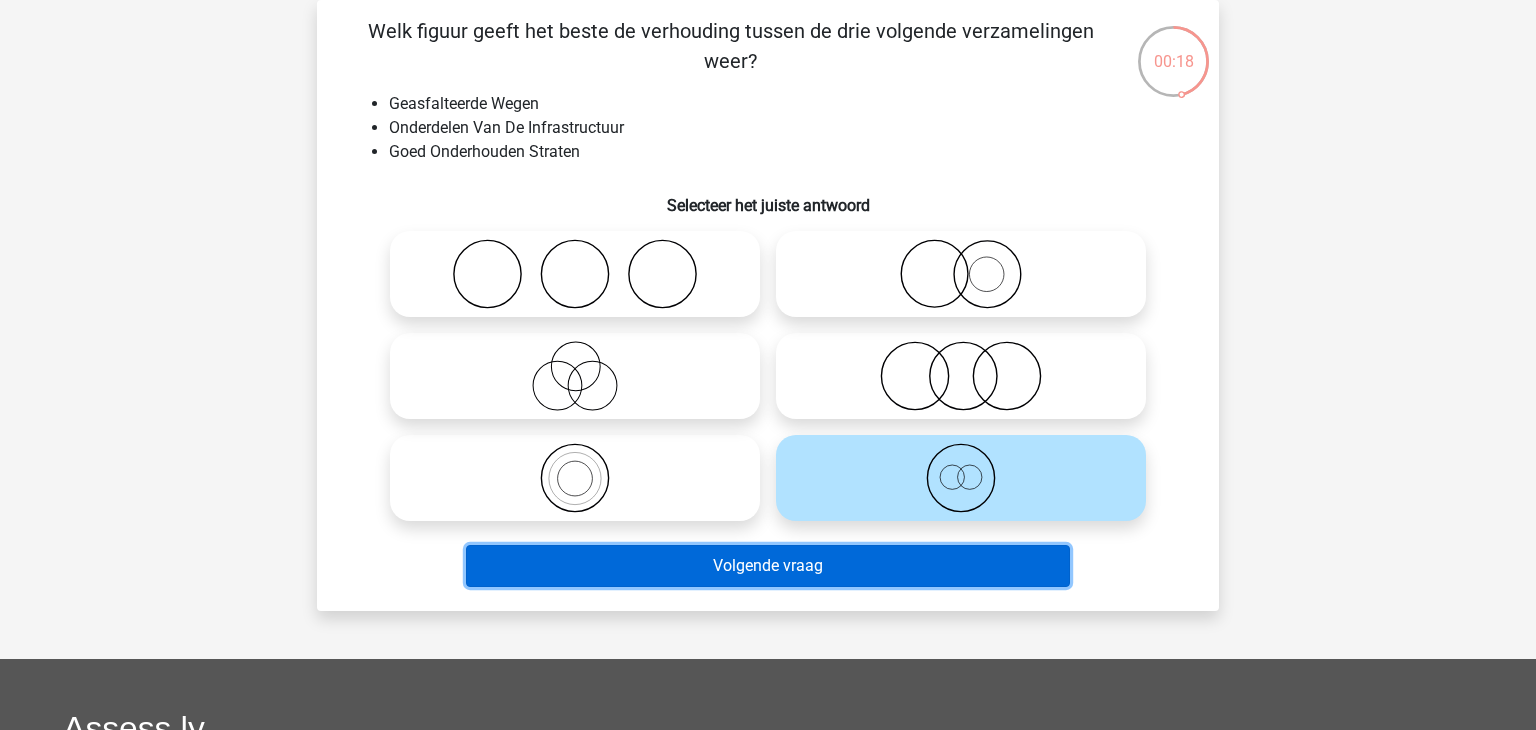 click on "Volgende vraag" at bounding box center [768, 566] 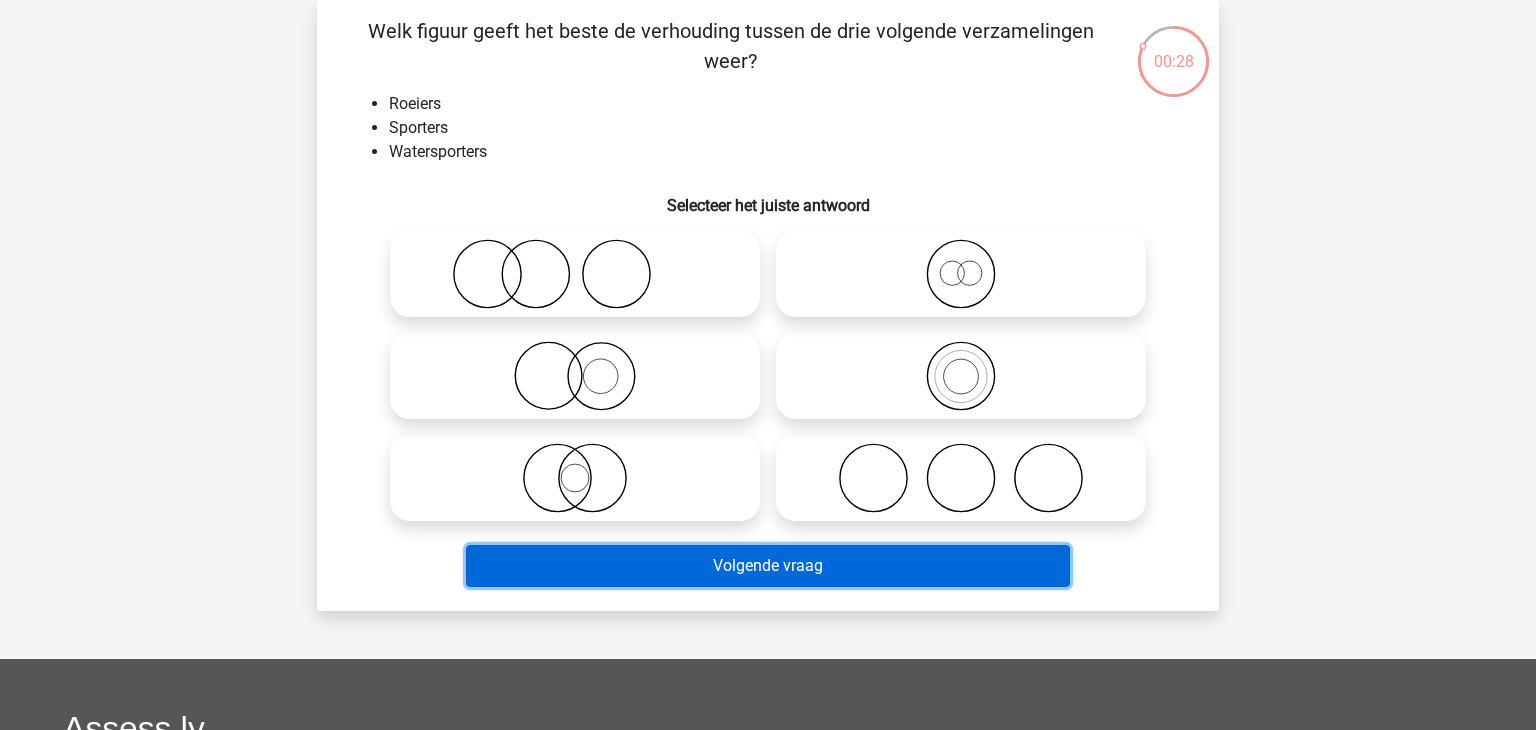 click on "Volgende vraag" at bounding box center [768, 566] 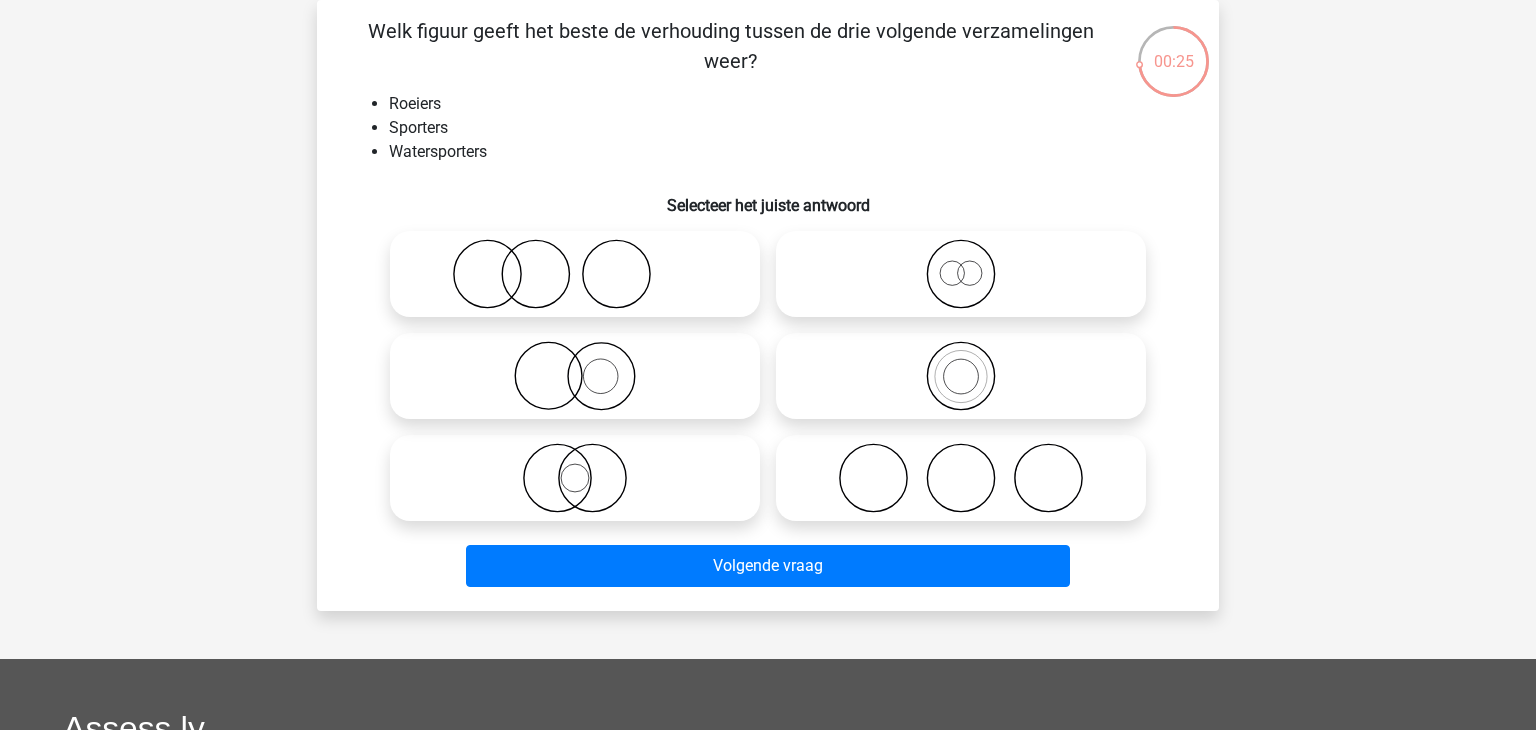 click 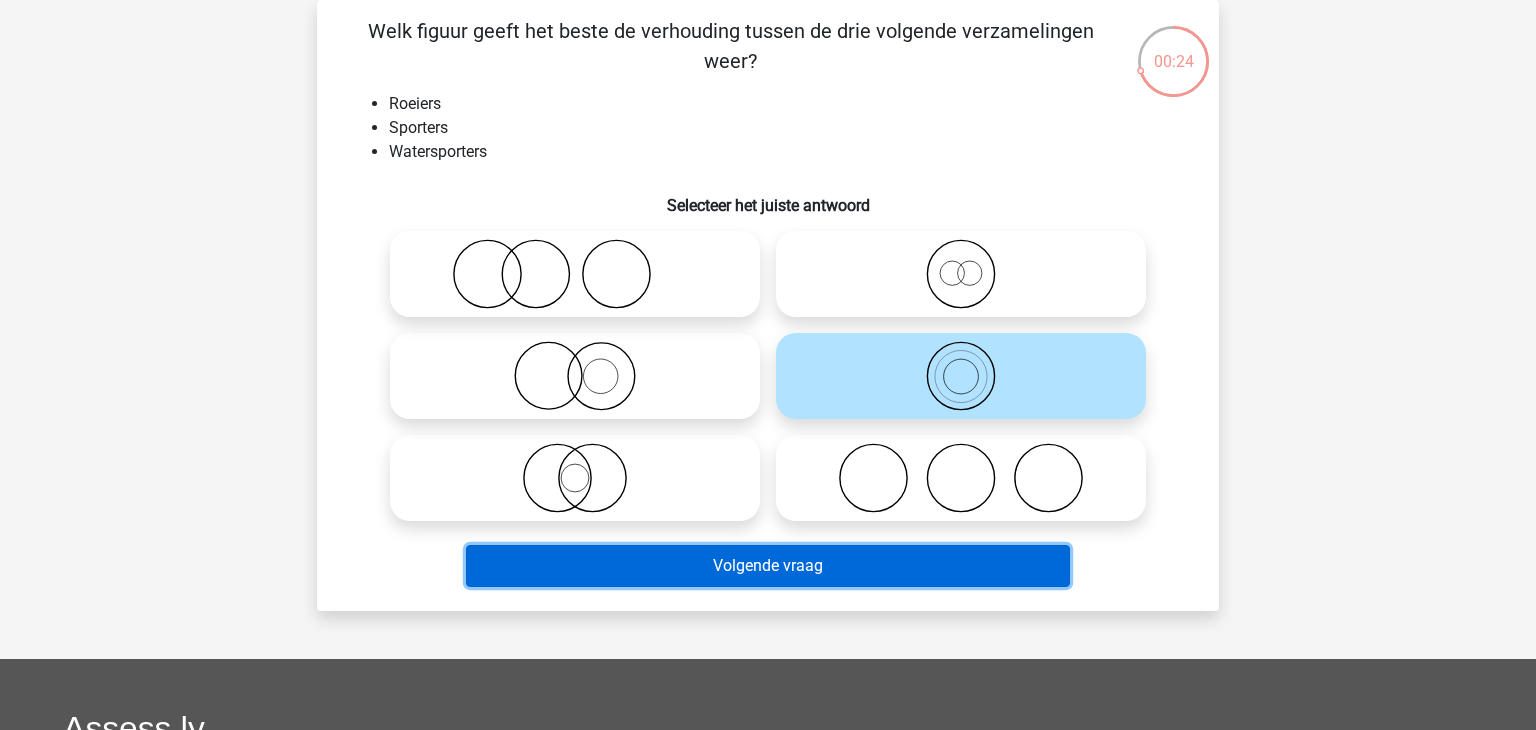 click on "Volgende vraag" at bounding box center [768, 566] 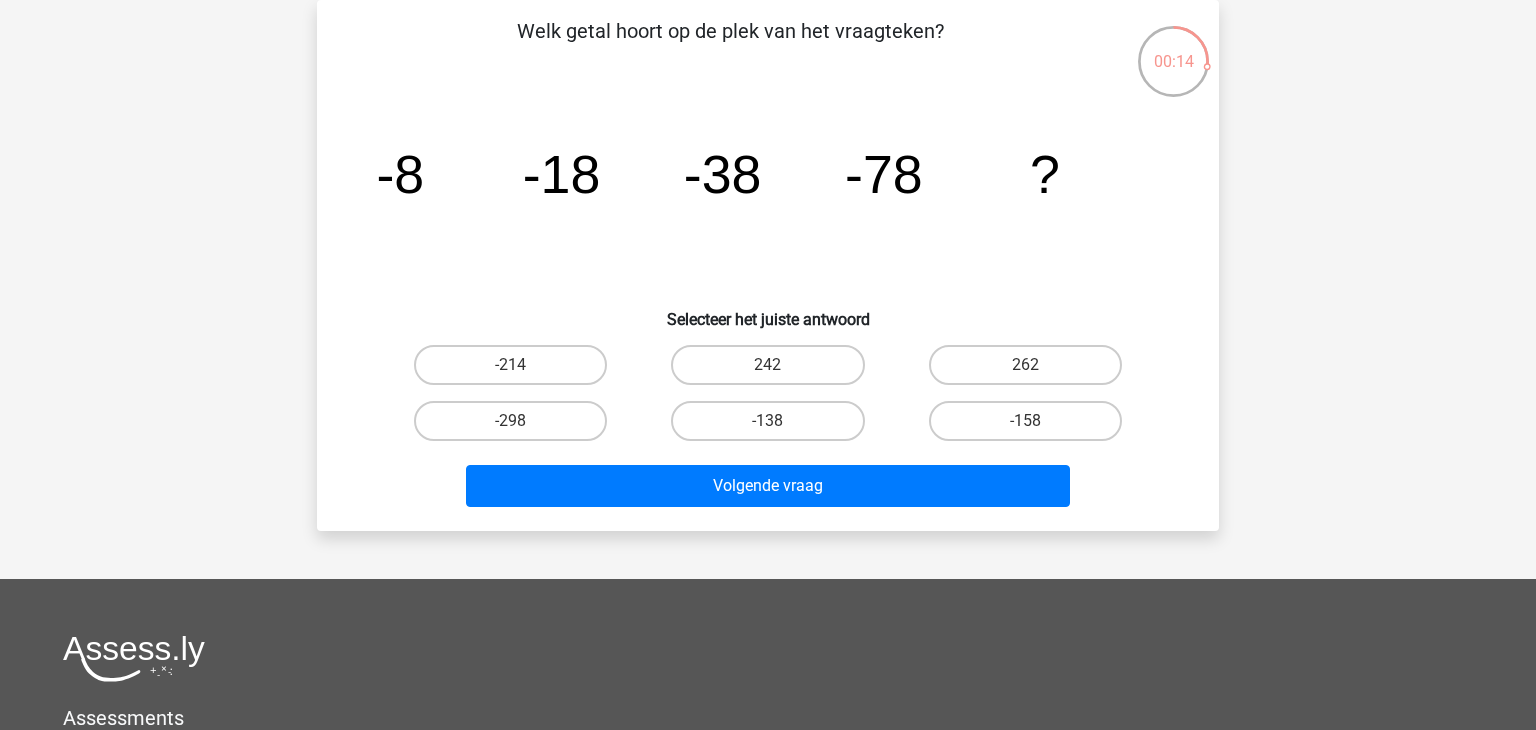 click on "-158" at bounding box center (1031, 427) 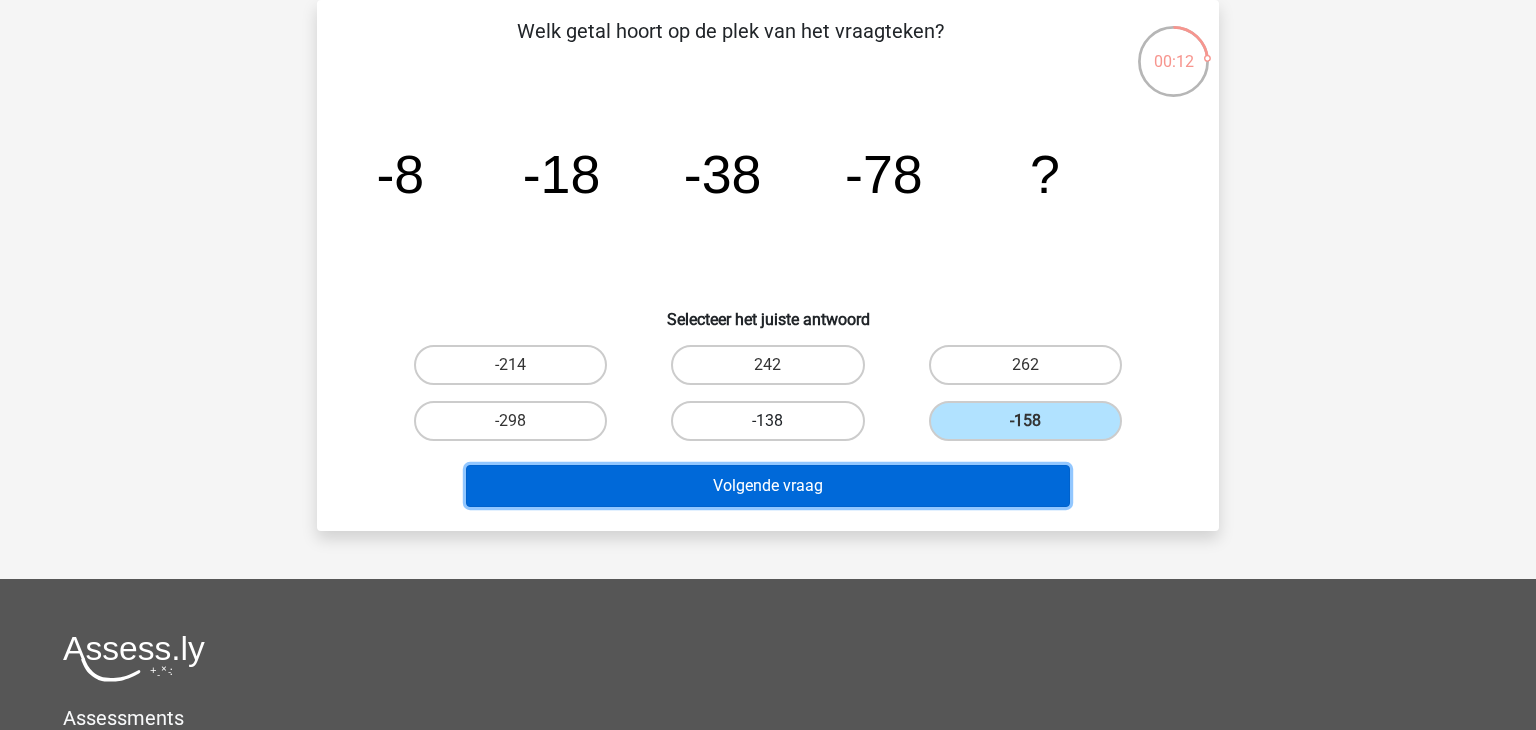 drag, startPoint x: 872, startPoint y: 485, endPoint x: 827, endPoint y: 403, distance: 93.53609 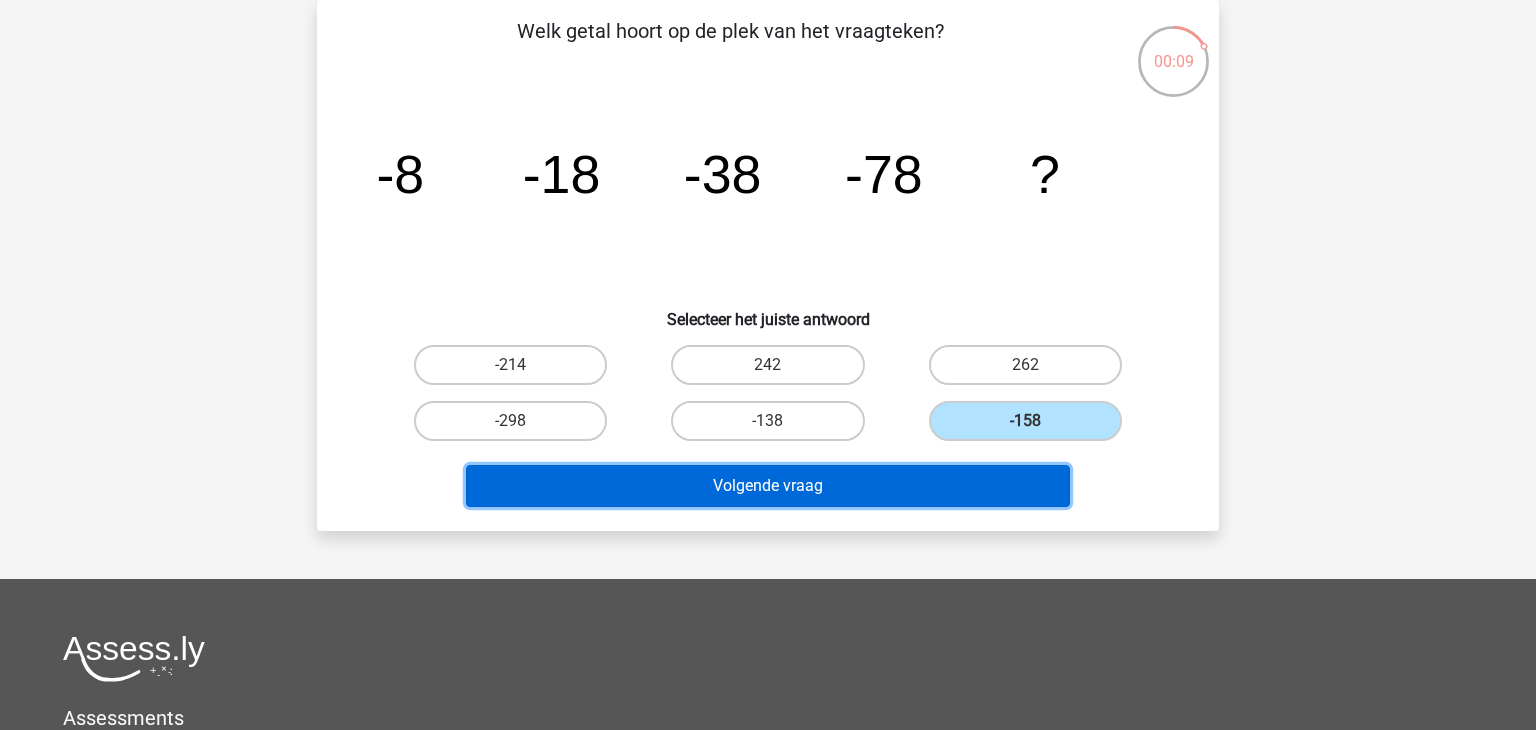click on "Volgende vraag" at bounding box center [768, 486] 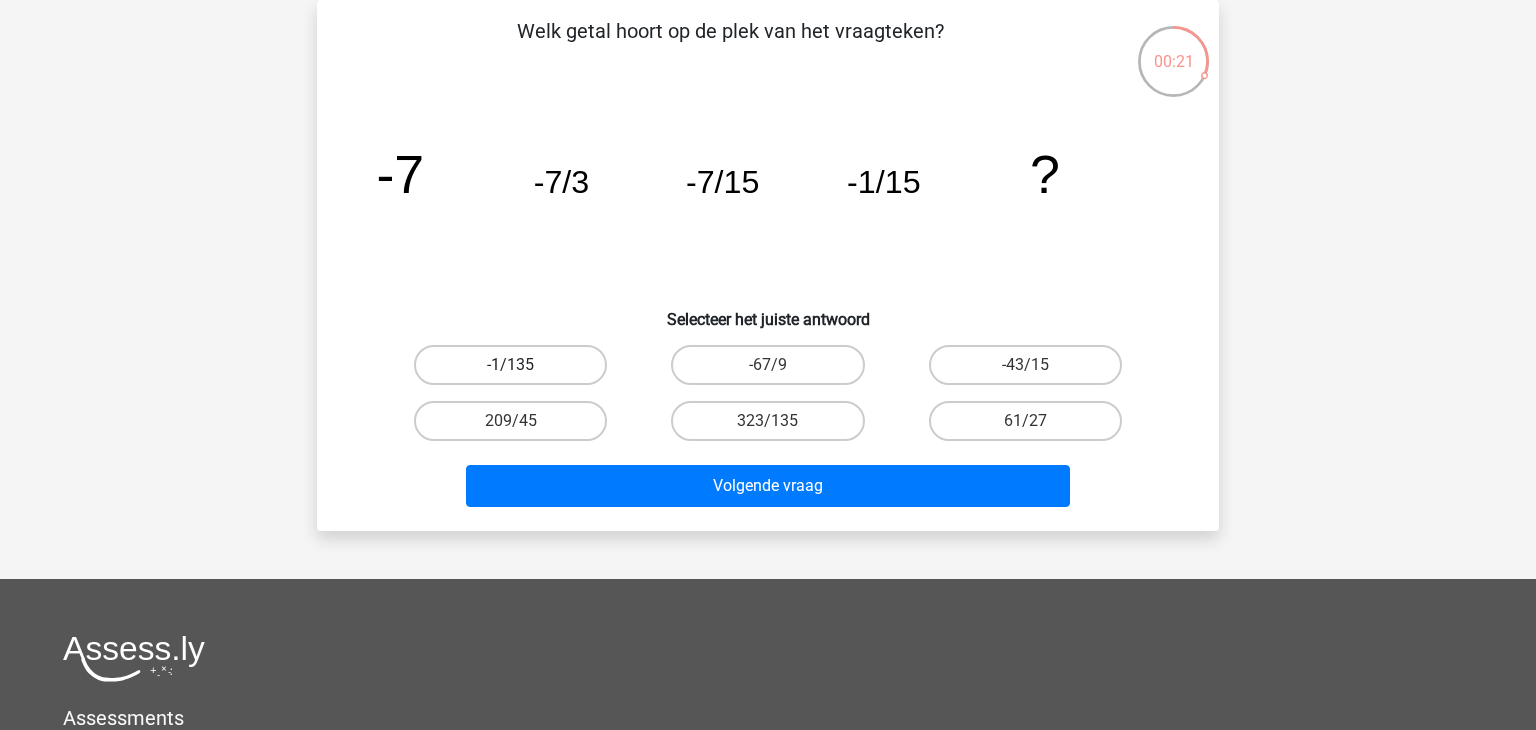 click on "-1/135" at bounding box center (510, 365) 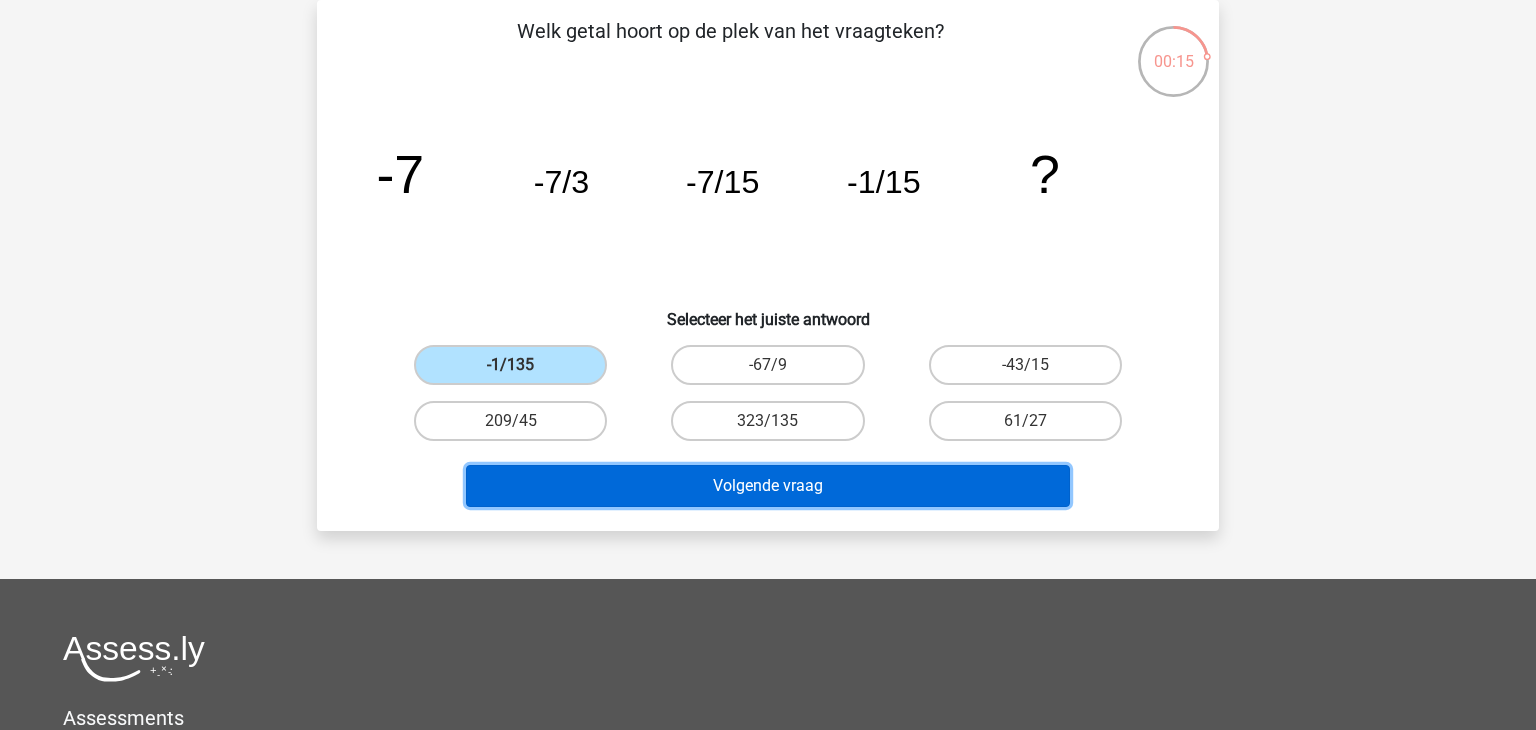click on "Volgende vraag" at bounding box center (768, 486) 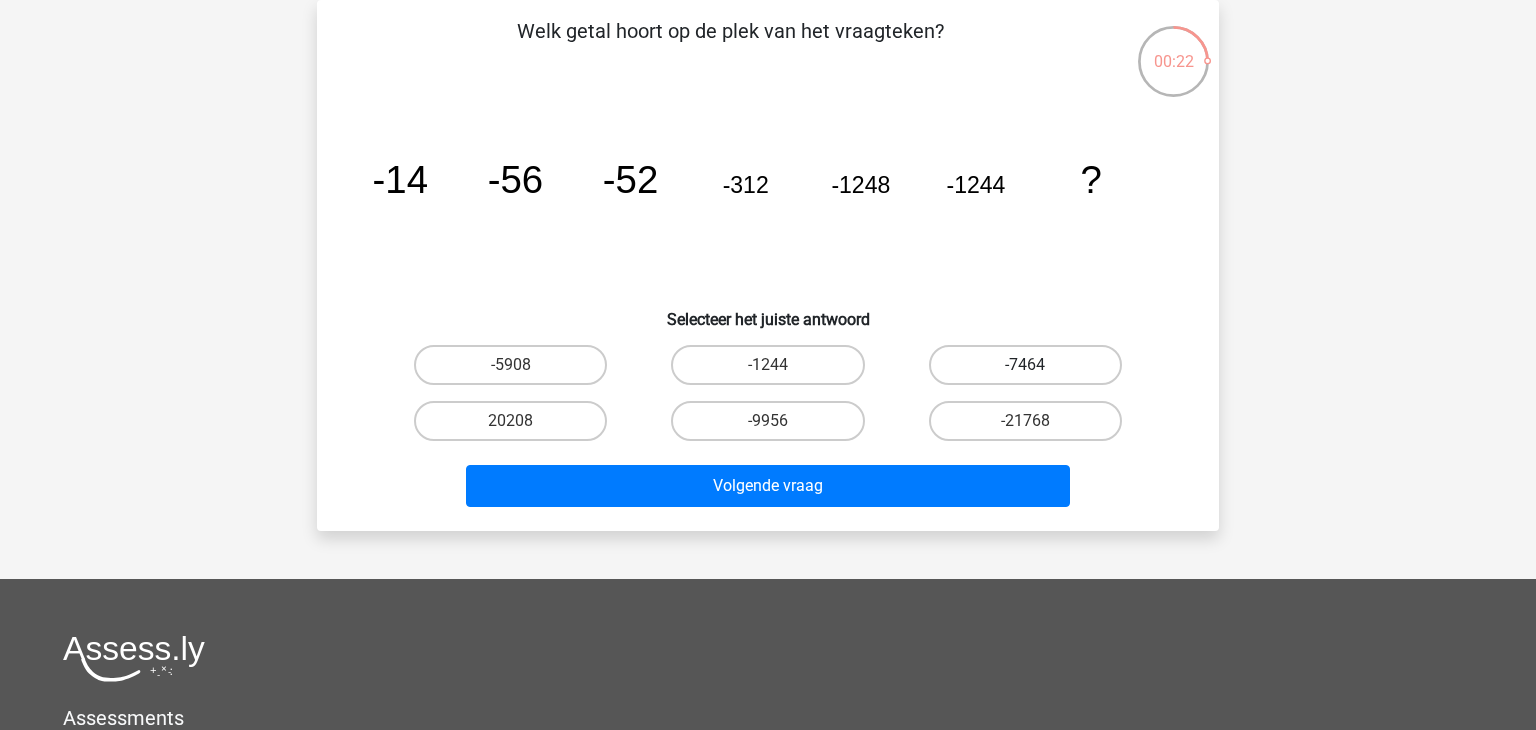 click on "-7464" at bounding box center [1025, 365] 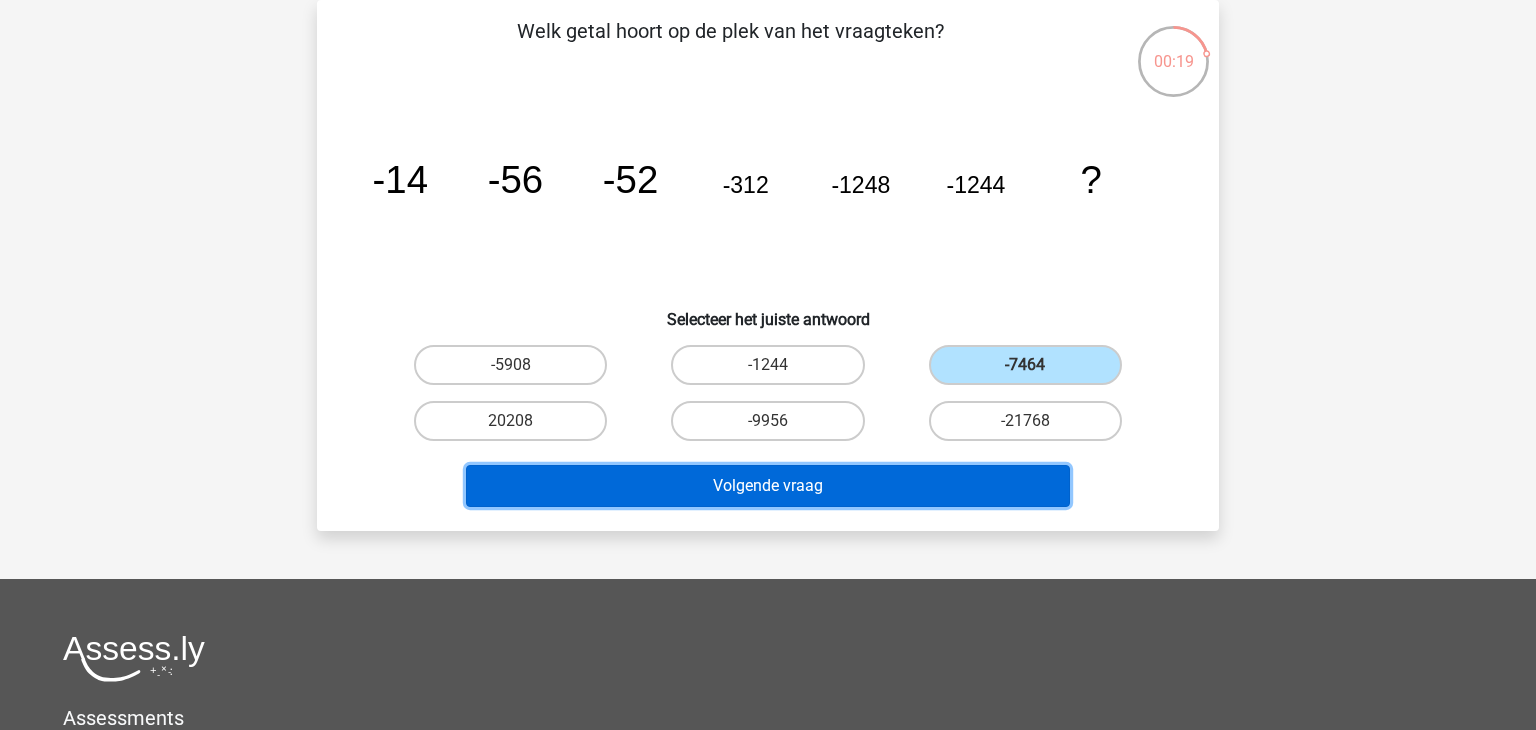 click on "Volgende vraag" at bounding box center (768, 486) 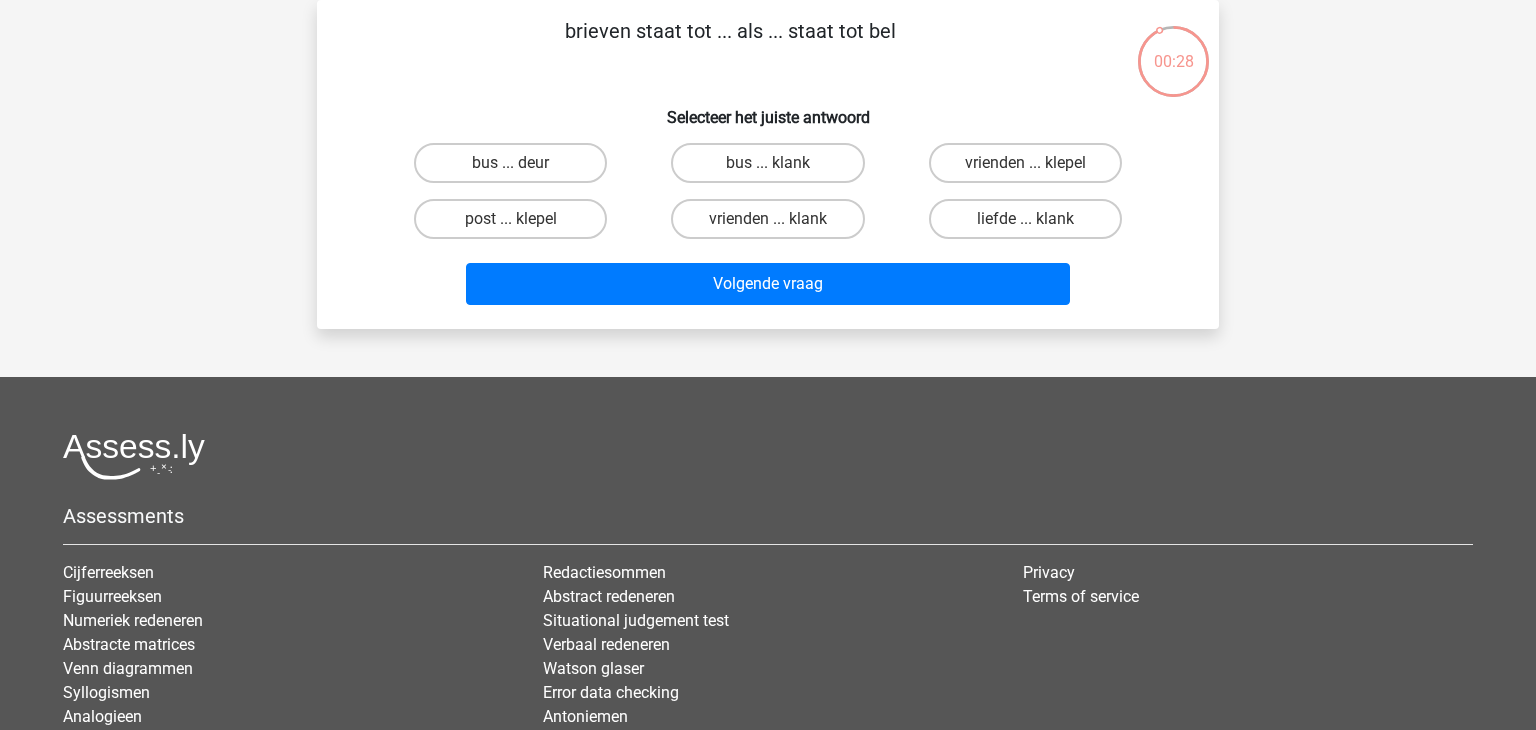 click on "post ... klepel" at bounding box center [510, 219] 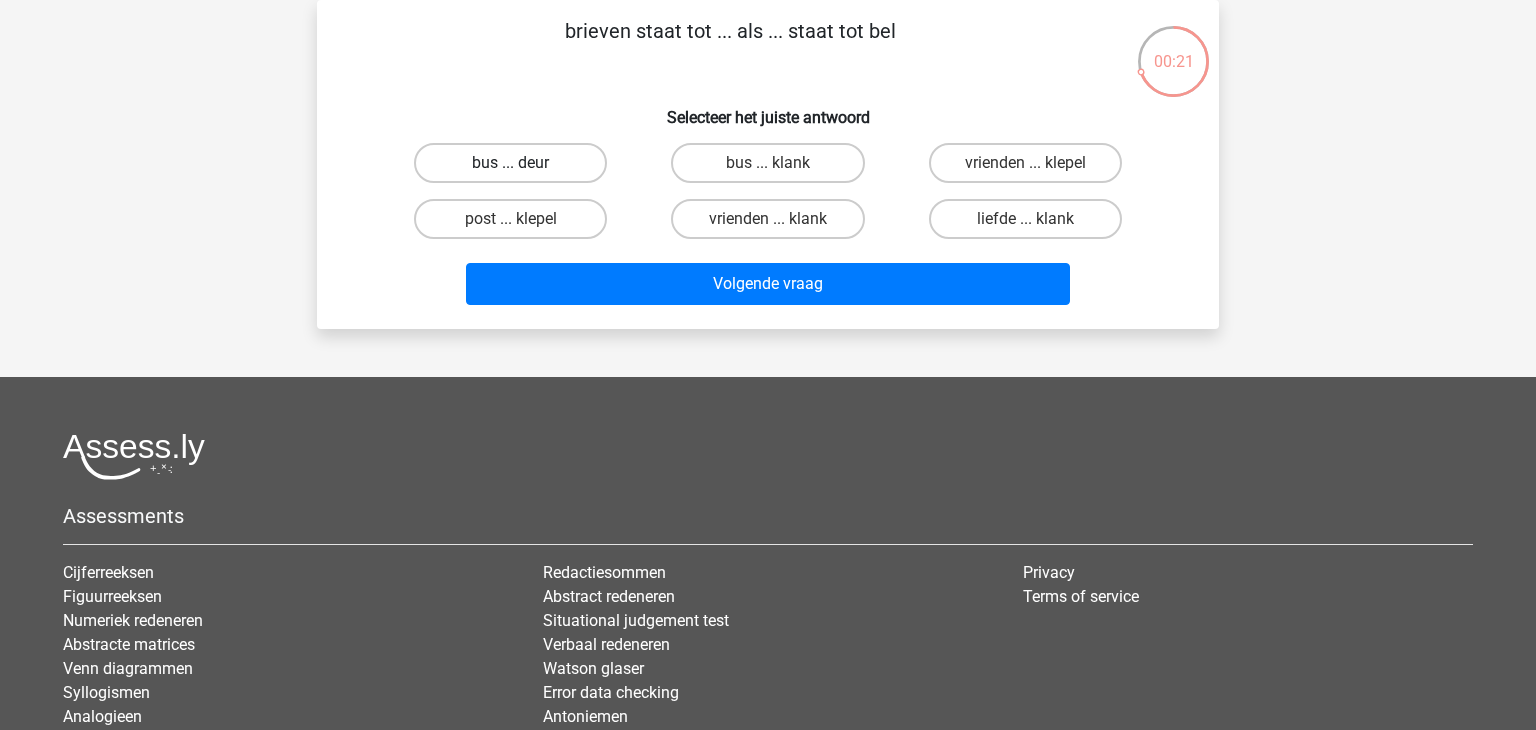 click on "bus ... deur" at bounding box center [510, 163] 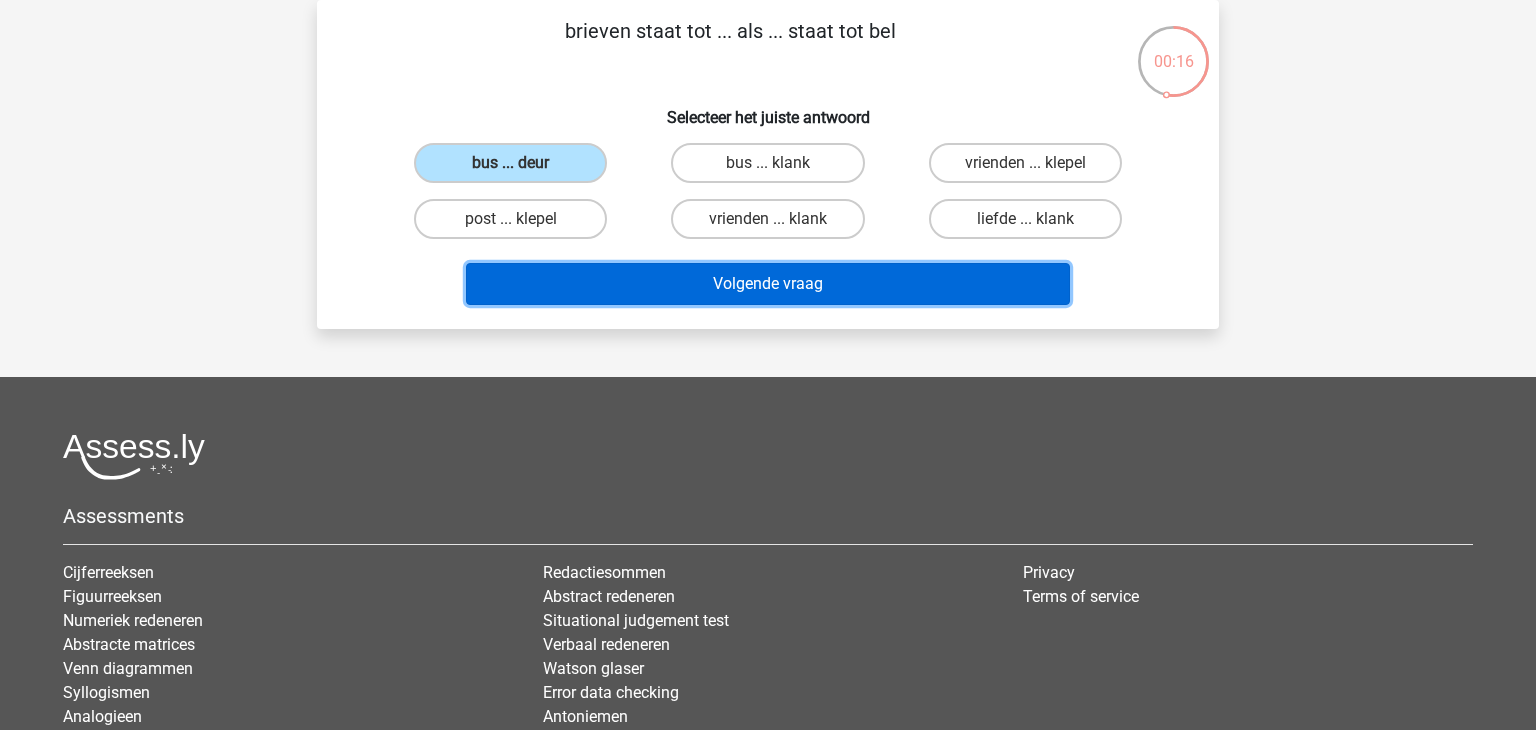 click on "Volgende vraag" at bounding box center [768, 284] 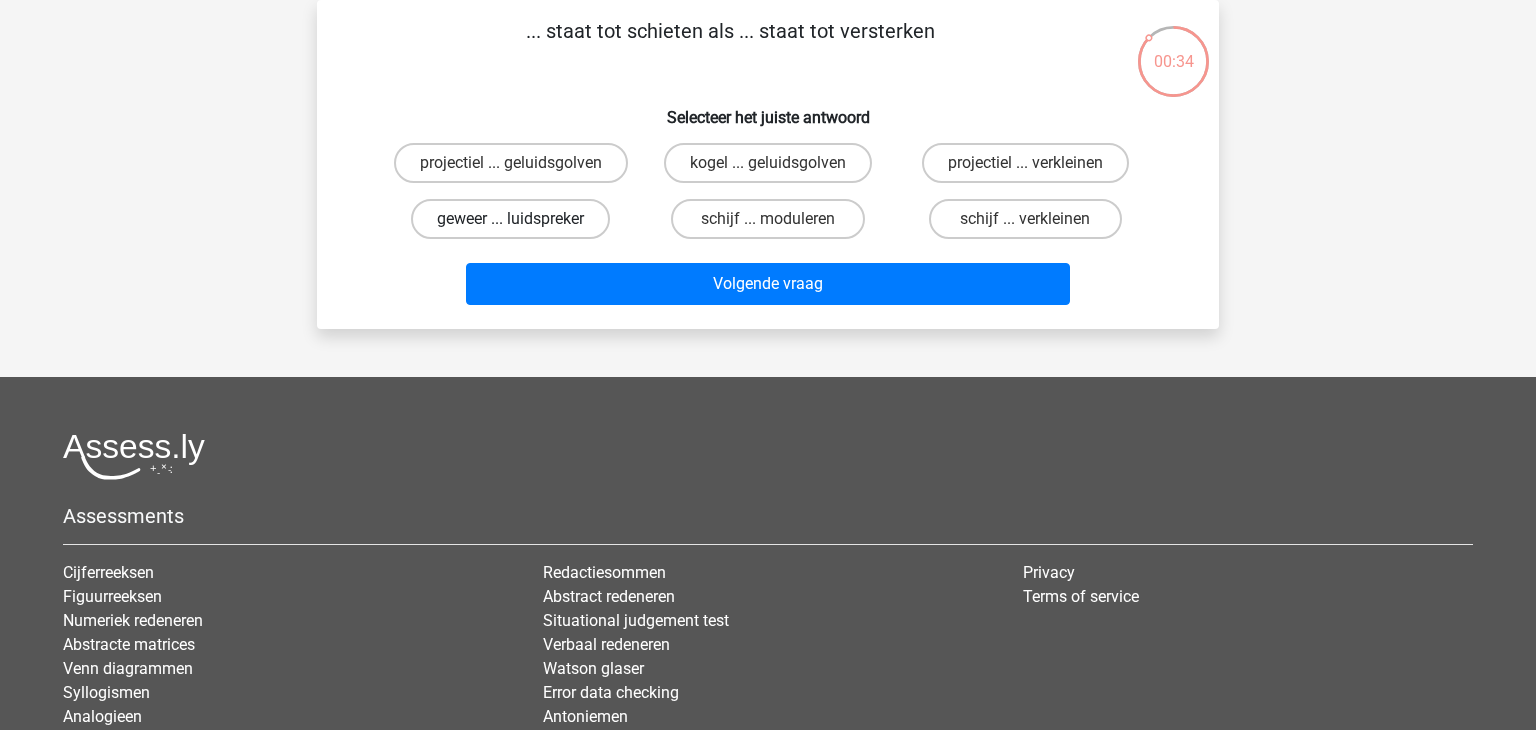click on "geweer ... luidspreker" at bounding box center [510, 219] 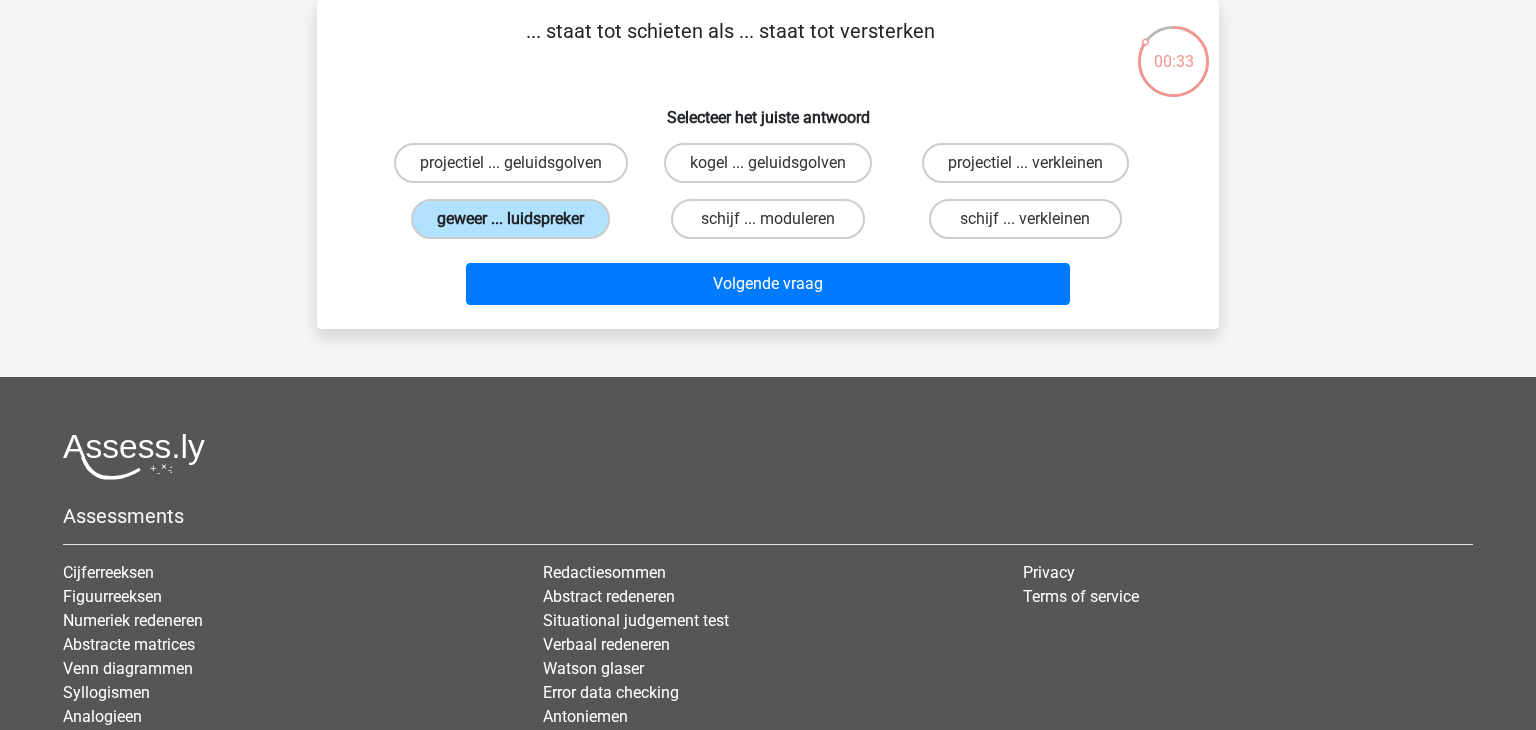 click on "geweer ... luidspreker" at bounding box center (510, 219) 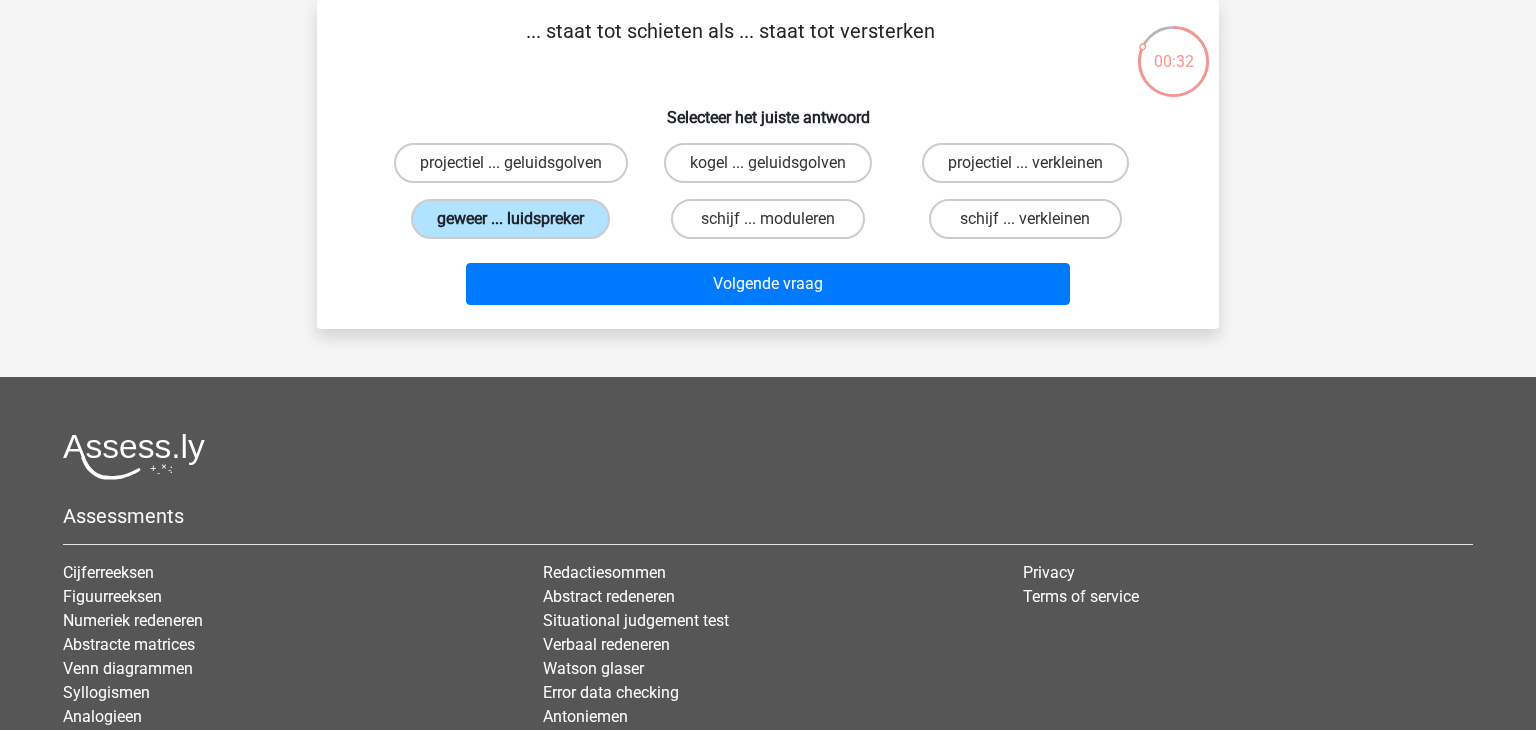click on "geweer ... luidspreker" at bounding box center (510, 219) 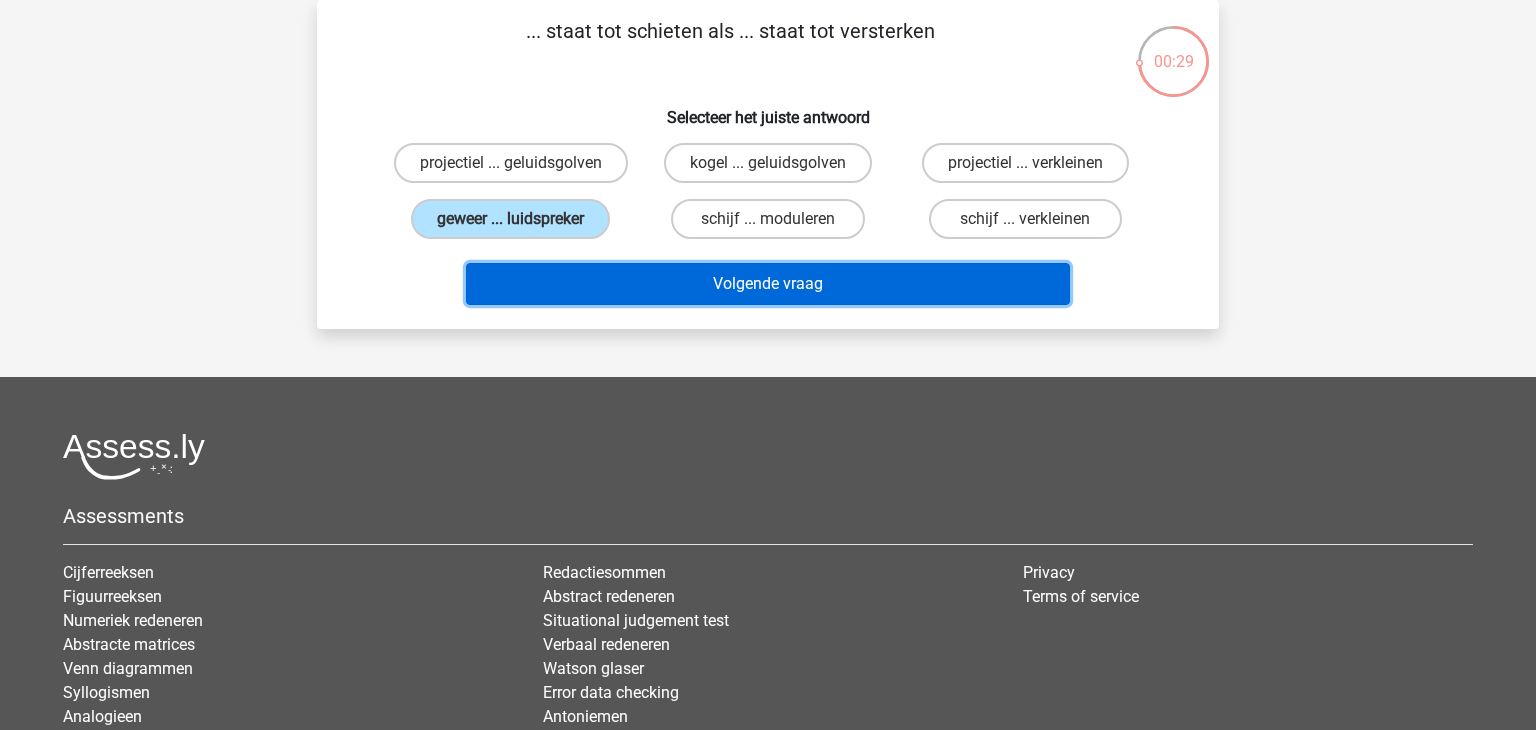 click on "Volgende vraag" at bounding box center [768, 284] 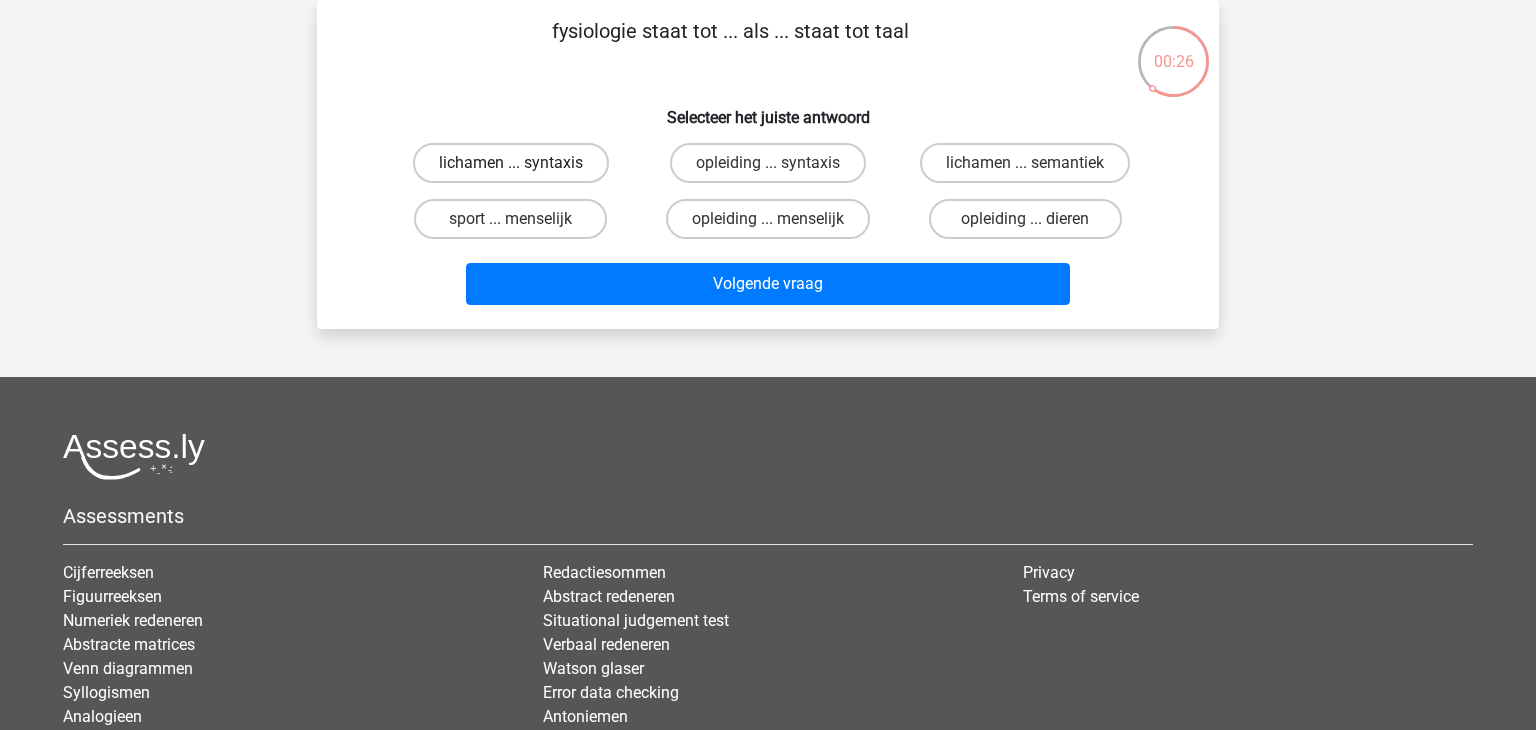 click on "lichamen ... syntaxis" at bounding box center [511, 163] 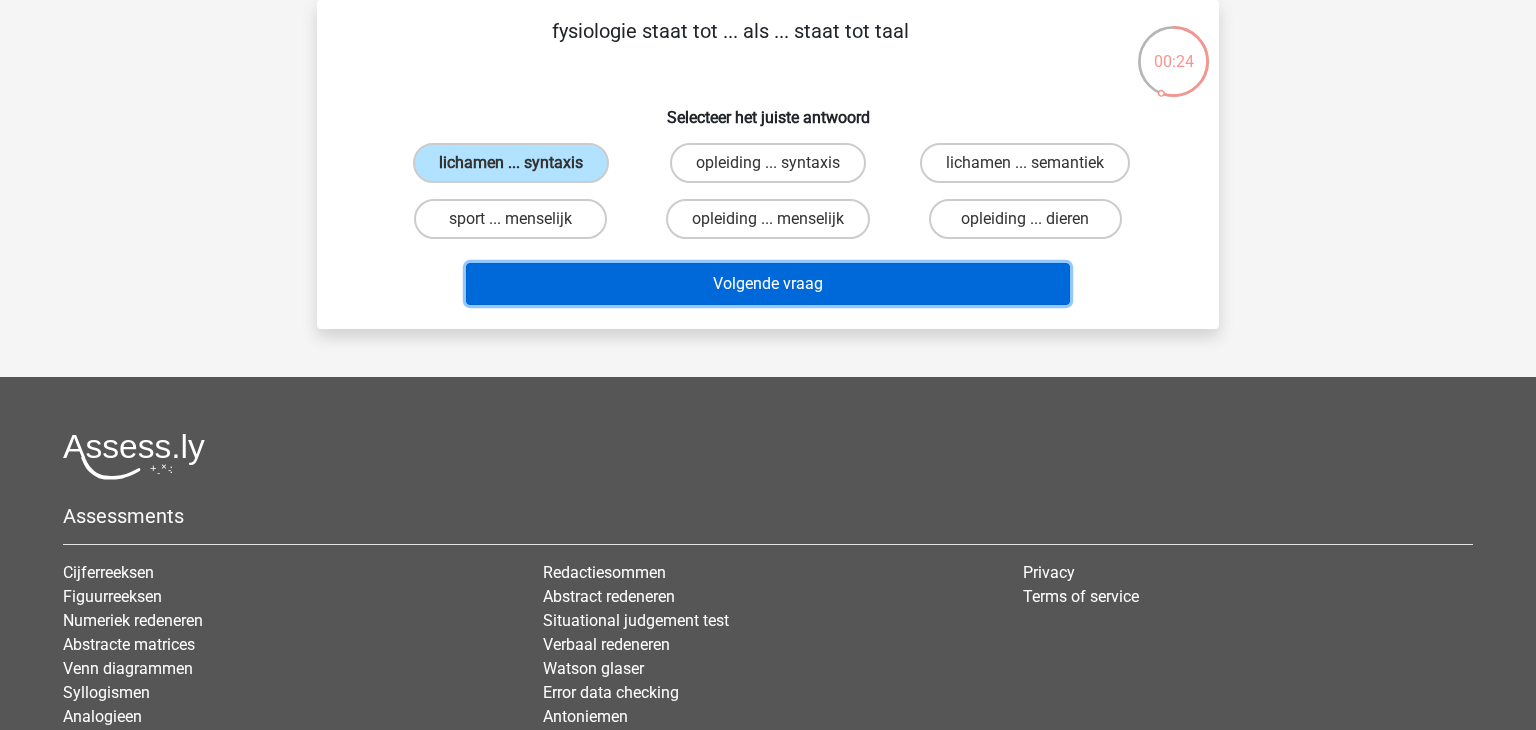 click on "Volgende vraag" at bounding box center (768, 284) 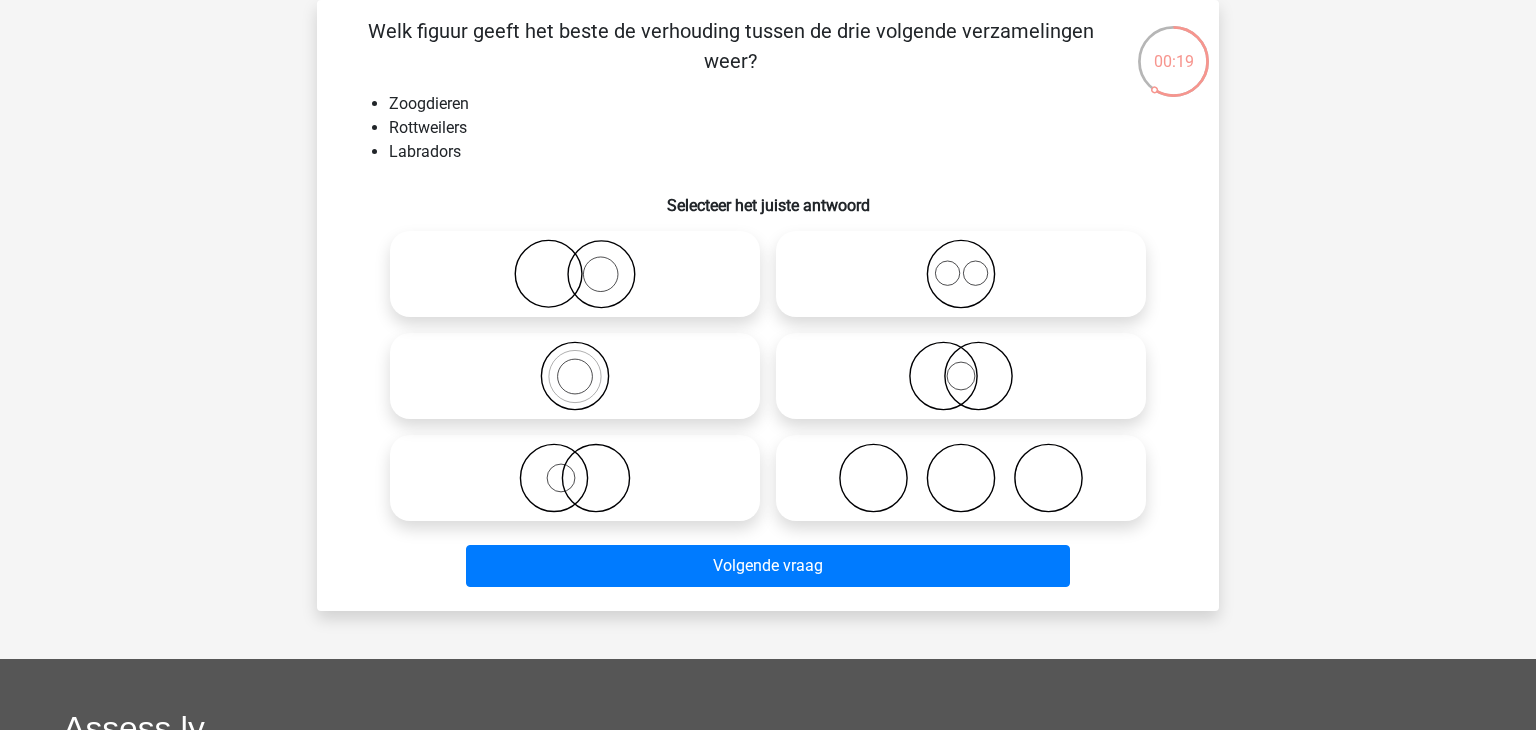 click 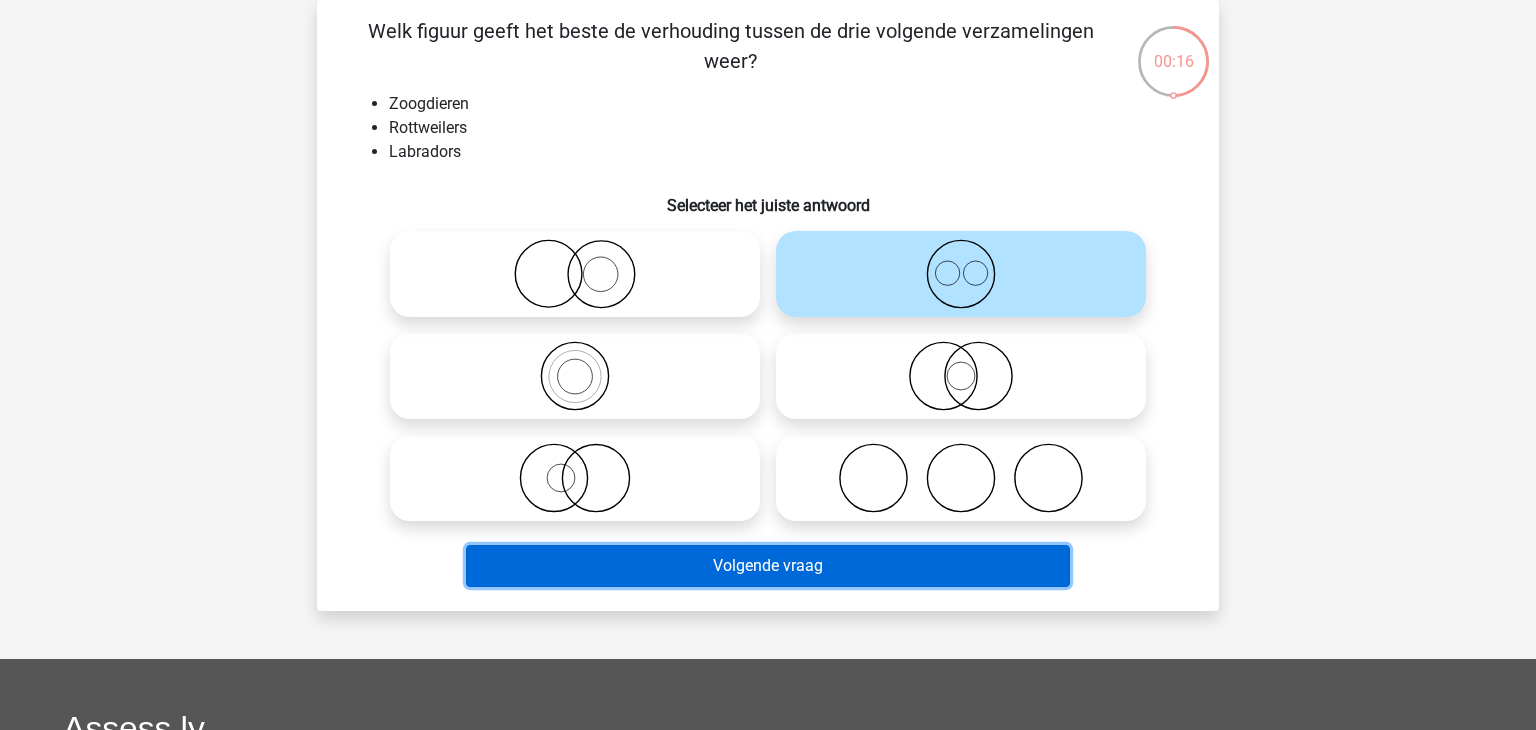 click on "Volgende vraag" at bounding box center [768, 566] 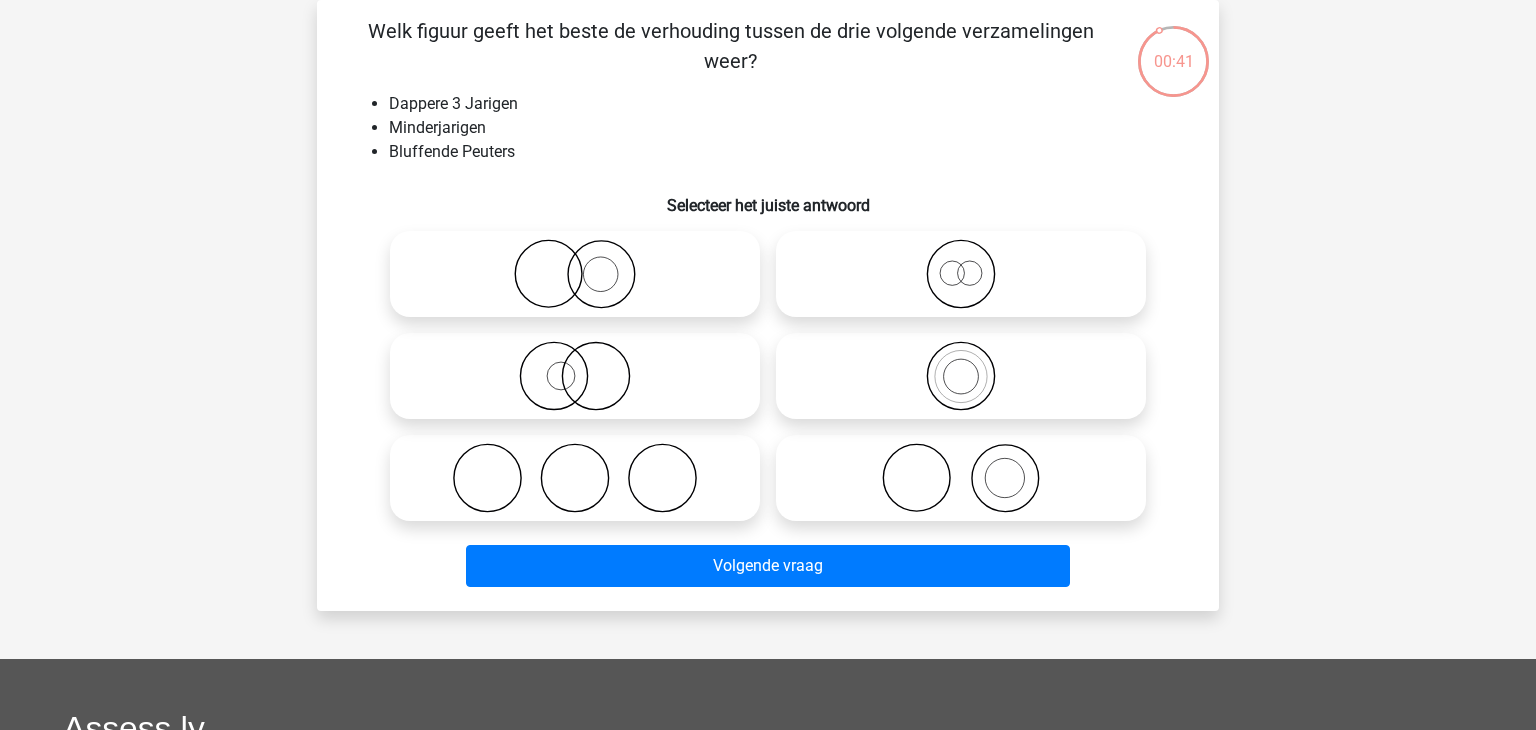 click at bounding box center (575, 274) 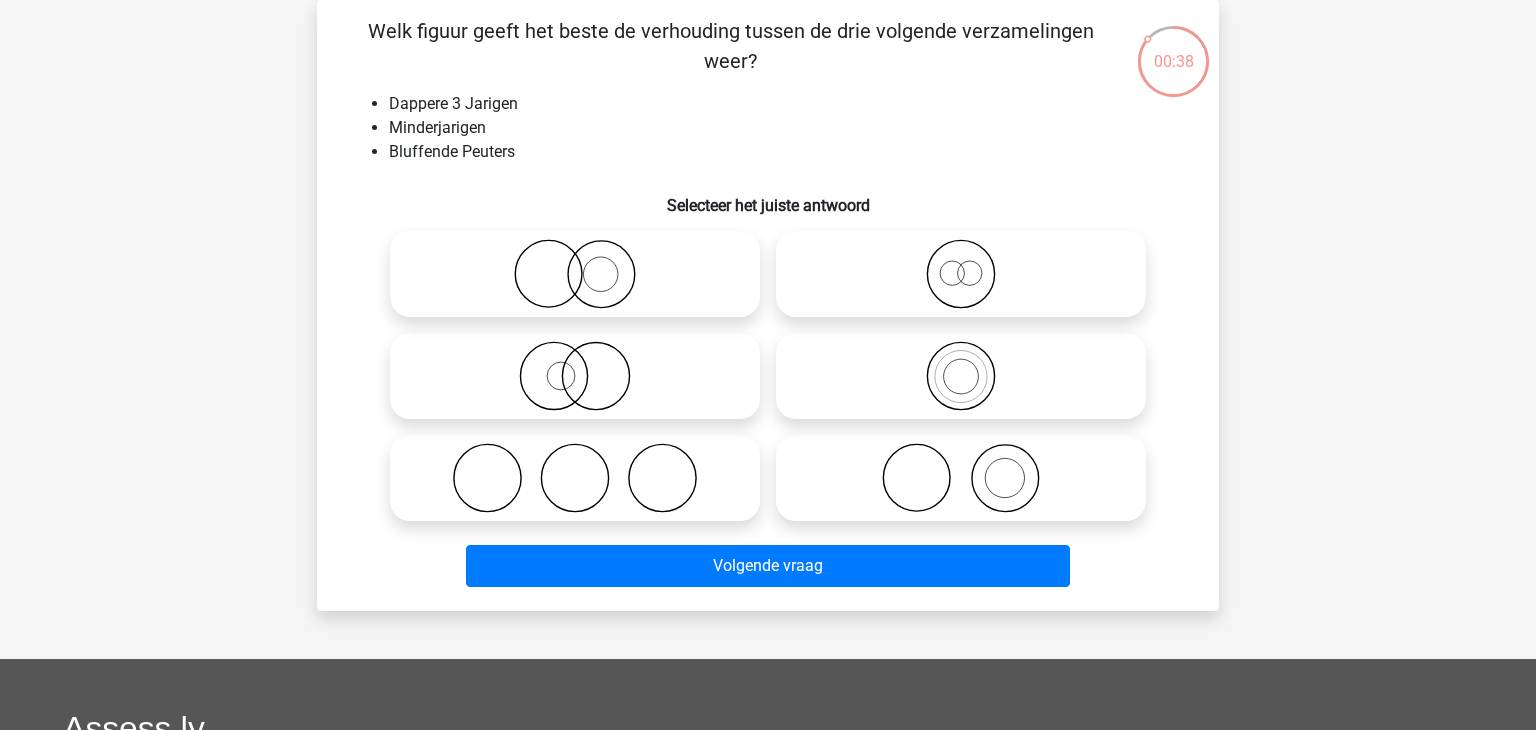 click at bounding box center [575, 274] 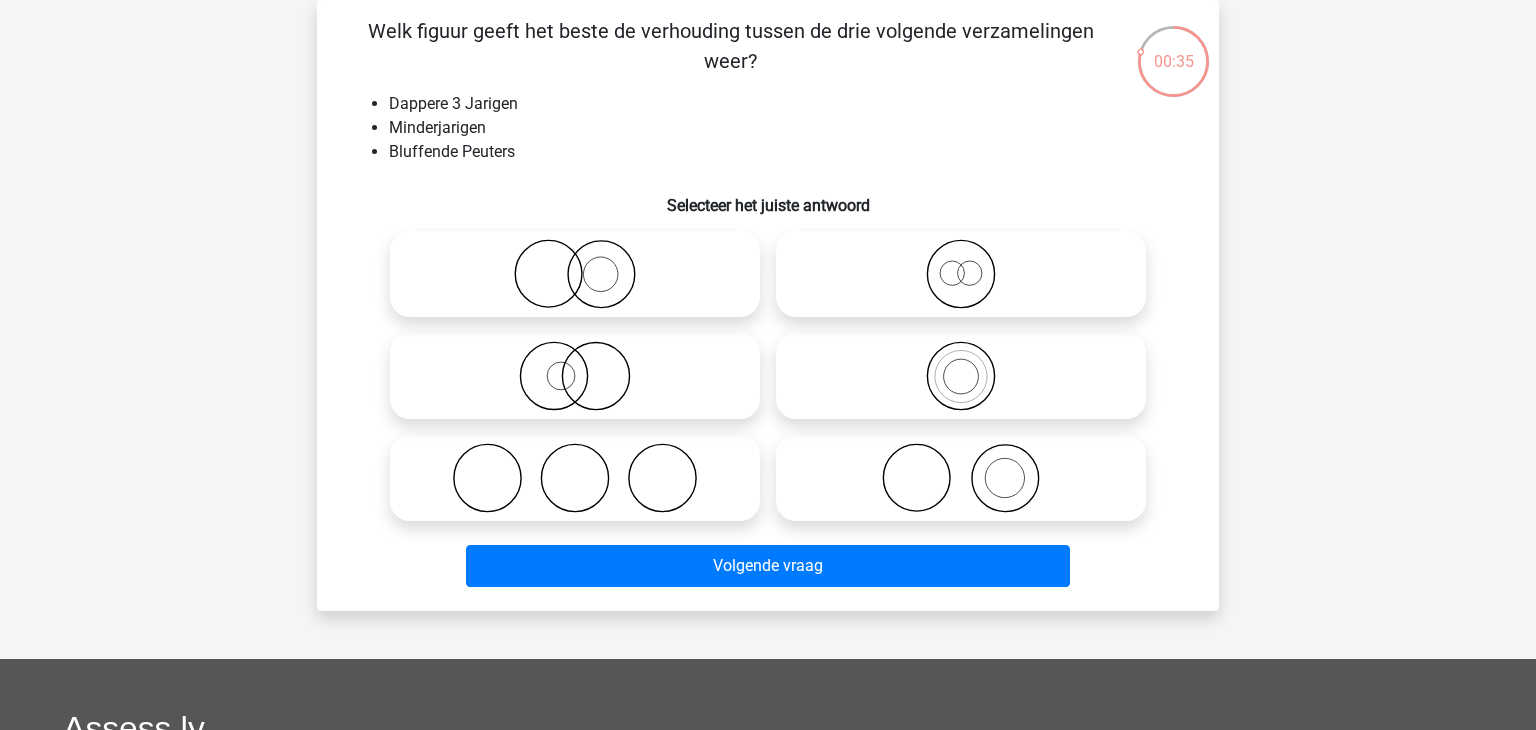 click 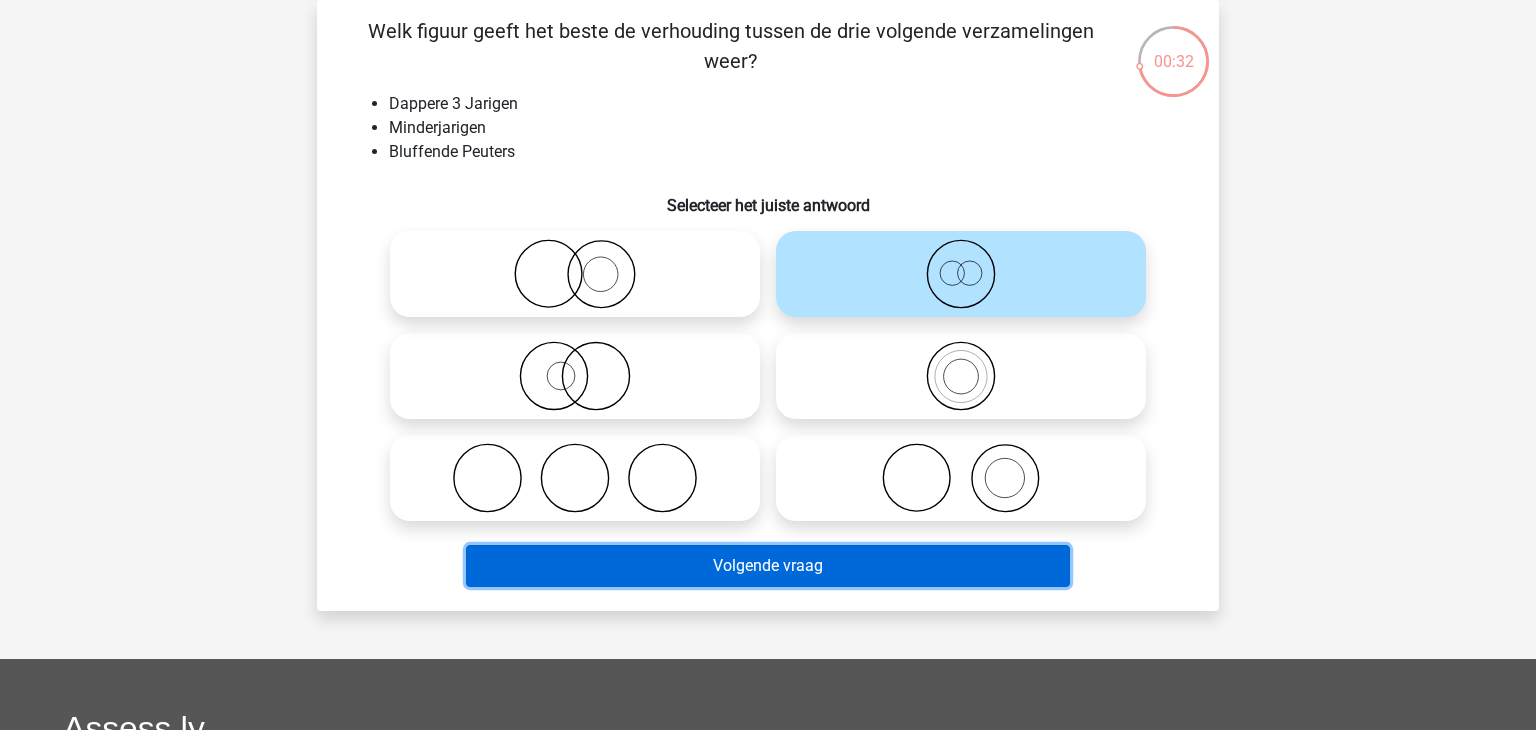 click on "Volgende vraag" at bounding box center (768, 566) 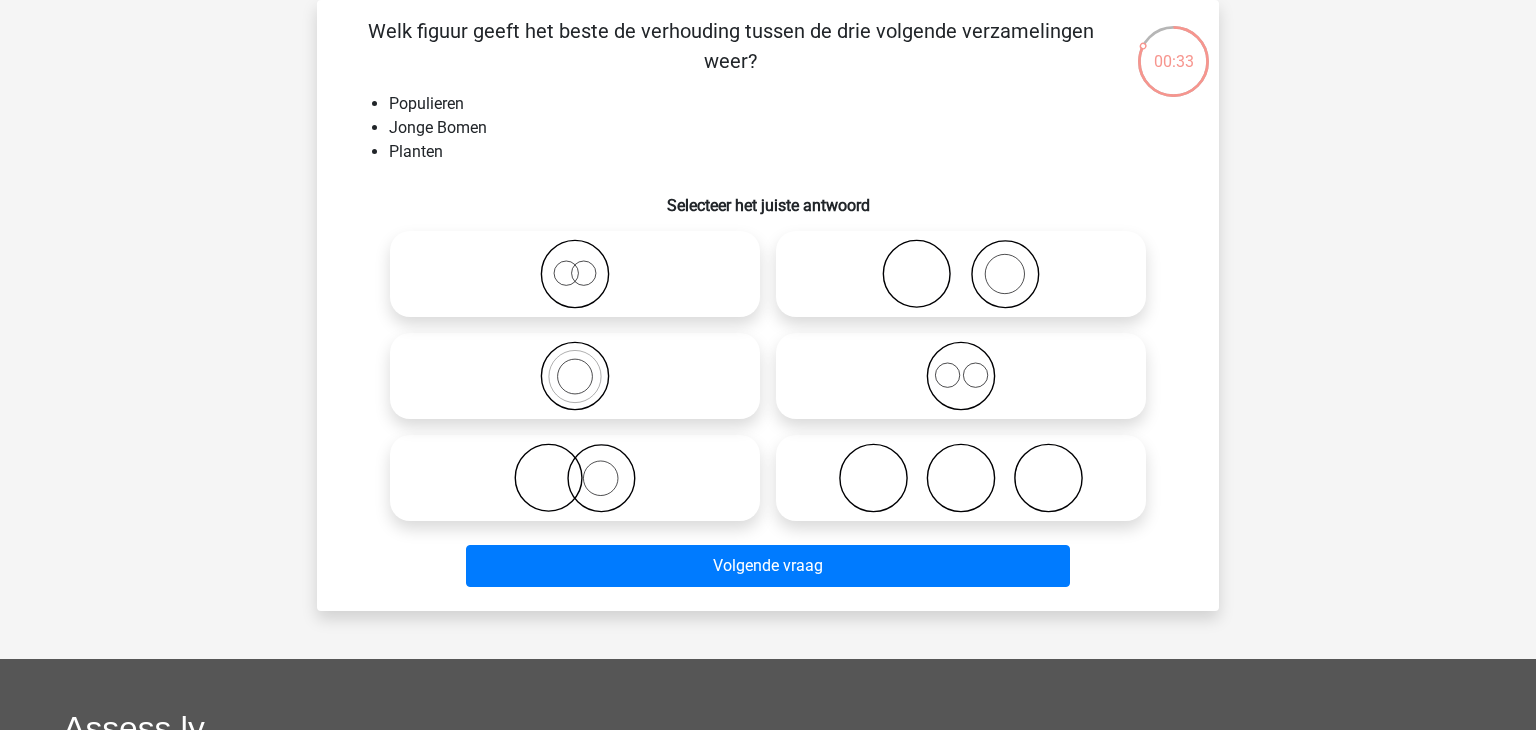 click 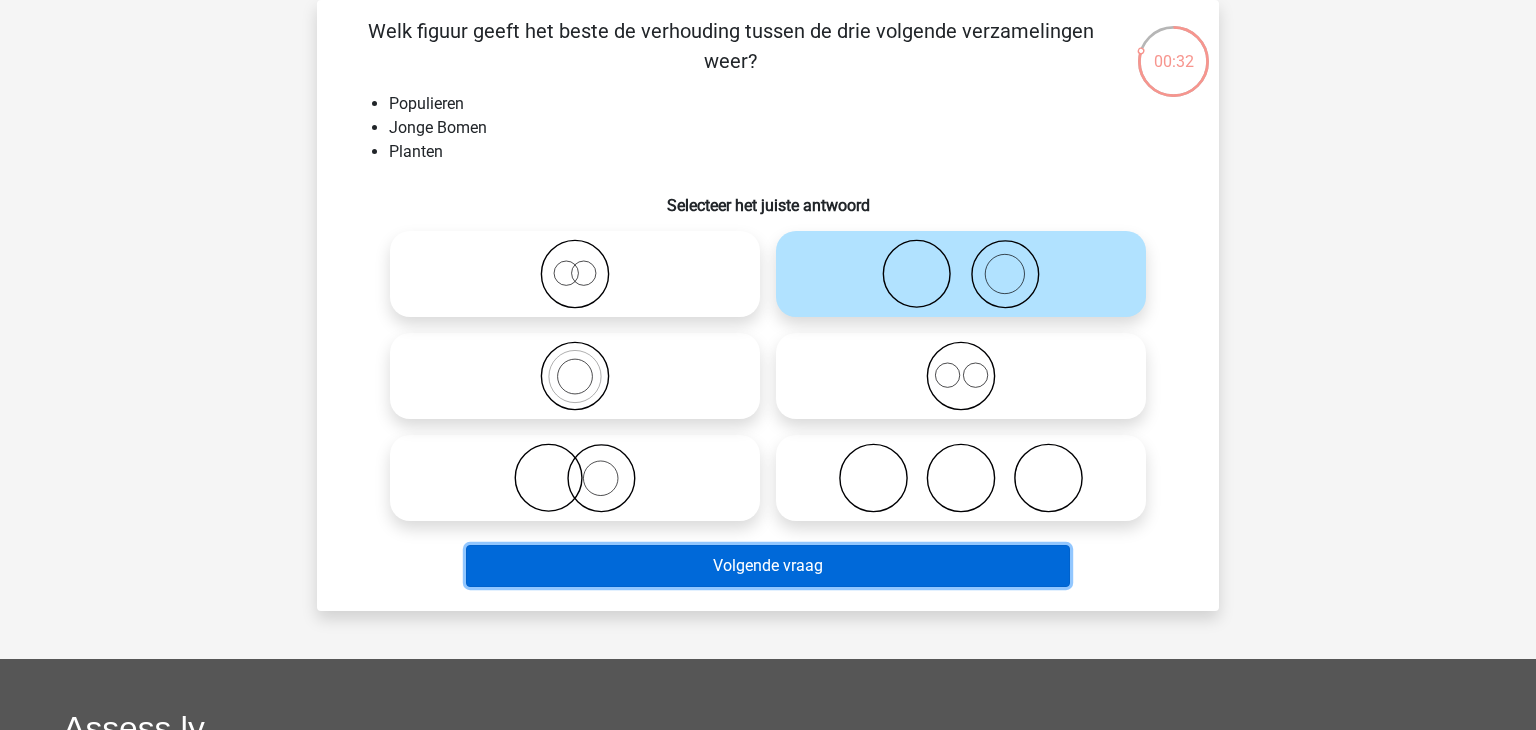 click on "Volgende vraag" at bounding box center (768, 566) 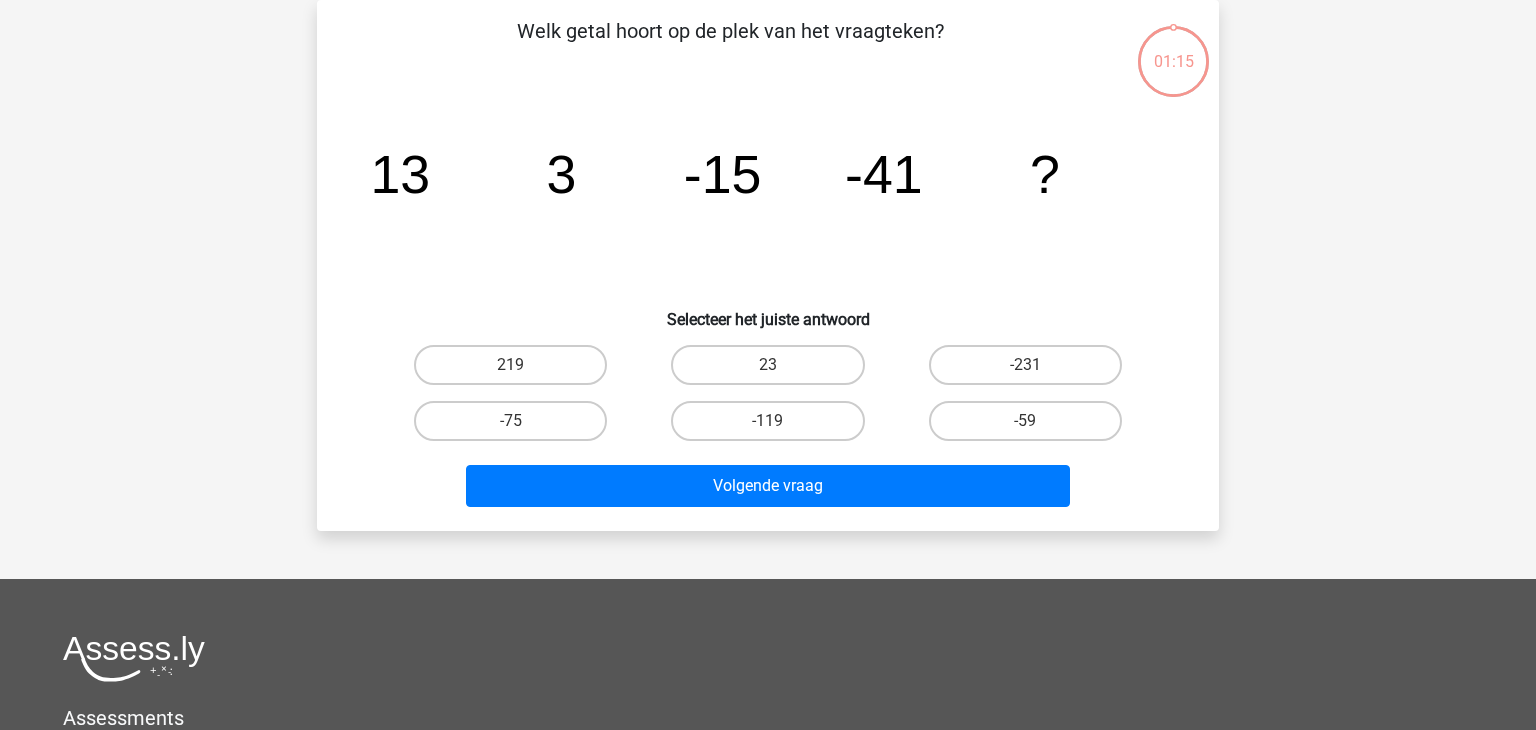 click on "Levi
Levivermaat@gmail.com" at bounding box center [768, 507] 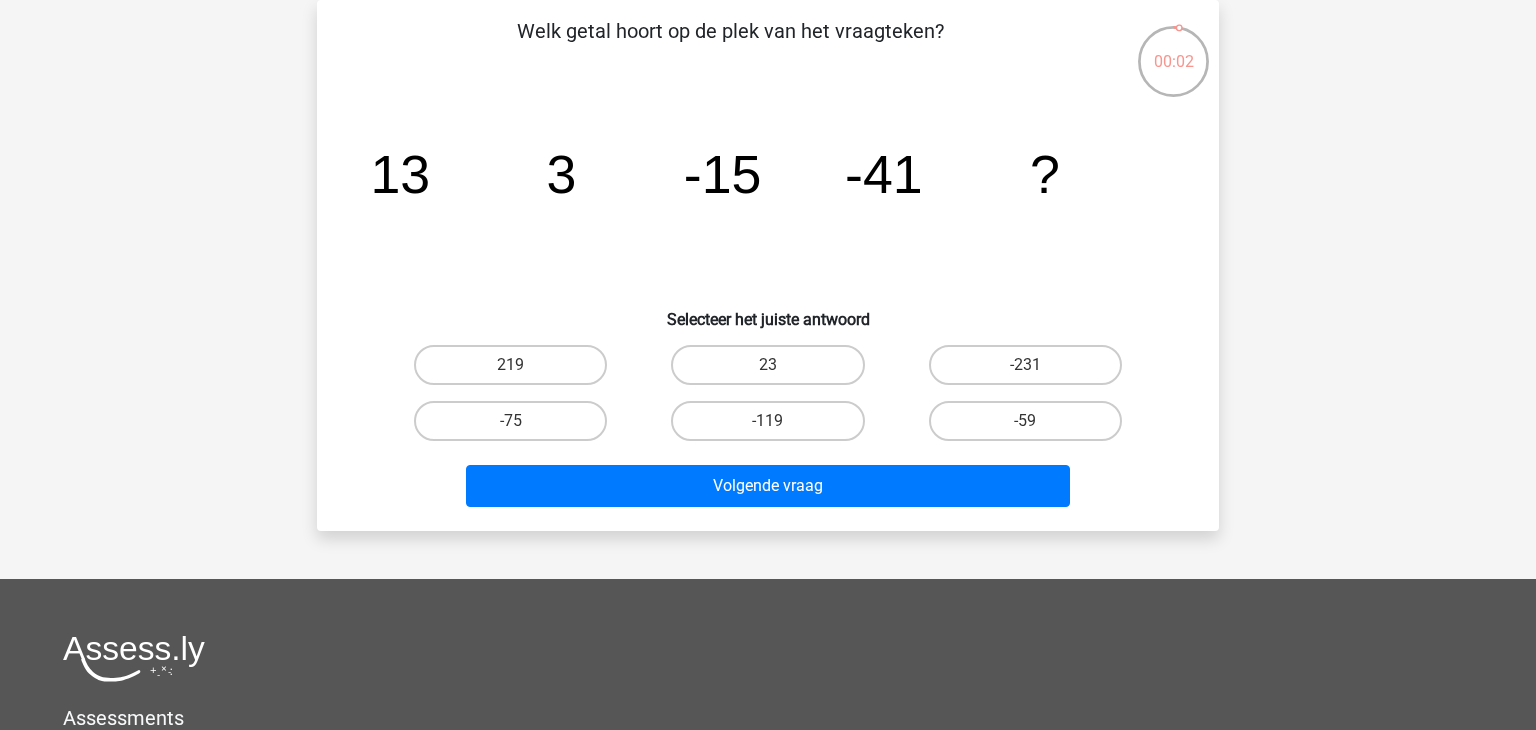 click on "-59" at bounding box center (1025, 421) 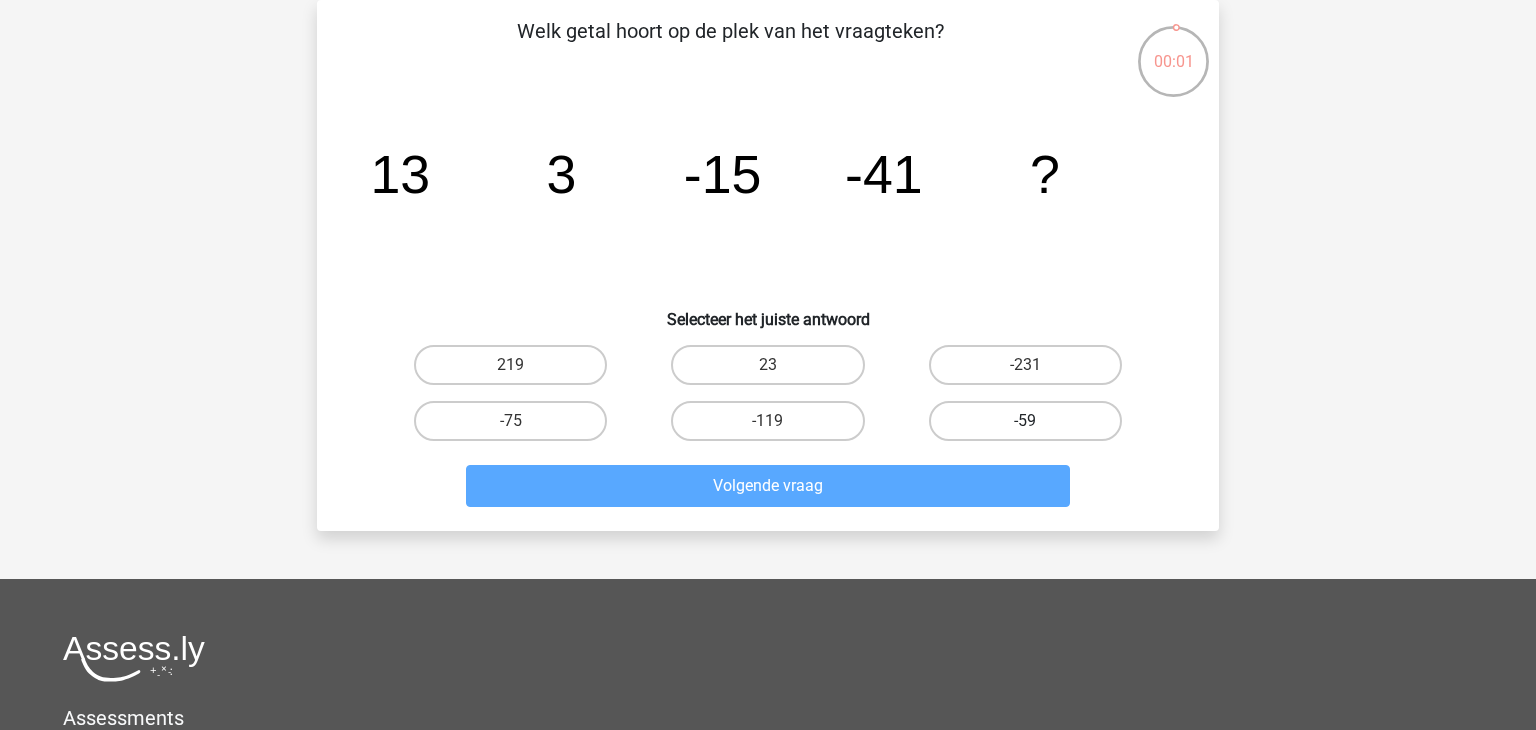 click on "-59" at bounding box center (1025, 421) 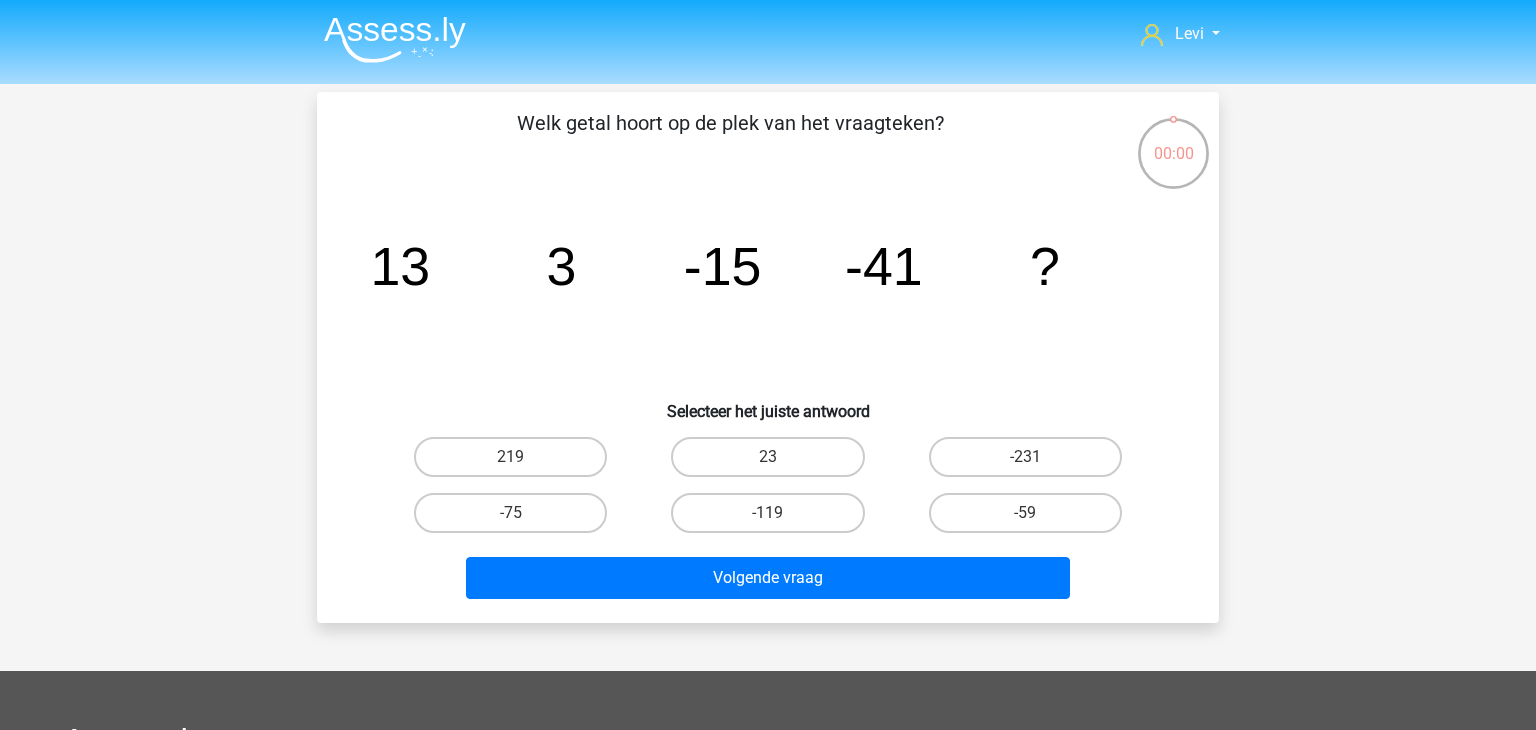 scroll, scrollTop: 92, scrollLeft: 0, axis: vertical 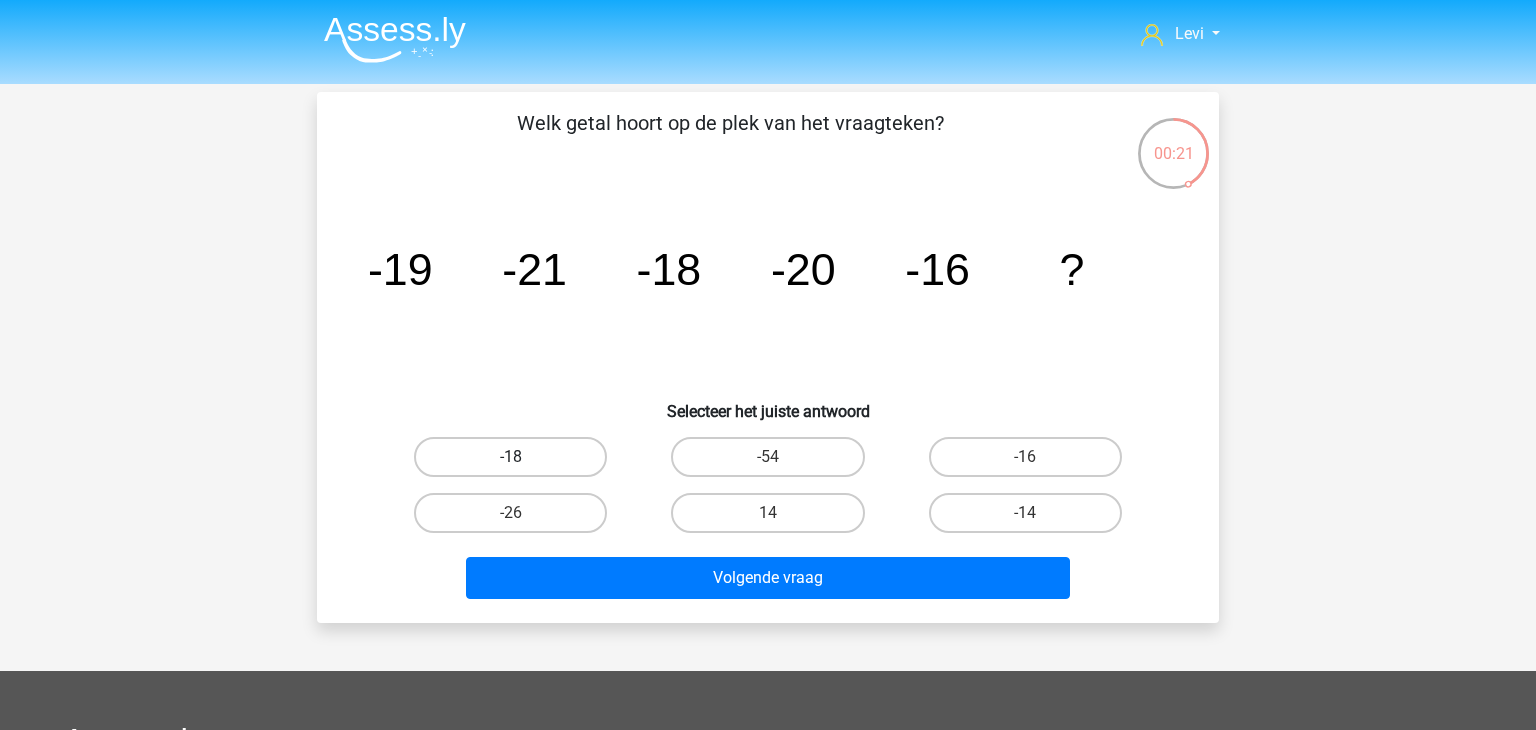 click on "-18" at bounding box center (510, 457) 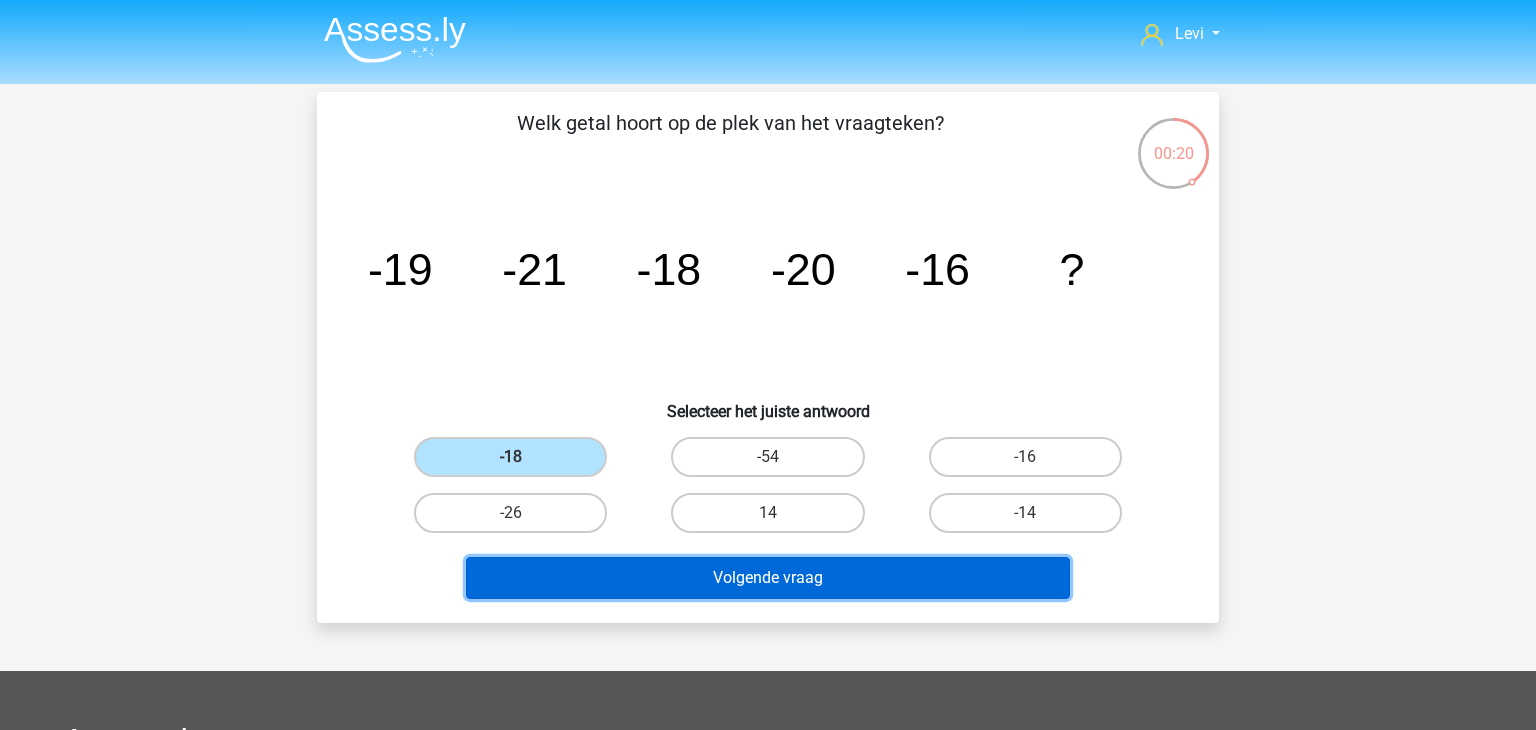 click on "Volgende vraag" at bounding box center [768, 578] 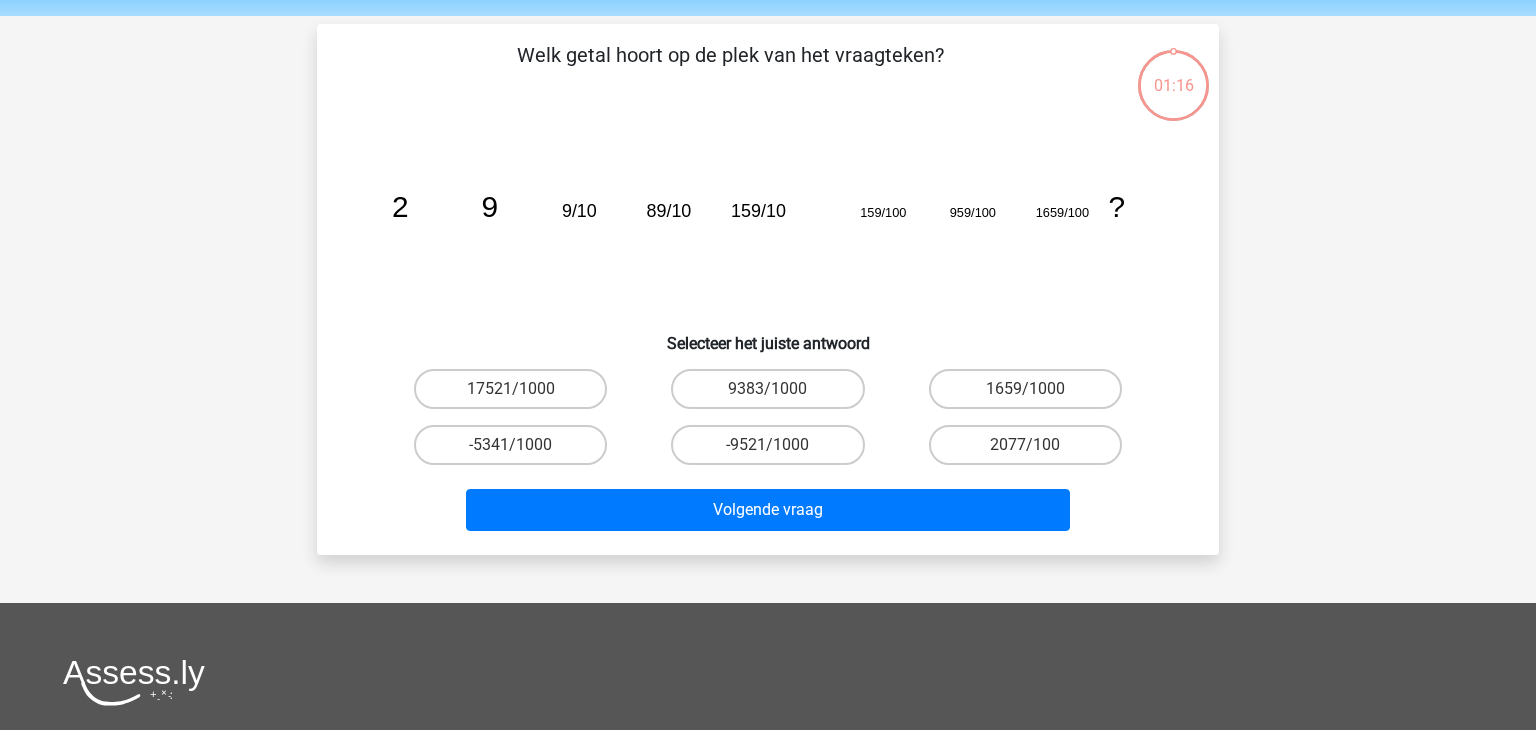 scroll, scrollTop: 92, scrollLeft: 0, axis: vertical 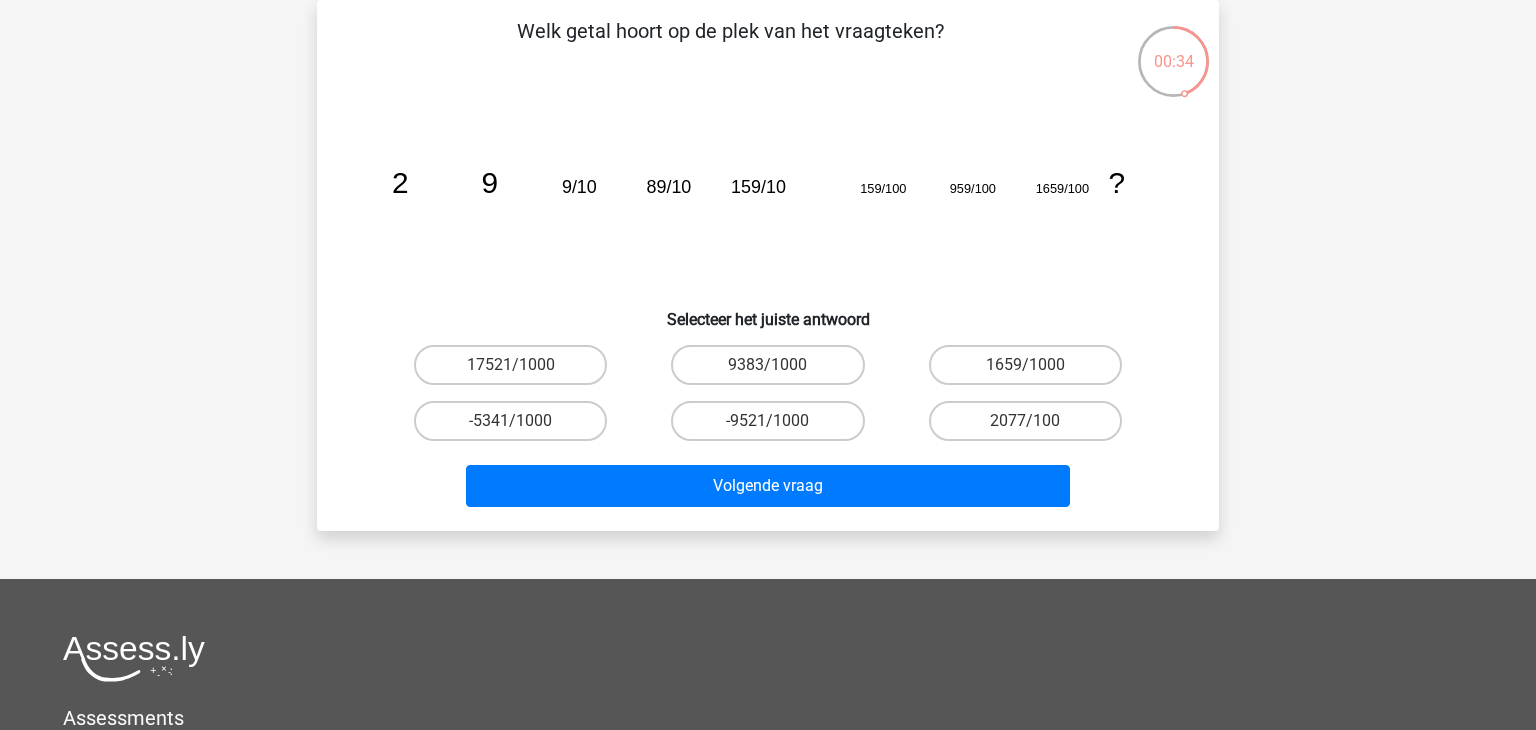 click on "image/svg+xml
2
9
9/10
89/10
159/10
159/100
959/100
1659/100
?" 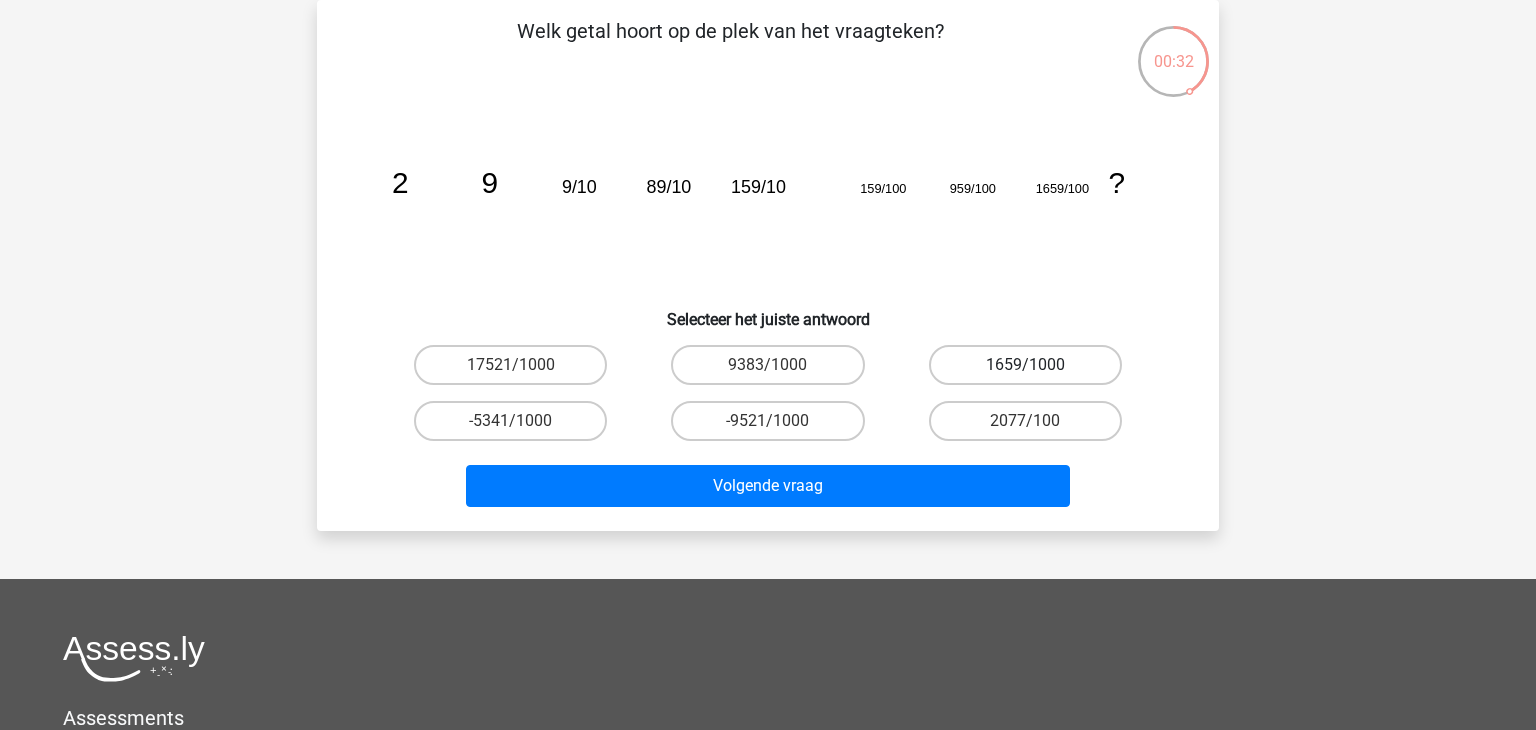 click on "1659/1000" at bounding box center [1025, 365] 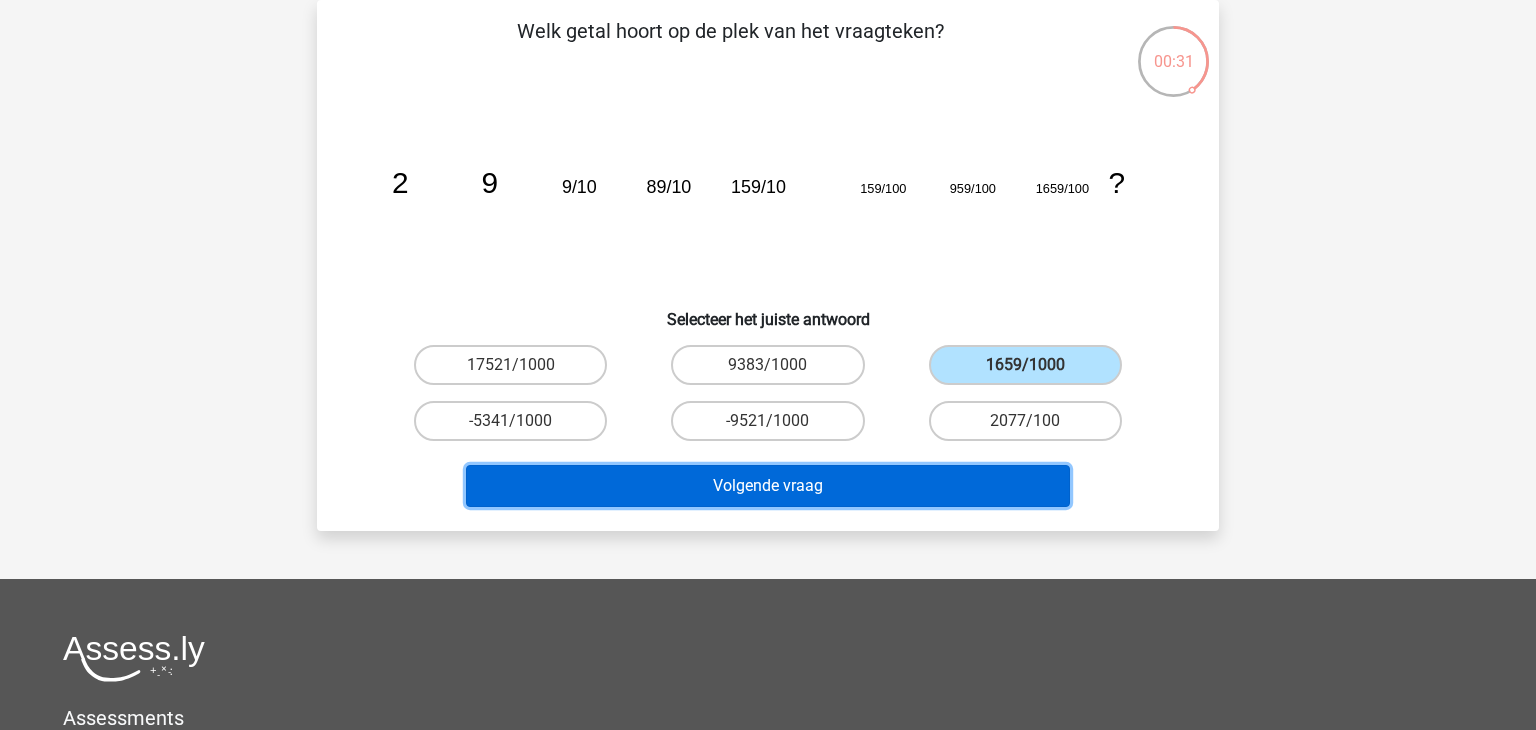 click on "Volgende vraag" at bounding box center [768, 486] 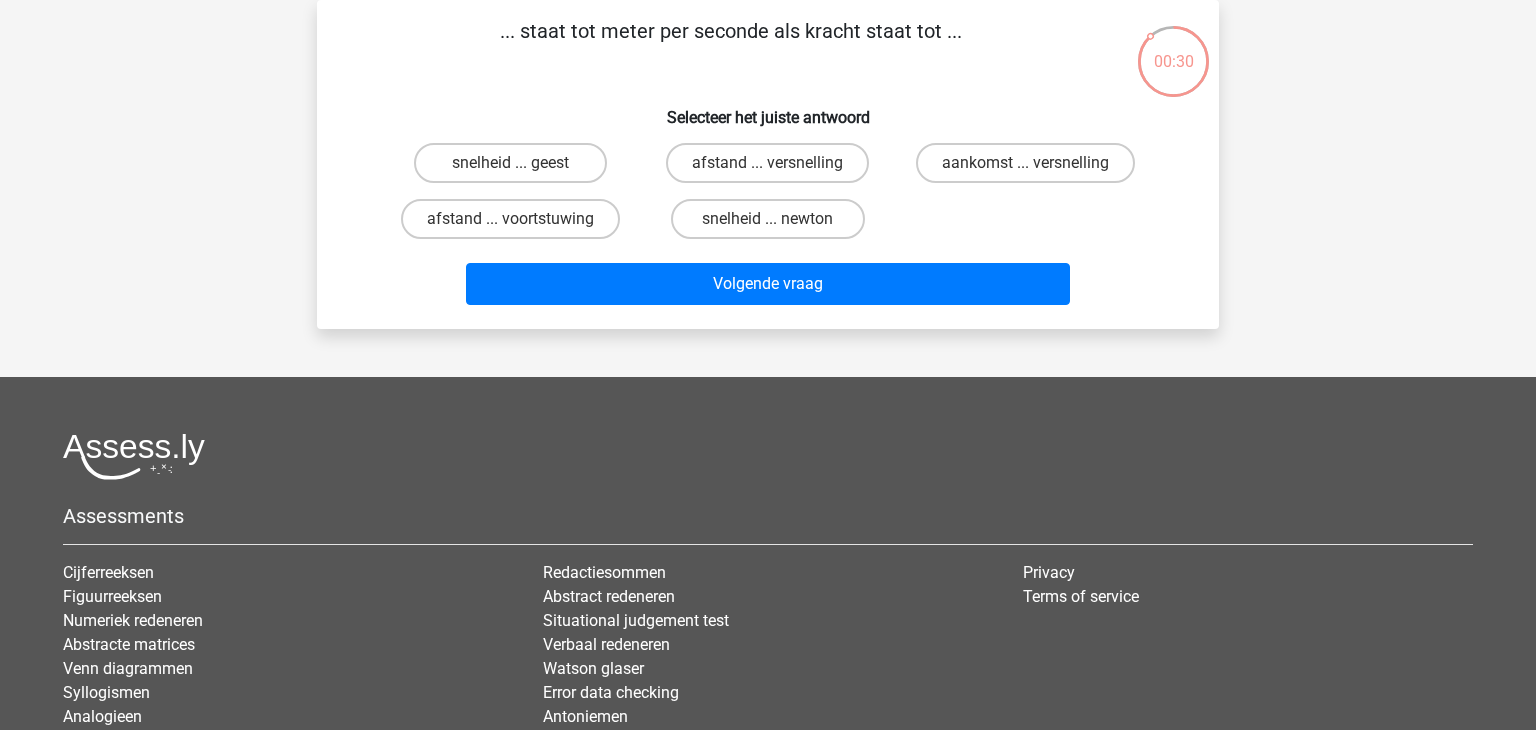 click on "snelheid ... newton" at bounding box center (767, 219) 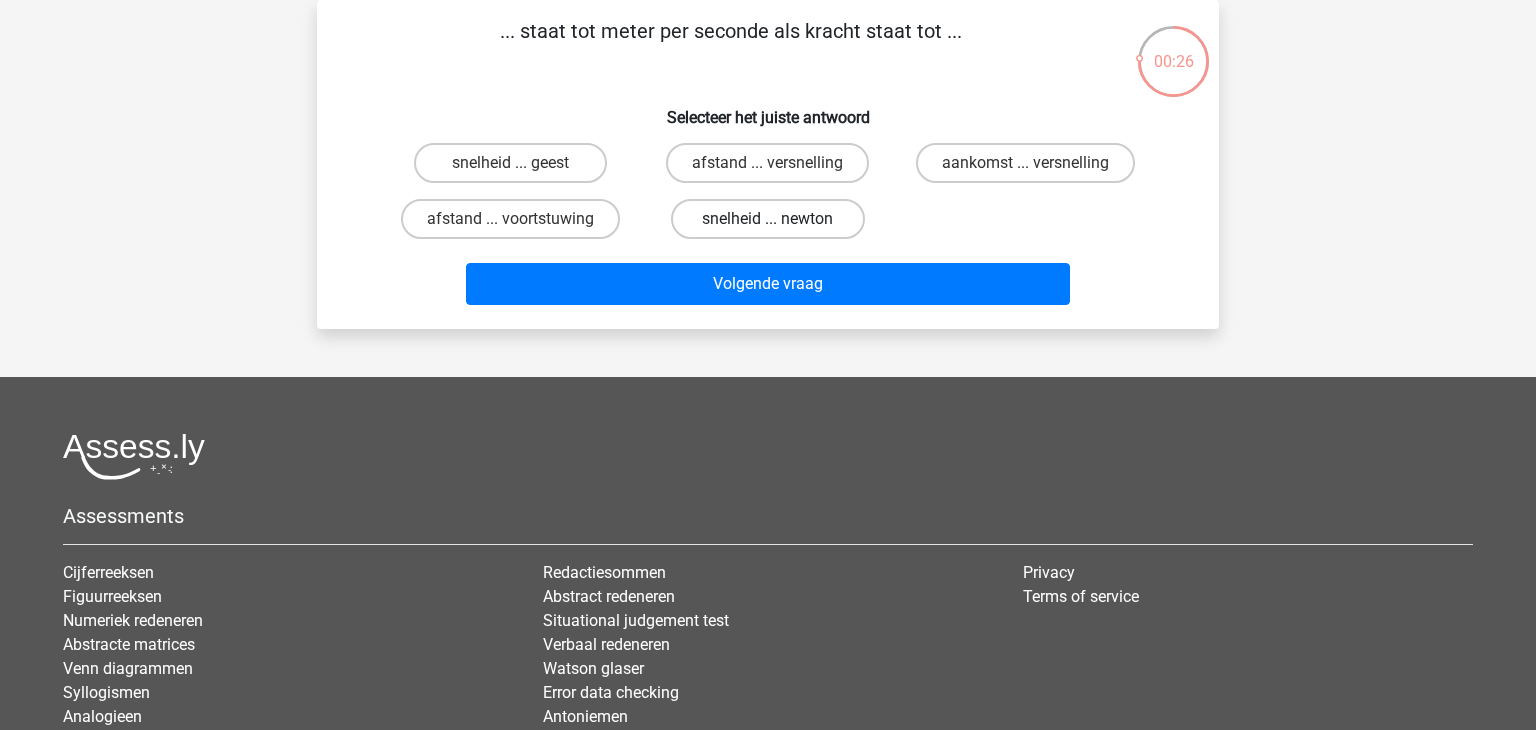 click on "snelheid ... newton" at bounding box center (767, 219) 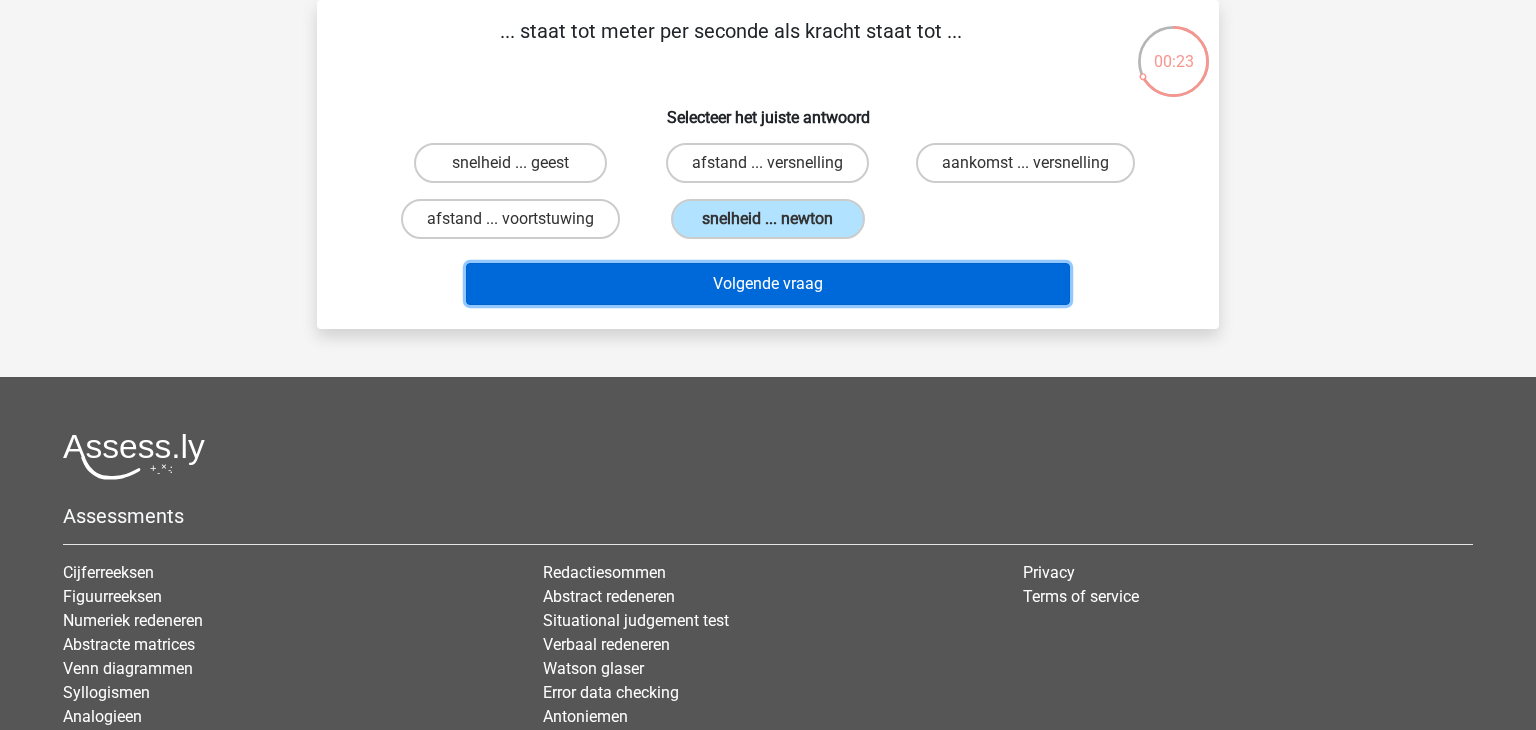click on "Volgende vraag" at bounding box center [768, 284] 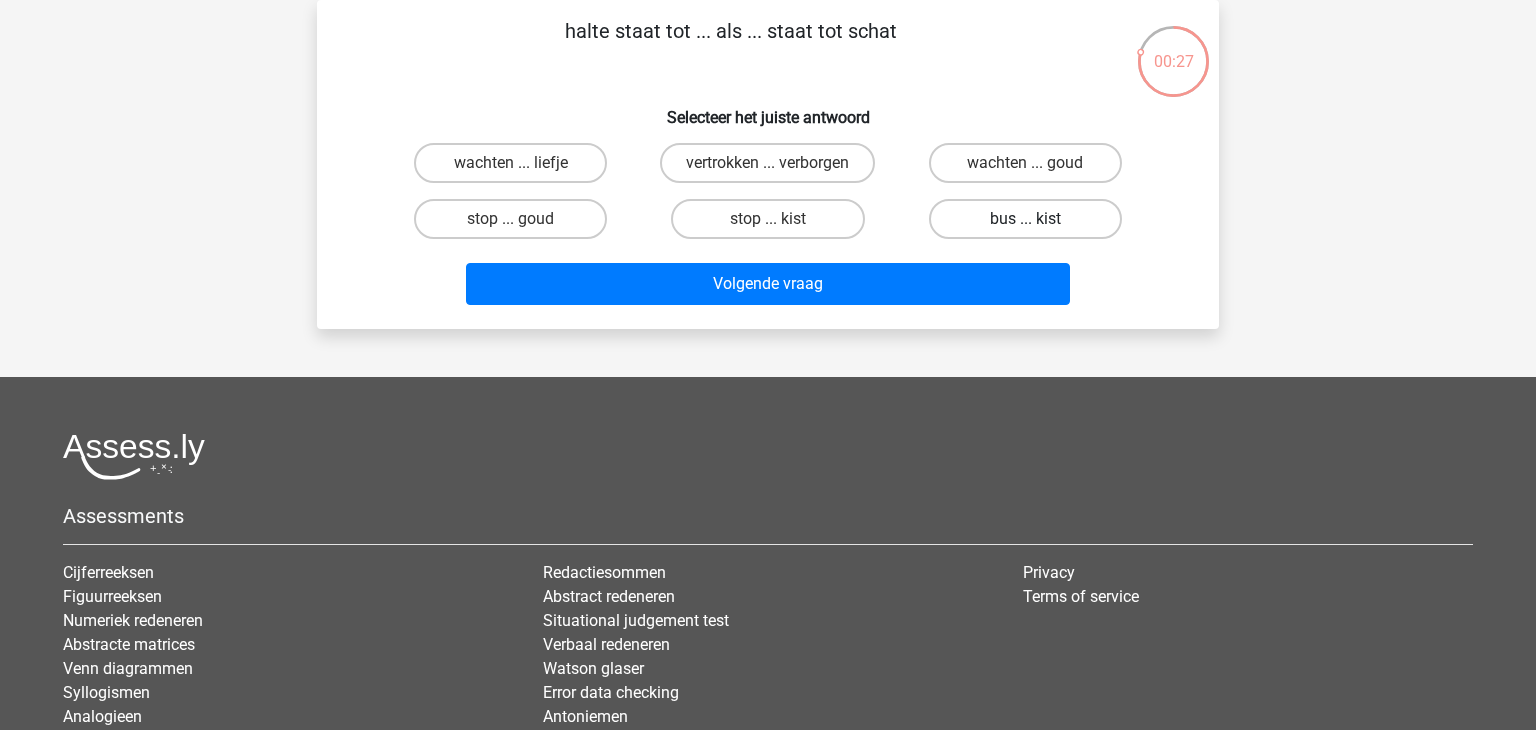 click on "bus ... kist" at bounding box center [1025, 219] 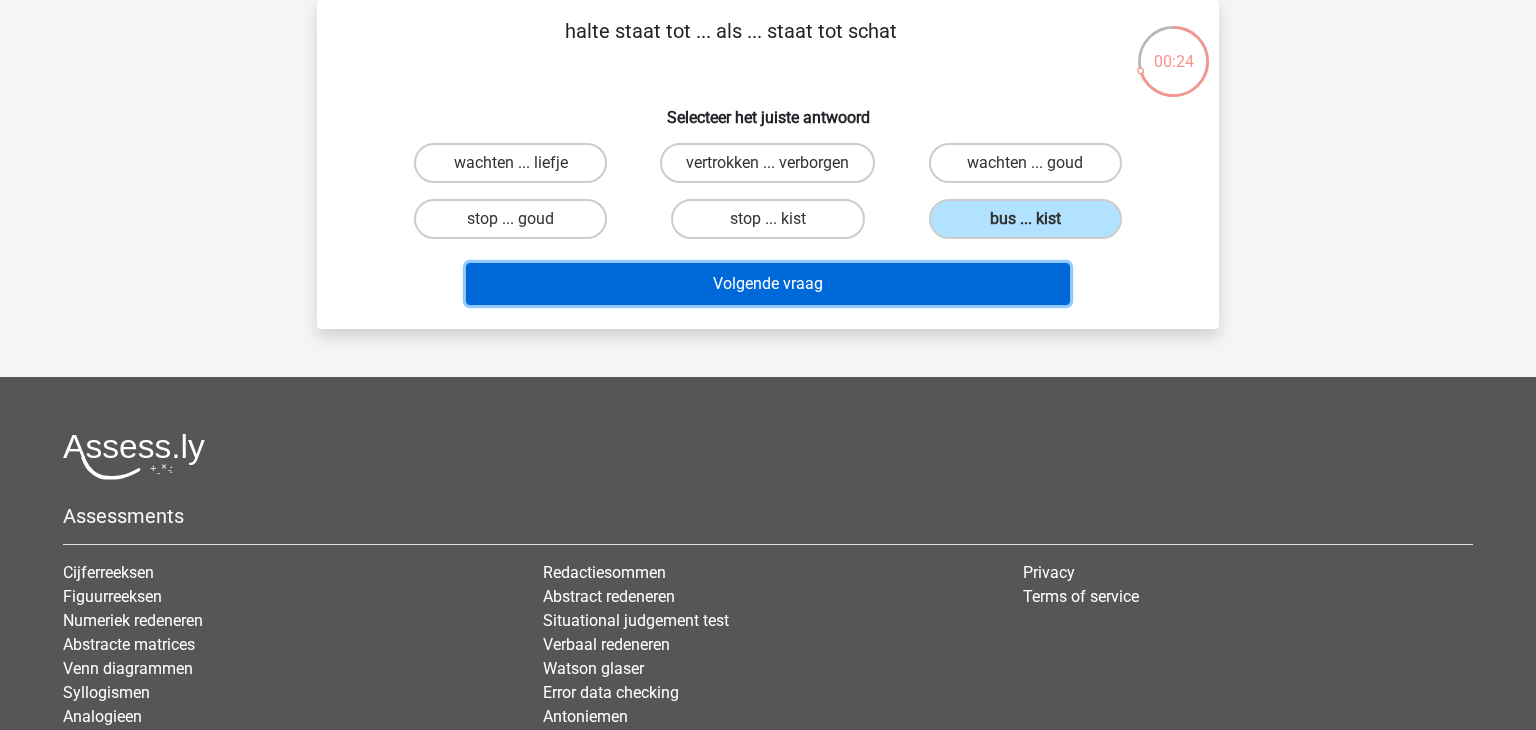 click on "Volgende vraag" at bounding box center (768, 284) 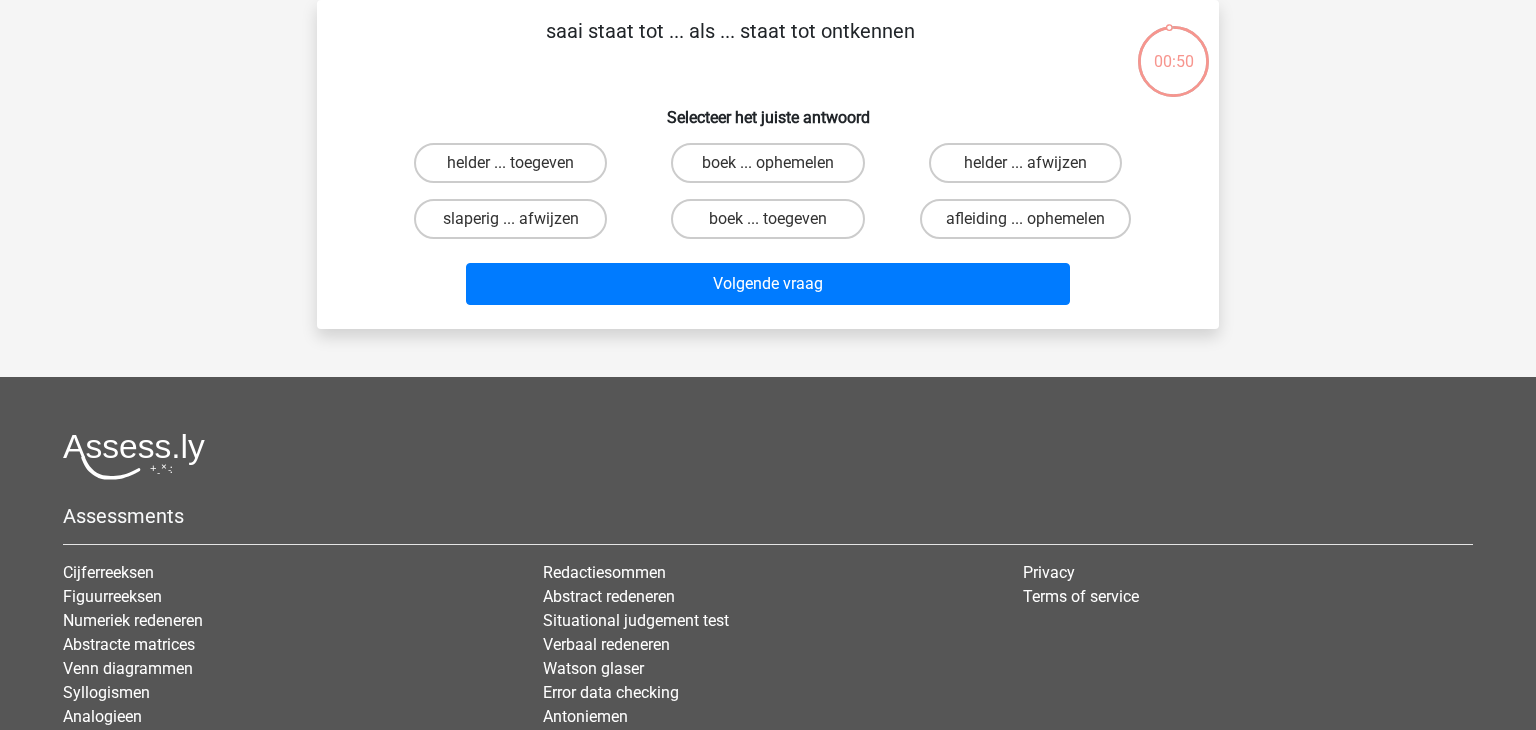 click on "slaperig ... afwijzen" at bounding box center [510, 219] 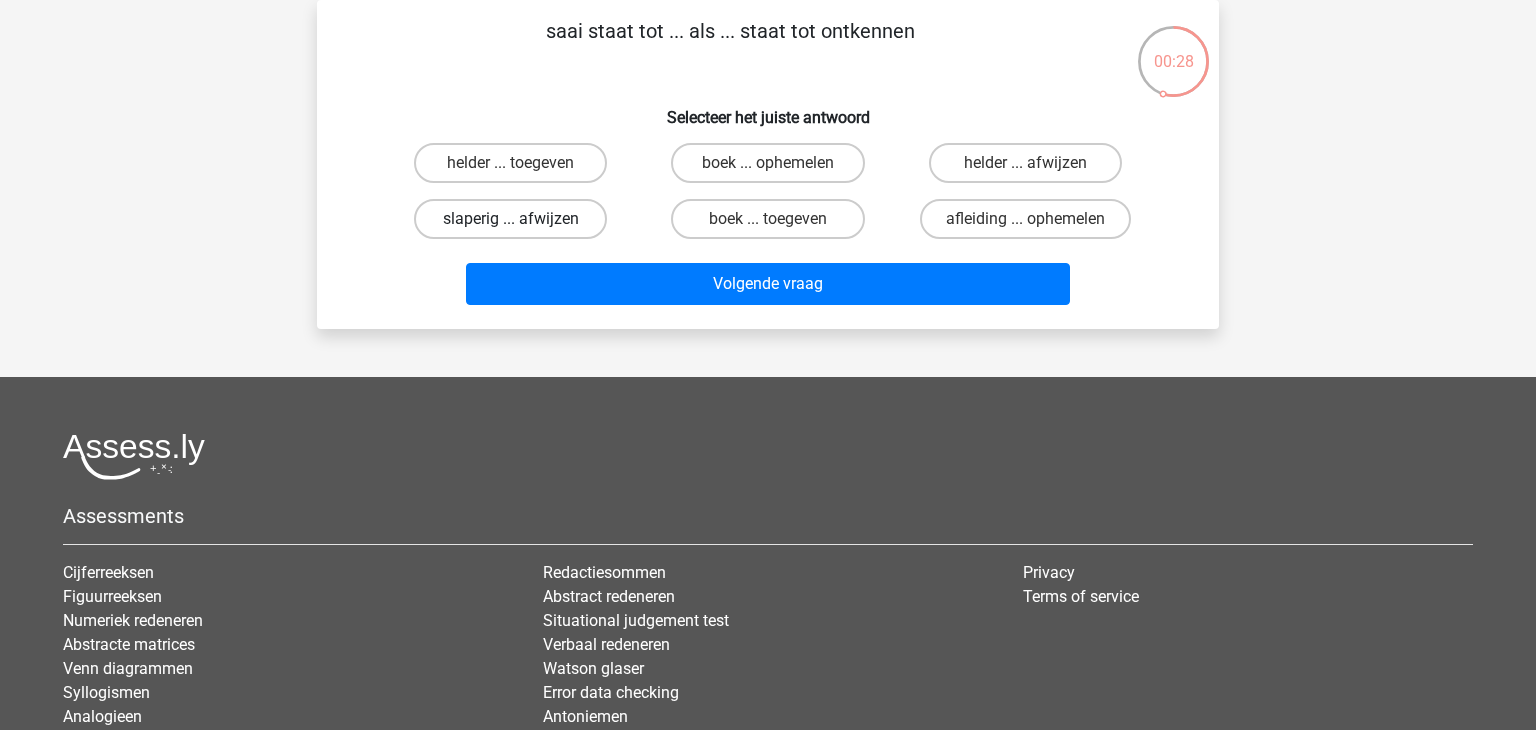 click on "slaperig ... afwijzen" at bounding box center (510, 219) 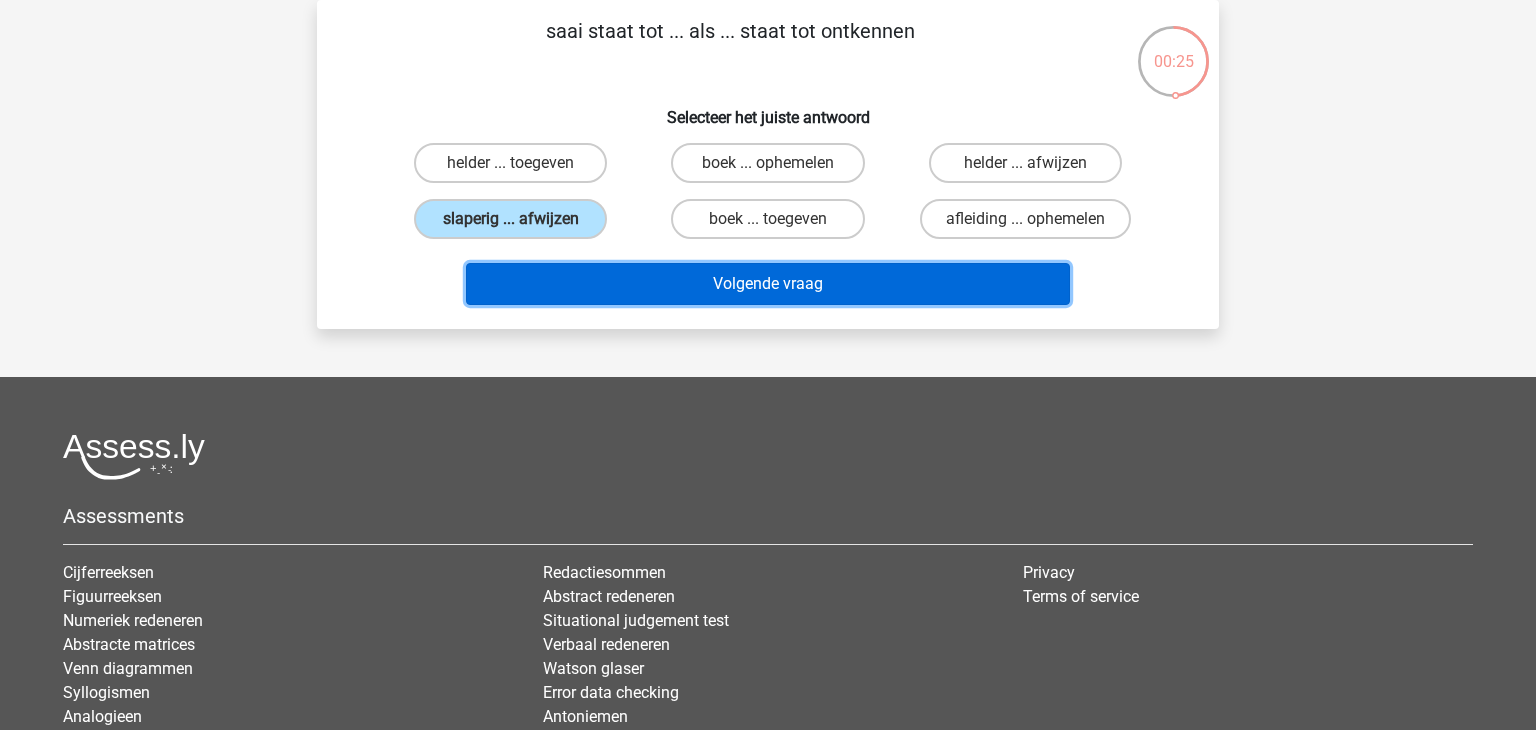 click on "Volgende vraag" at bounding box center [768, 284] 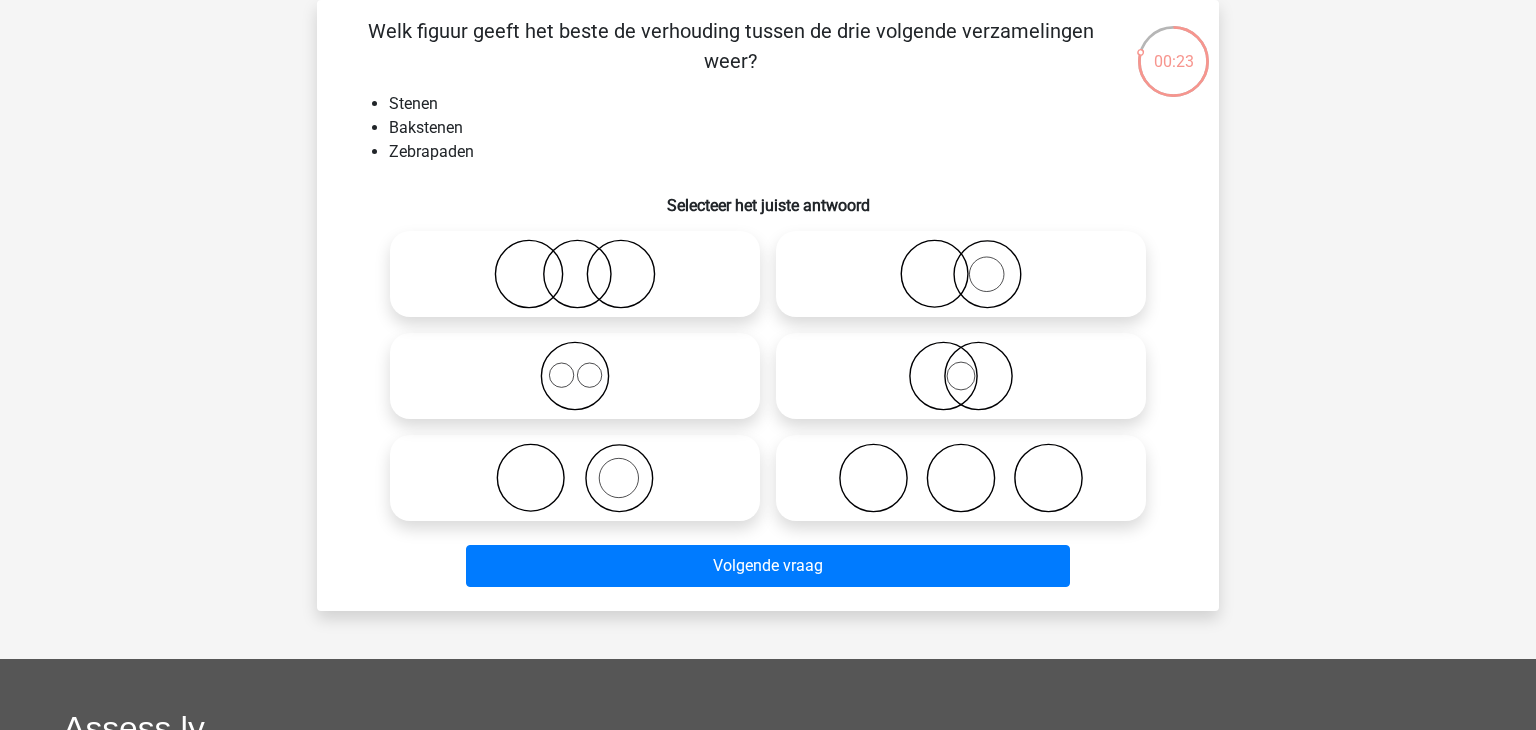 click 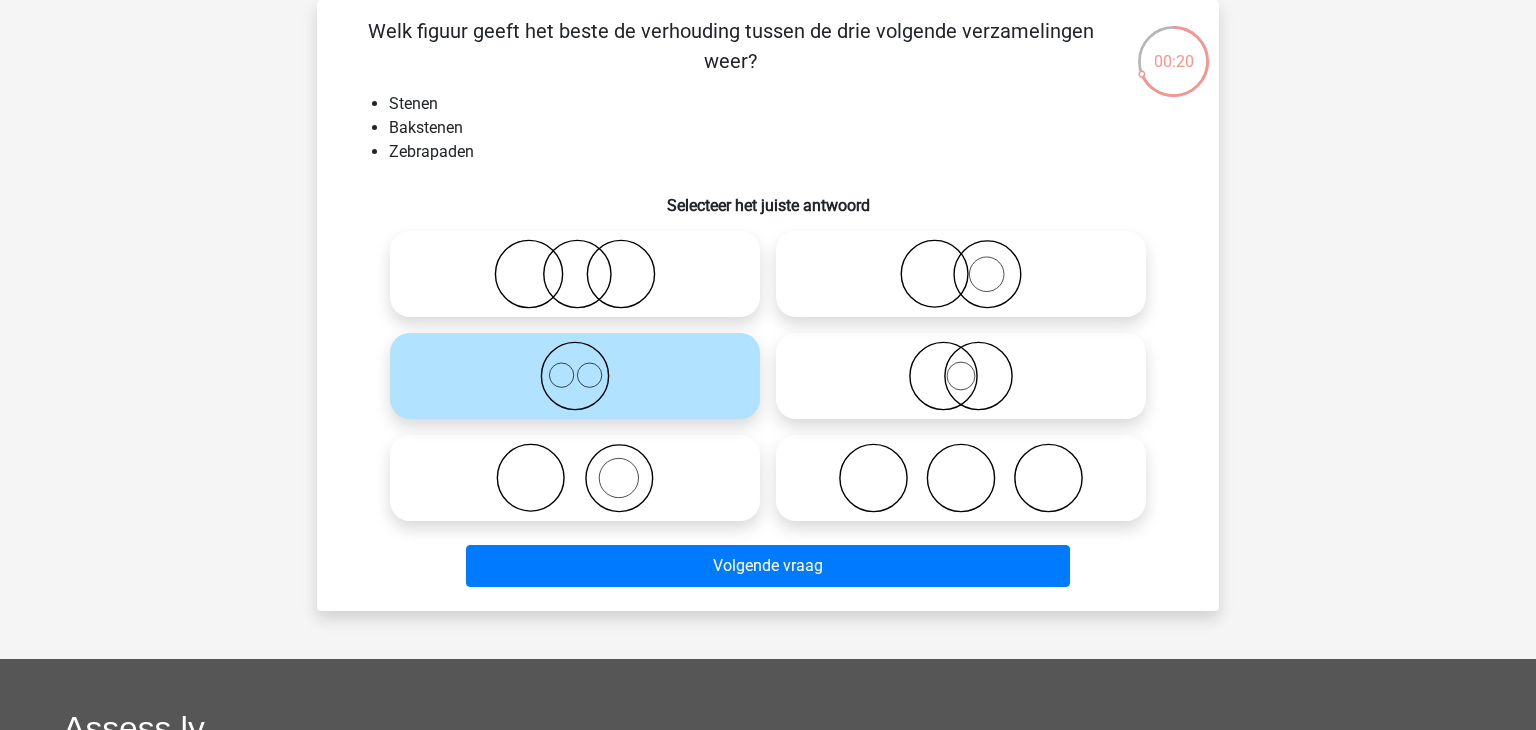 click 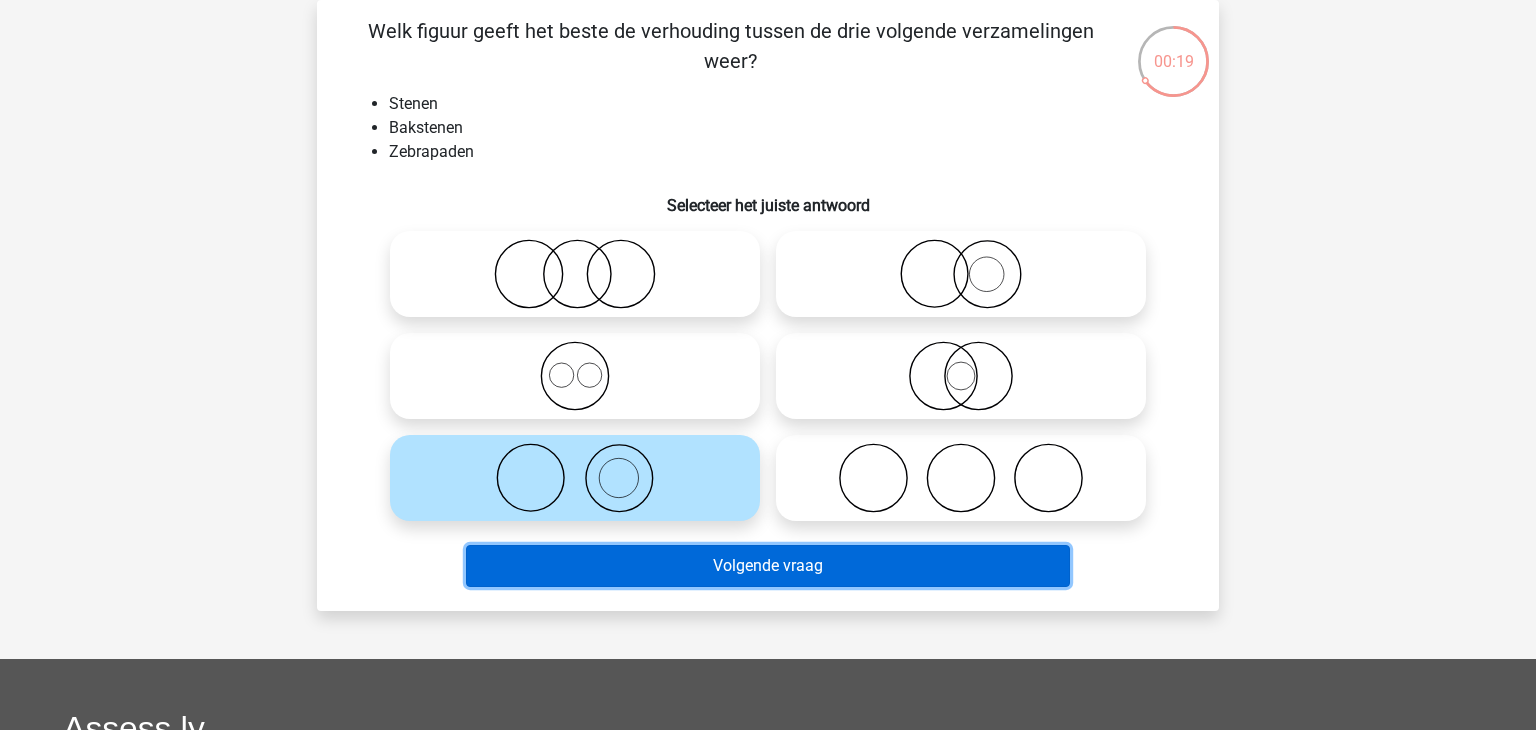 click on "Volgende vraag" at bounding box center [768, 566] 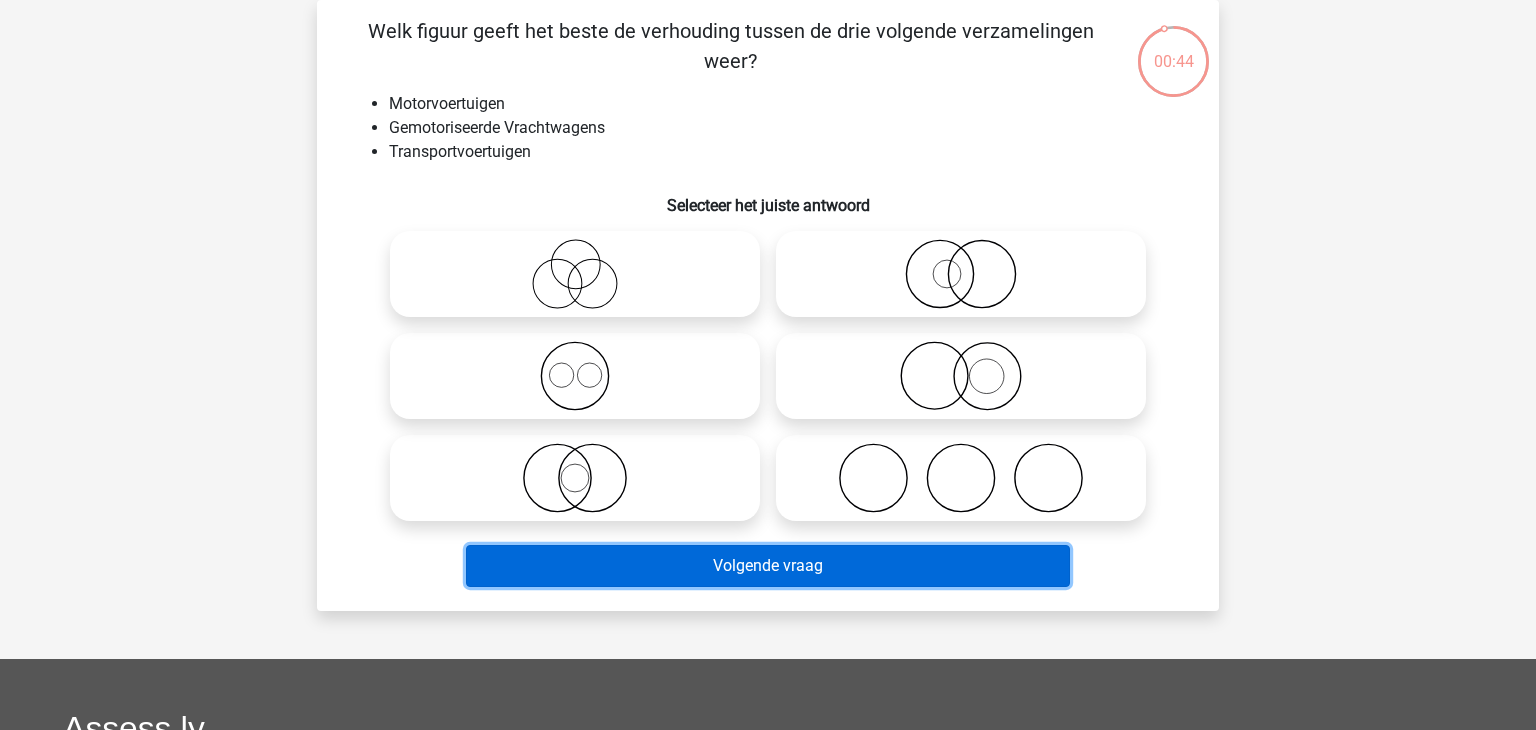 click on "Volgende vraag" at bounding box center (768, 566) 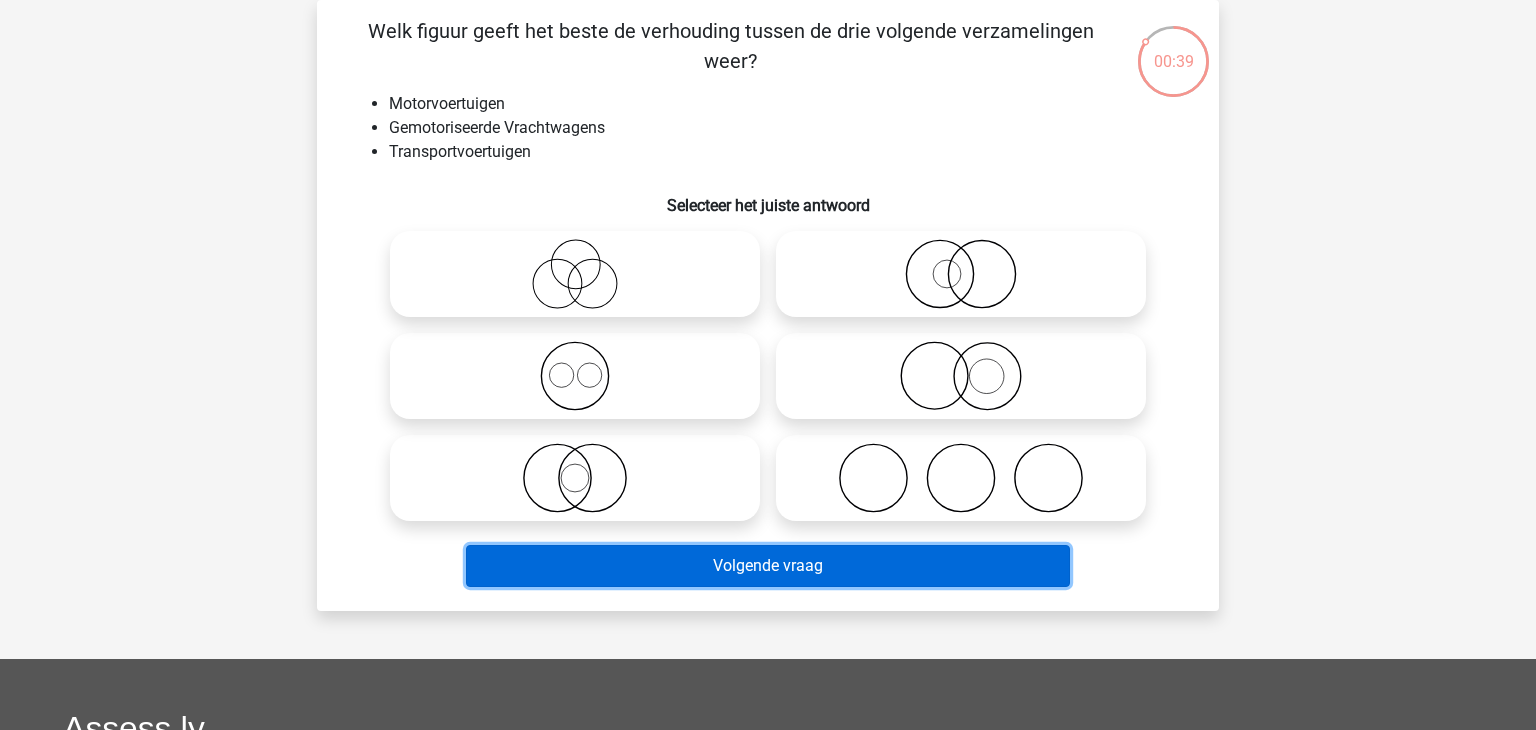 click on "Volgende vraag" at bounding box center [768, 566] 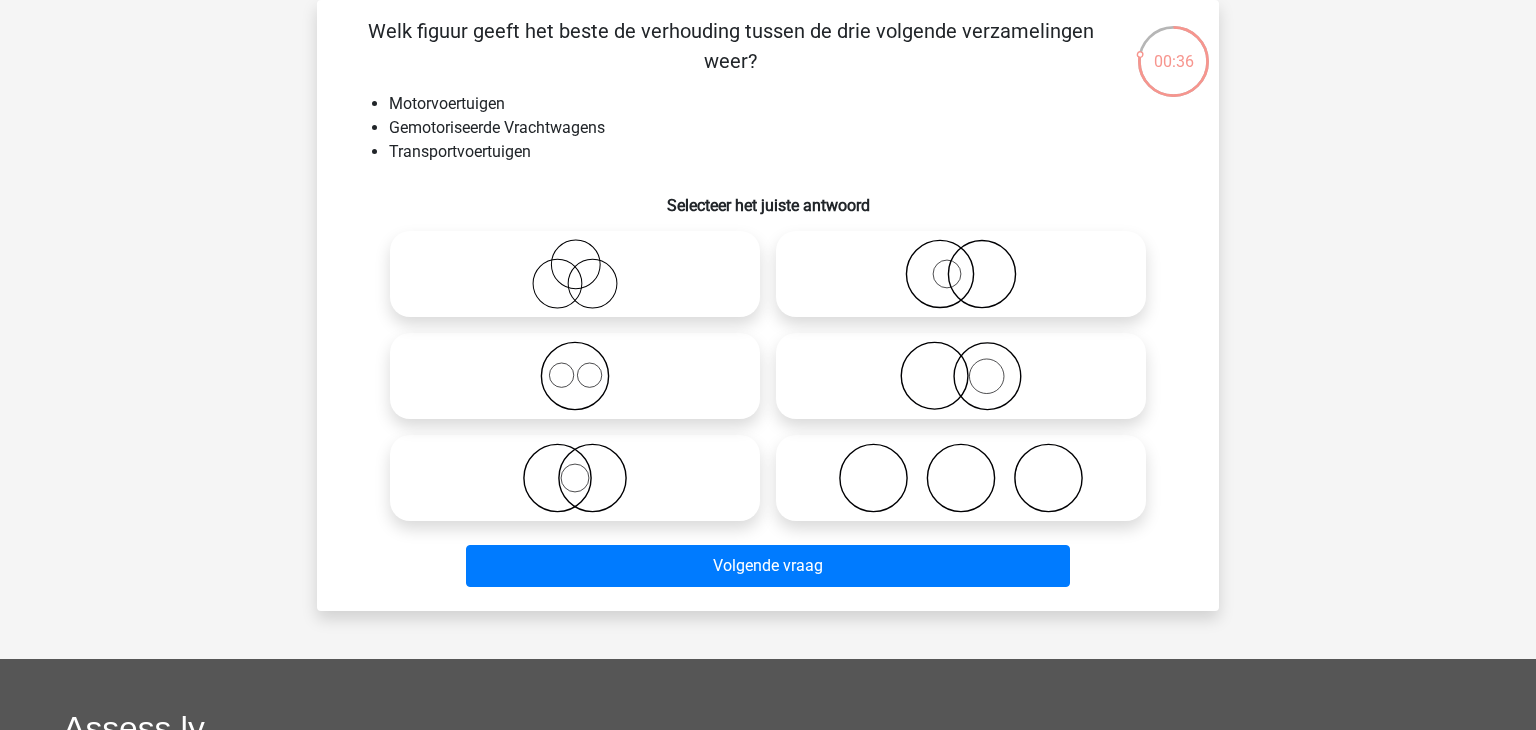 click on "Welk figuur geeft het beste de verhouding tussen de drie volgende verzamelingen weer? Motorvoertuigen Gemotoriseerde Vrachtwagens Transportvoertuigen
Selecteer het juiste antwoord" at bounding box center (768, 305) 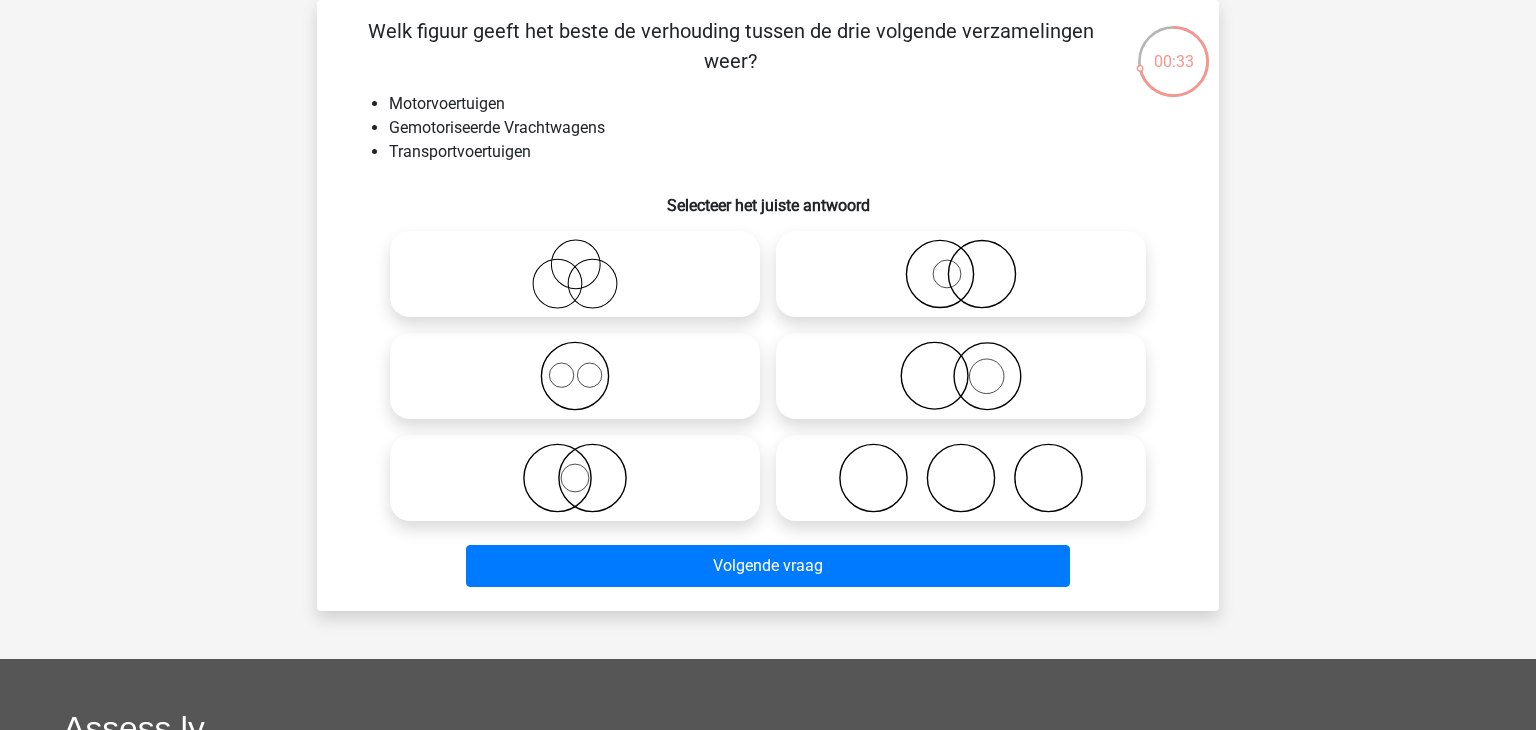 click 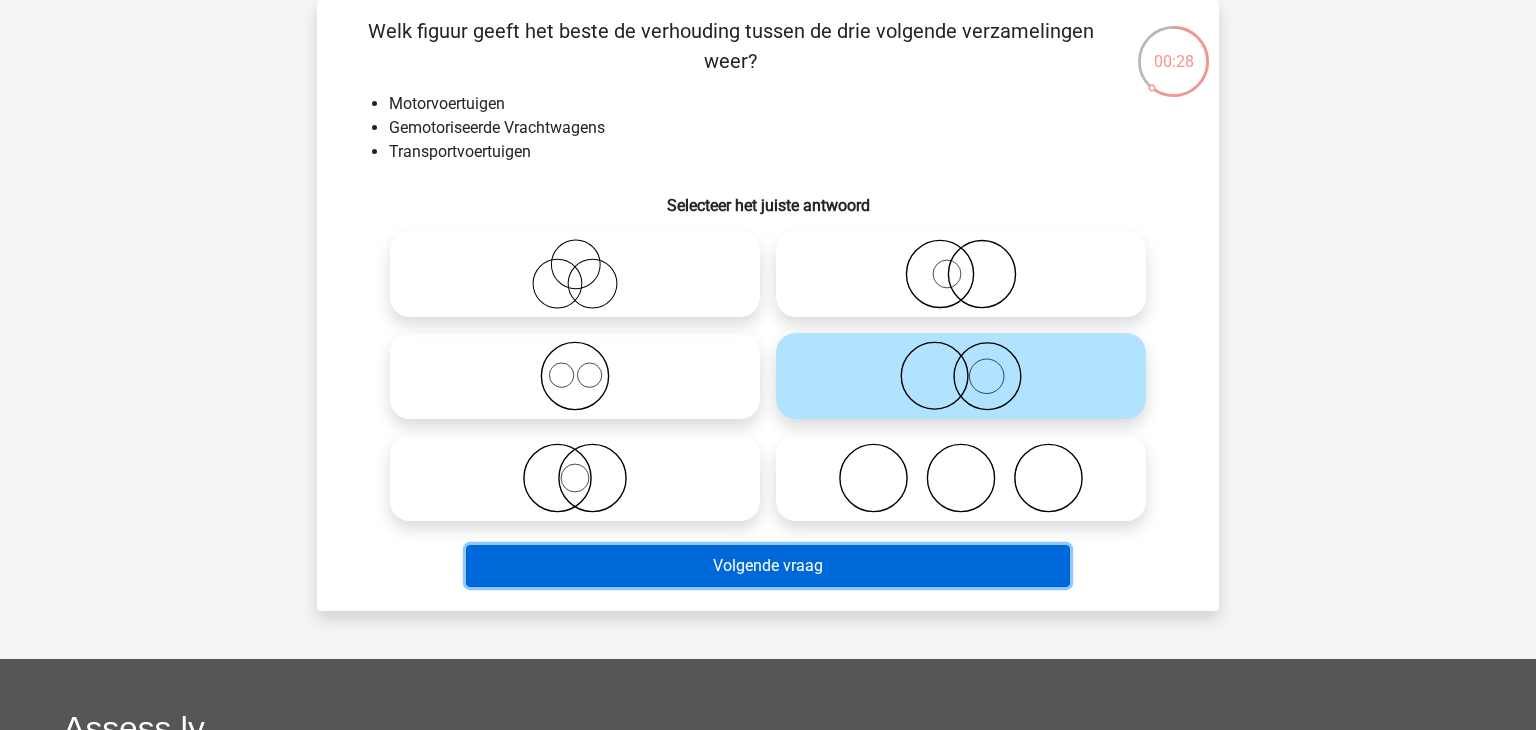 click on "Volgende vraag" at bounding box center (768, 566) 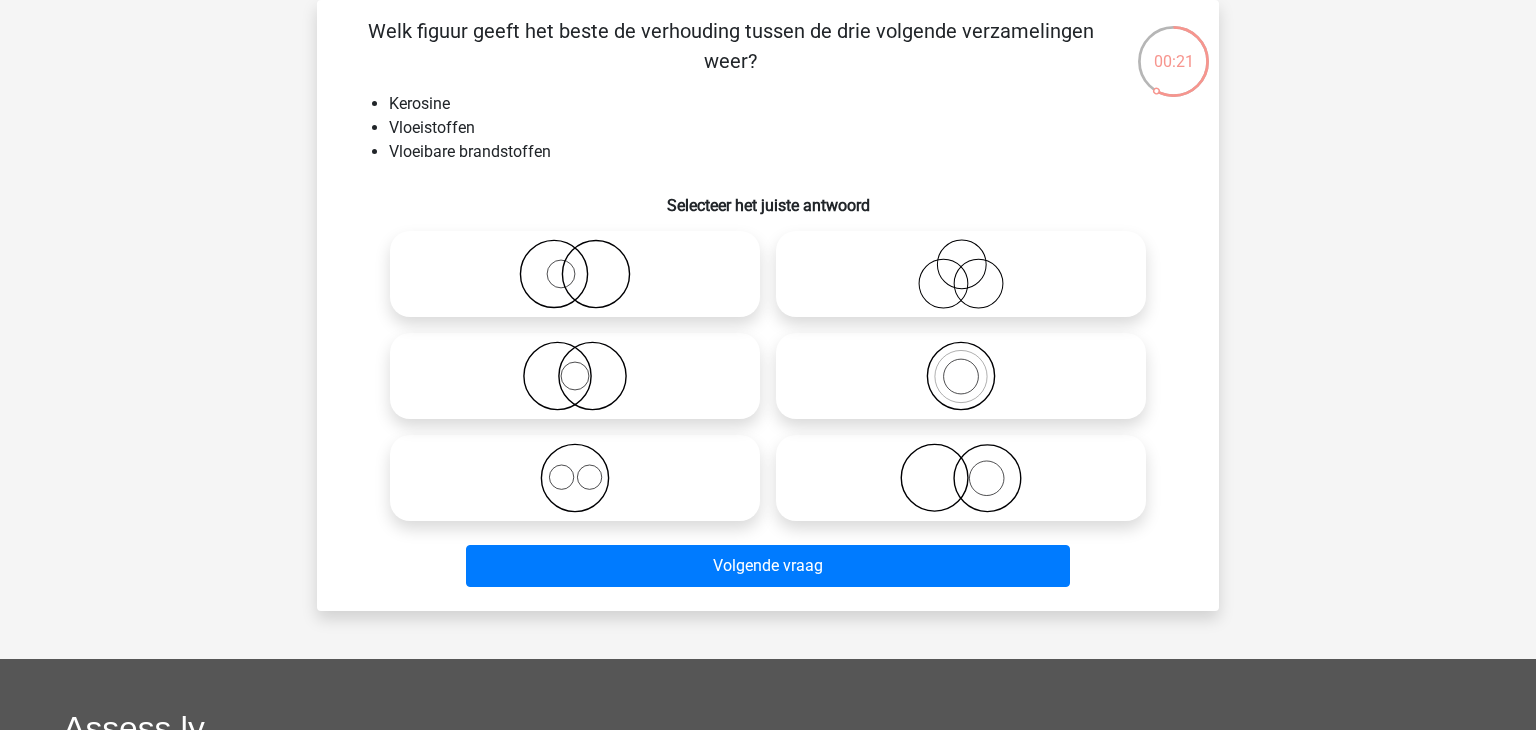 click 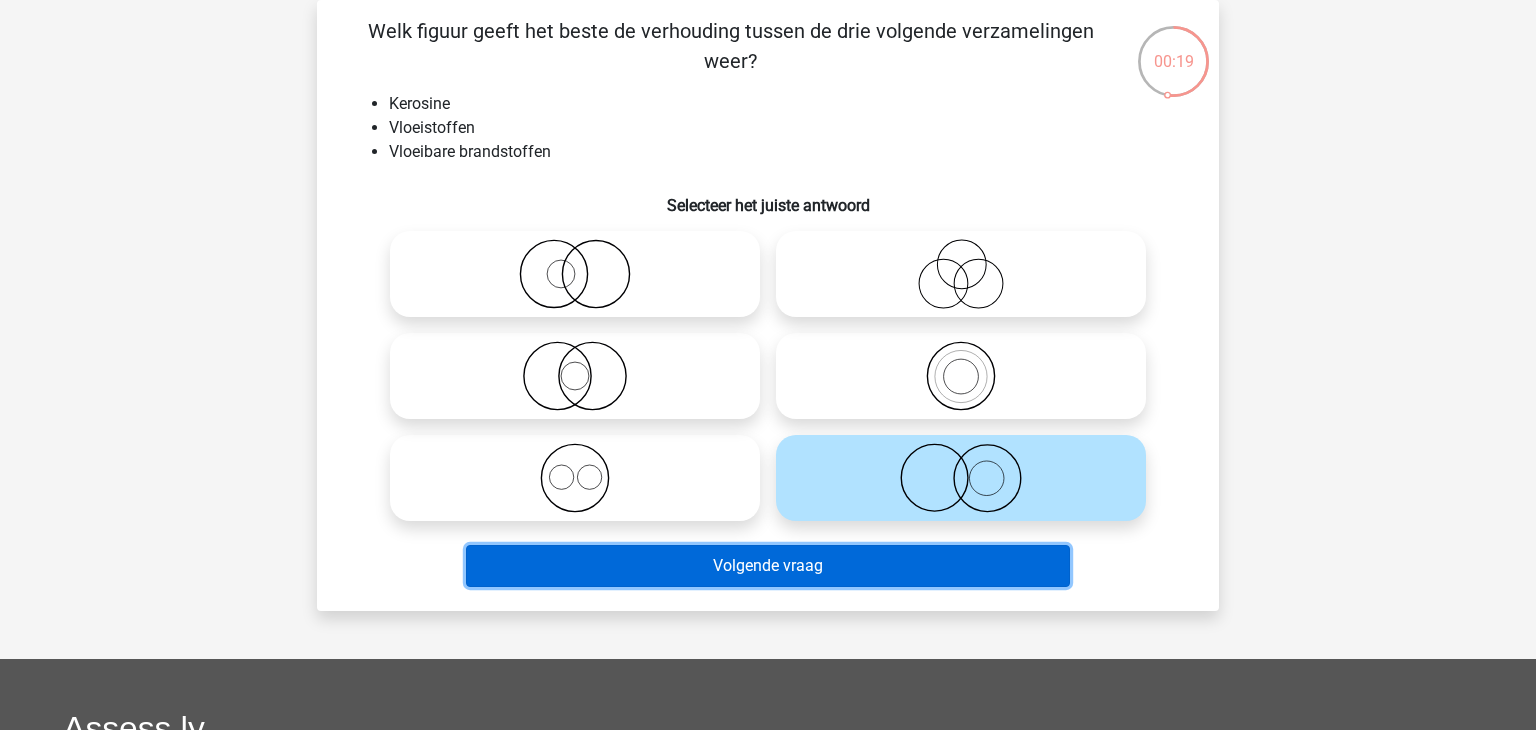 click on "Volgende vraag" at bounding box center (768, 566) 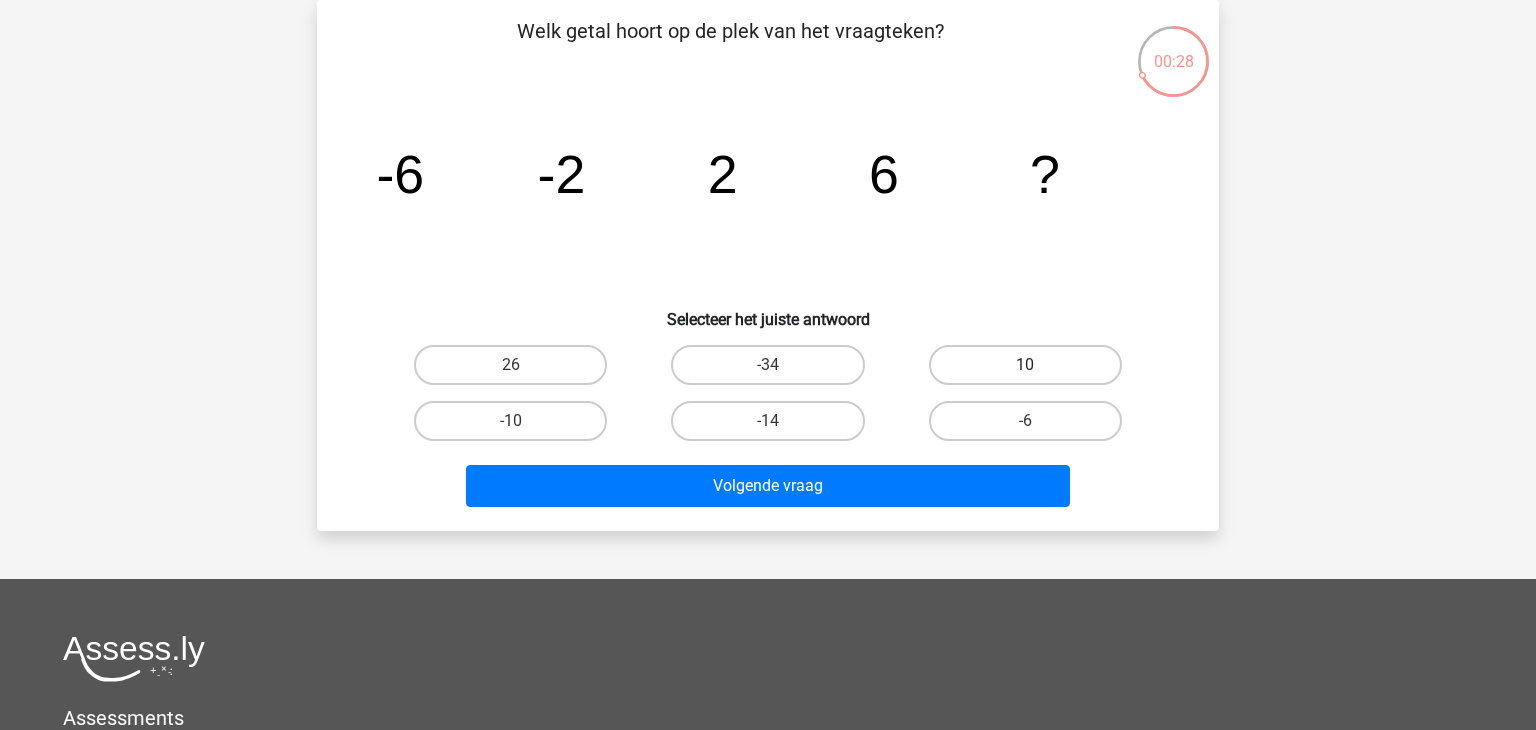 click on "10" at bounding box center [1025, 365] 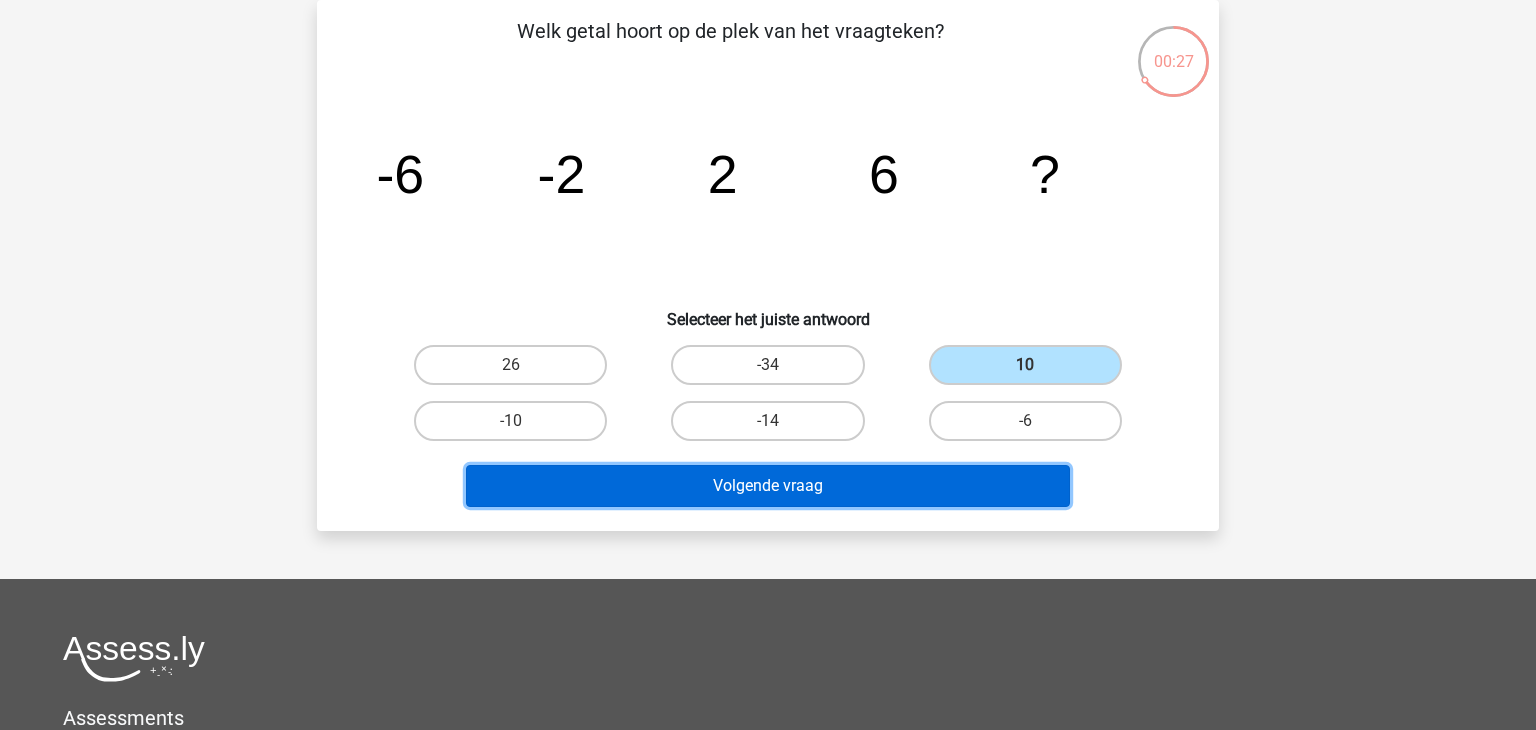 click on "Volgende vraag" at bounding box center (768, 486) 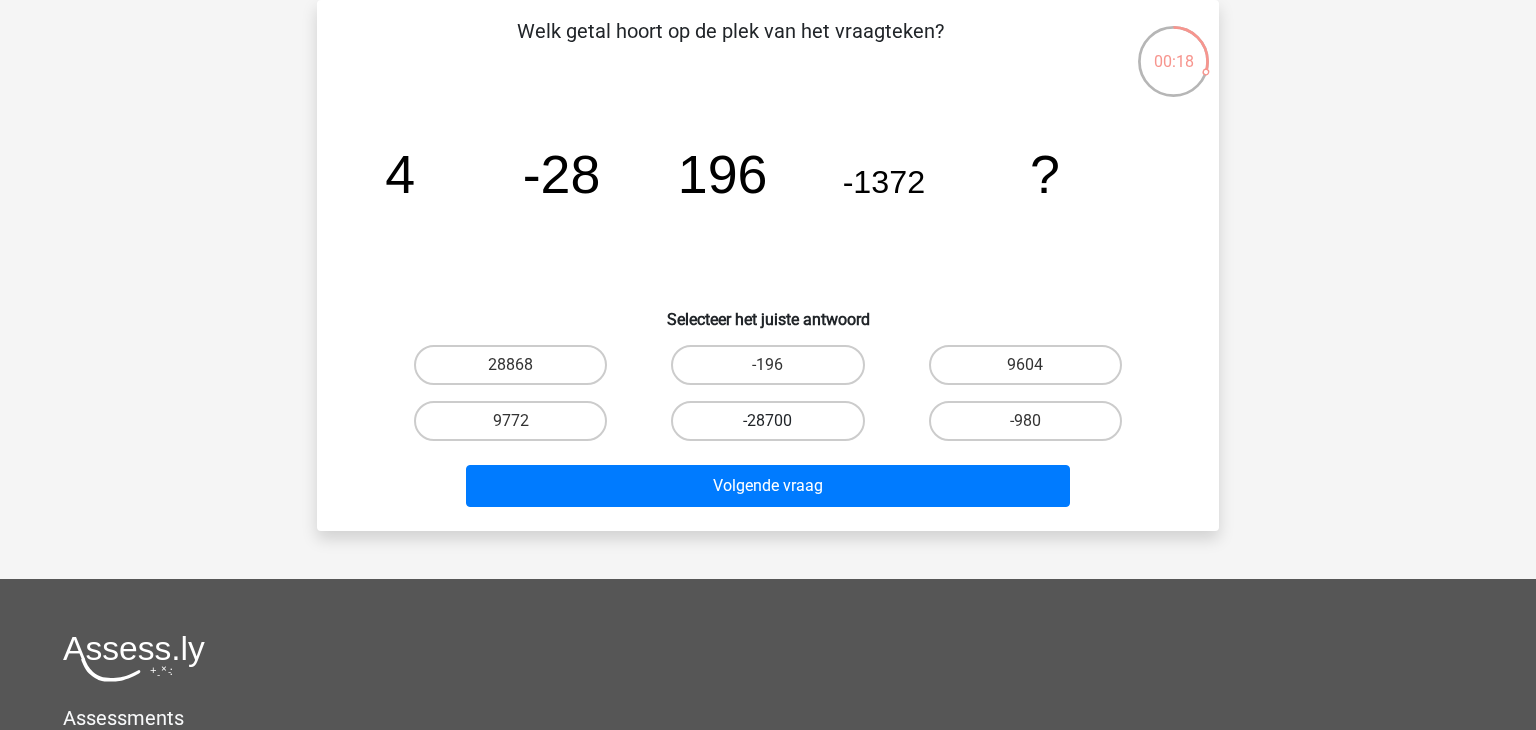click on "-28700" at bounding box center (767, 421) 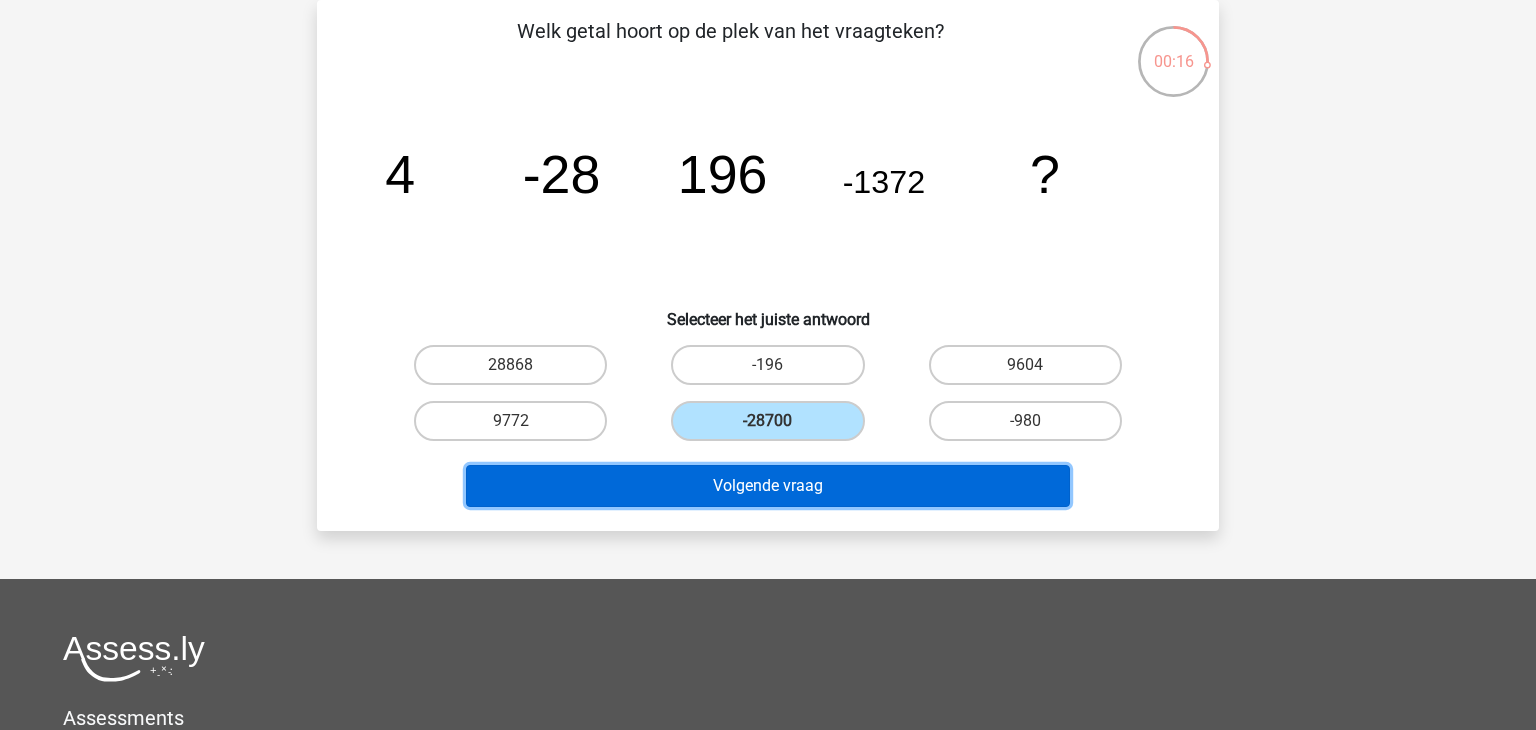 click on "Volgende vraag" at bounding box center (768, 486) 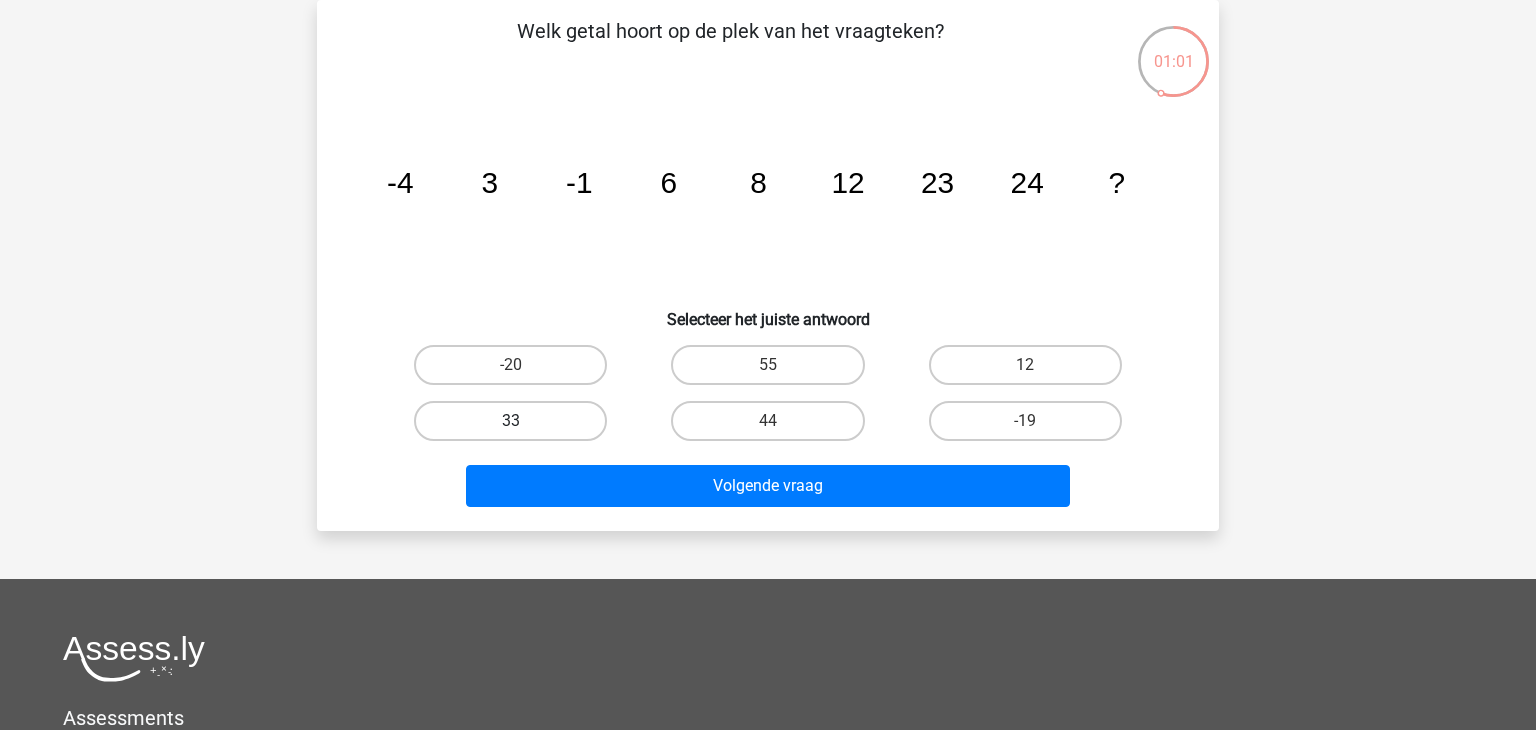 click on "33" at bounding box center (510, 421) 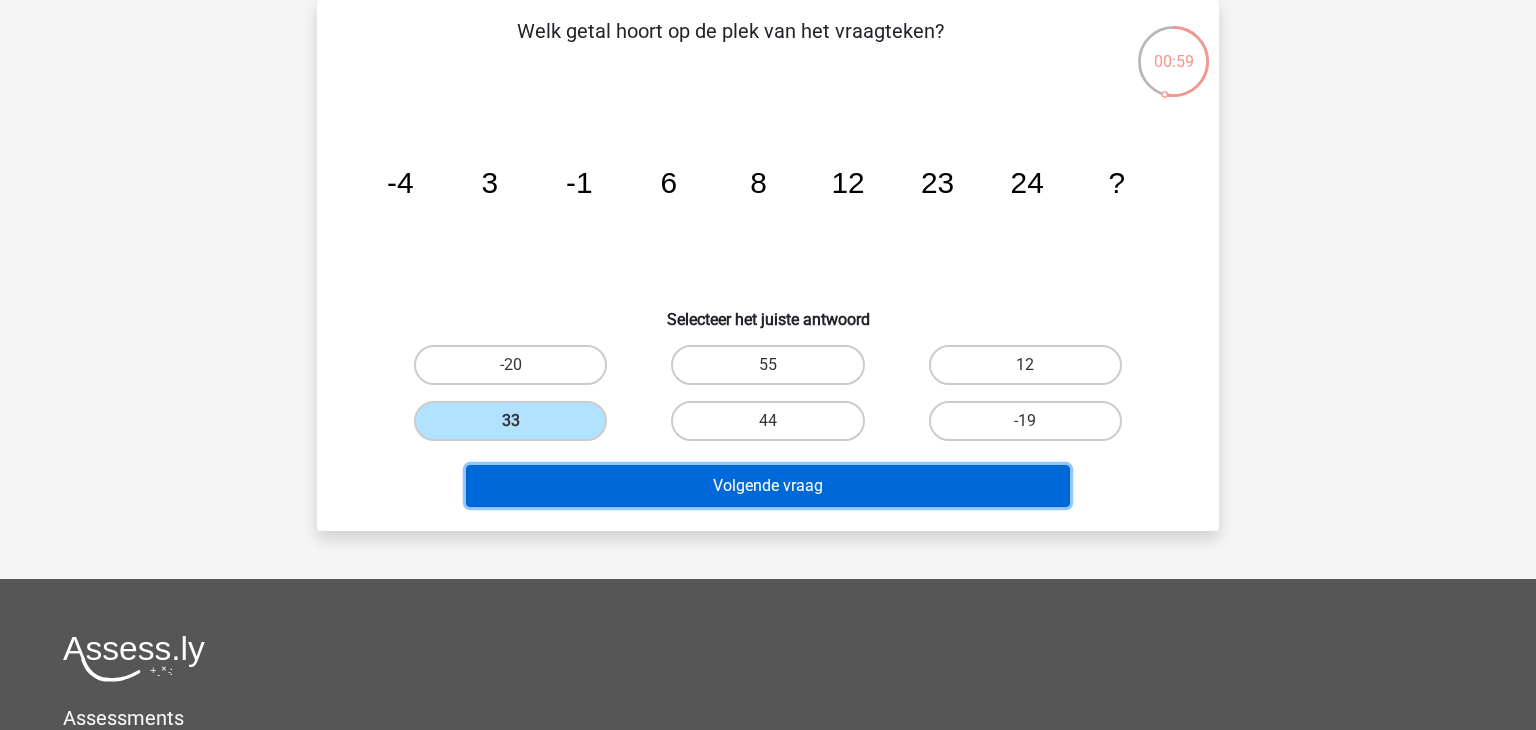 click on "Volgende vraag" at bounding box center [768, 486] 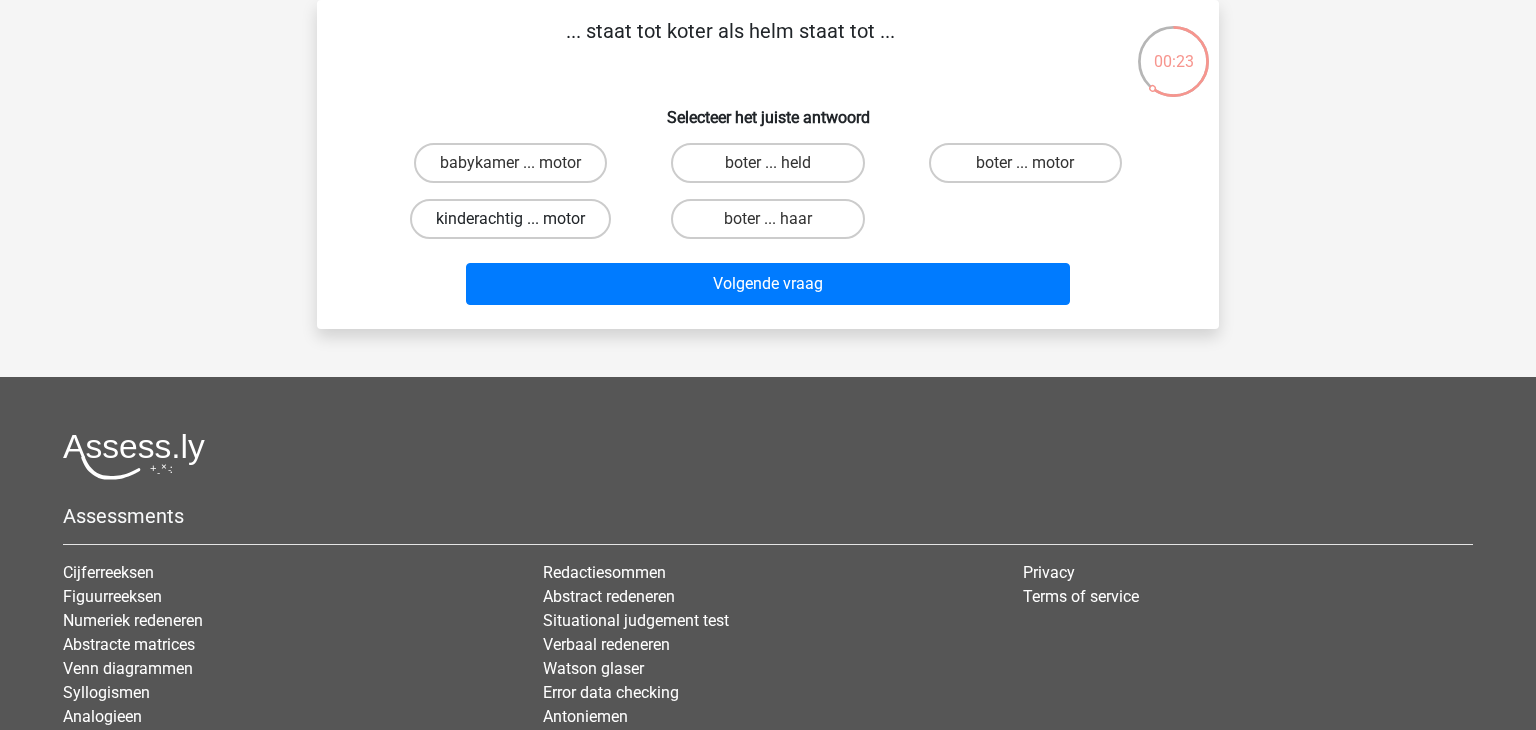 click on "kinderachtig ... motor" at bounding box center (510, 219) 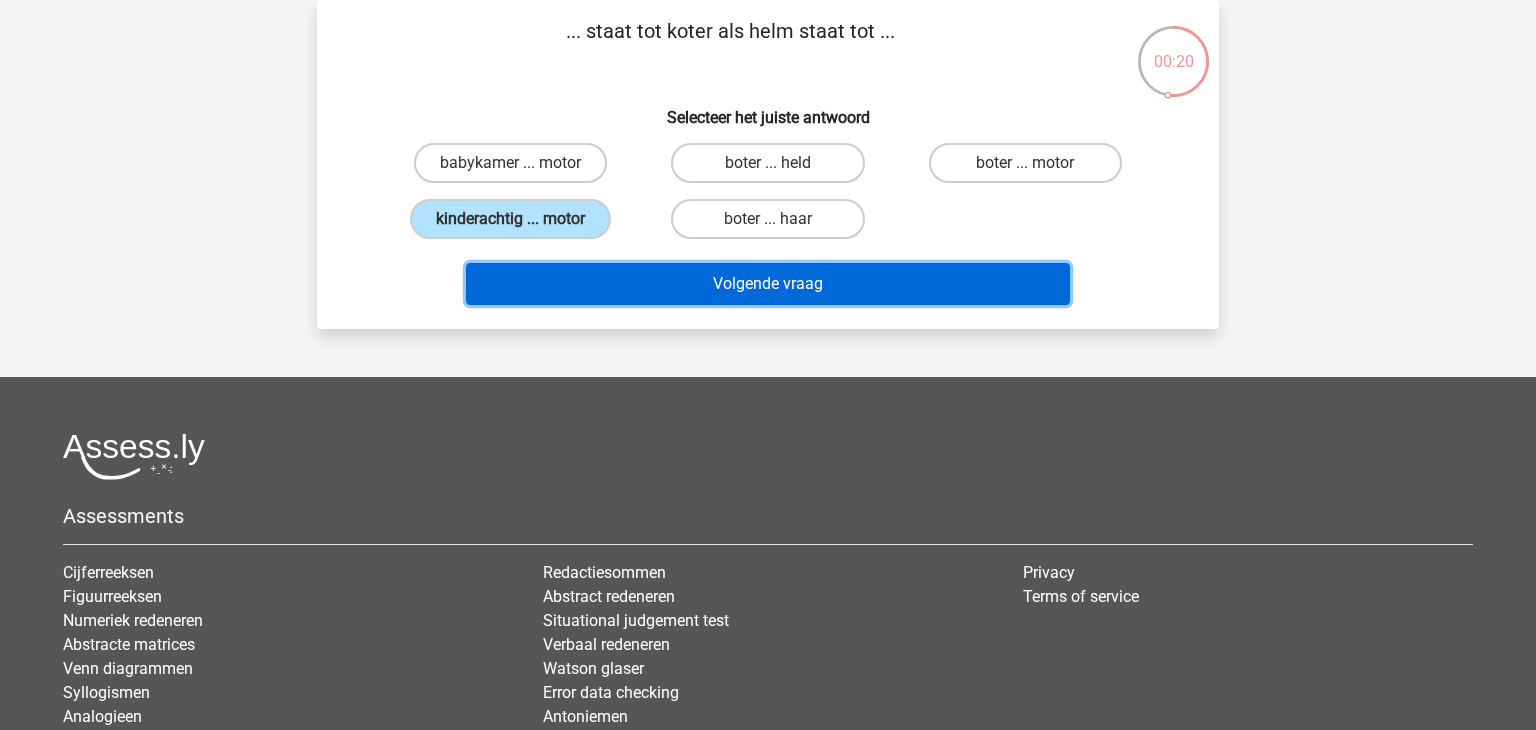 click on "Volgende vraag" at bounding box center (768, 284) 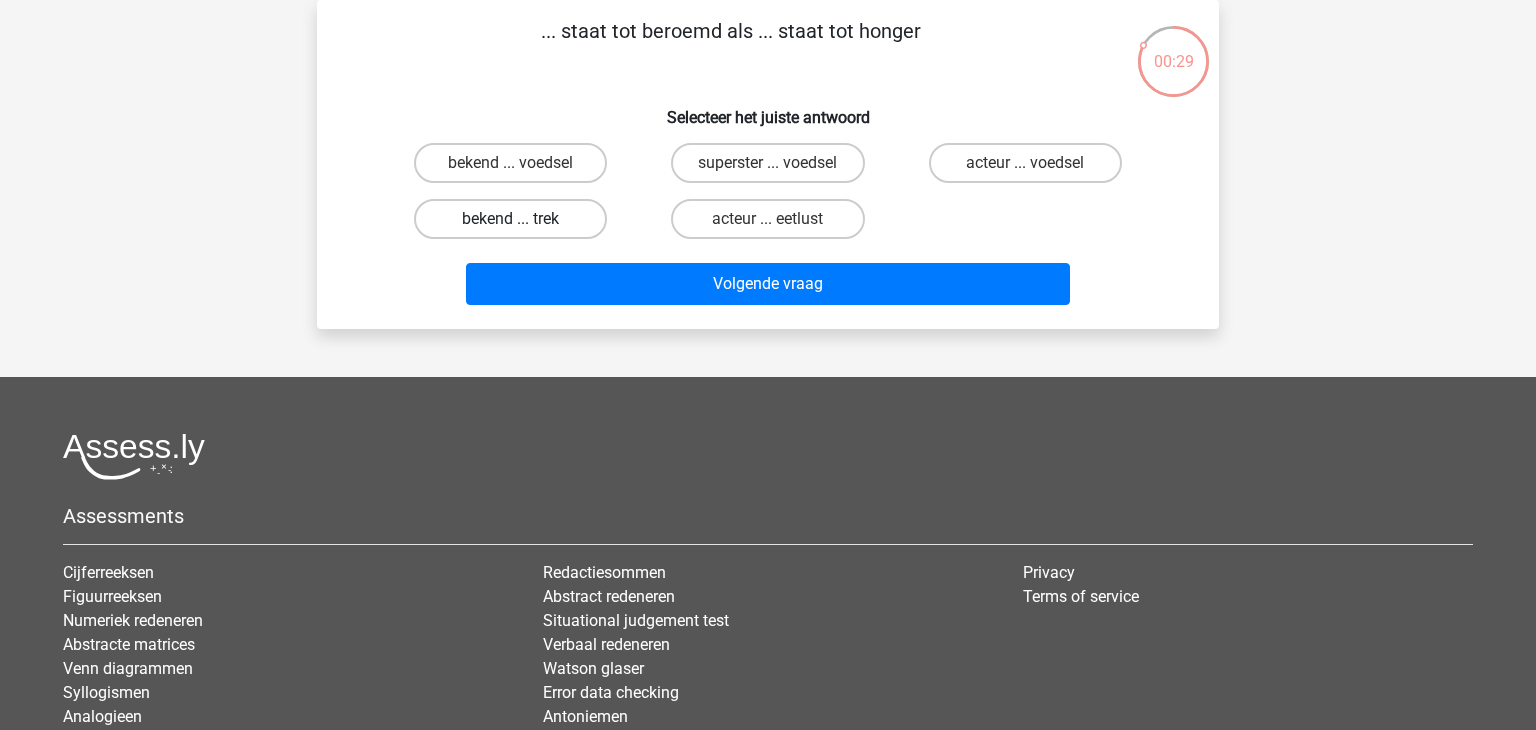 click on "bekend ... trek" at bounding box center [510, 219] 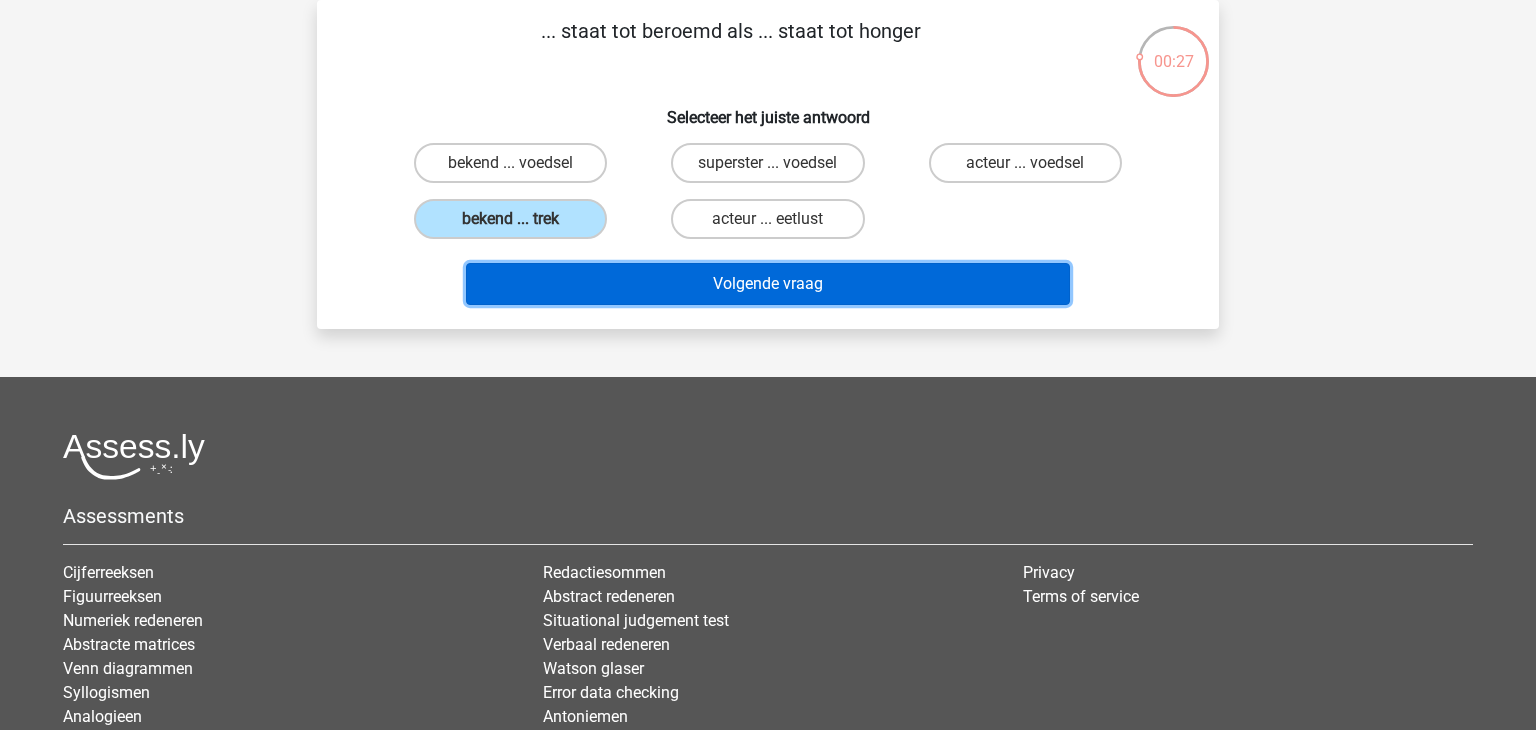 click on "Volgende vraag" at bounding box center [768, 284] 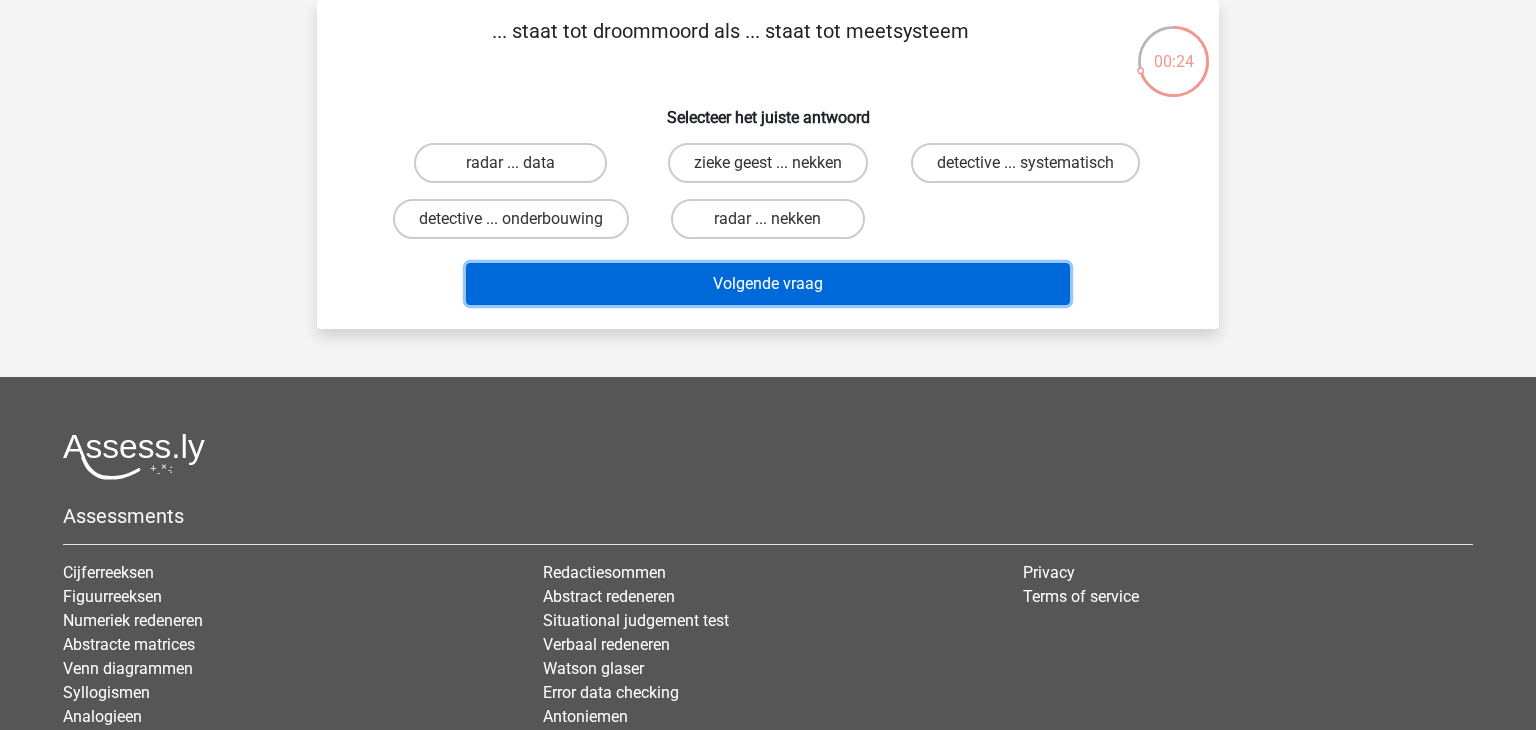 click on "Volgende vraag" at bounding box center [768, 284] 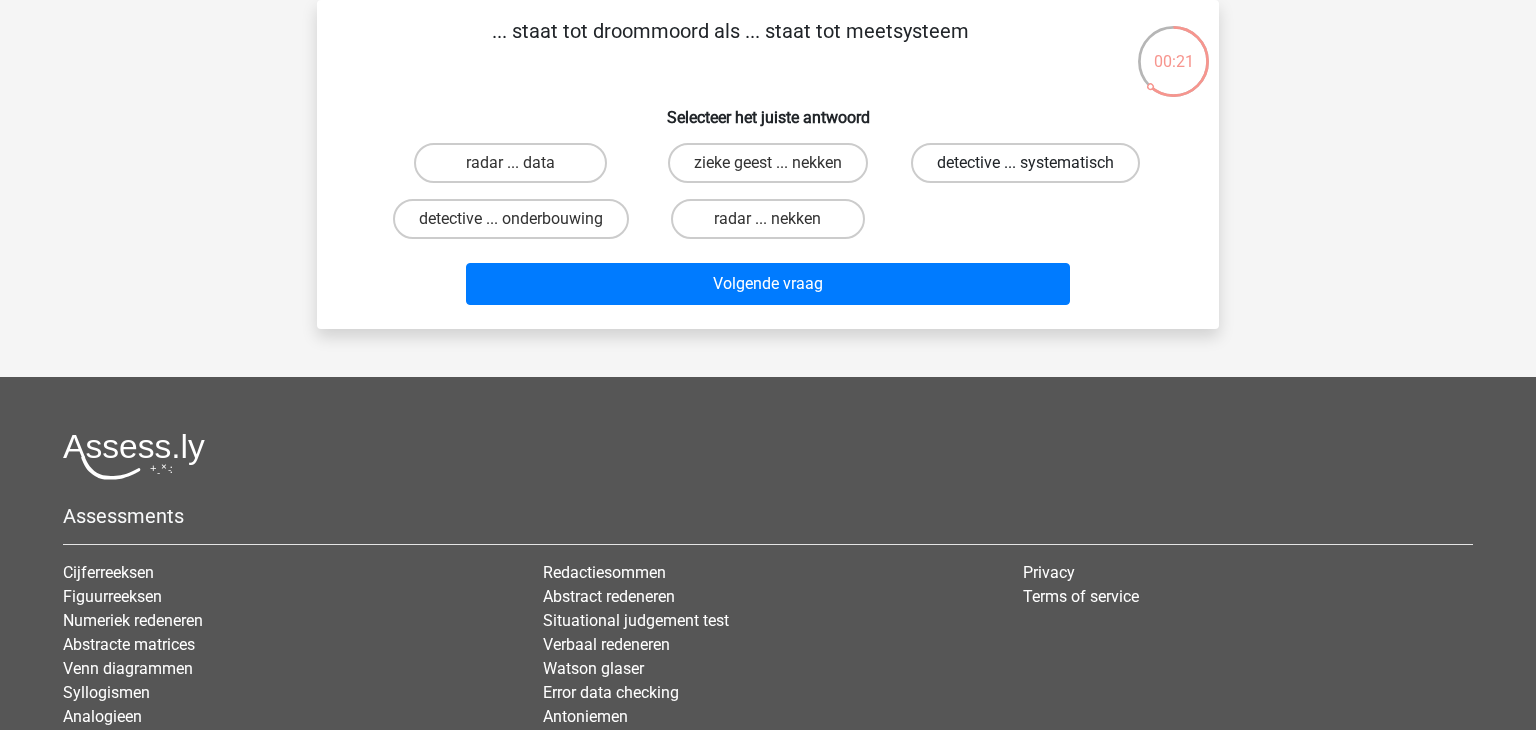 click on "detective ... systematisch" at bounding box center [1025, 163] 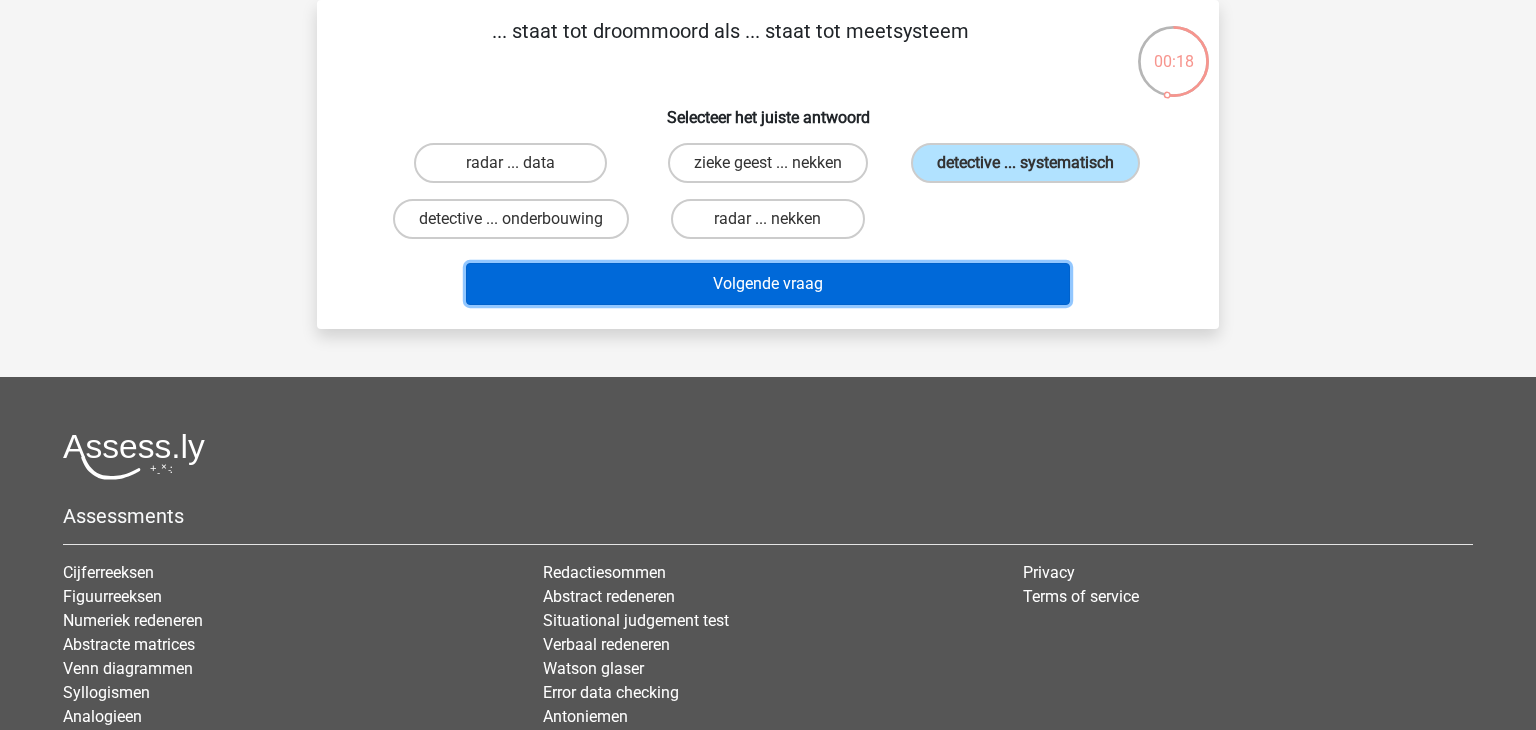 click on "Volgende vraag" at bounding box center (768, 284) 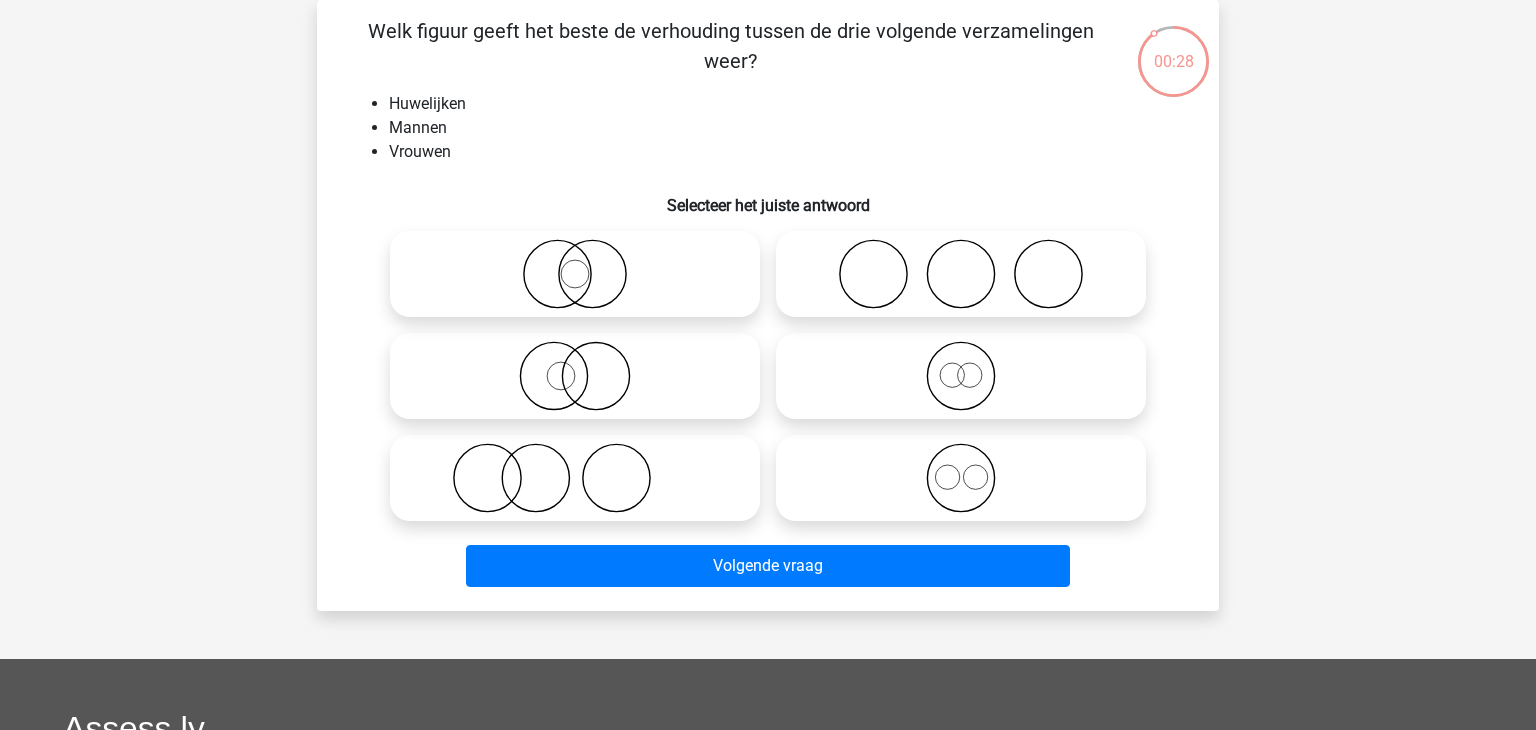click 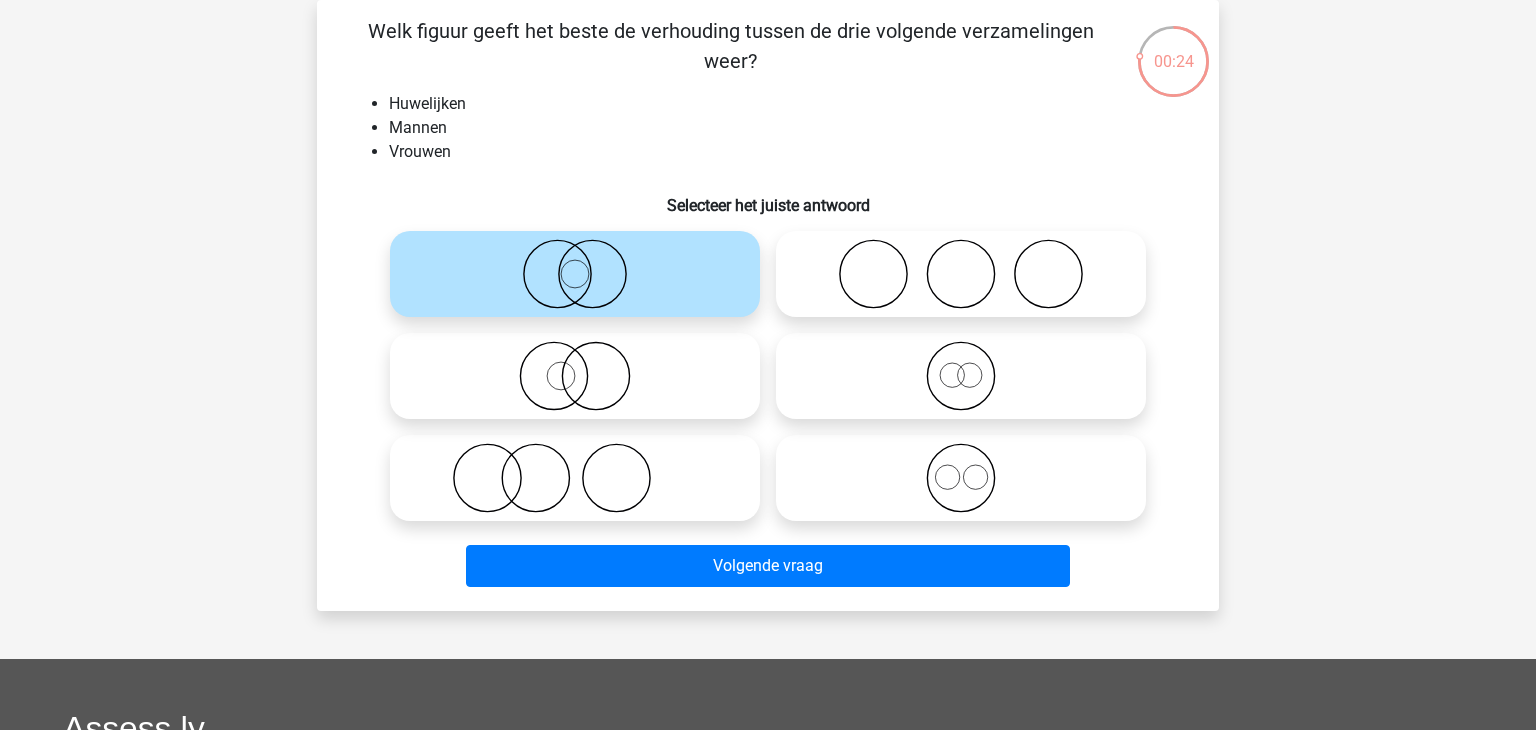 click 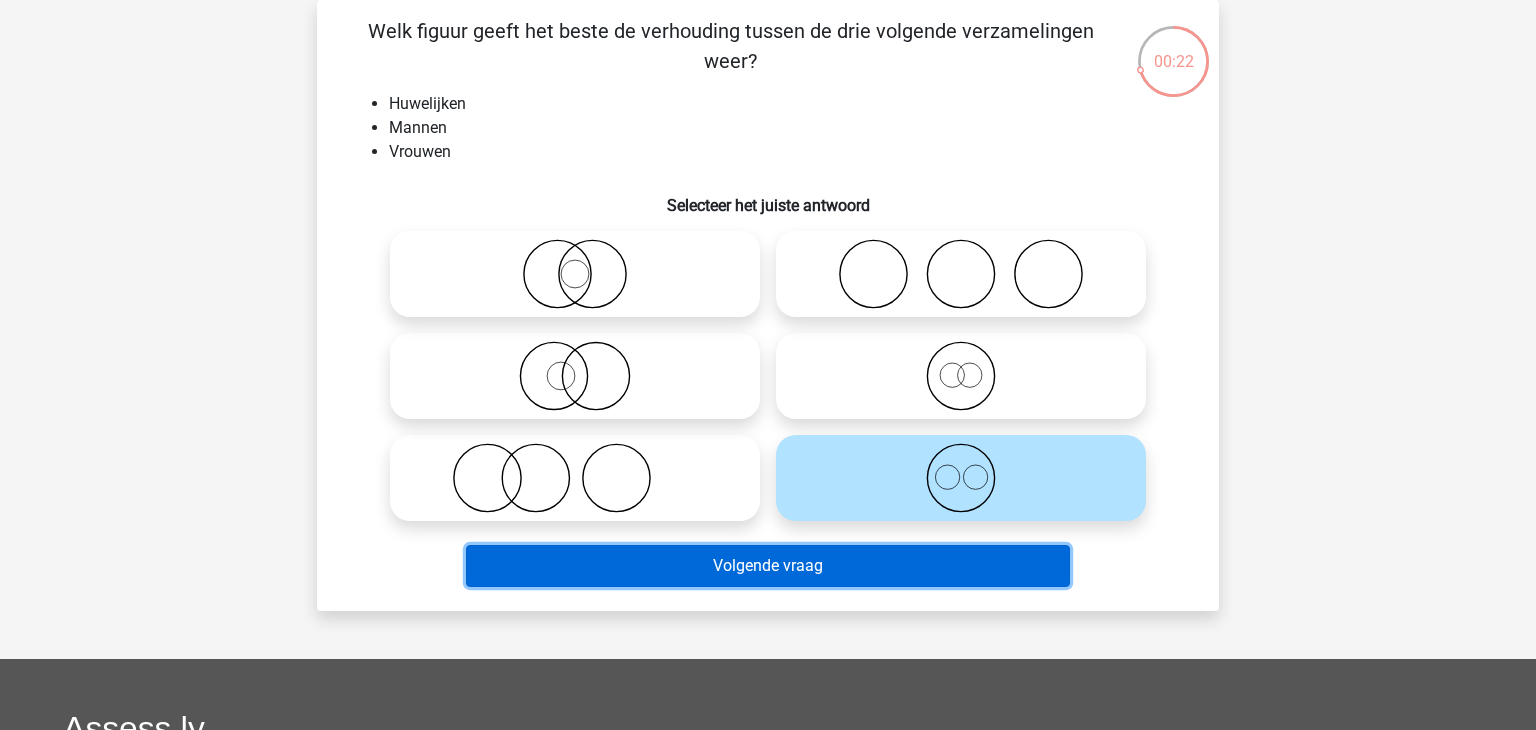 click on "Volgende vraag" at bounding box center [768, 566] 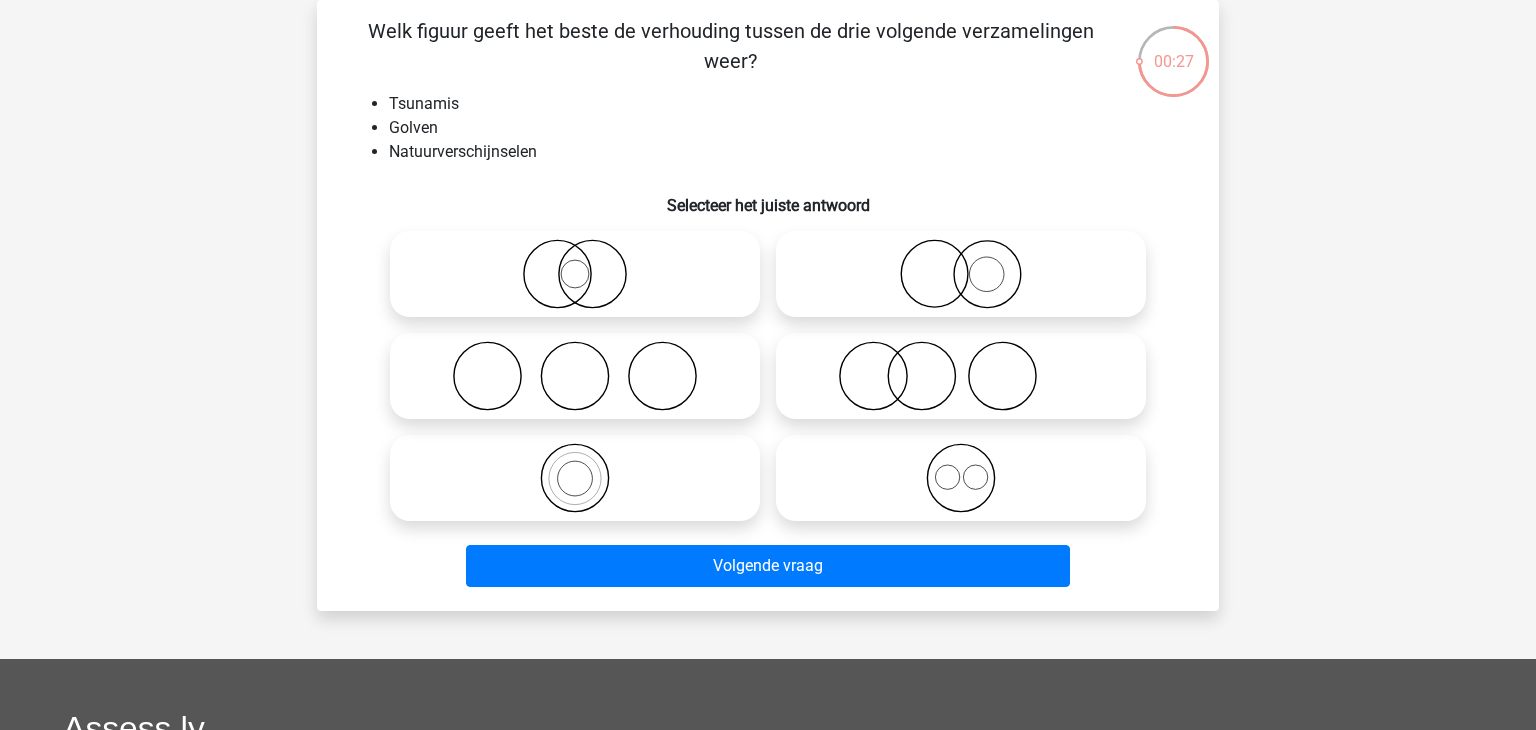 click at bounding box center (961, 376) 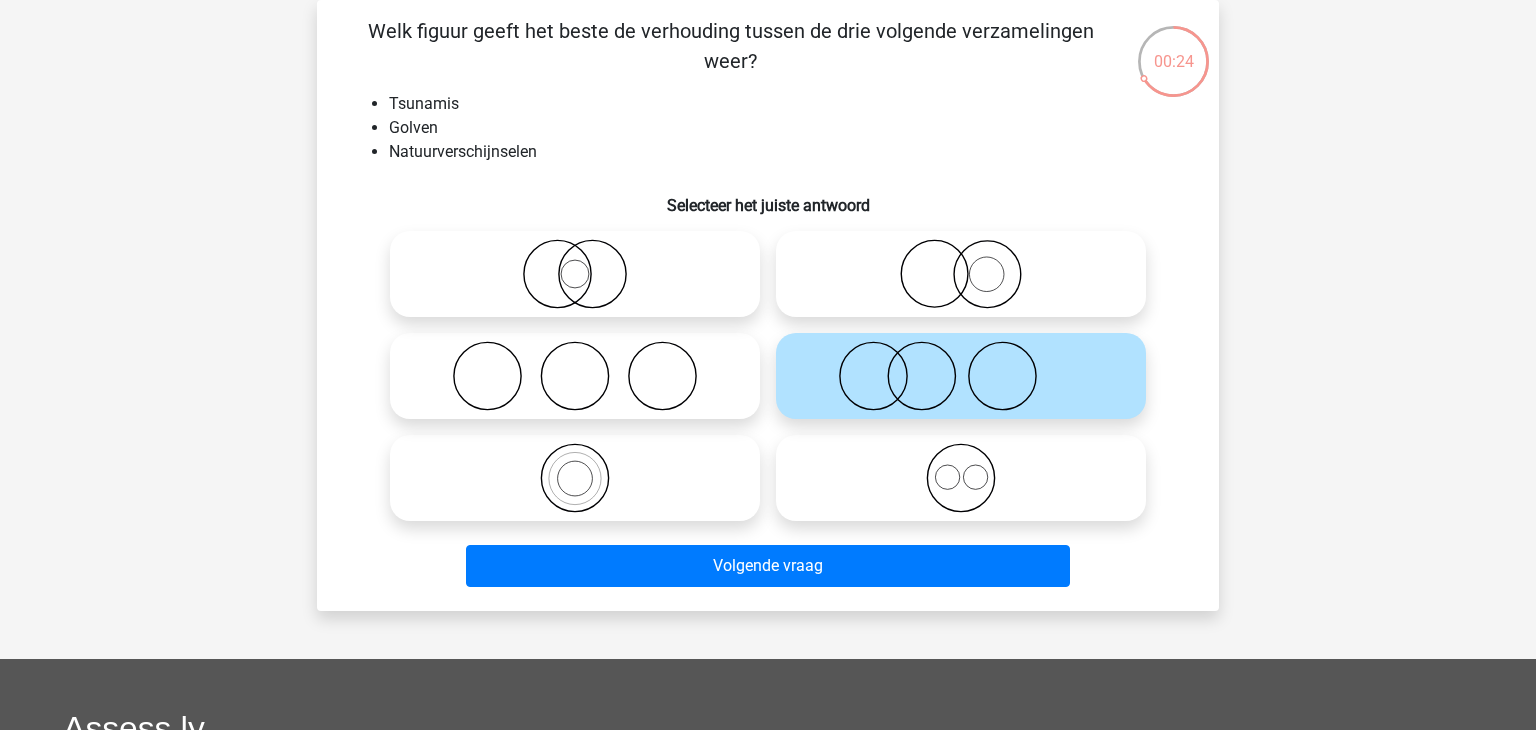 click 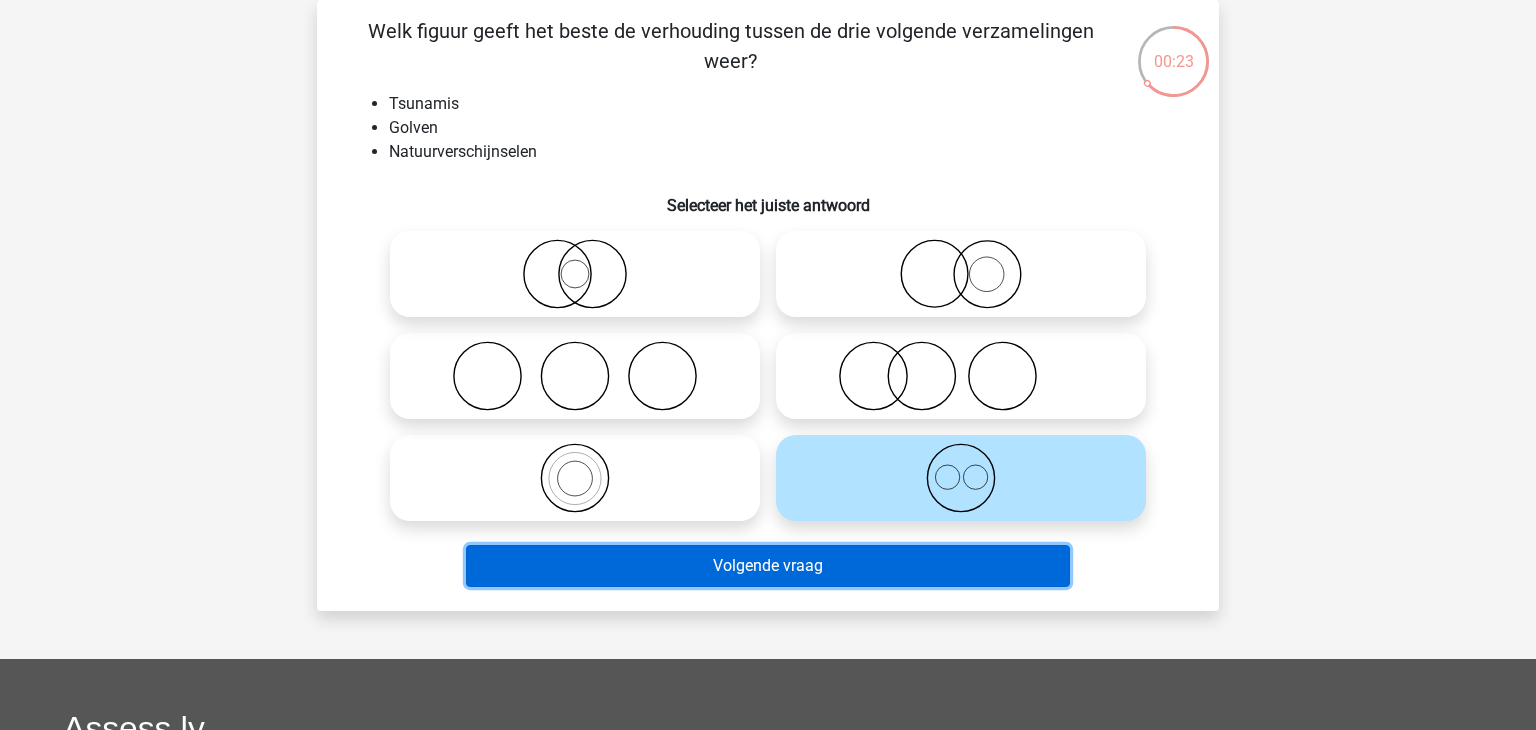 click on "Volgende vraag" at bounding box center [768, 566] 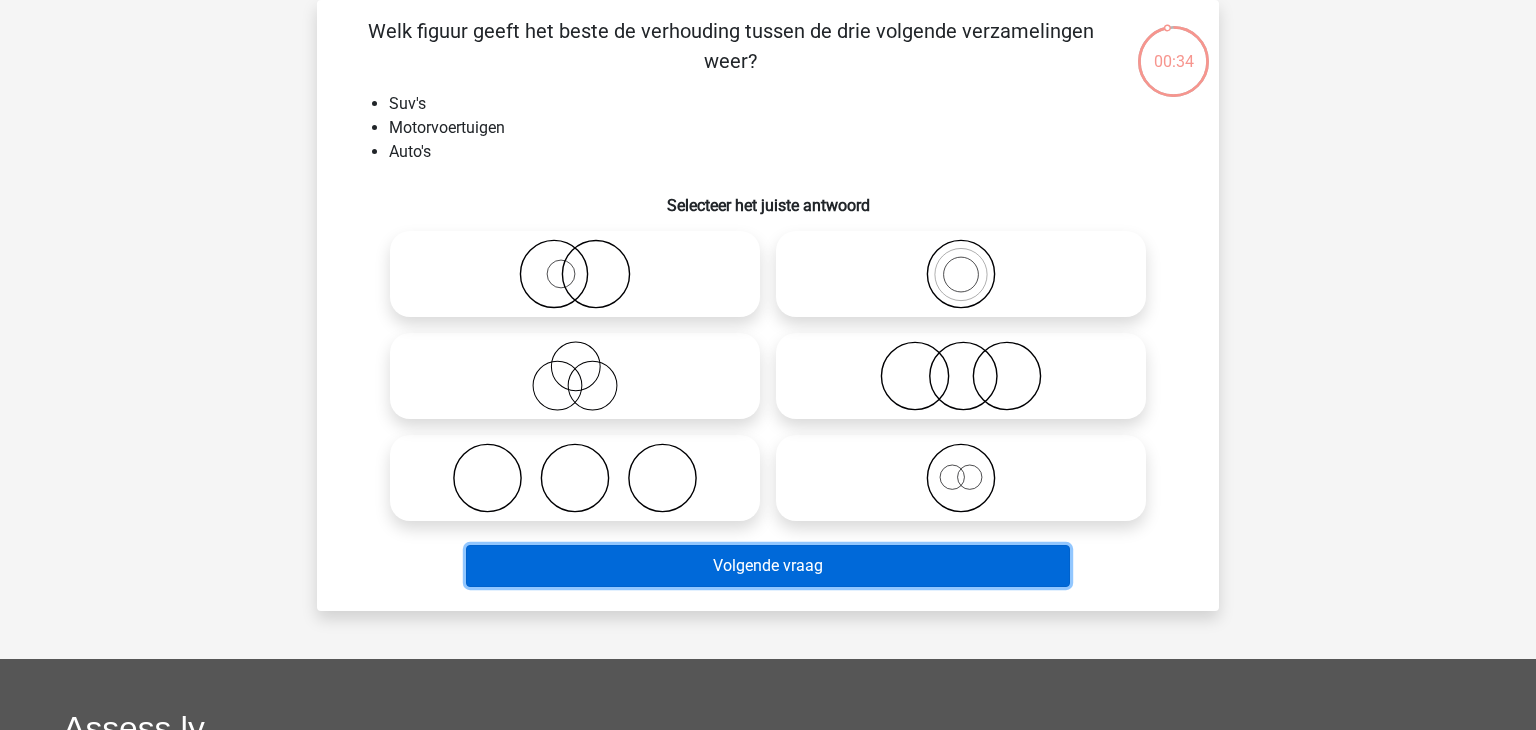 click on "Volgende vraag" at bounding box center (768, 566) 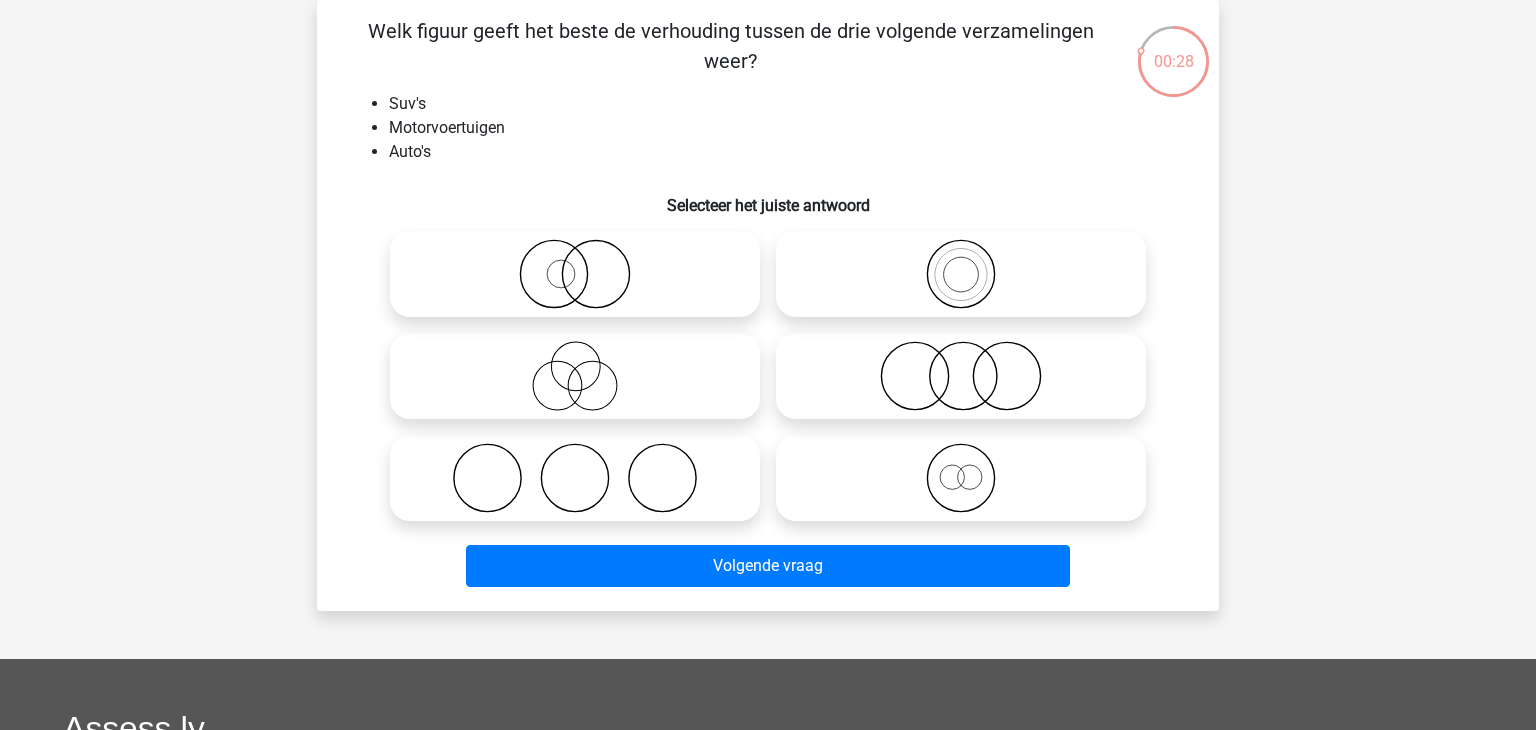 click at bounding box center (575, 376) 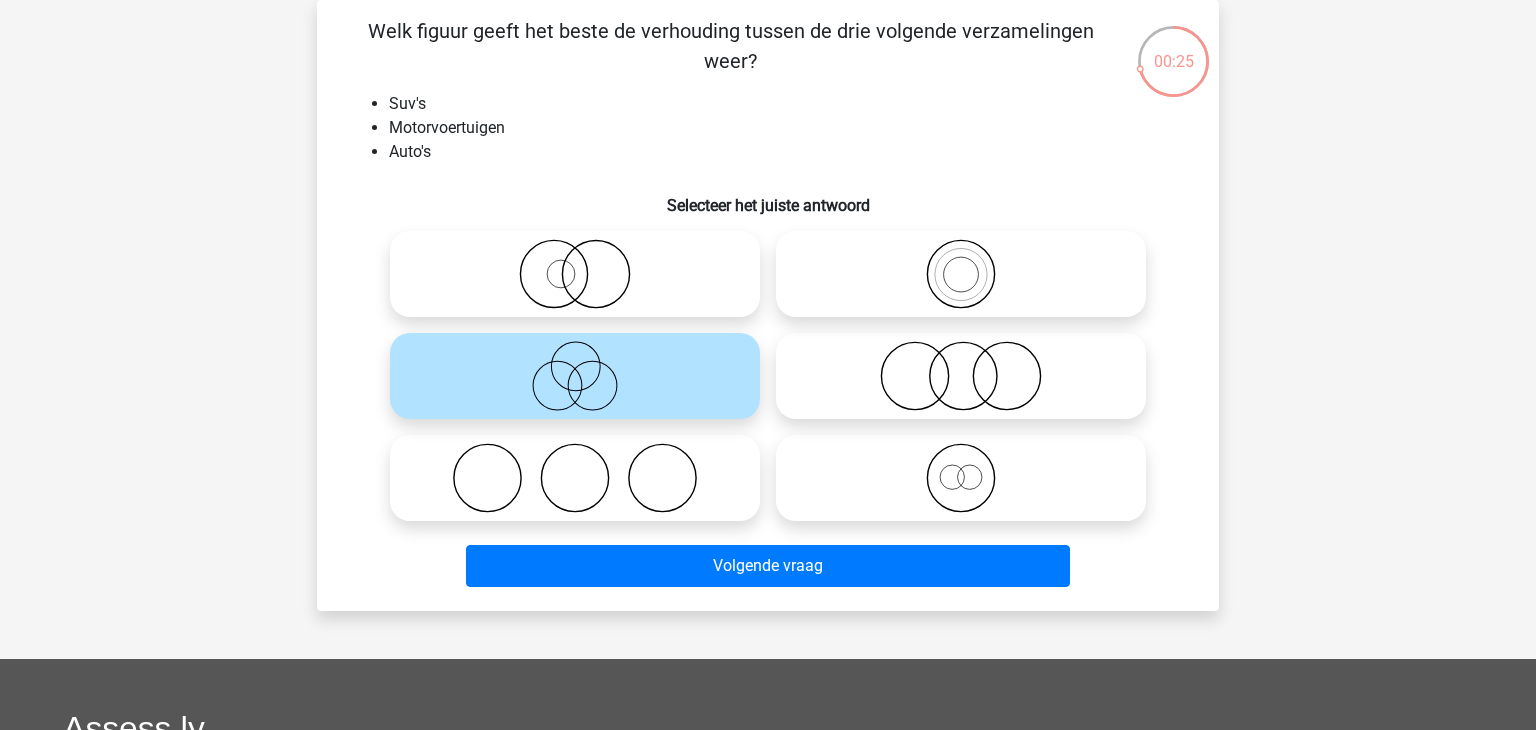 click 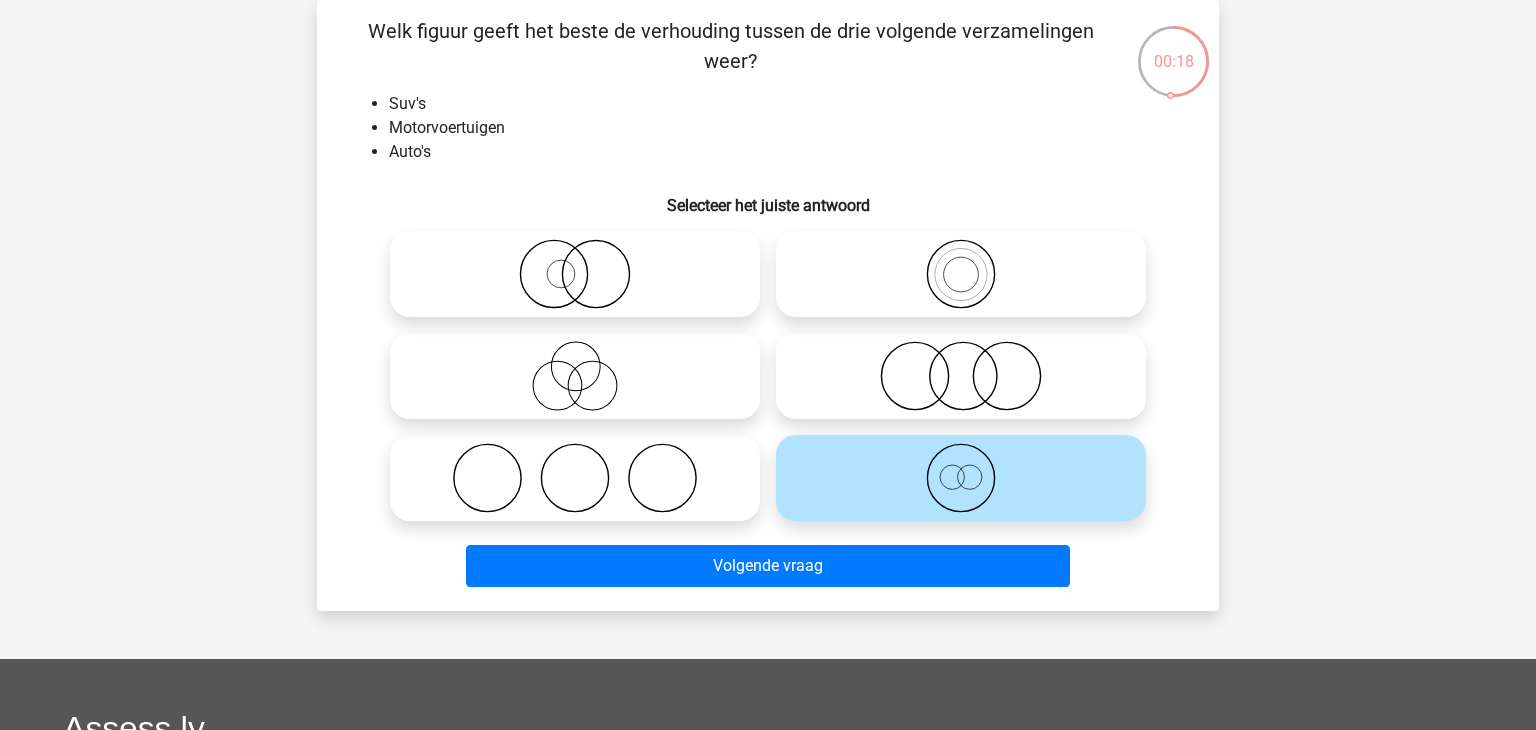 click at bounding box center (961, 274) 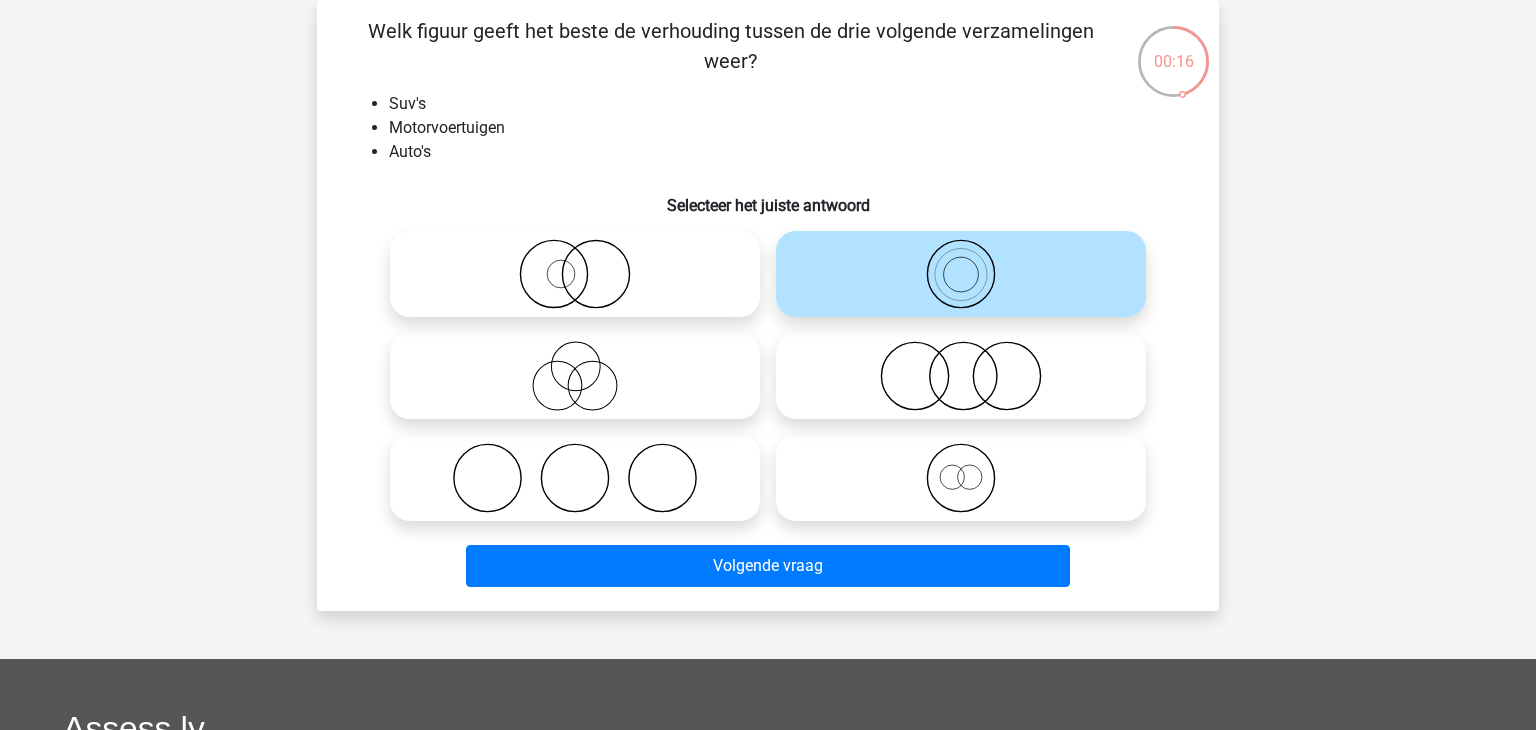 click at bounding box center (961, 274) 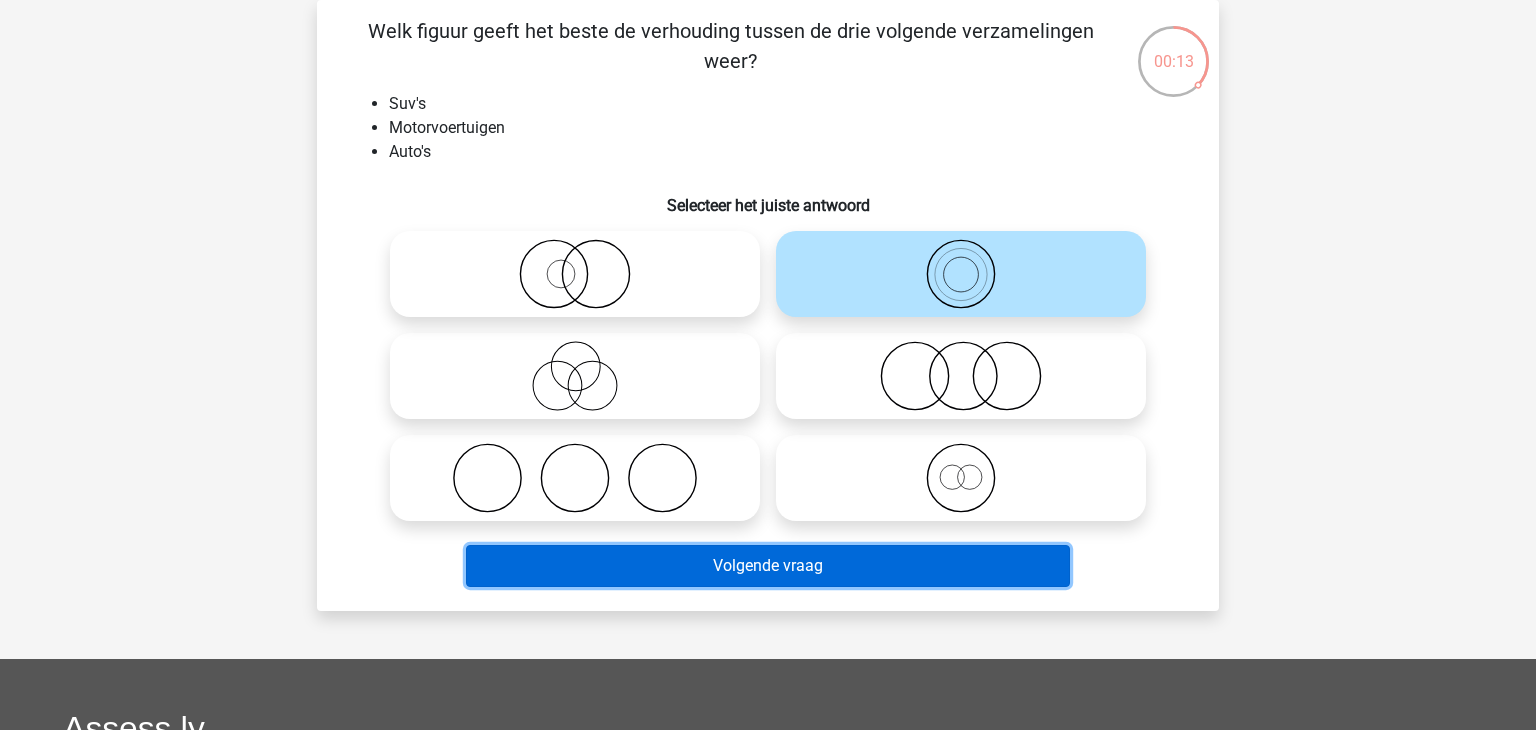 click on "Volgende vraag" at bounding box center (768, 566) 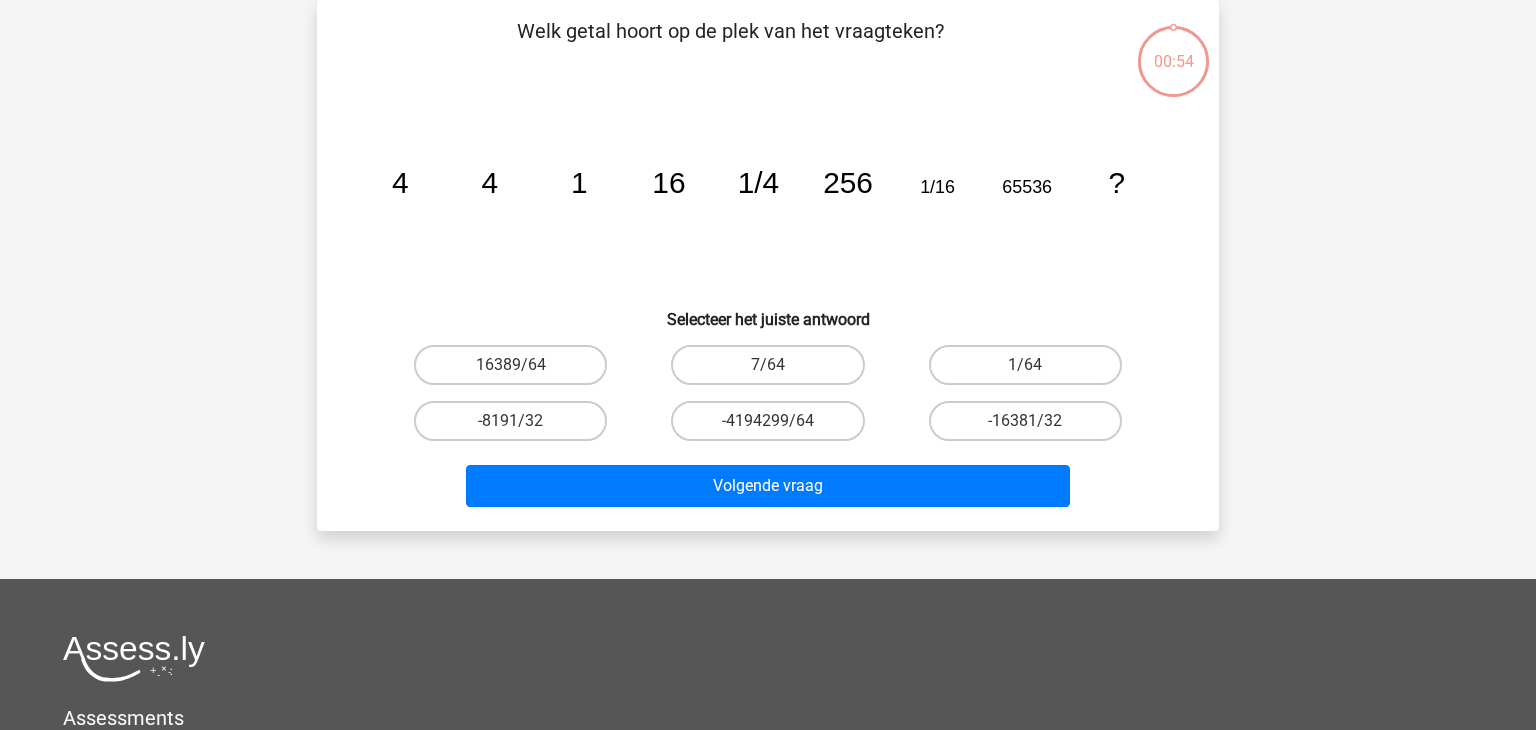 click on "Levi
Levivermaat@gmail.com" at bounding box center [768, 507] 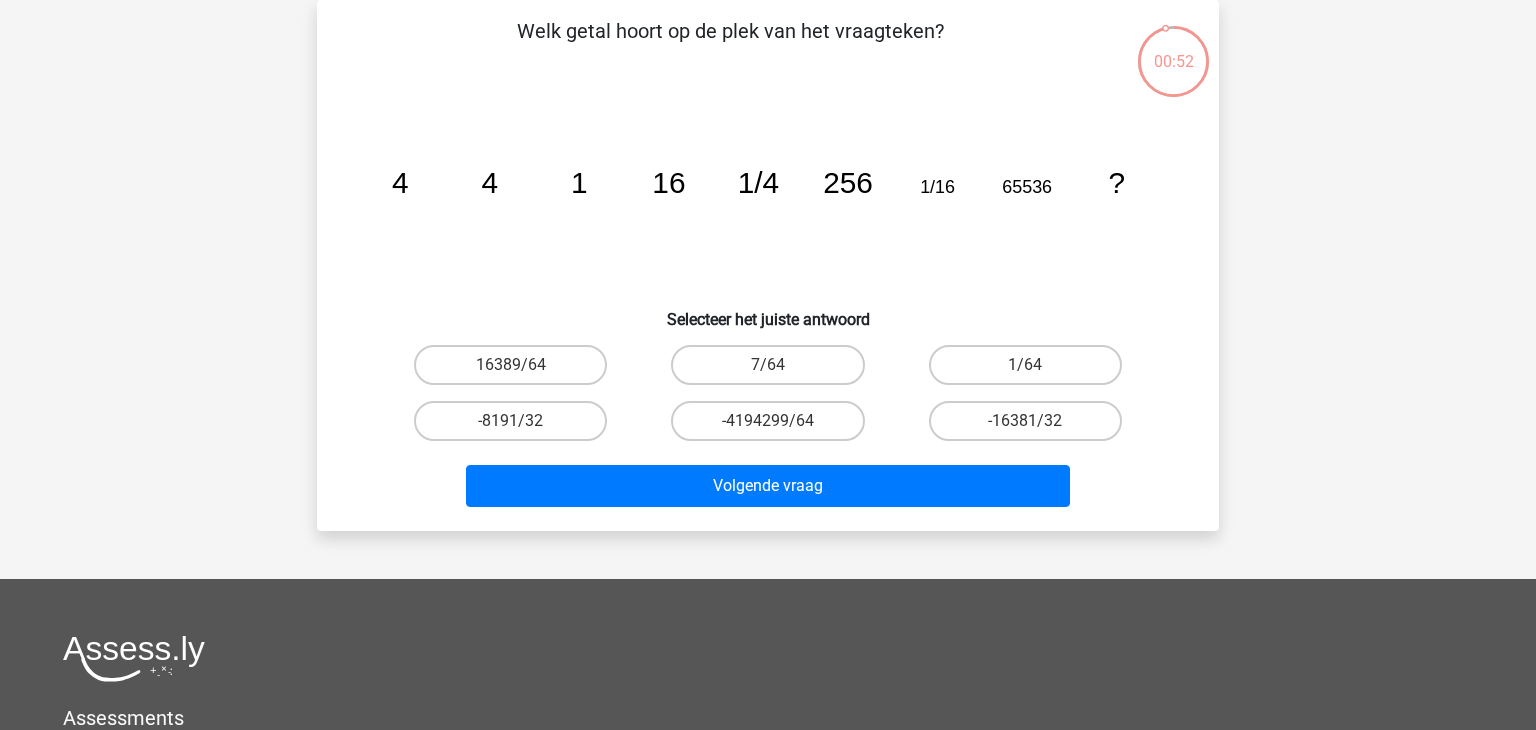 click on "Levi
Levivermaat@gmail.com" at bounding box center [768, 507] 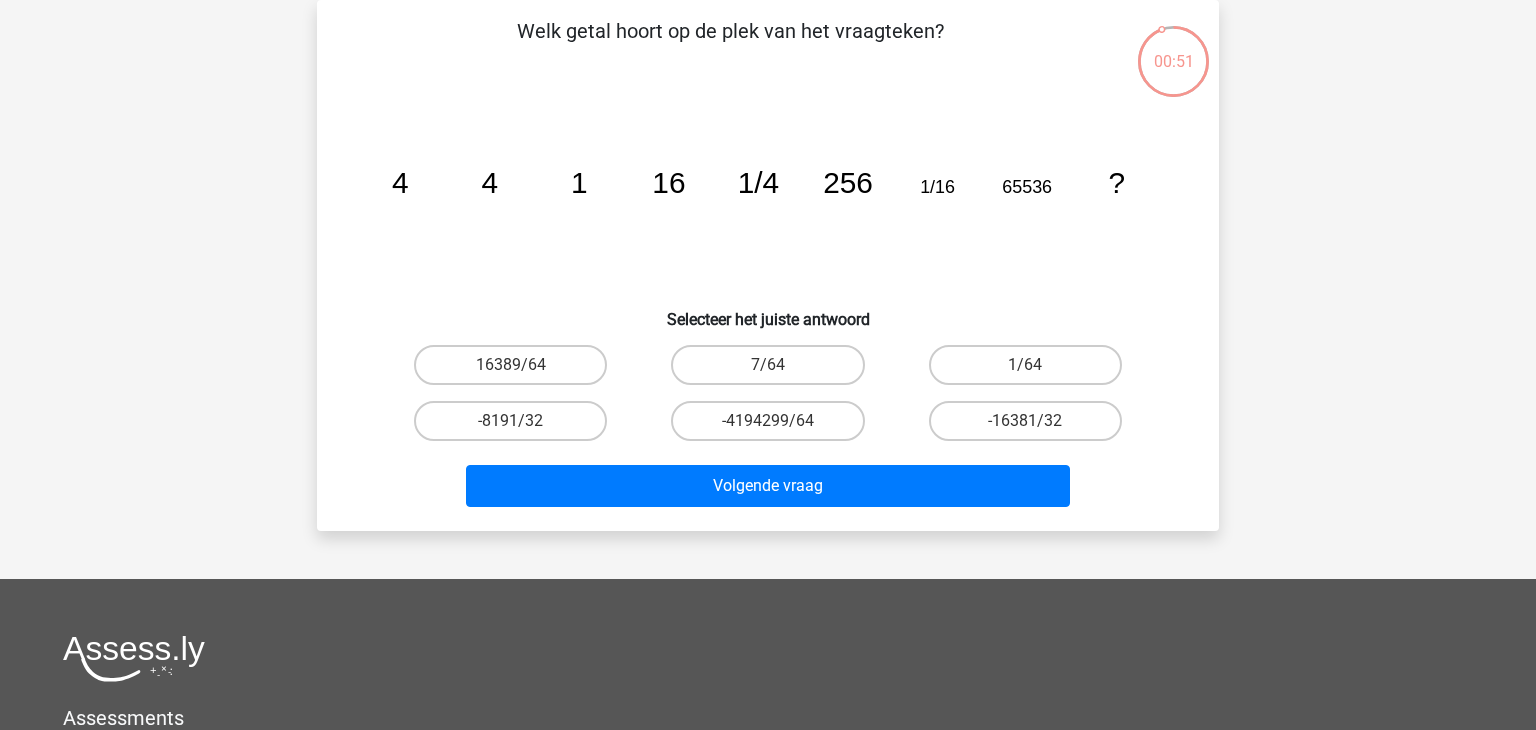 click on "Levi
Levivermaat@gmail.com" at bounding box center [768, 507] 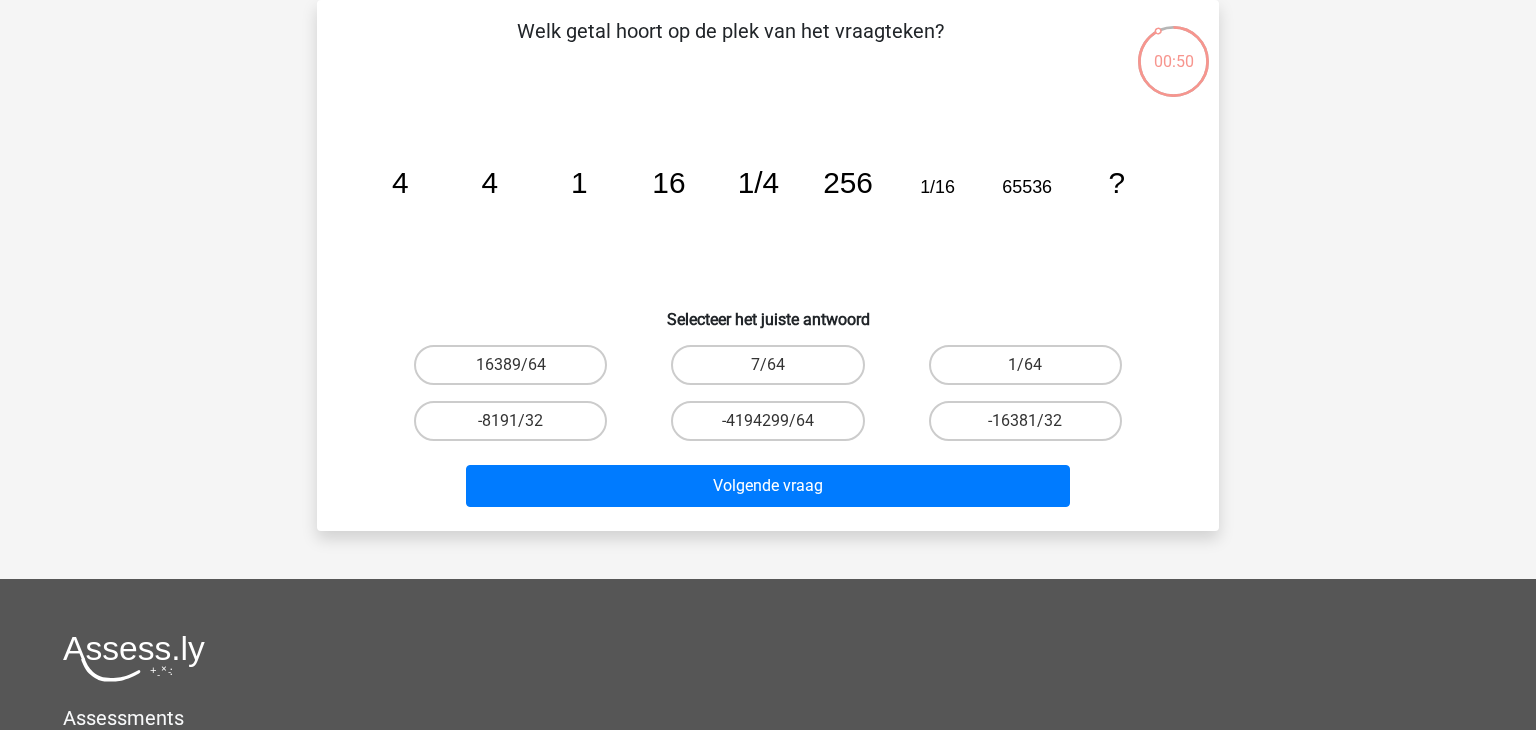 click on "Levi
Levivermaat@gmail.com" at bounding box center (768, 507) 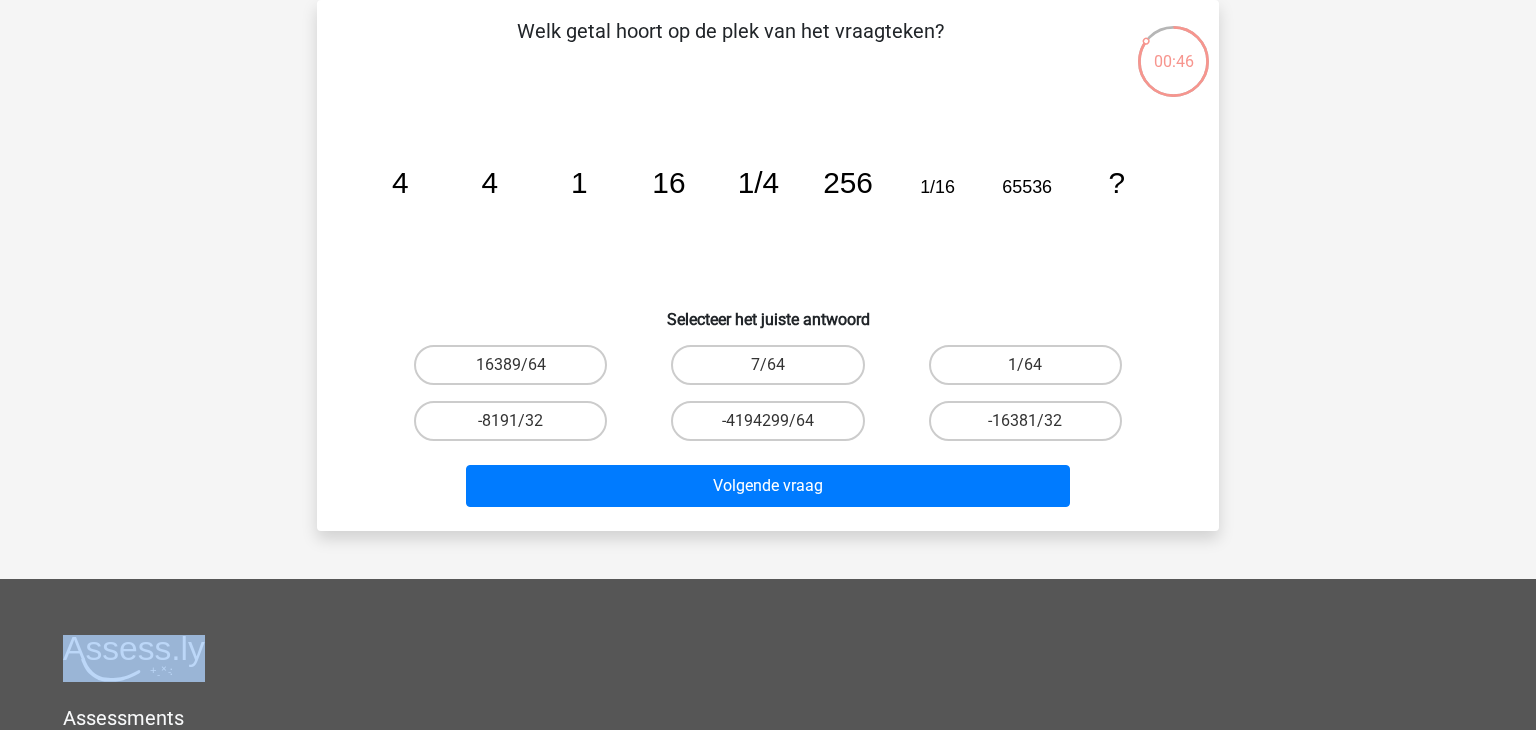 click on "Selecteer het juiste antwoord" at bounding box center (768, 311) 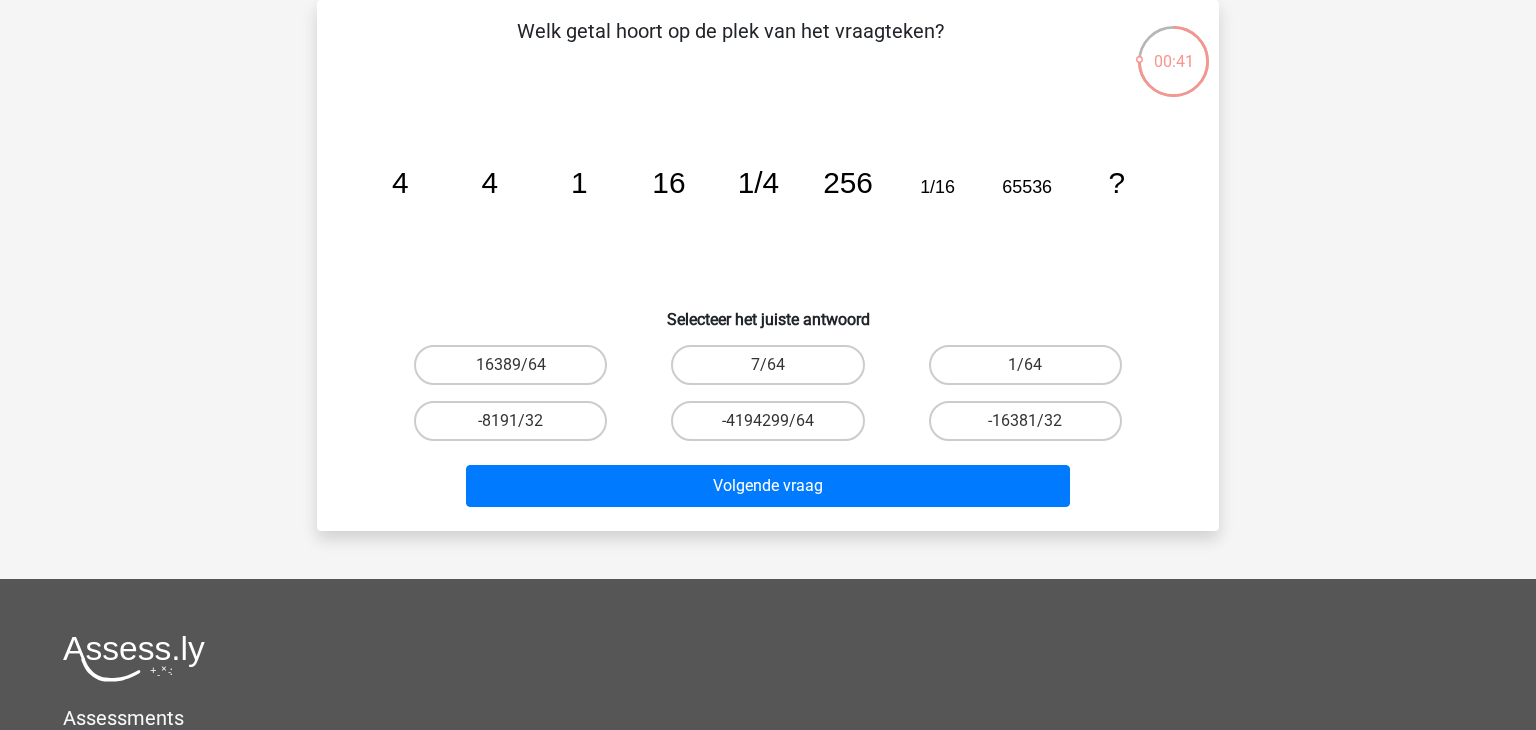 click on "1/64" at bounding box center [1025, 365] 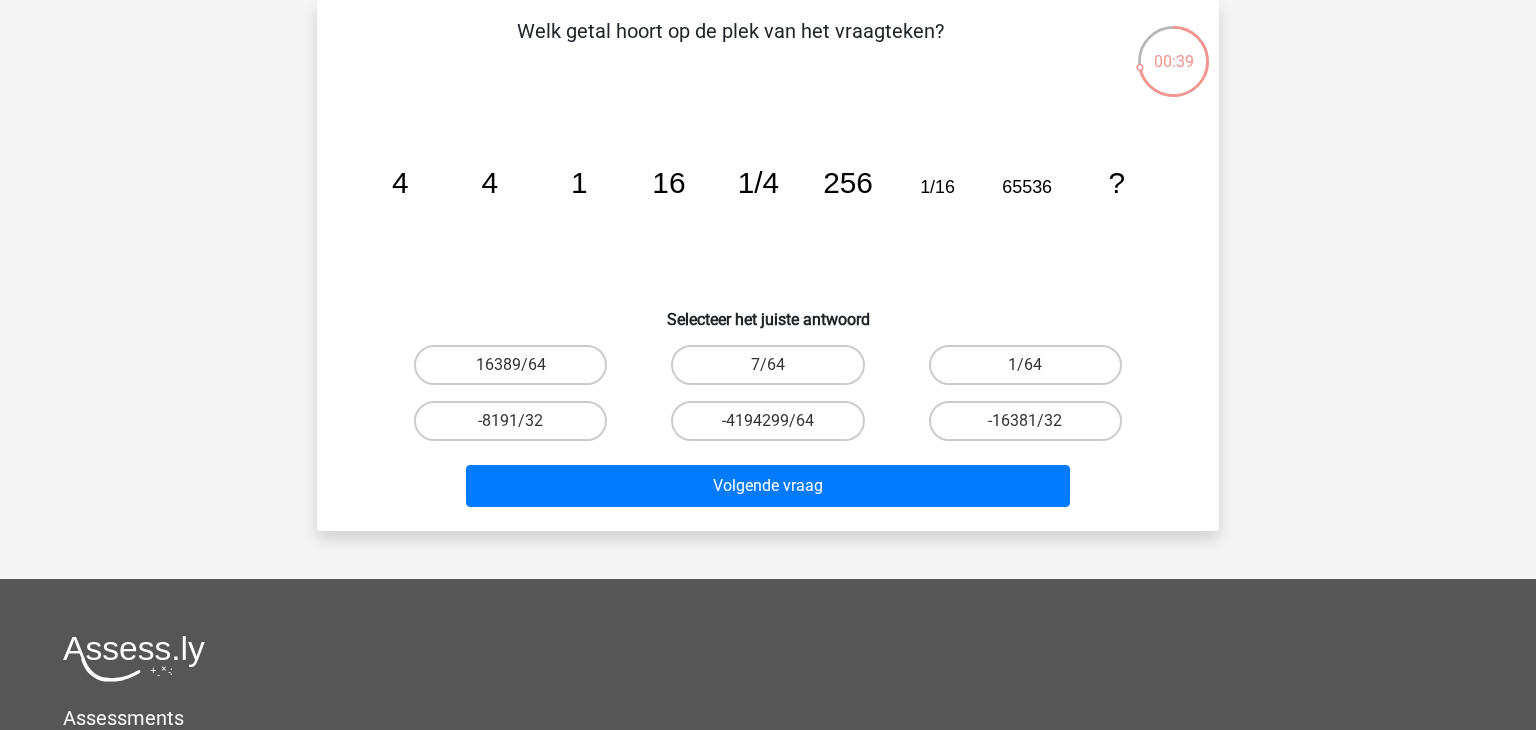 click on "1/64" at bounding box center (1025, 365) 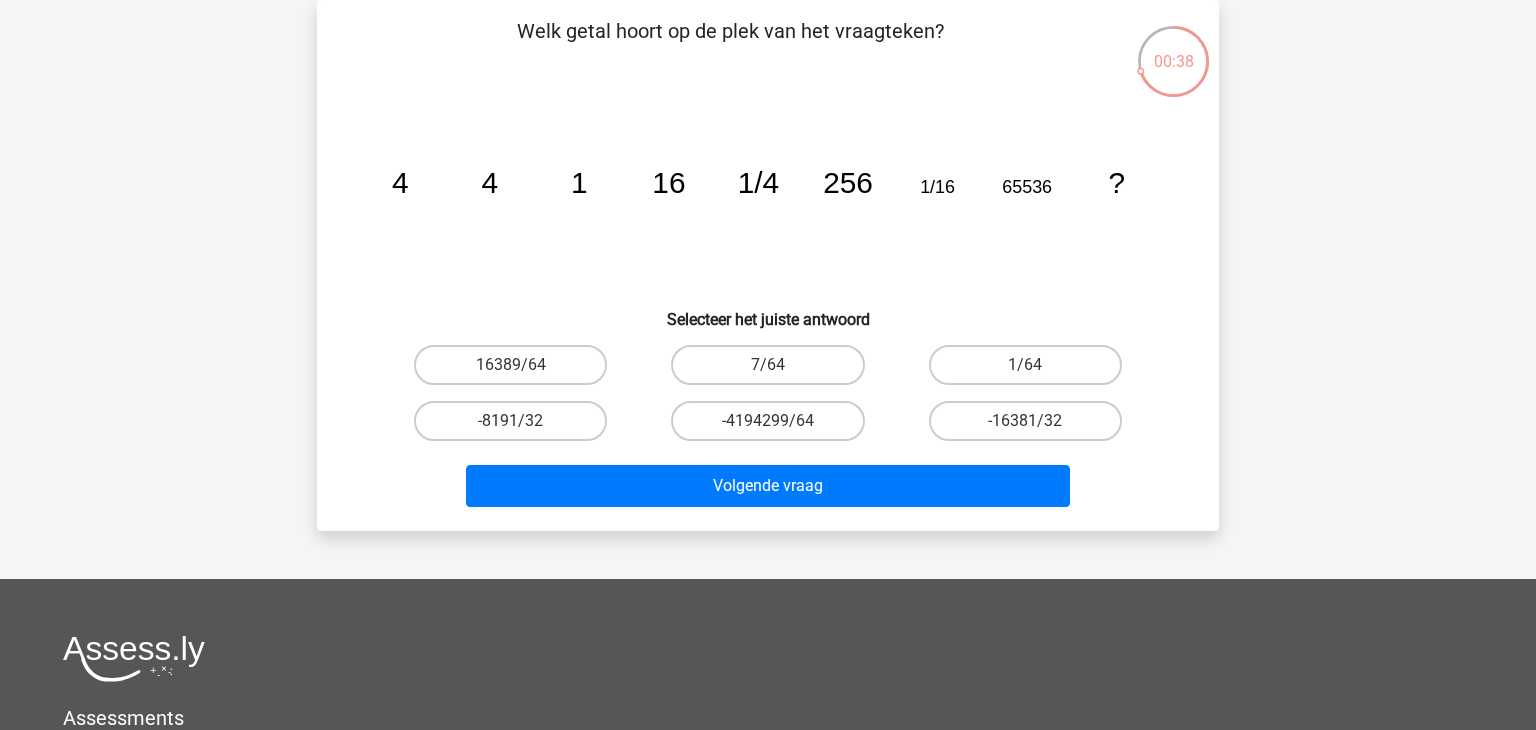 click on "1/64" at bounding box center (1025, 365) 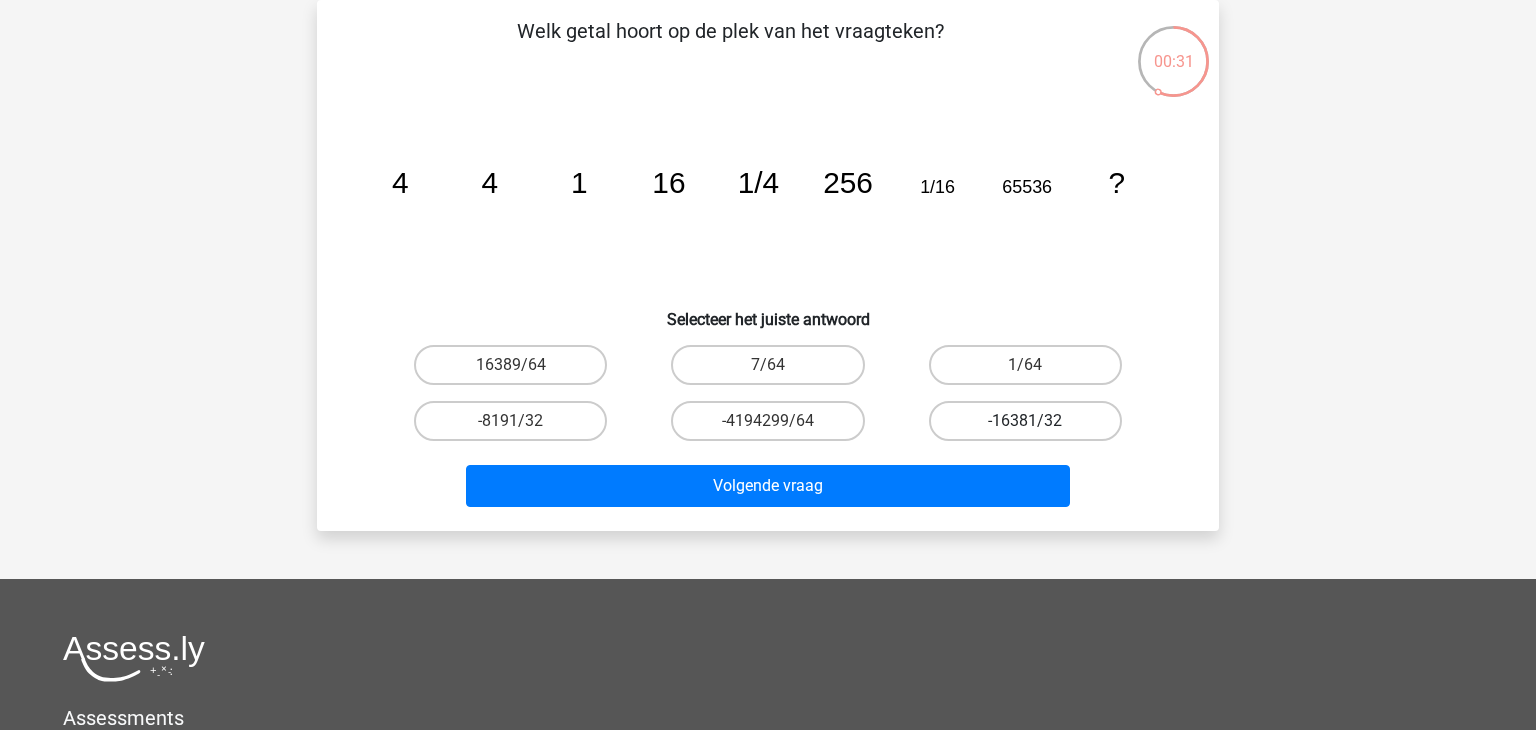 click on "-16381/32" at bounding box center [1025, 421] 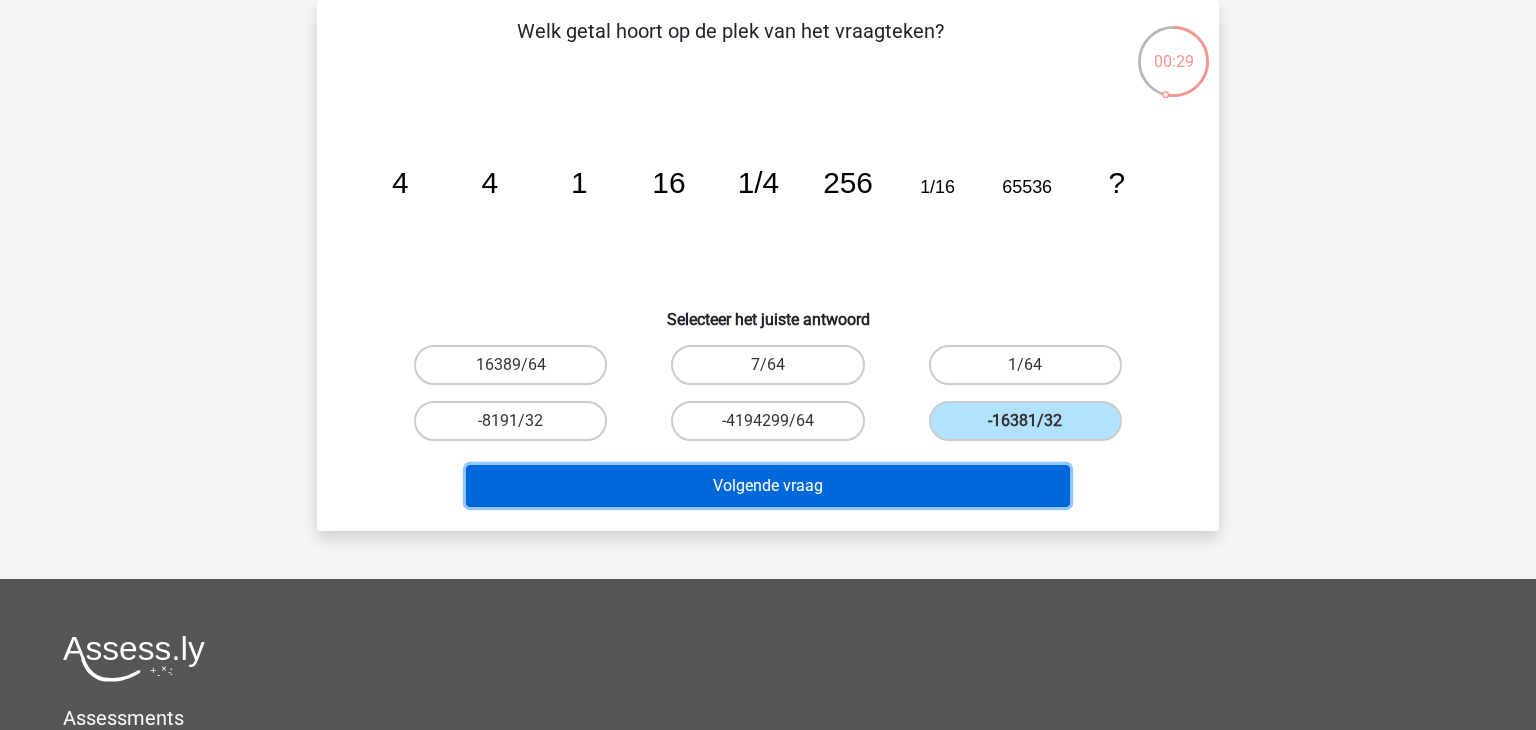 click on "Volgende vraag" at bounding box center [768, 486] 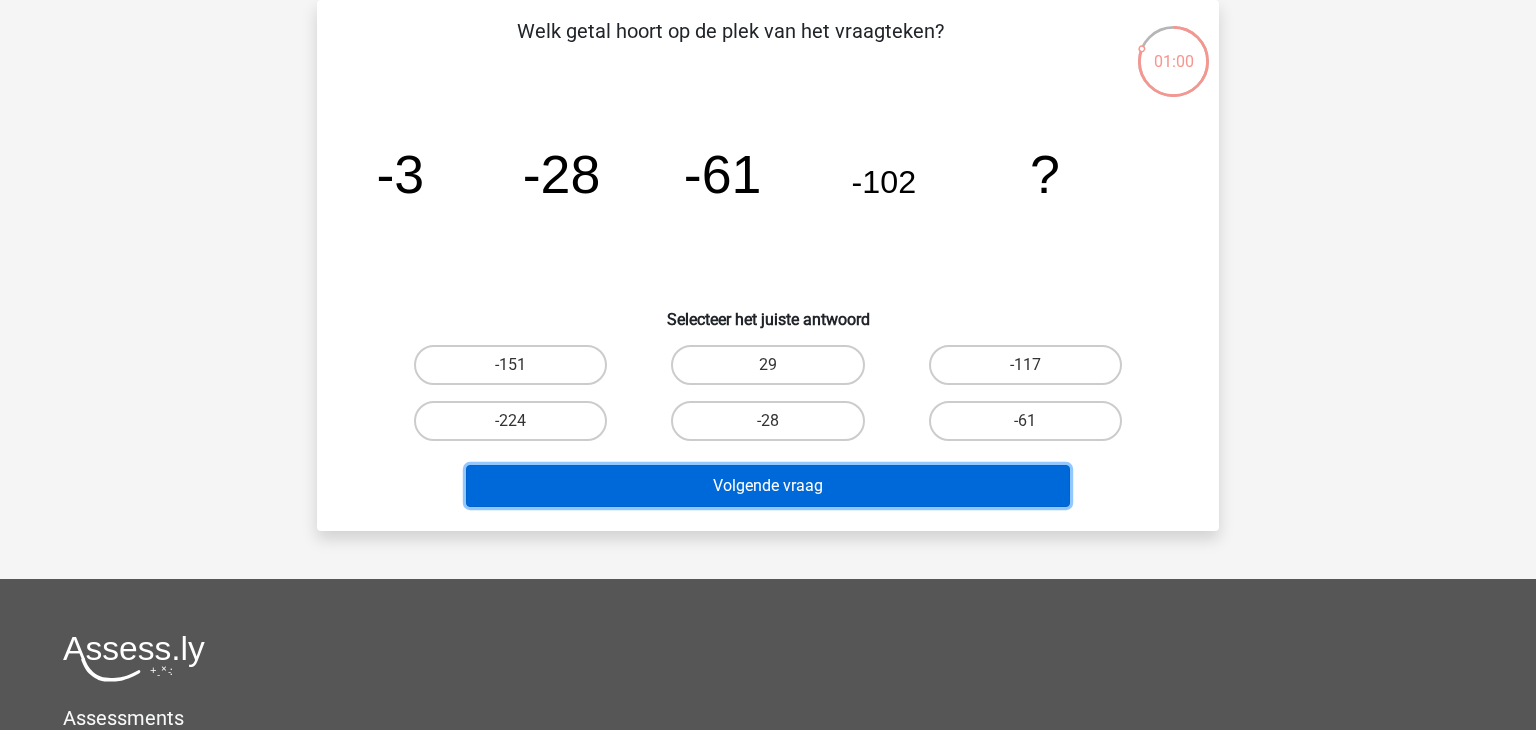 click on "Volgende vraag" at bounding box center [768, 486] 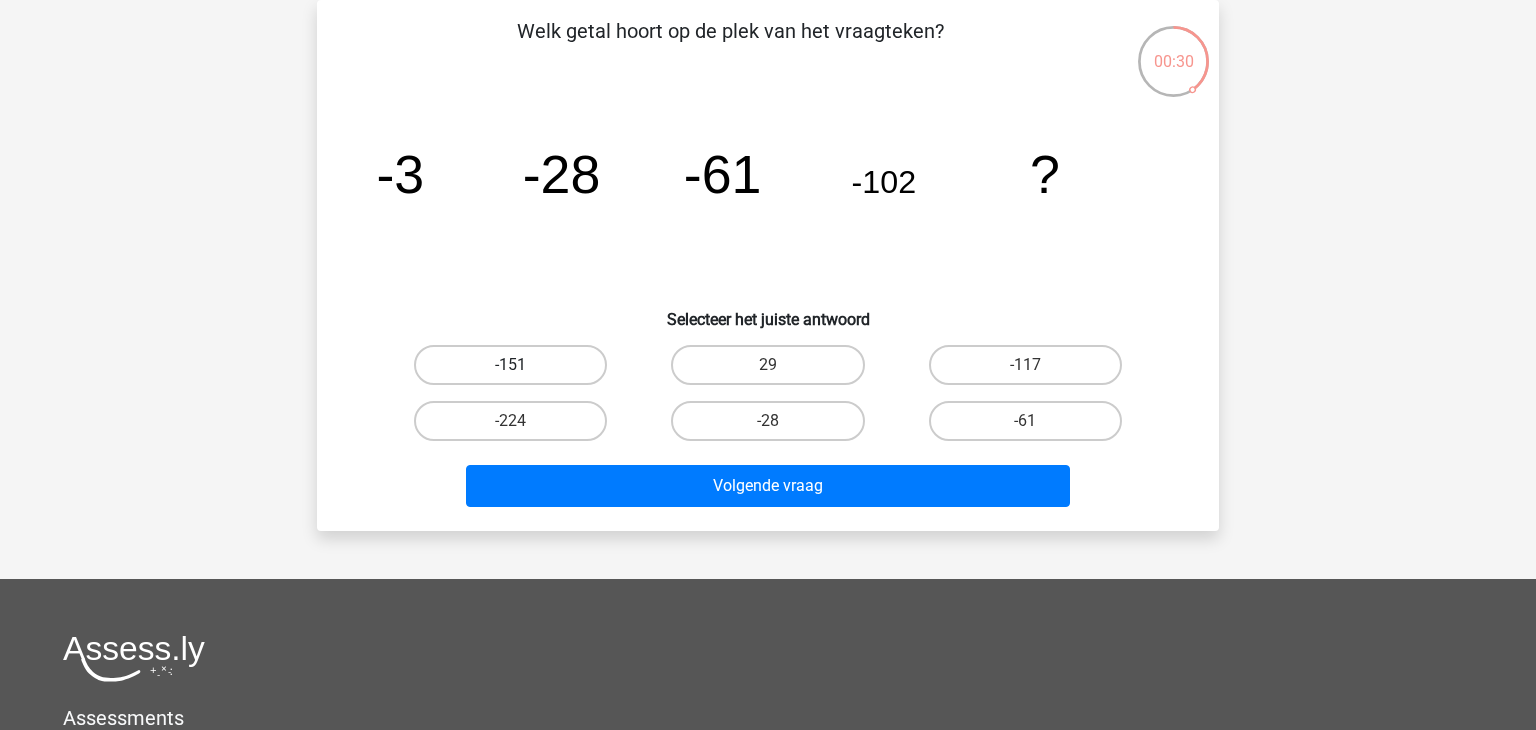 click on "-151" at bounding box center [510, 365] 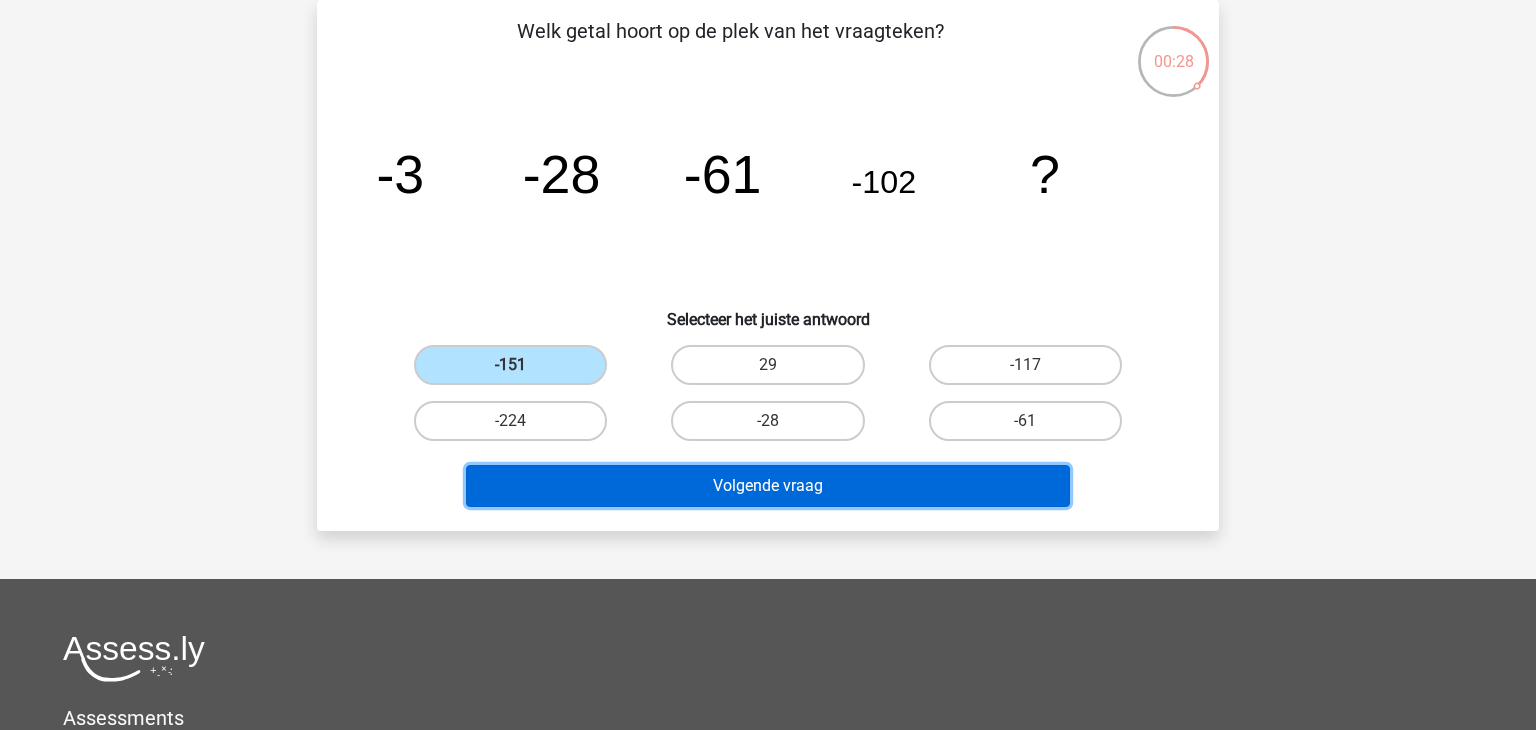 click on "Volgende vraag" at bounding box center (768, 486) 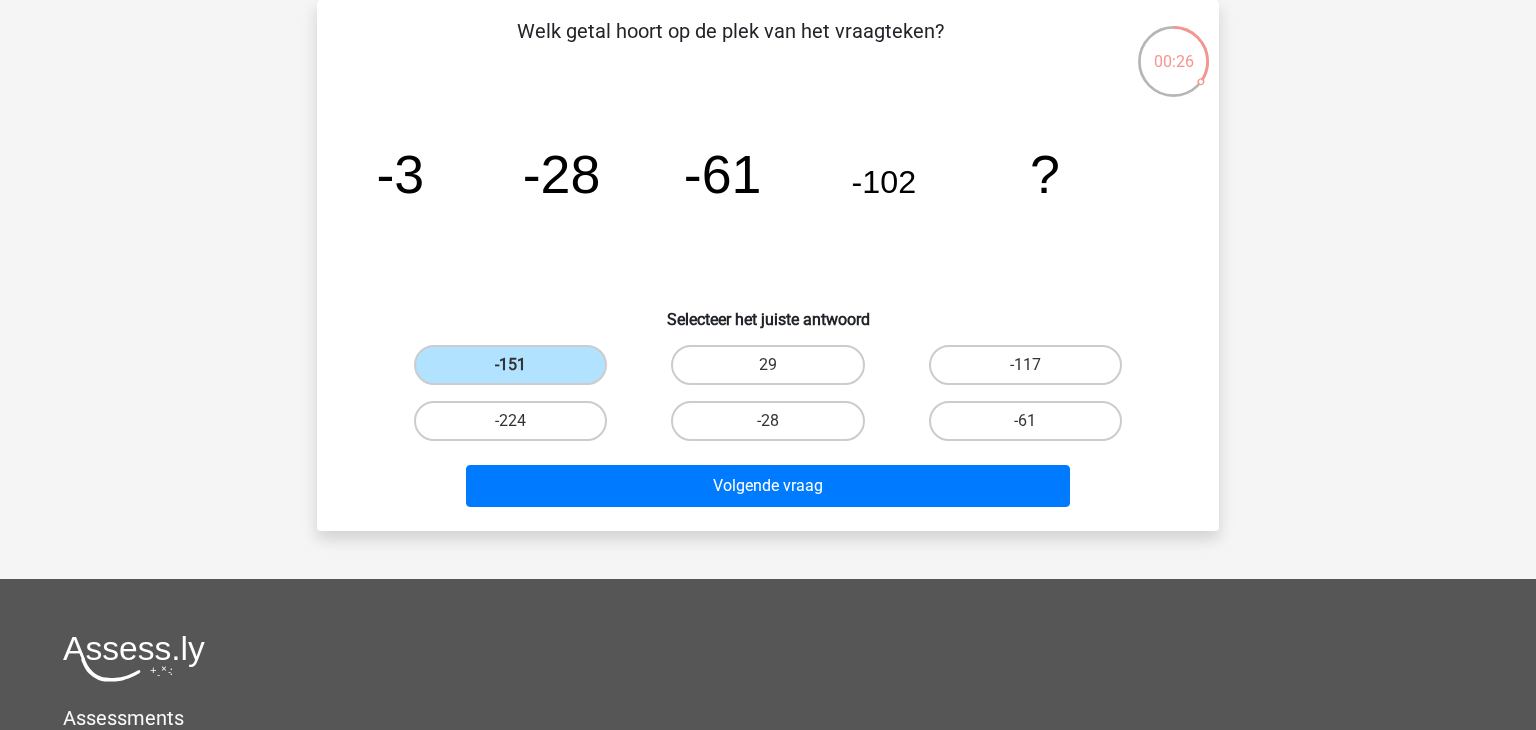 click on "-224" at bounding box center [510, 421] 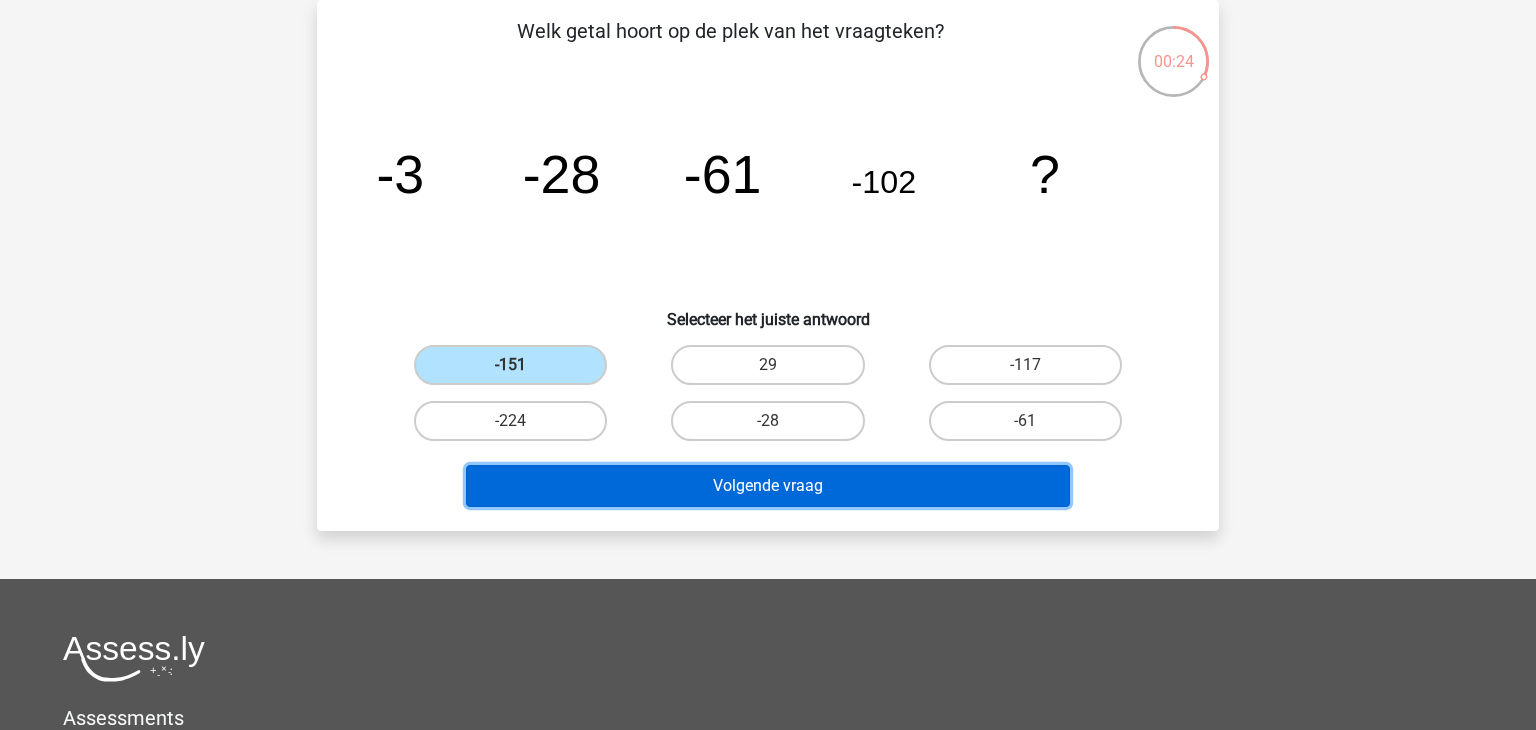 click on "Volgende vraag" at bounding box center [768, 486] 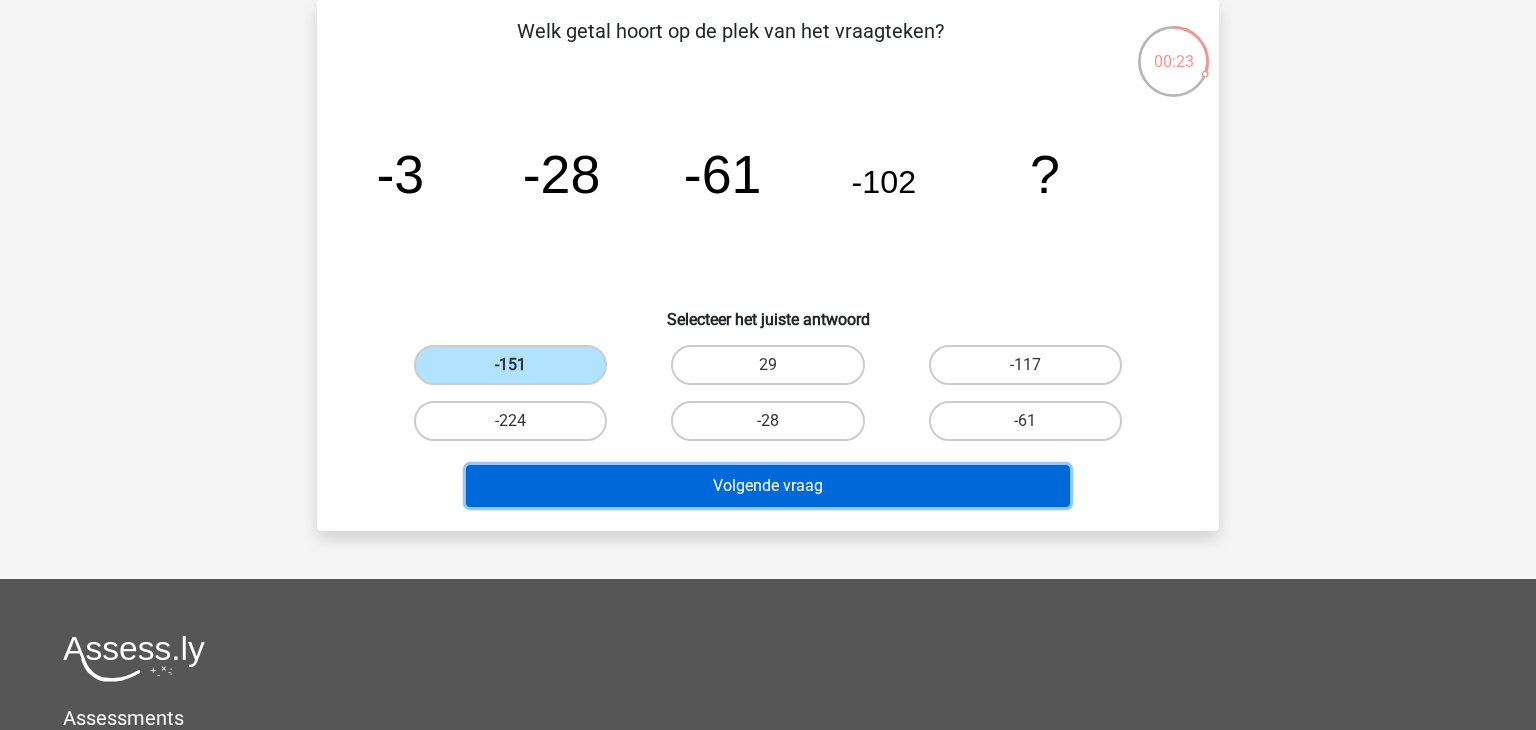 click on "Volgende vraag" at bounding box center (768, 486) 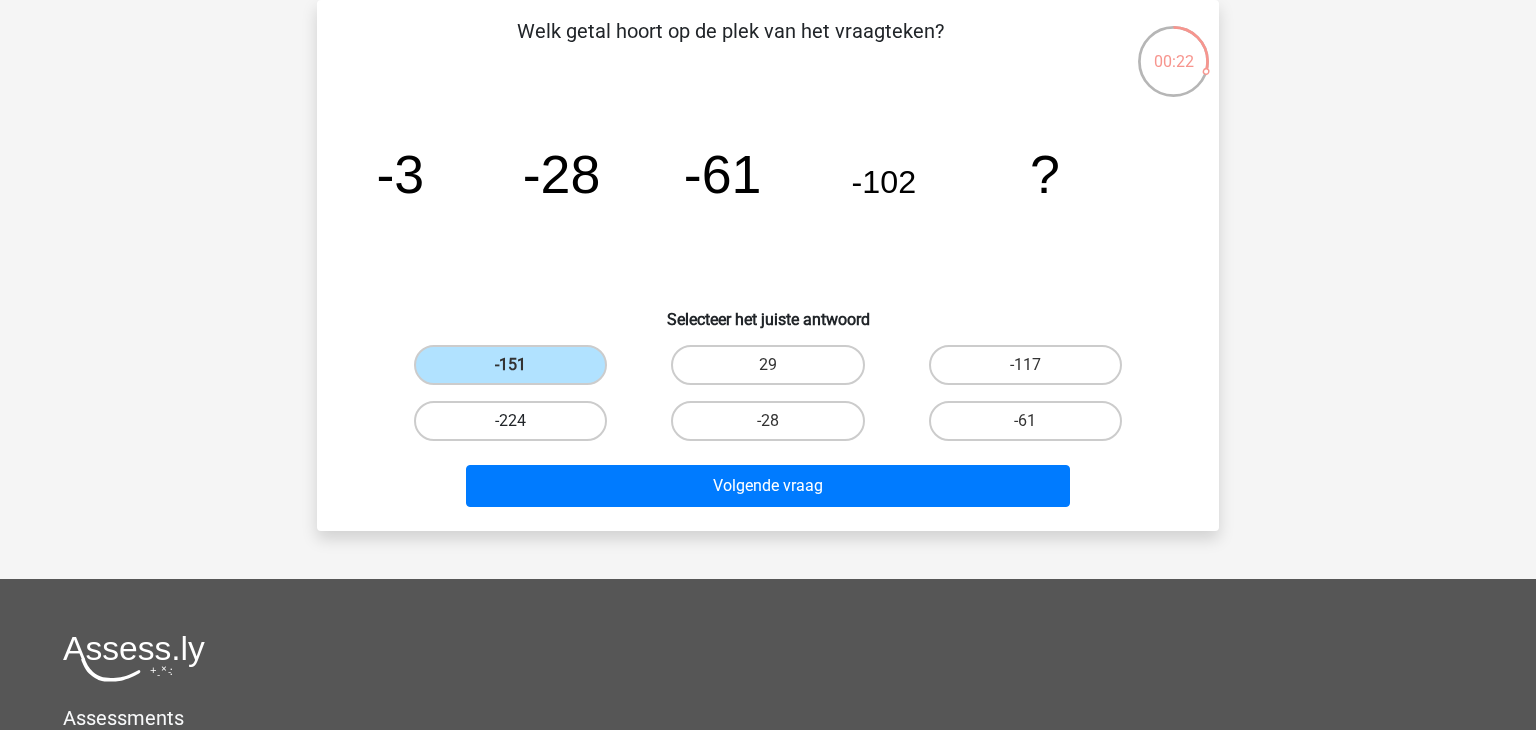 click on "-224" at bounding box center (510, 421) 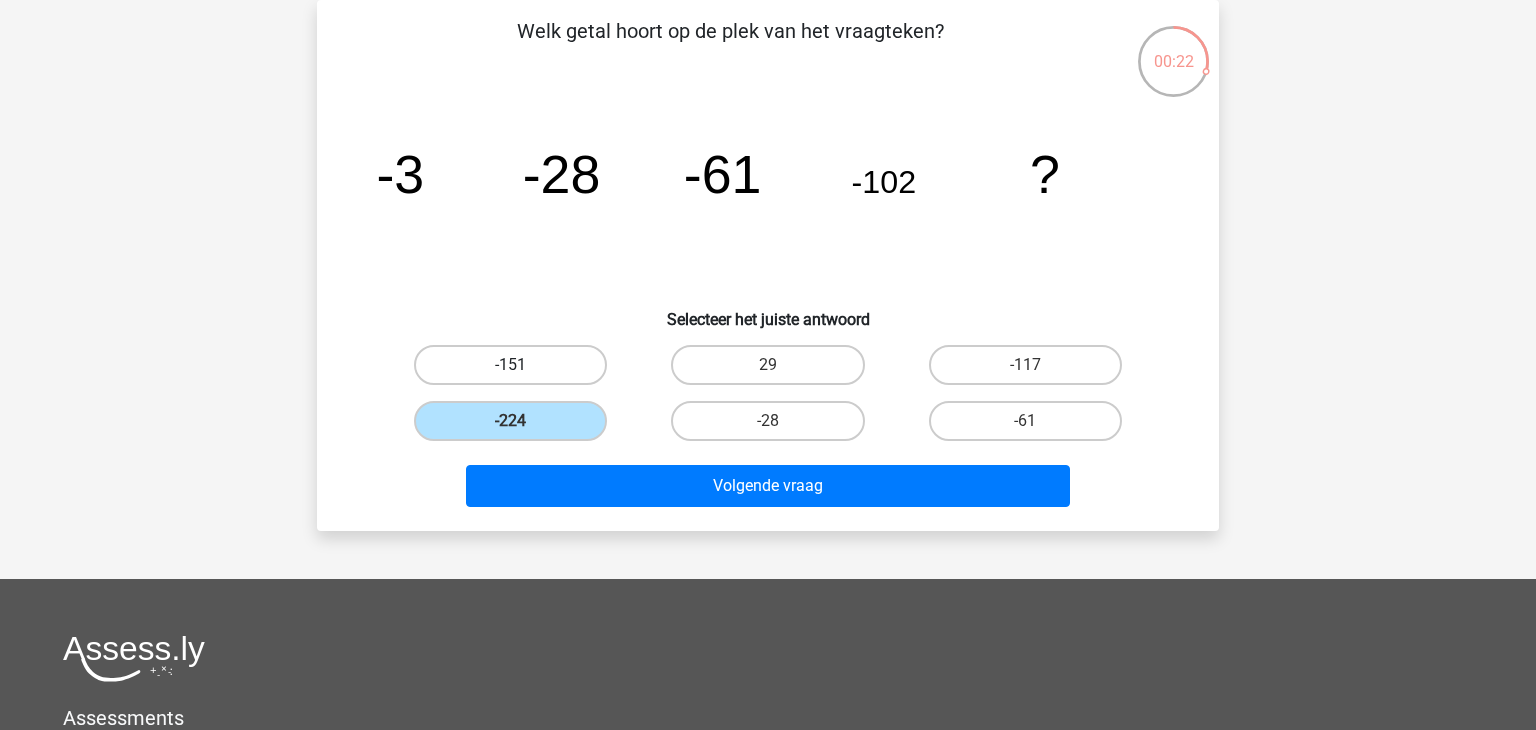 click on "-151" at bounding box center (510, 365) 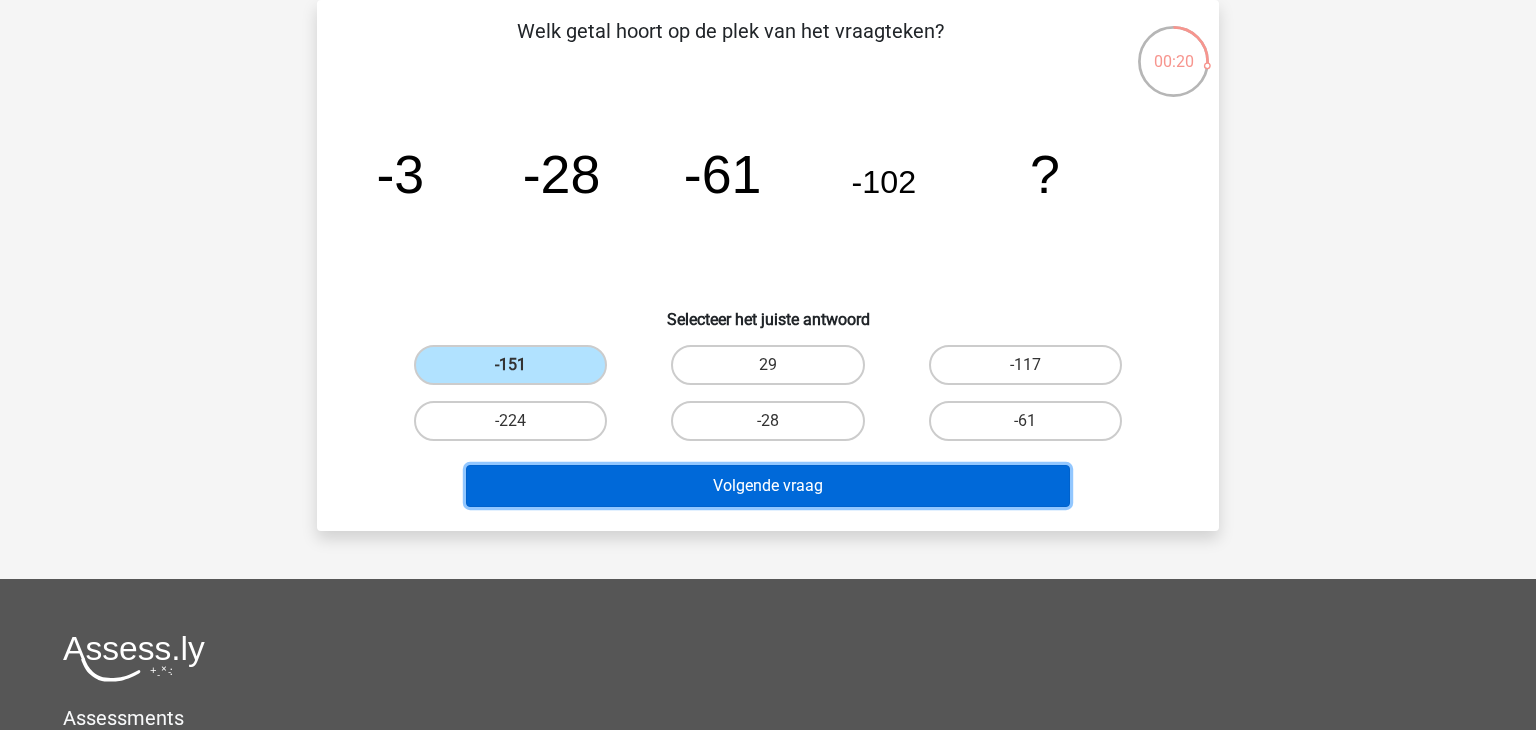click on "Volgende vraag" at bounding box center [768, 486] 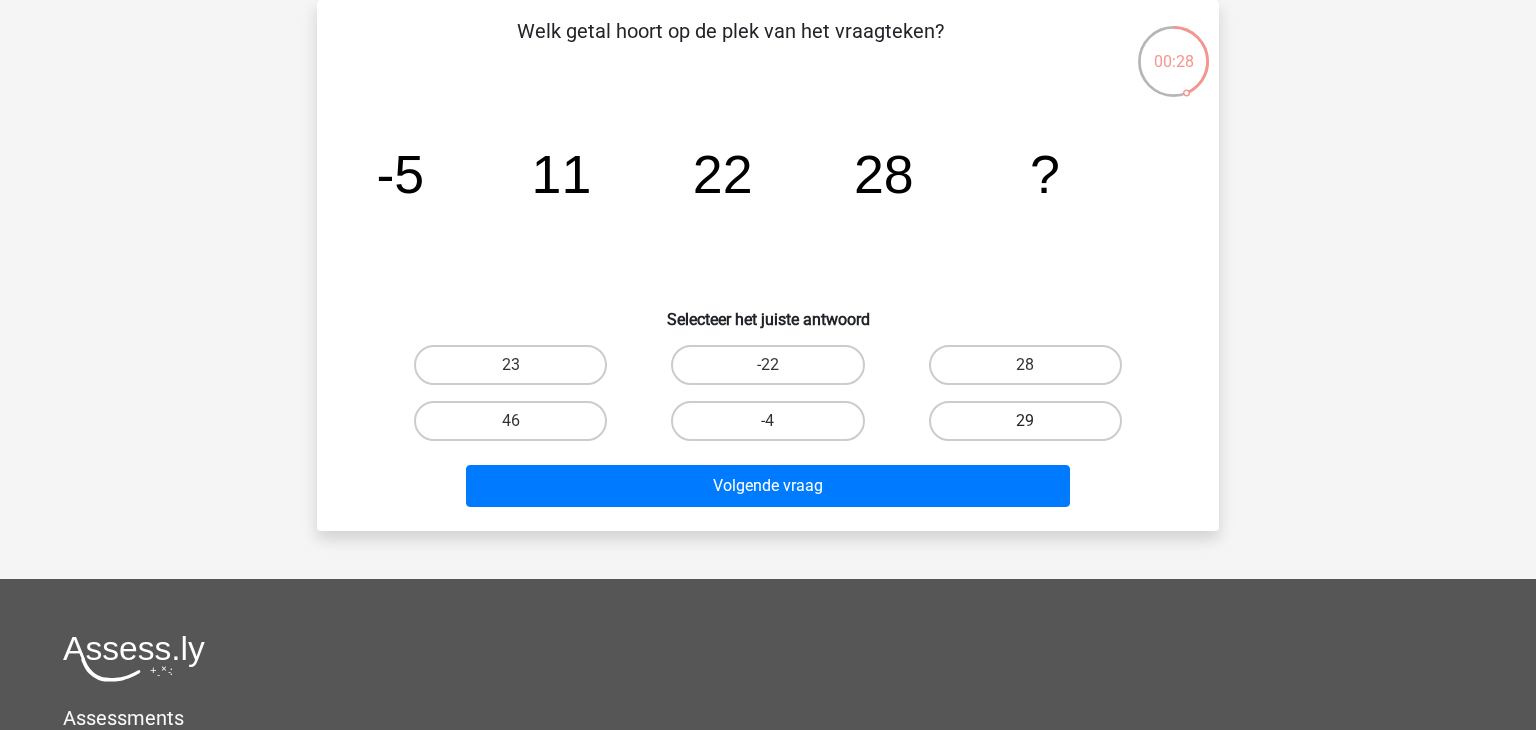 click on "29" at bounding box center [1025, 421] 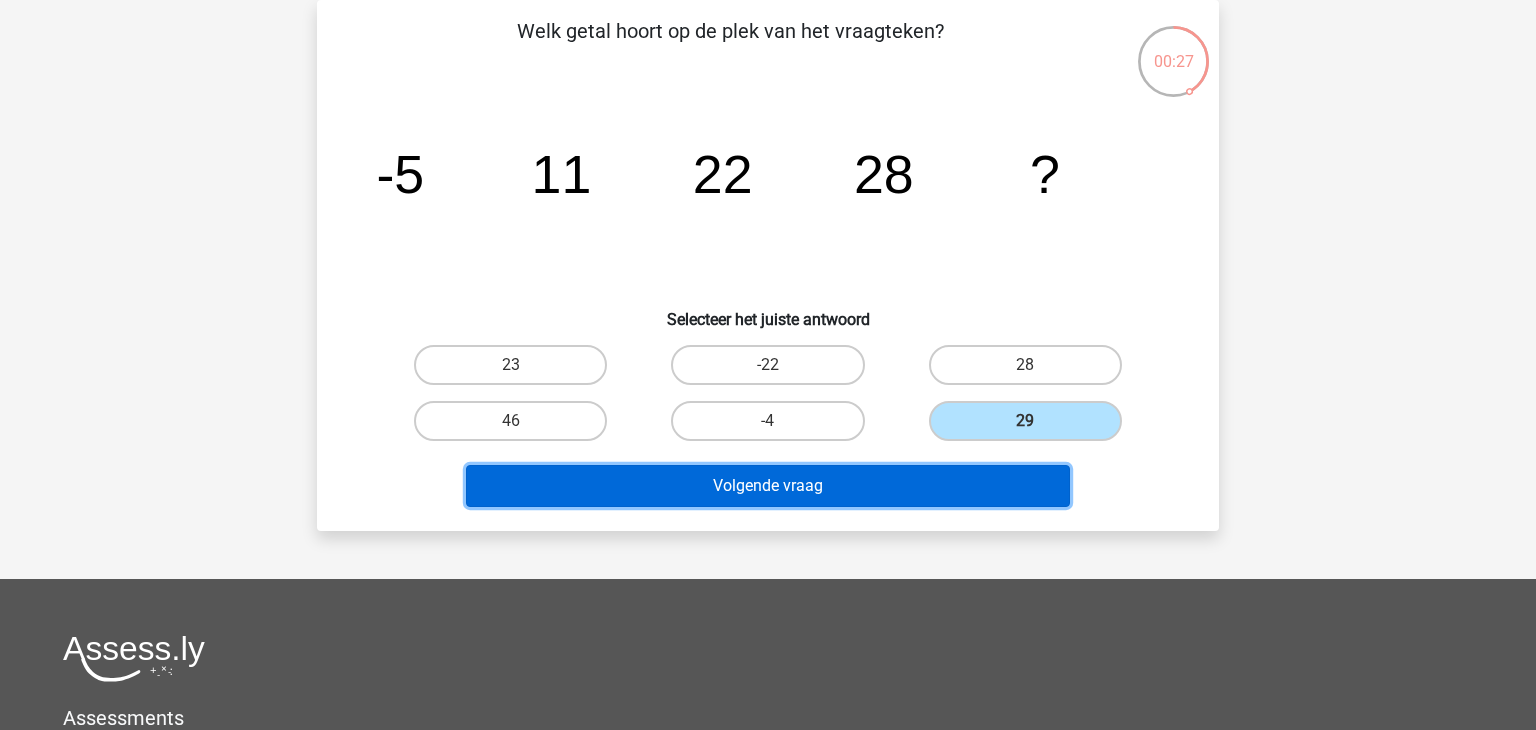 click on "Volgende vraag" at bounding box center [768, 486] 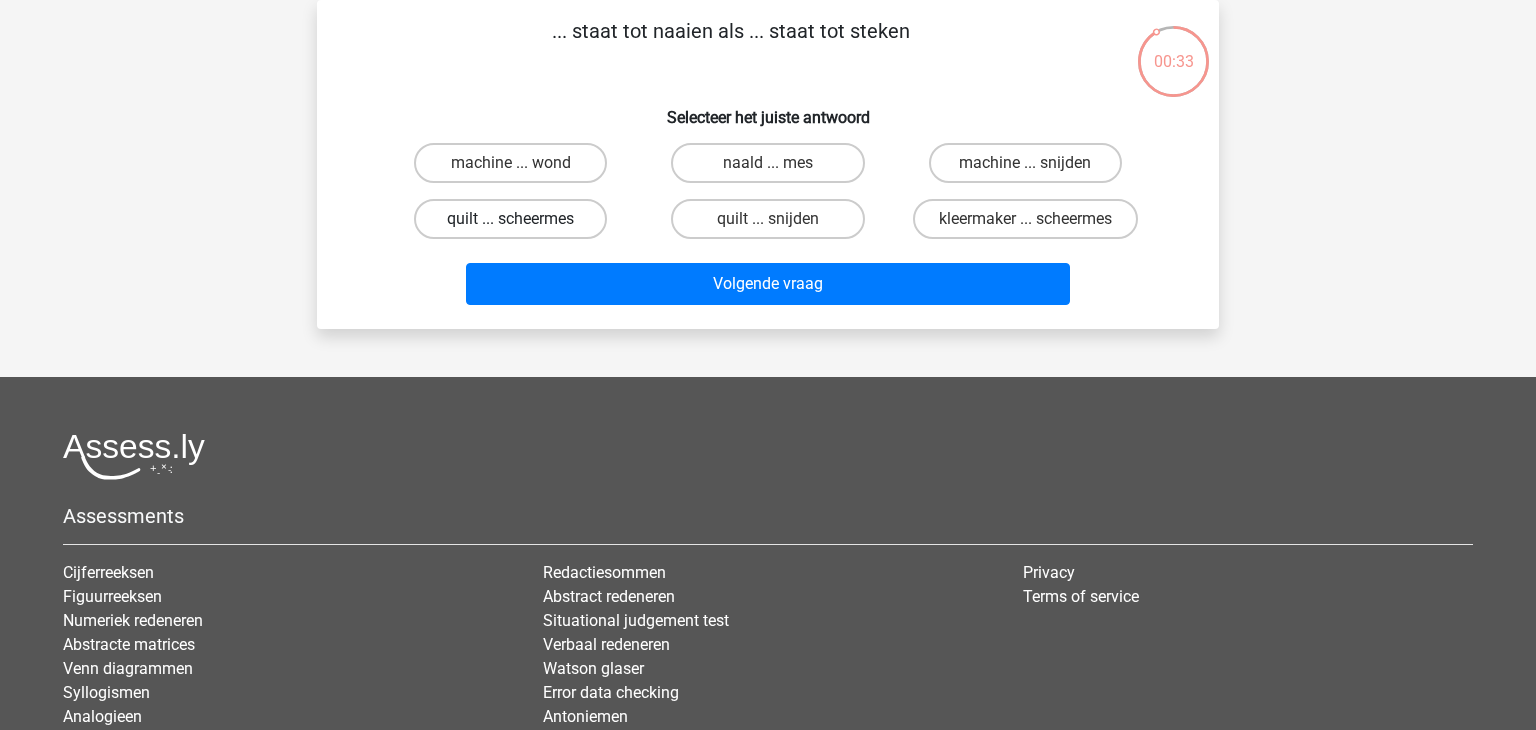 click on "quilt ... scheermes" at bounding box center (510, 219) 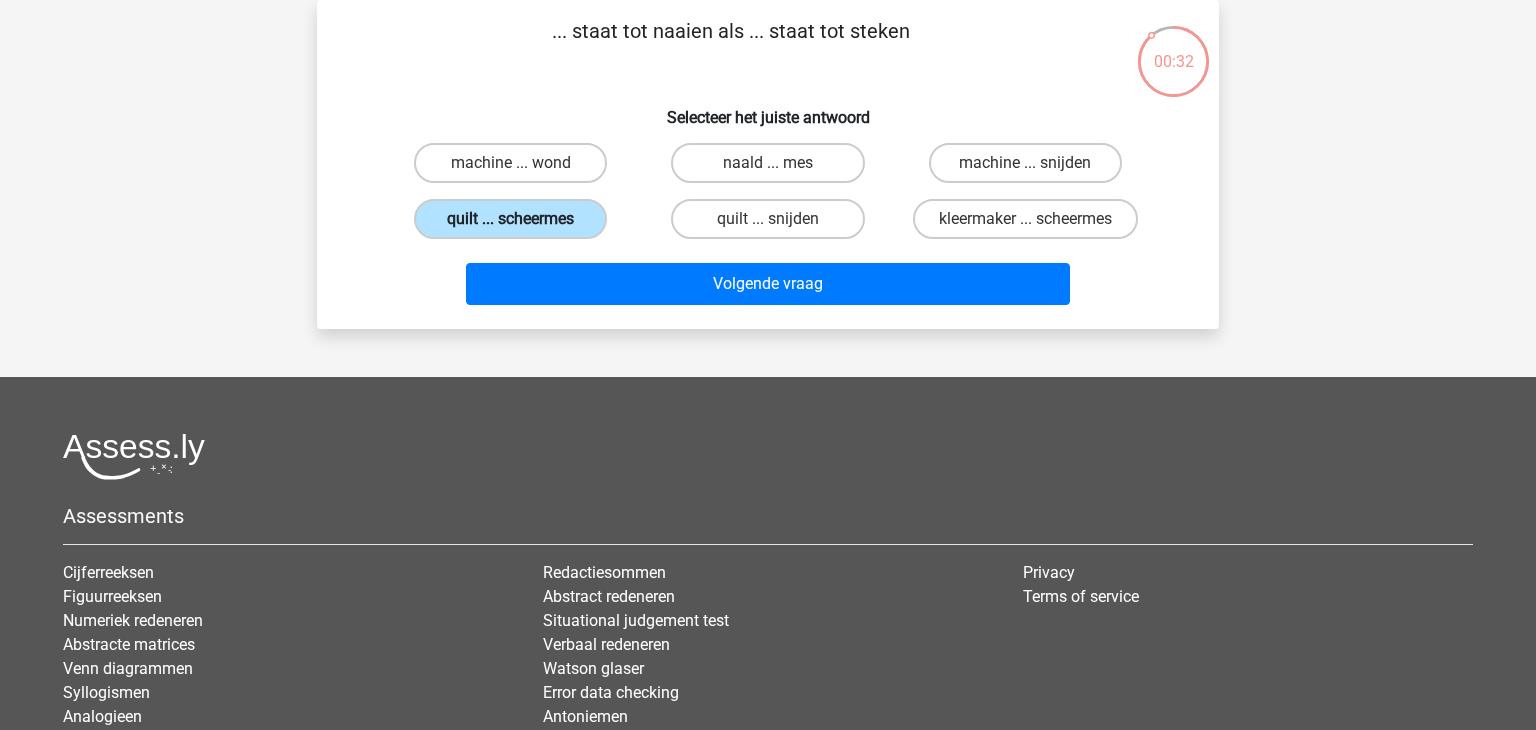 click on "quilt ... scheermes" at bounding box center [510, 219] 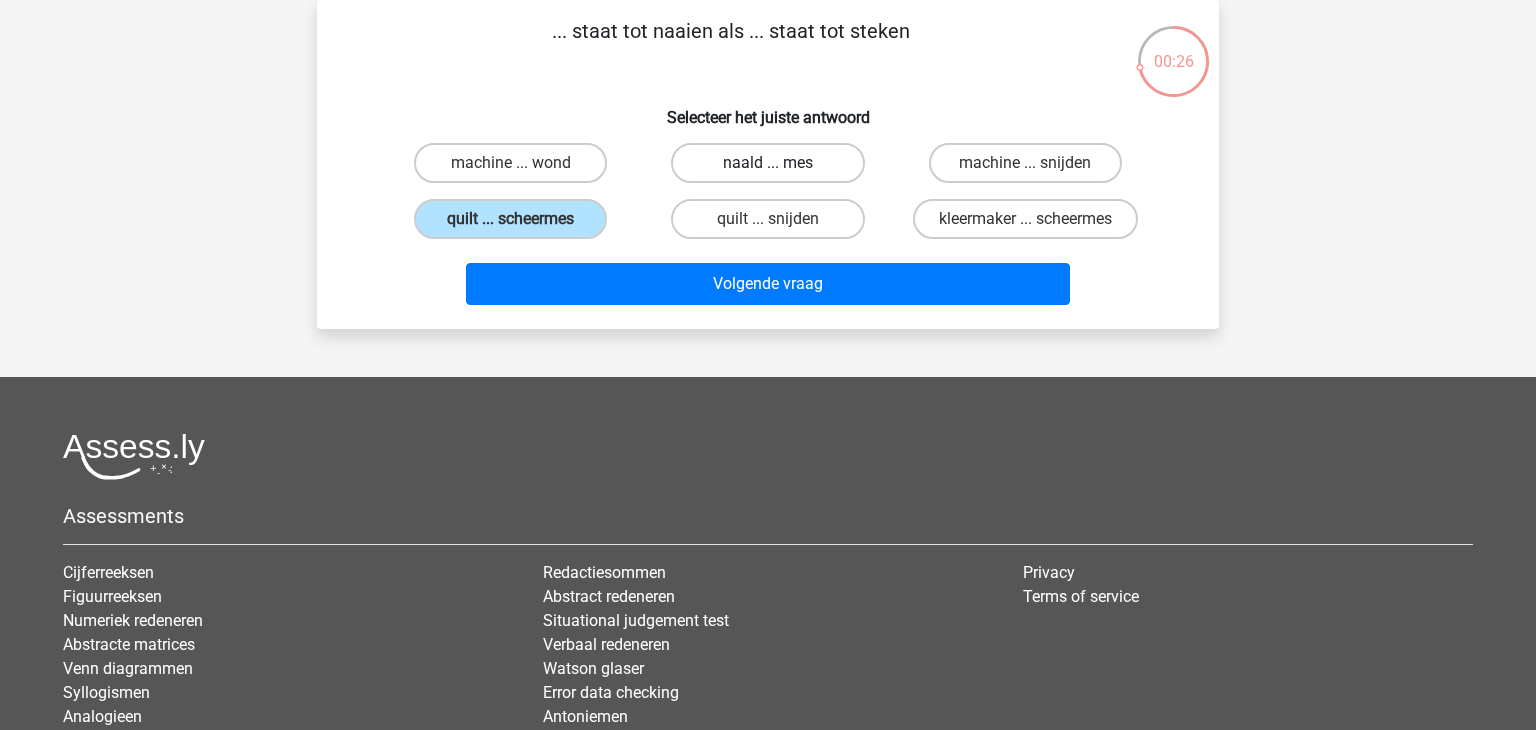 click on "naald ... mes" at bounding box center (767, 163) 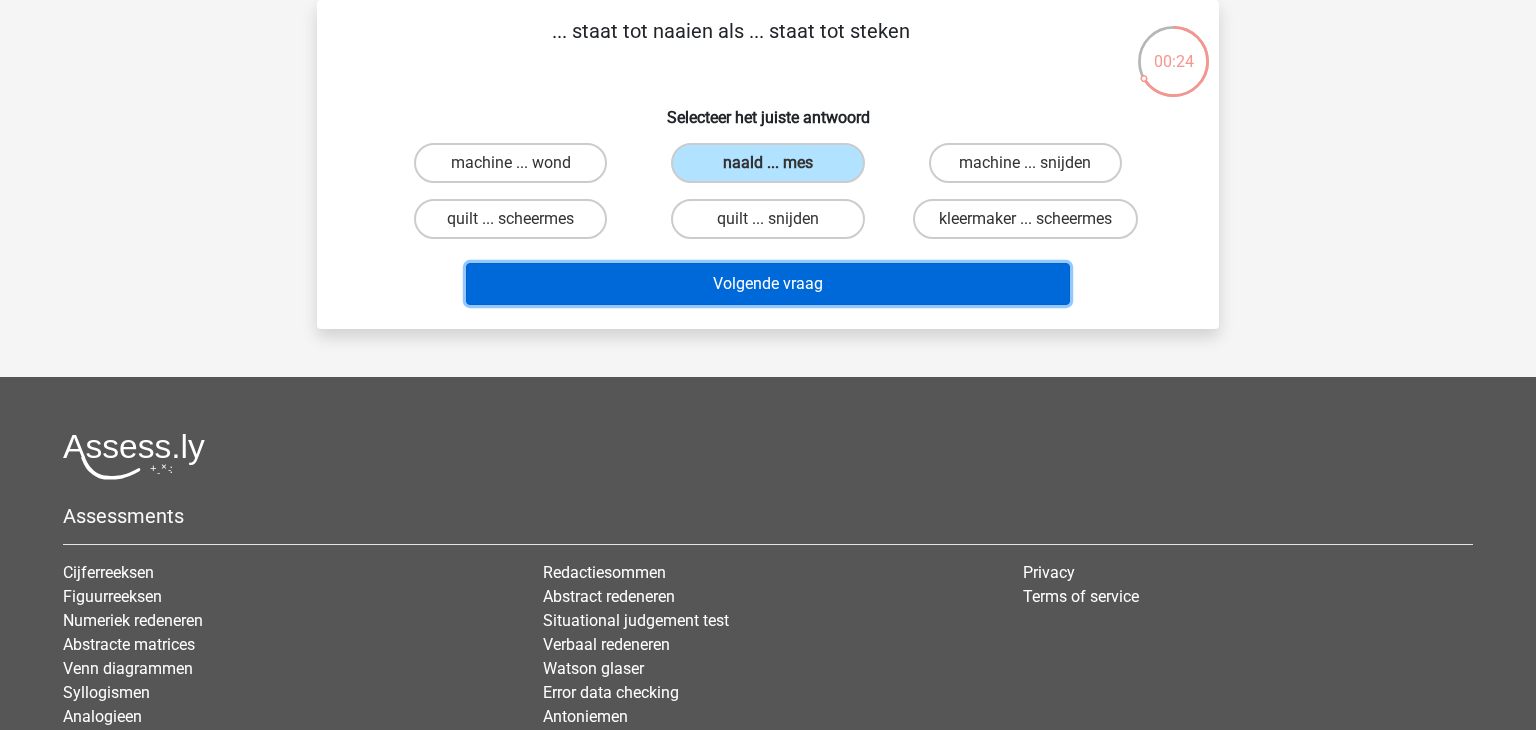 click on "Volgende vraag" at bounding box center [768, 284] 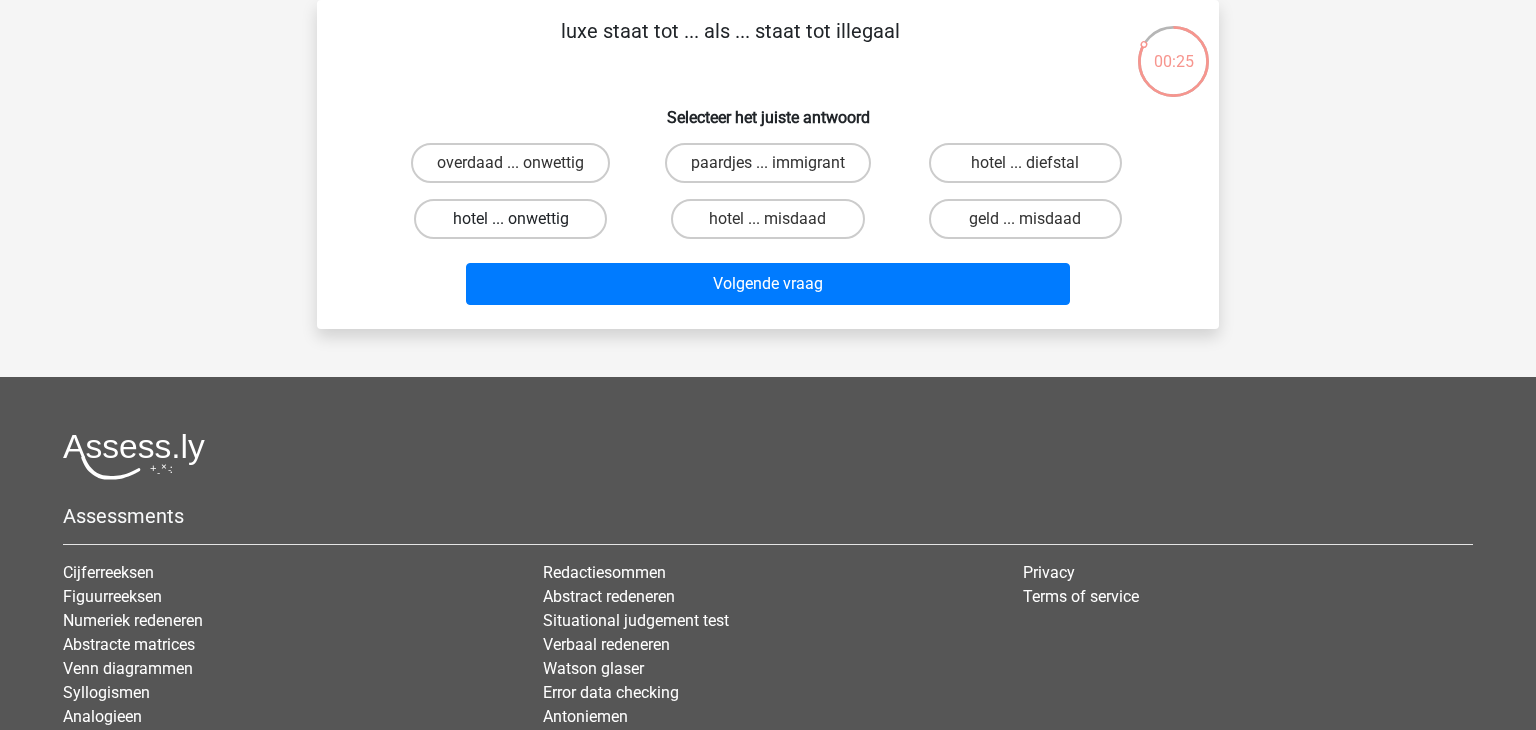 click on "hotel ... onwettig" at bounding box center (510, 219) 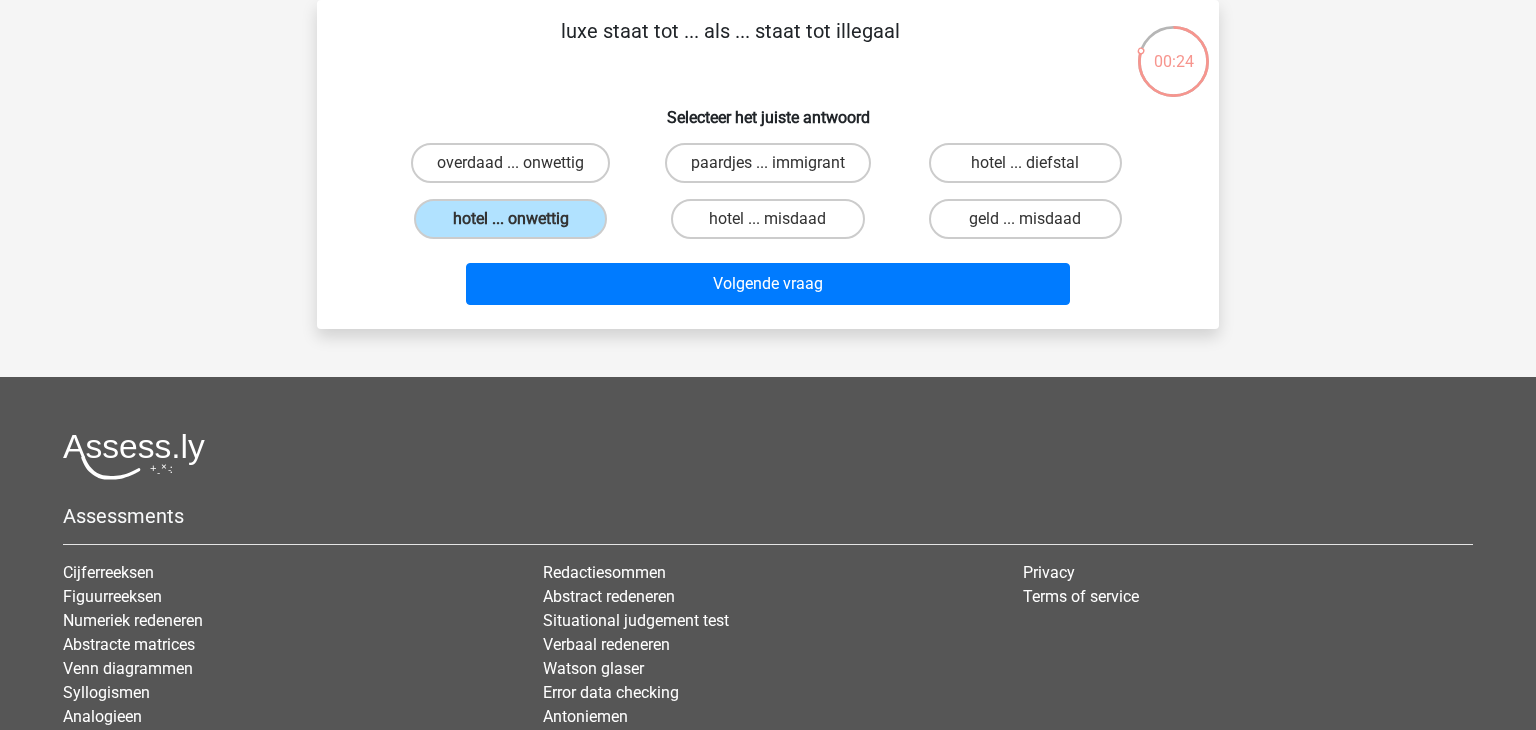 click on "Volgende vraag" at bounding box center [768, 280] 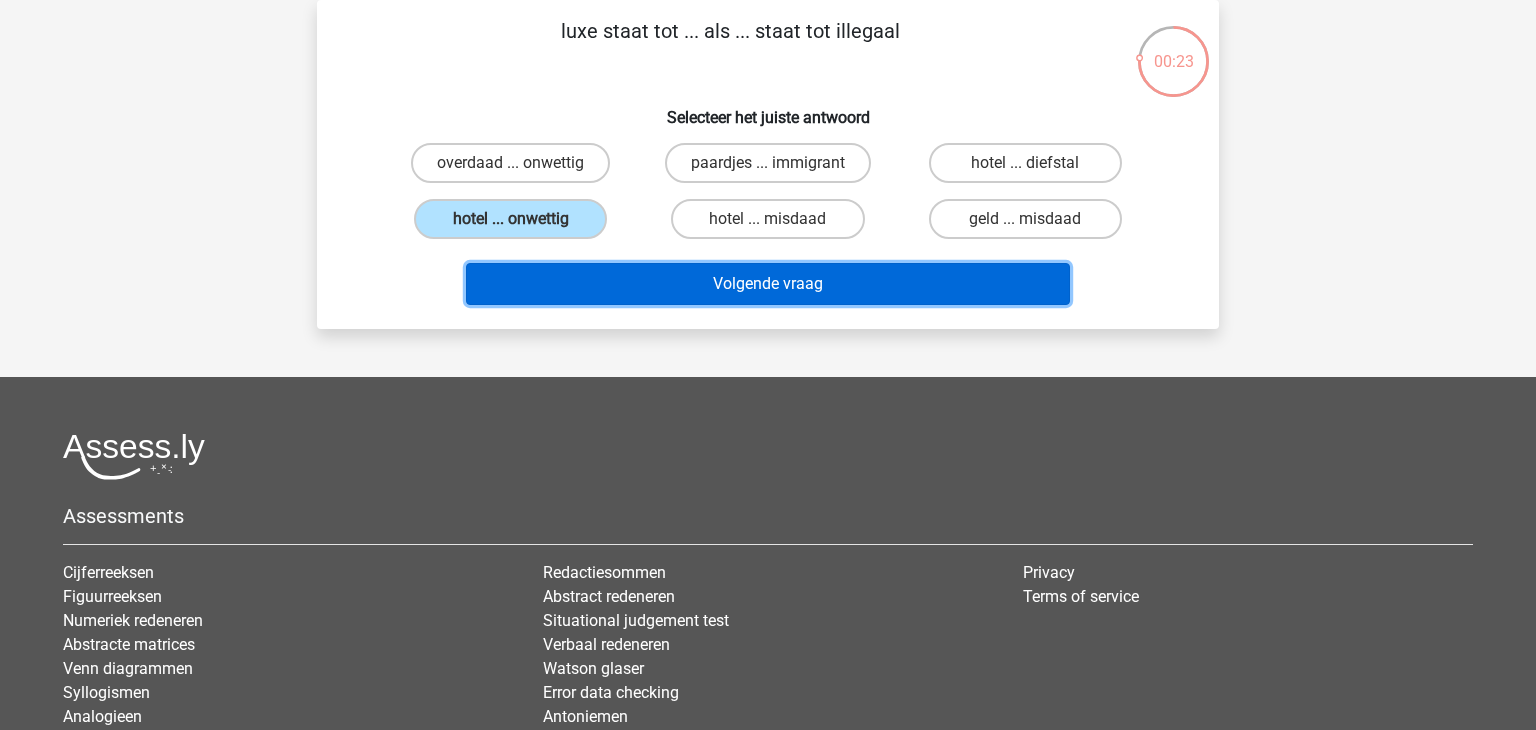 click on "Volgende vraag" at bounding box center [768, 284] 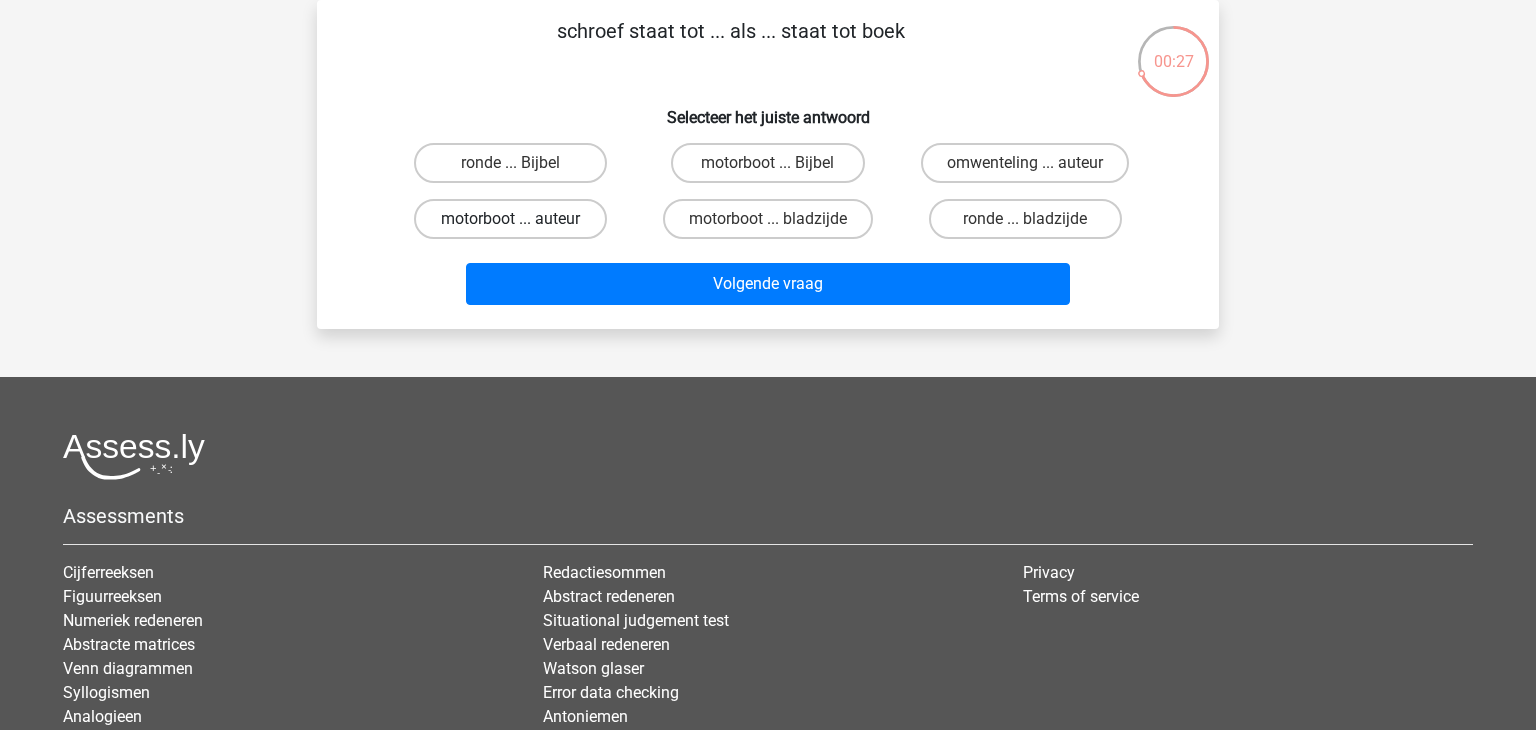 click on "motorboot ... auteur" at bounding box center [510, 219] 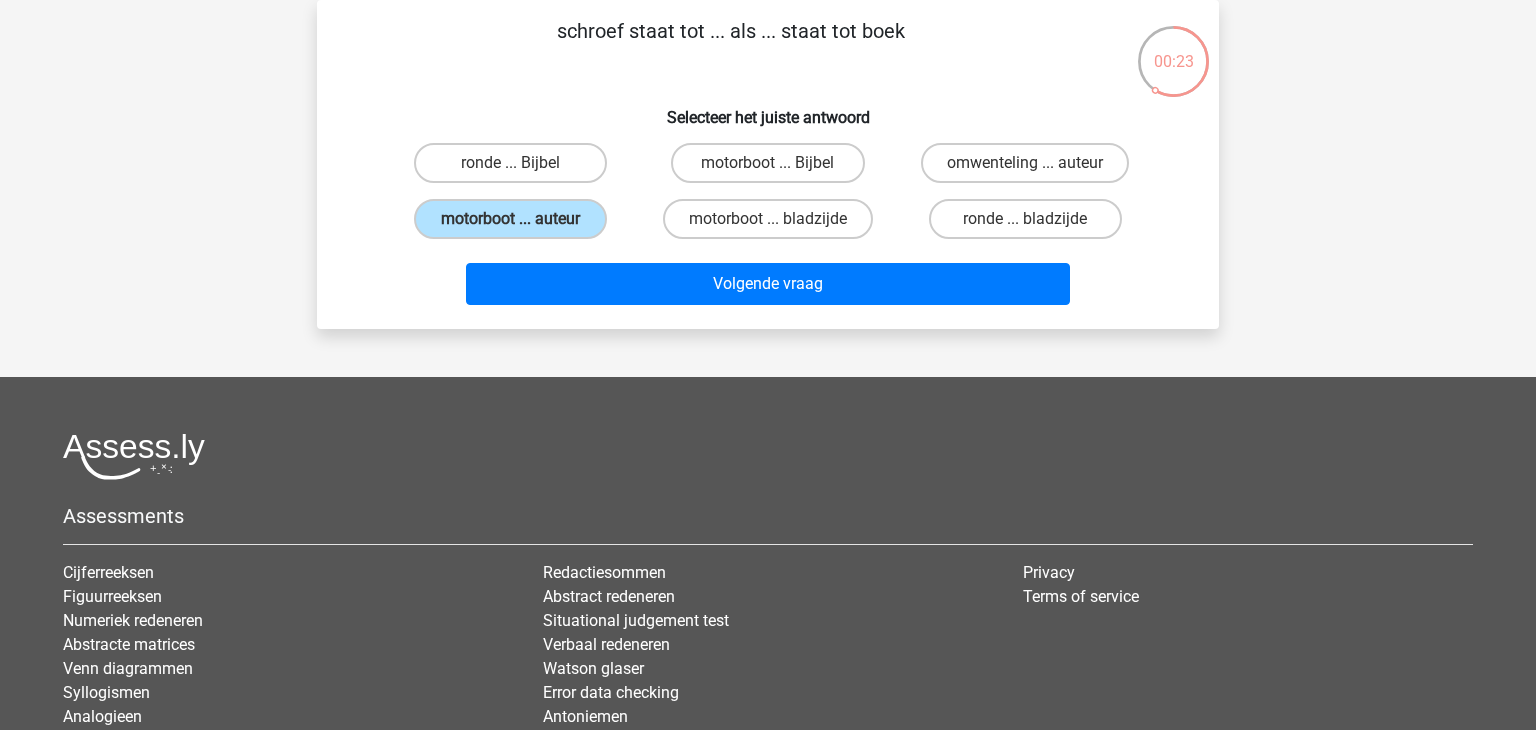 click on "motorboot ... bladzijde" at bounding box center [774, 225] 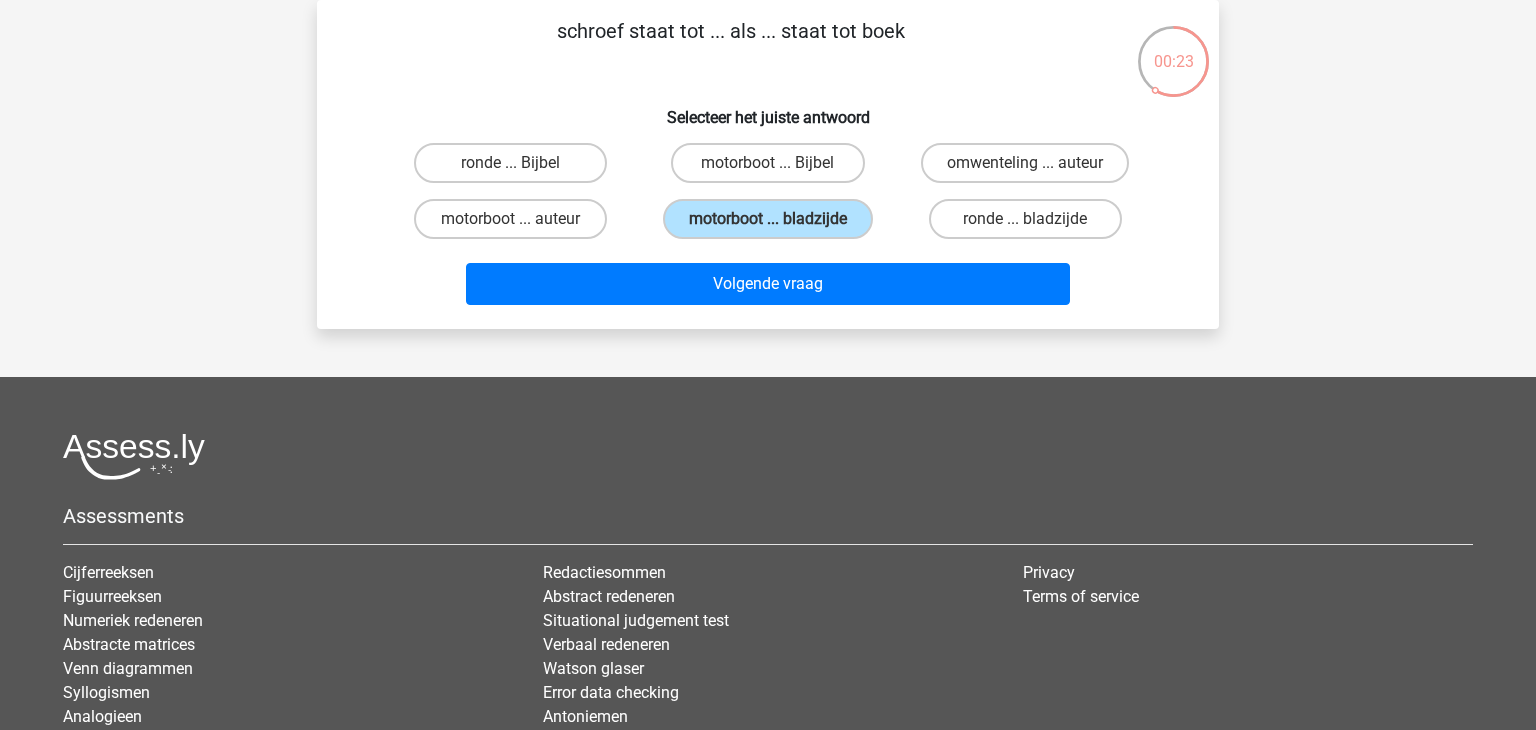 click on "motorboot ... bladzijde" at bounding box center [774, 225] 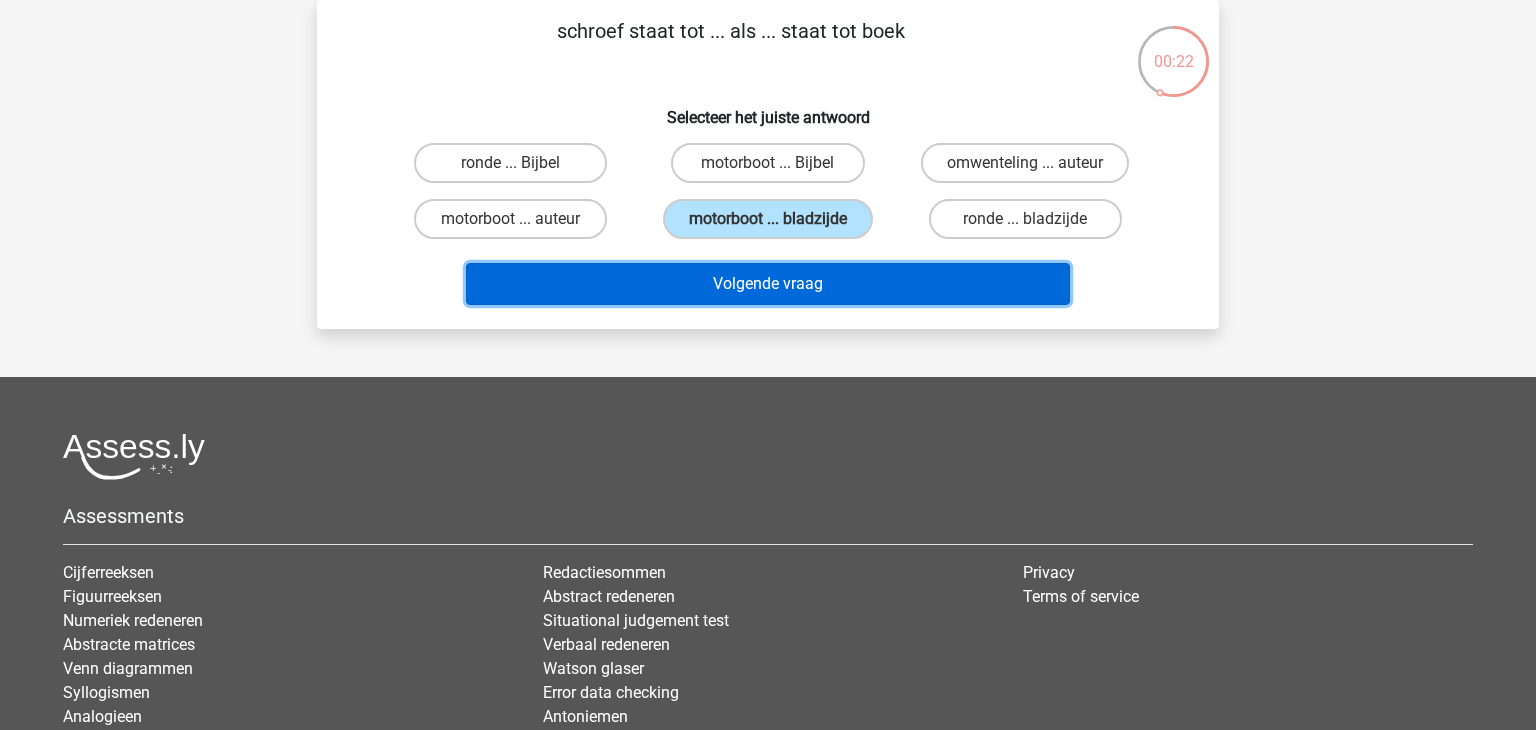 click on "Volgende vraag" at bounding box center (768, 284) 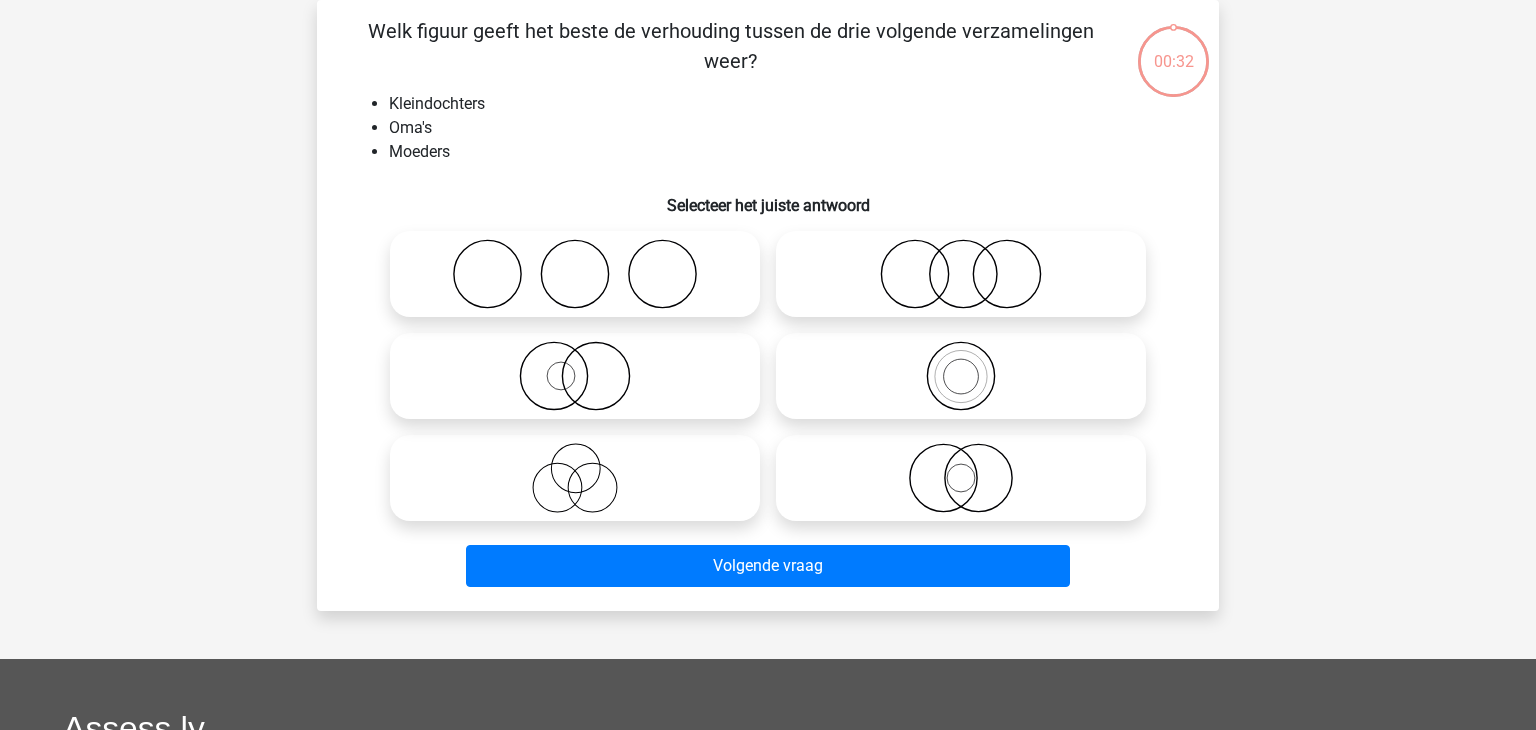 click at bounding box center [575, 274] 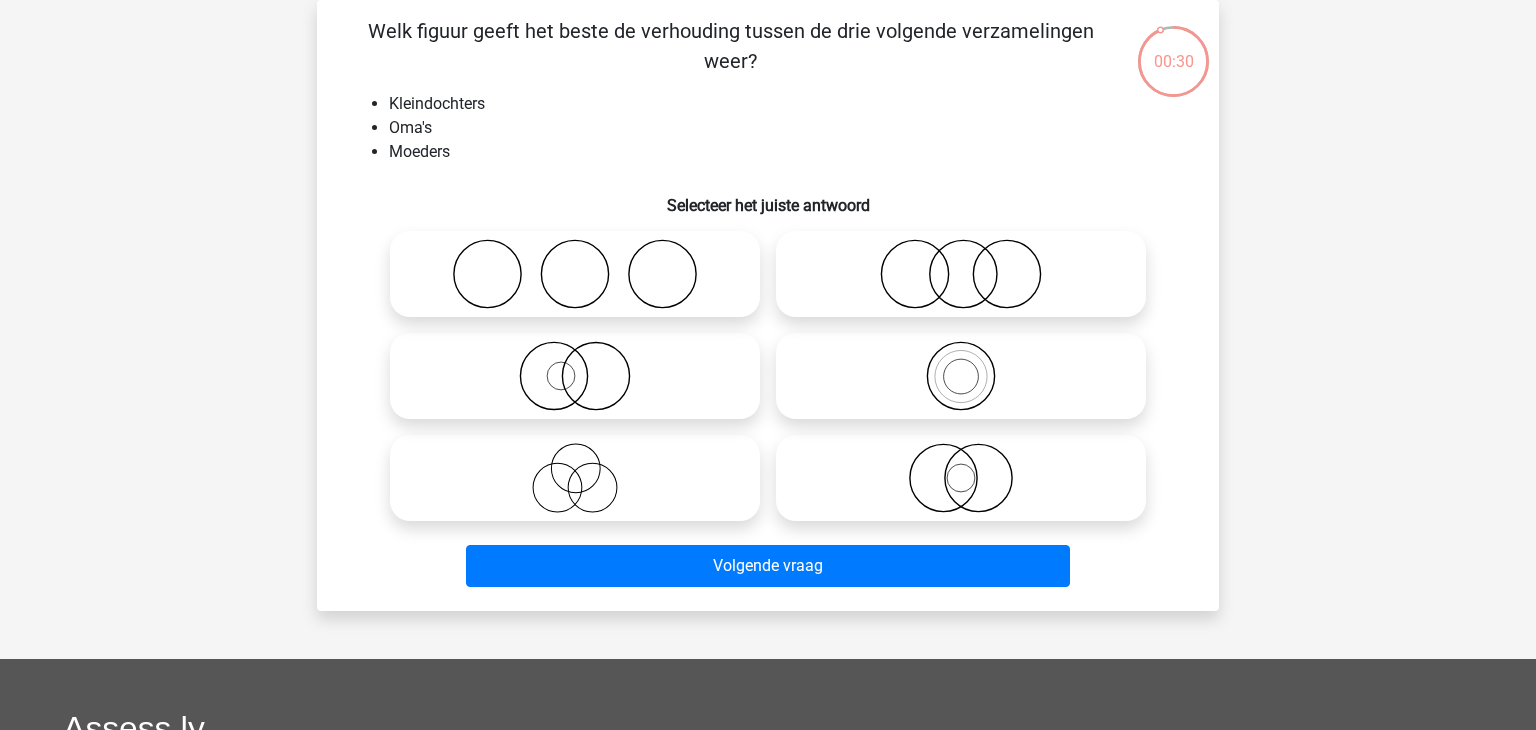 click on "Welk figuur geeft het beste de verhouding tussen de drie volgende verzamelingen weer? Kleindochters Oma's Moeders
Selecteer het juiste antwoord" at bounding box center (768, 305) 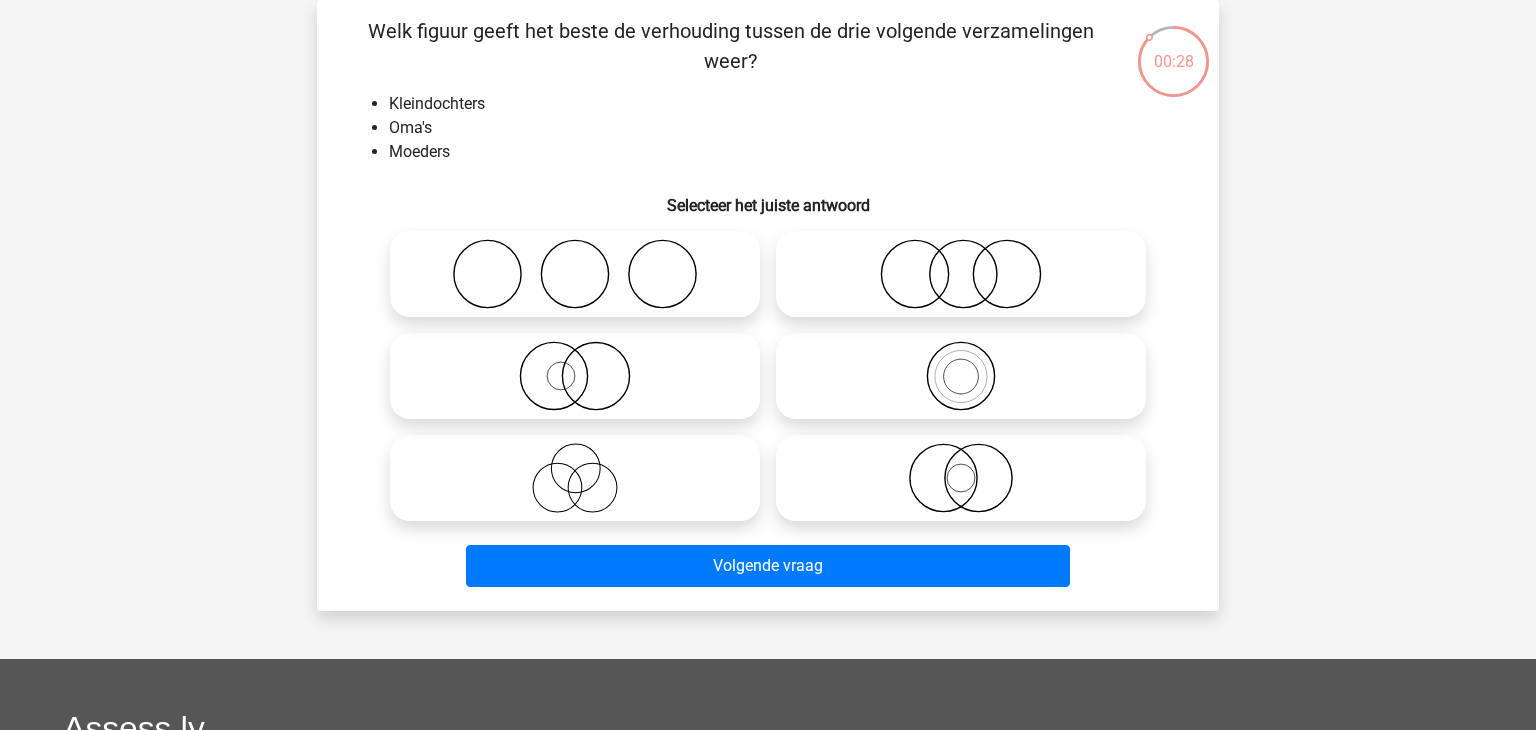 click on "Welk figuur geeft het beste de verhouding tussen de drie volgende verzamelingen weer? Kleindochters Oma's Moeders
Selecteer het juiste antwoord" at bounding box center (768, 305) 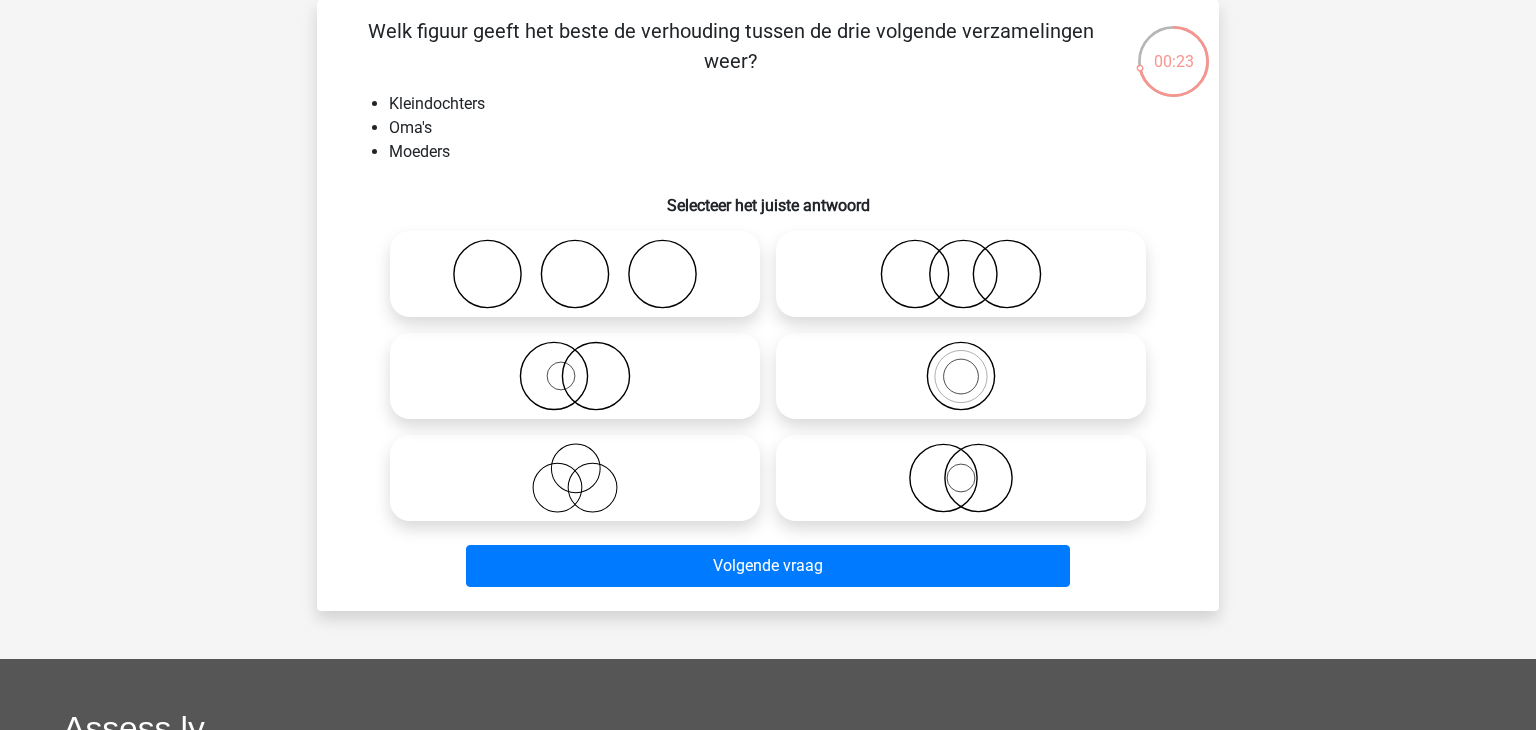 click 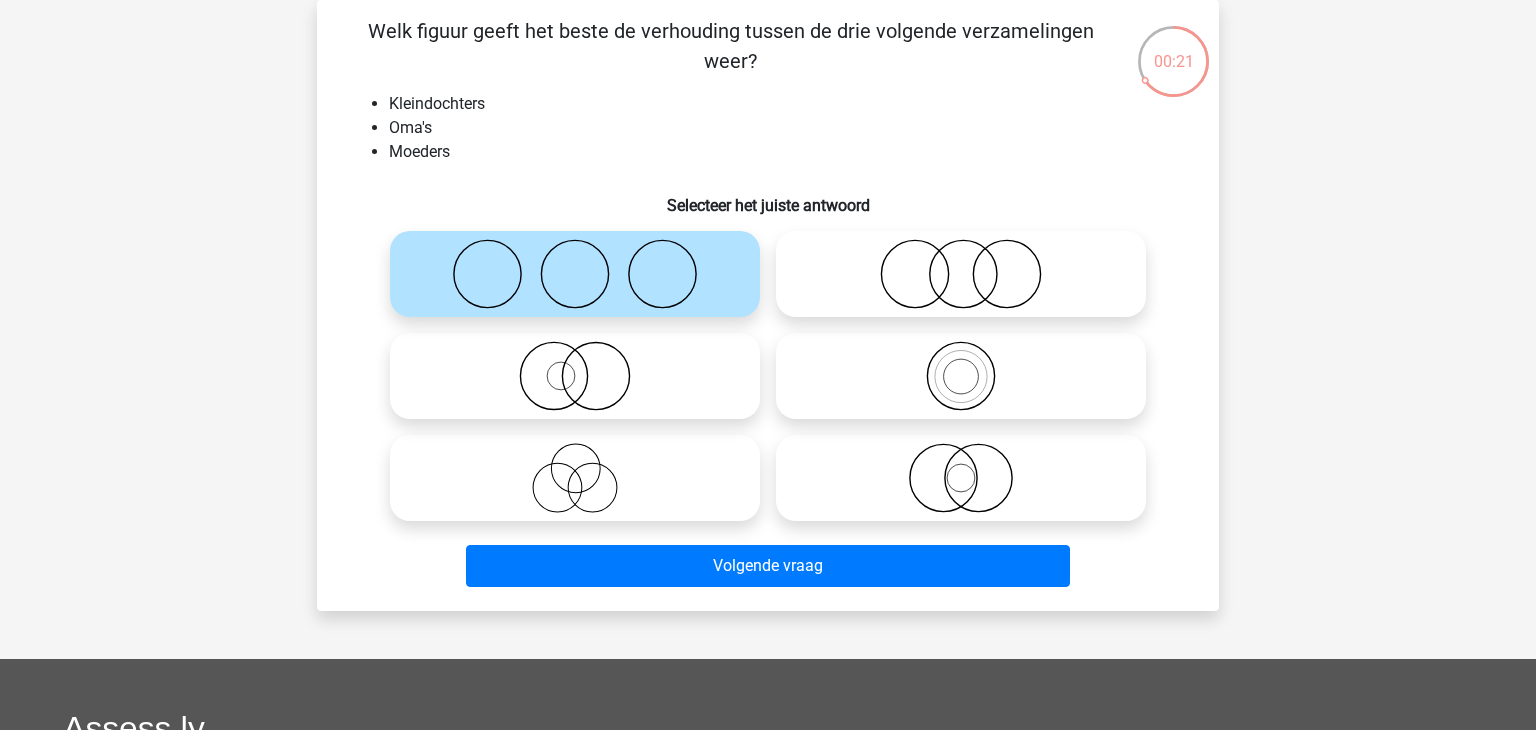 click on "Volgende vraag" at bounding box center [768, 562] 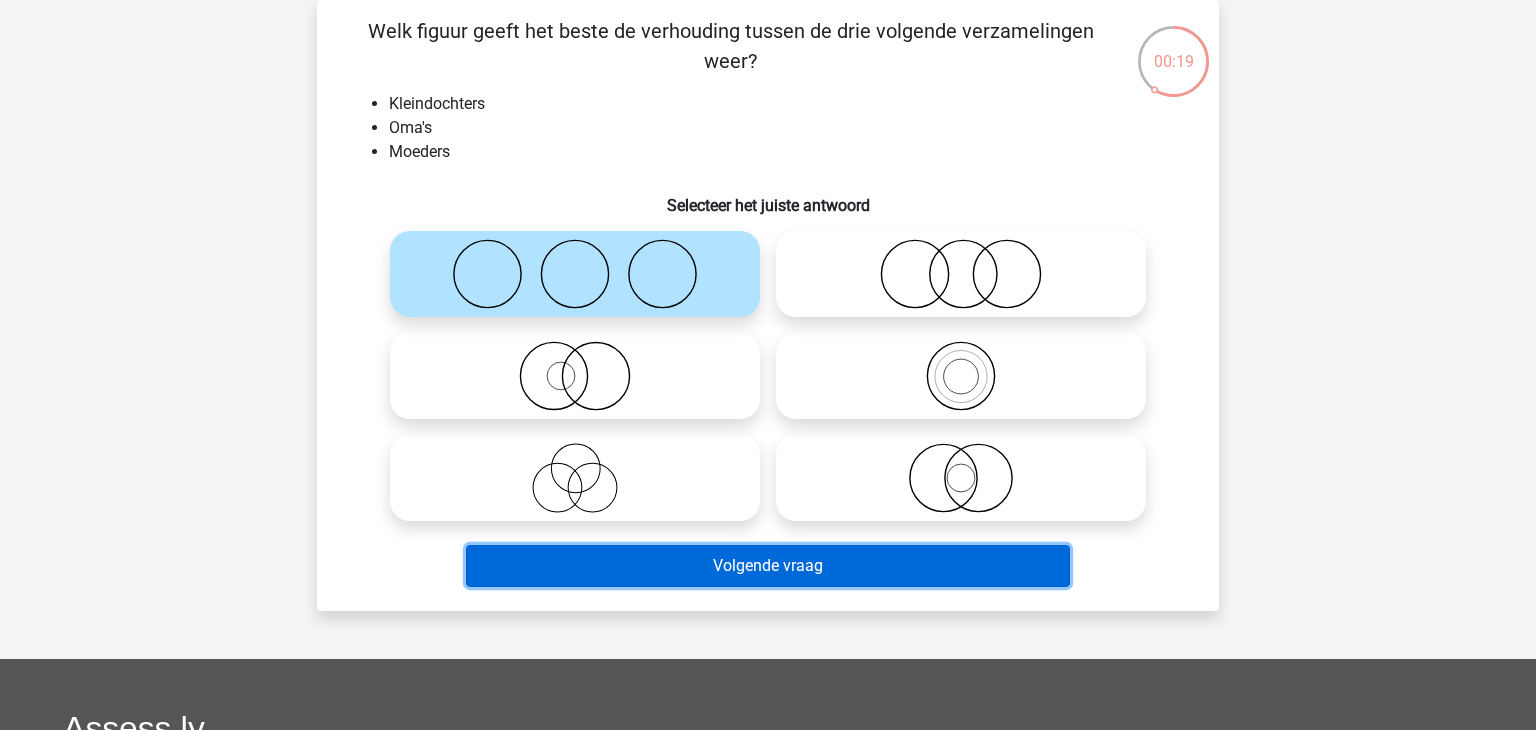 click on "Volgende vraag" at bounding box center (768, 566) 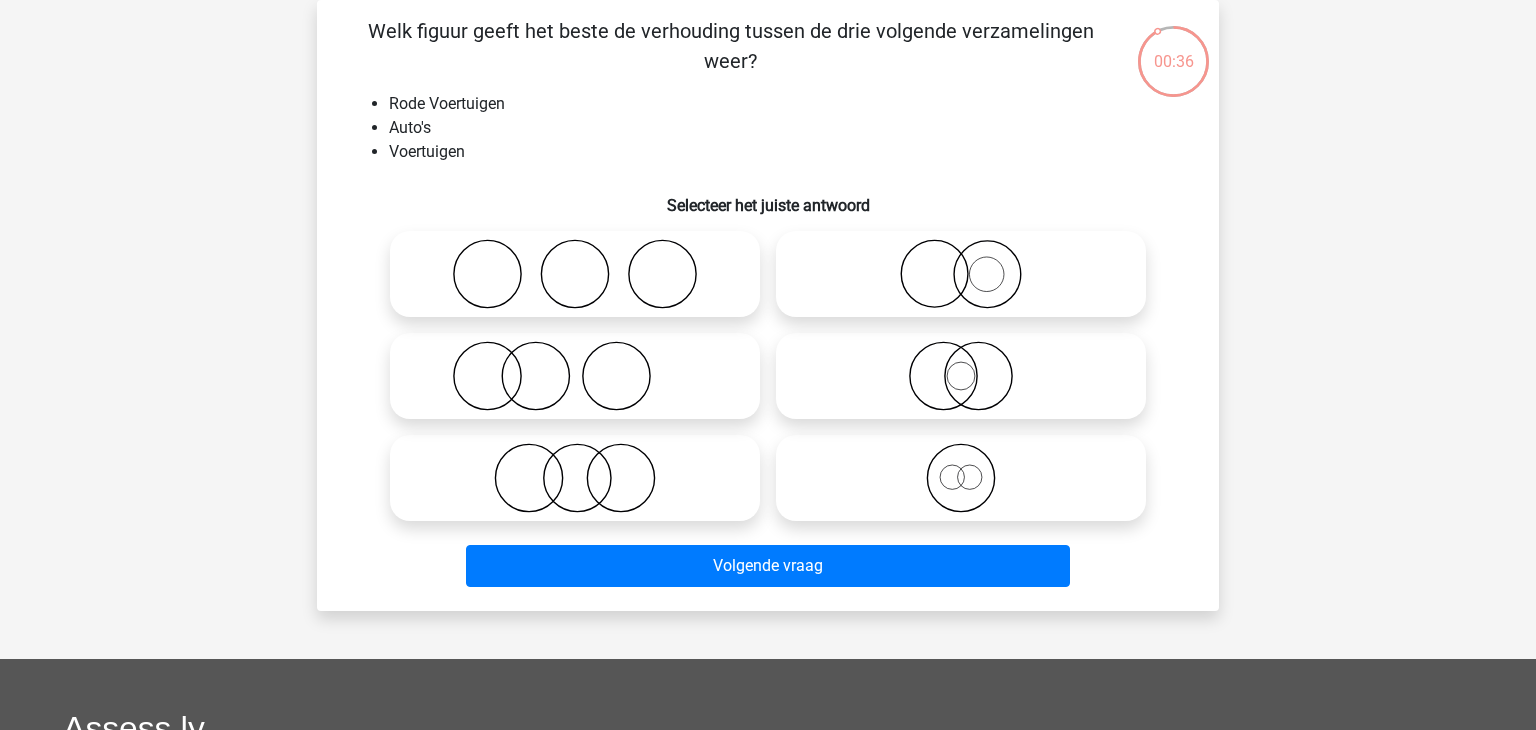 click on "Welk figuur geeft het beste de verhouding tussen de drie volgende verzamelingen weer? Rode Voertuigen Auto's Voertuigen
Selecteer het juiste antwoord" at bounding box center [768, 305] 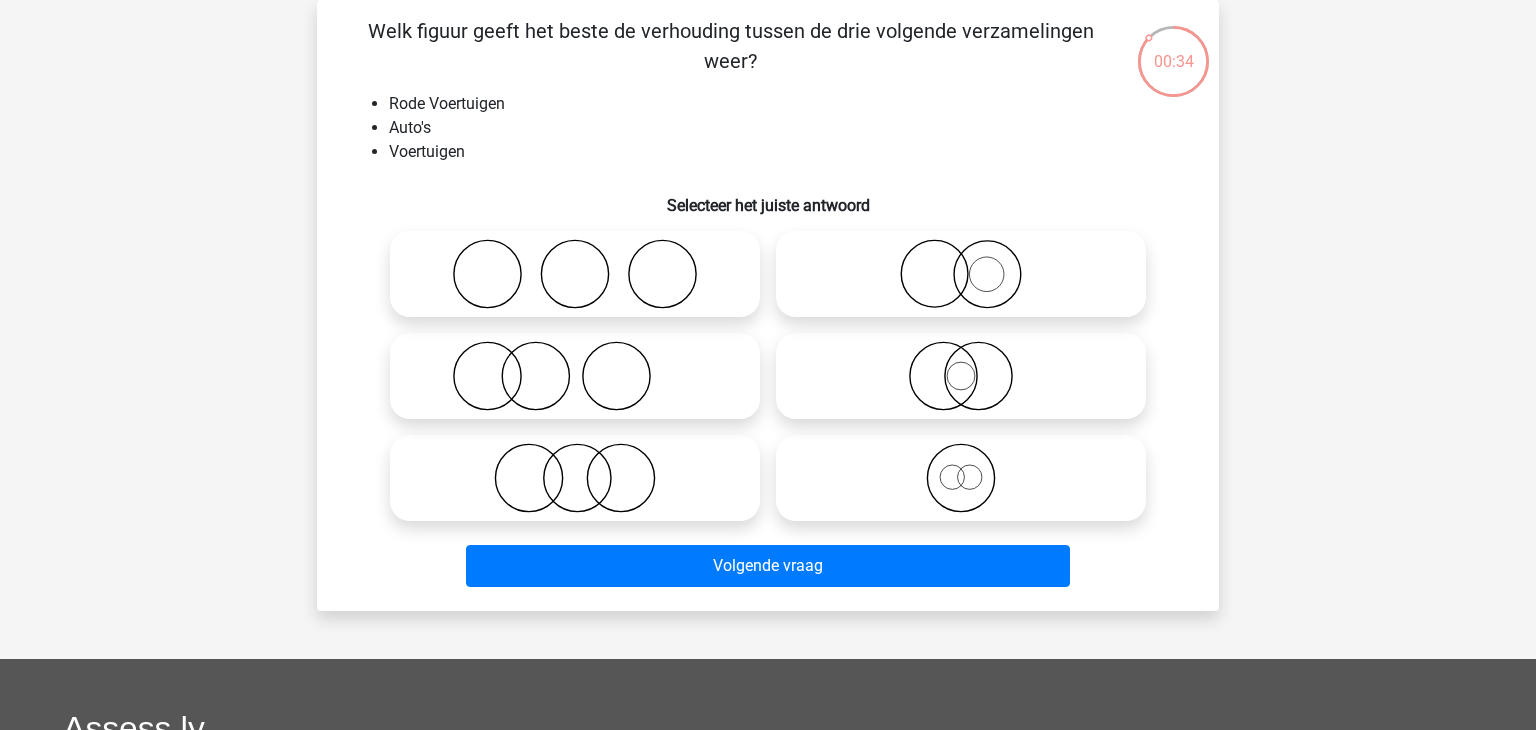click on "Welk figuur geeft het beste de verhouding tussen de drie volgende verzamelingen weer? Rode Voertuigen Auto's Voertuigen
Selecteer het juiste antwoord" at bounding box center [768, 305] 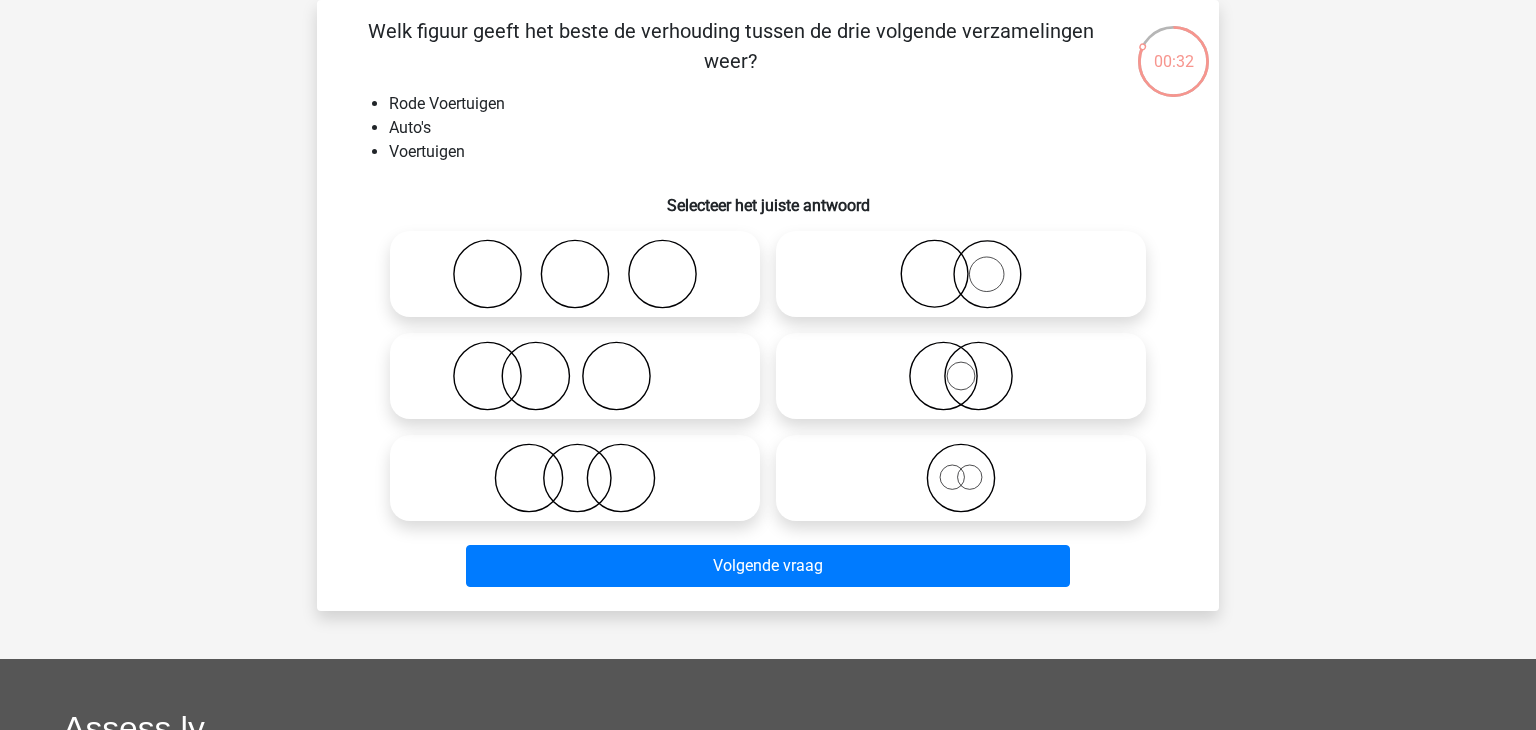 click on "Welk figuur geeft het beste de verhouding tussen de drie volgende verzamelingen weer? Rode Voertuigen Auto's Voertuigen
Selecteer het juiste antwoord" at bounding box center (768, 305) 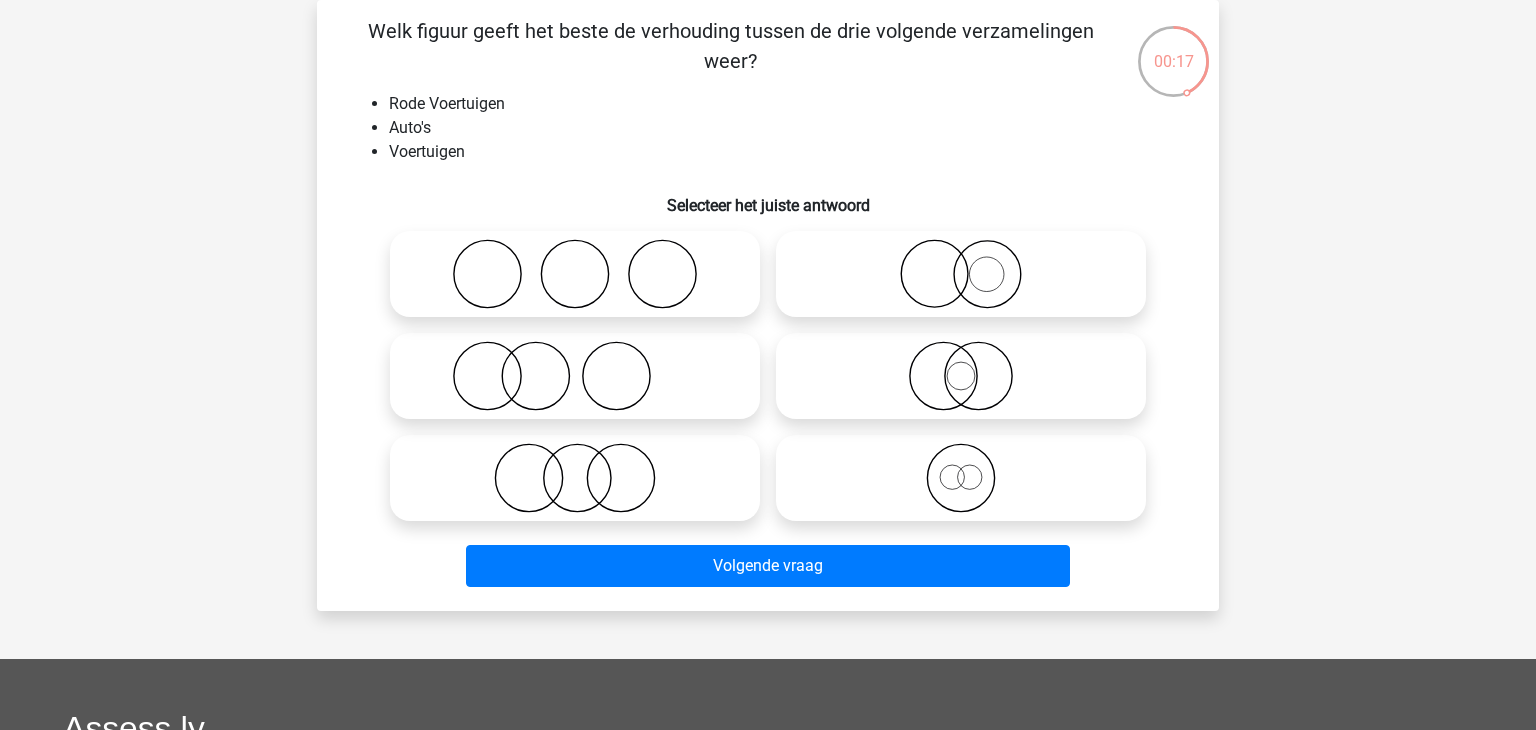 click 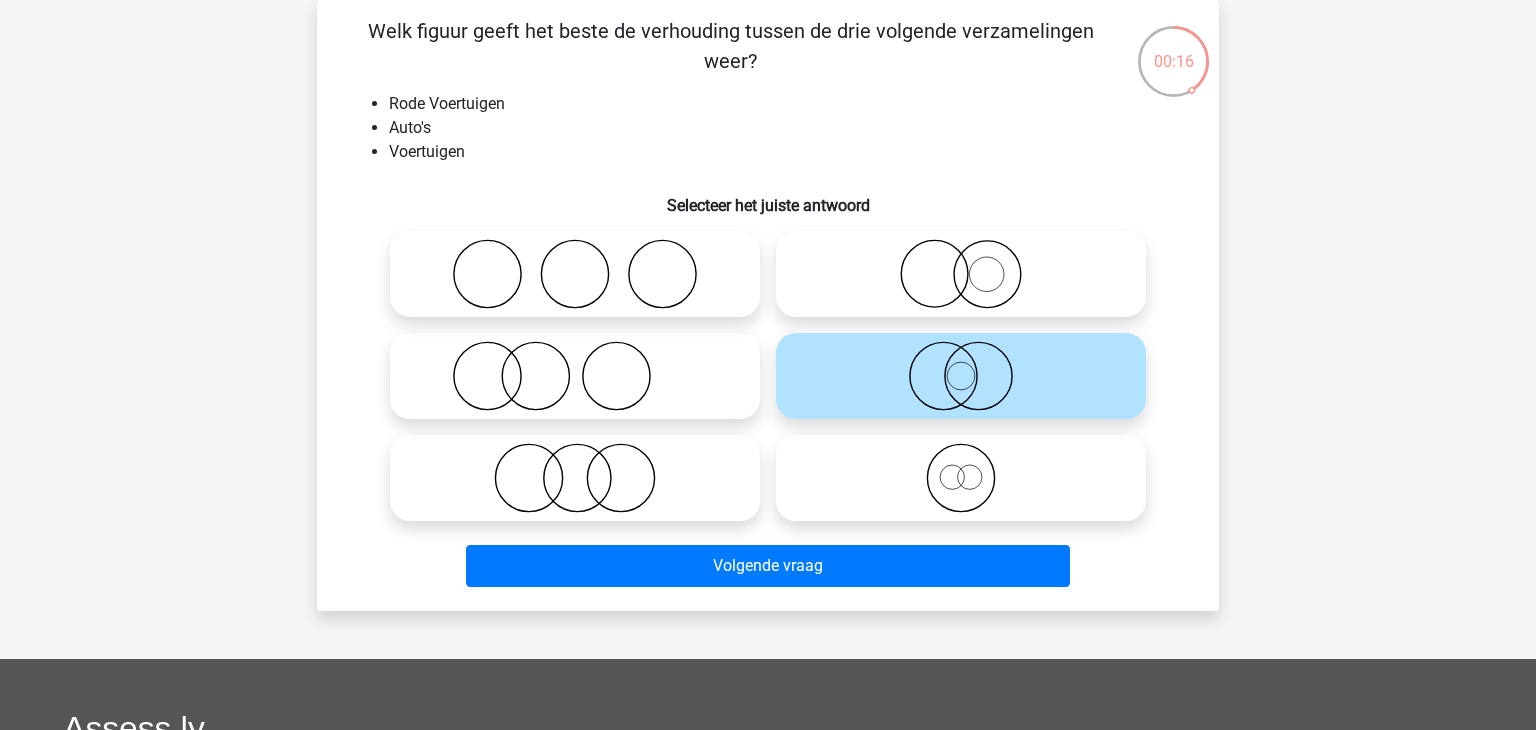 click on "Volgende vraag" at bounding box center (768, 570) 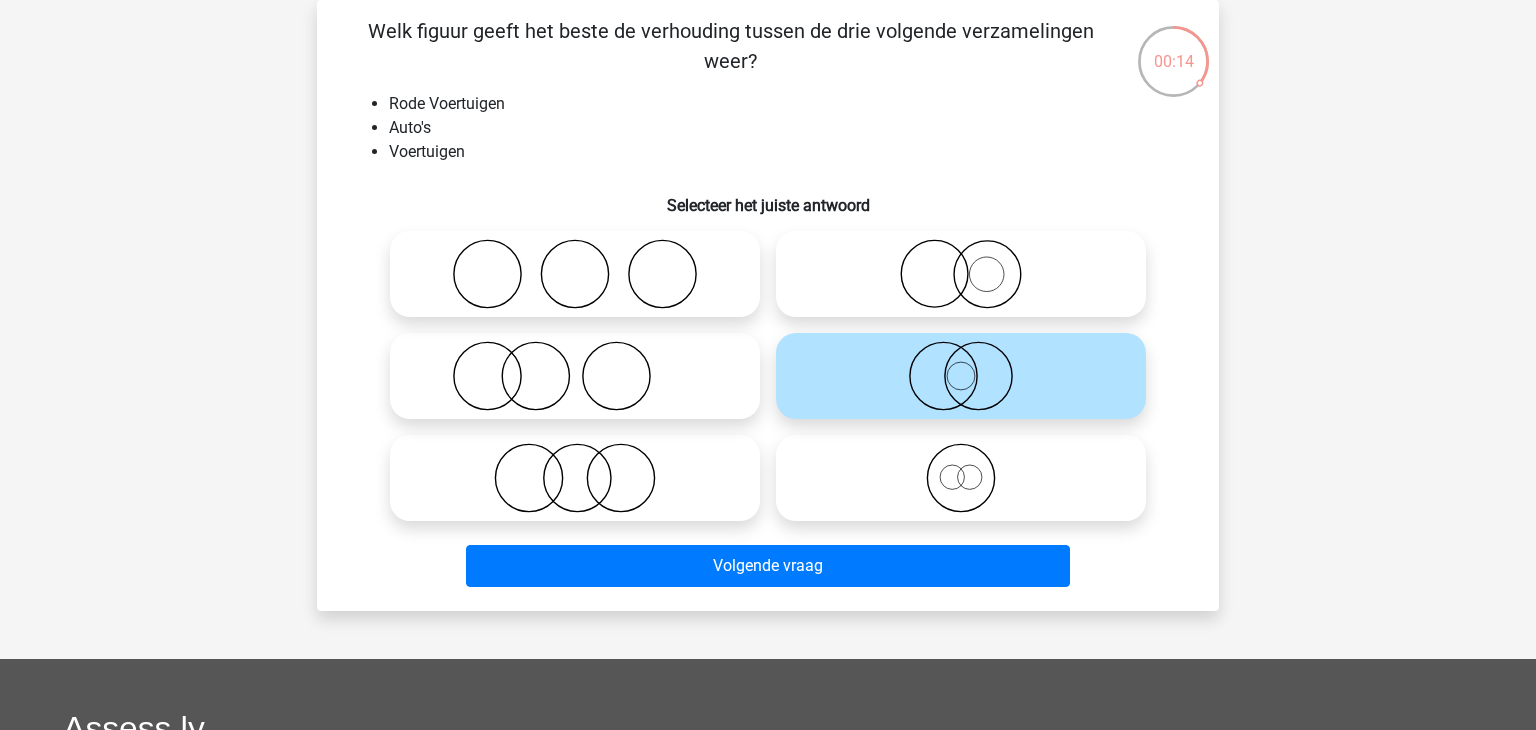 click on "Volgende vraag" at bounding box center [768, 570] 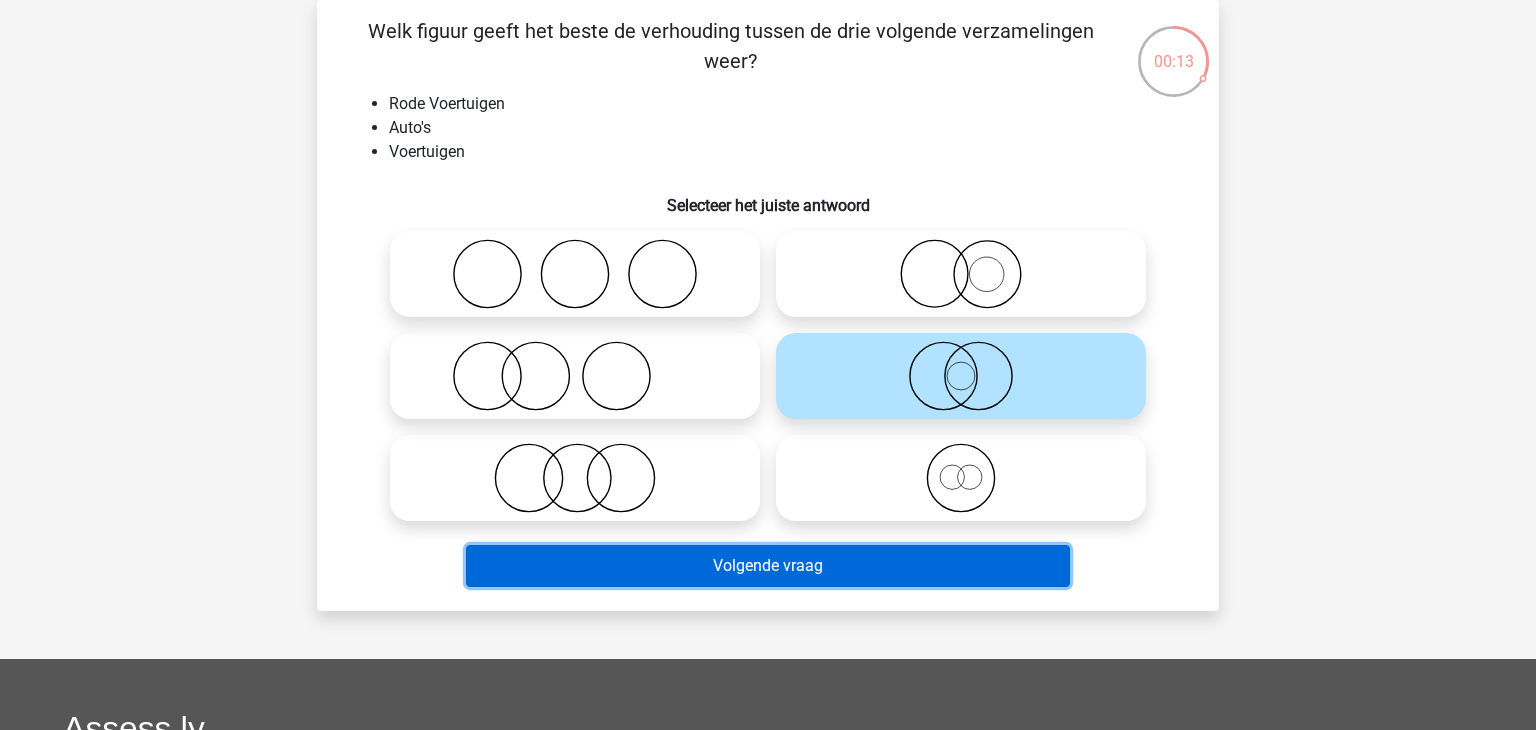 click on "Volgende vraag" at bounding box center (768, 566) 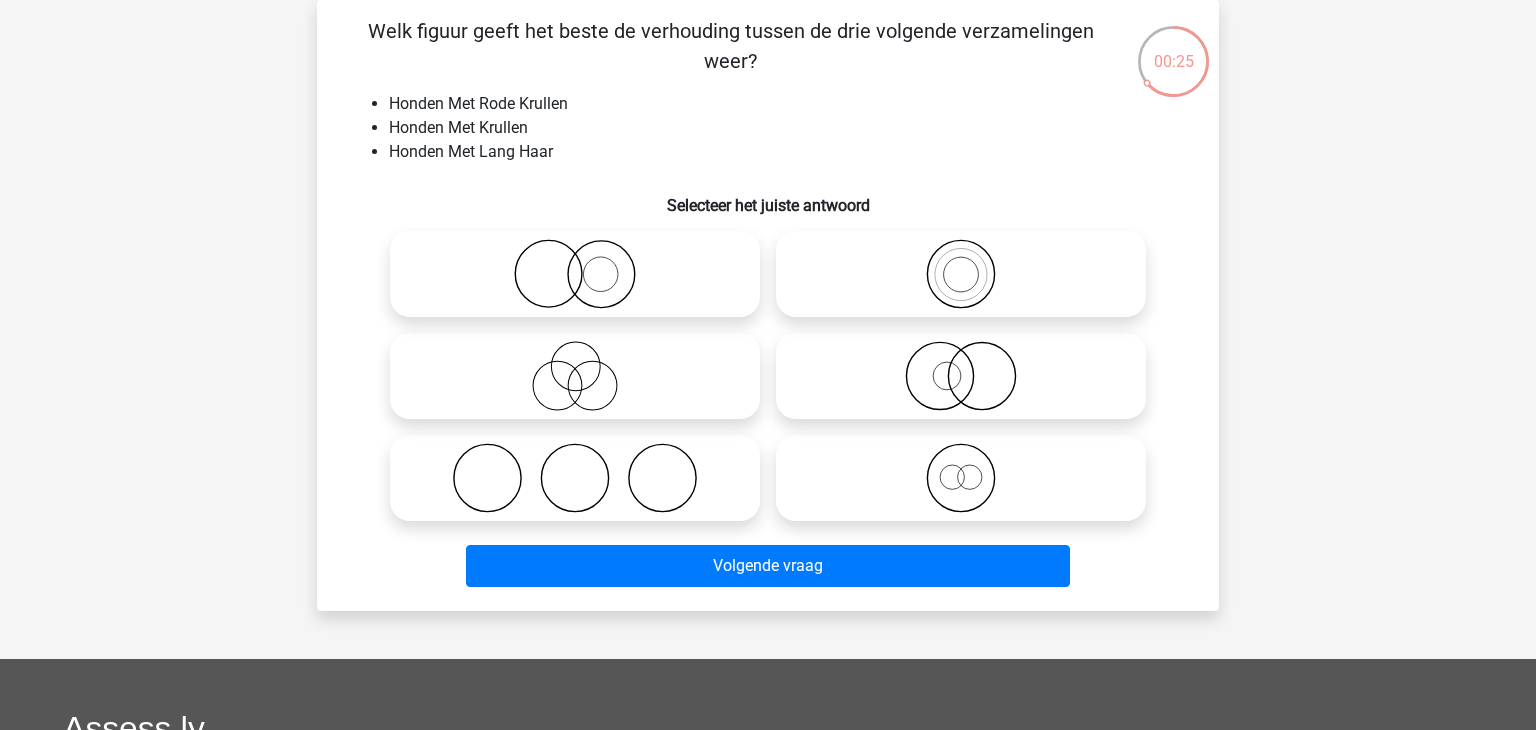 click at bounding box center (575, 478) 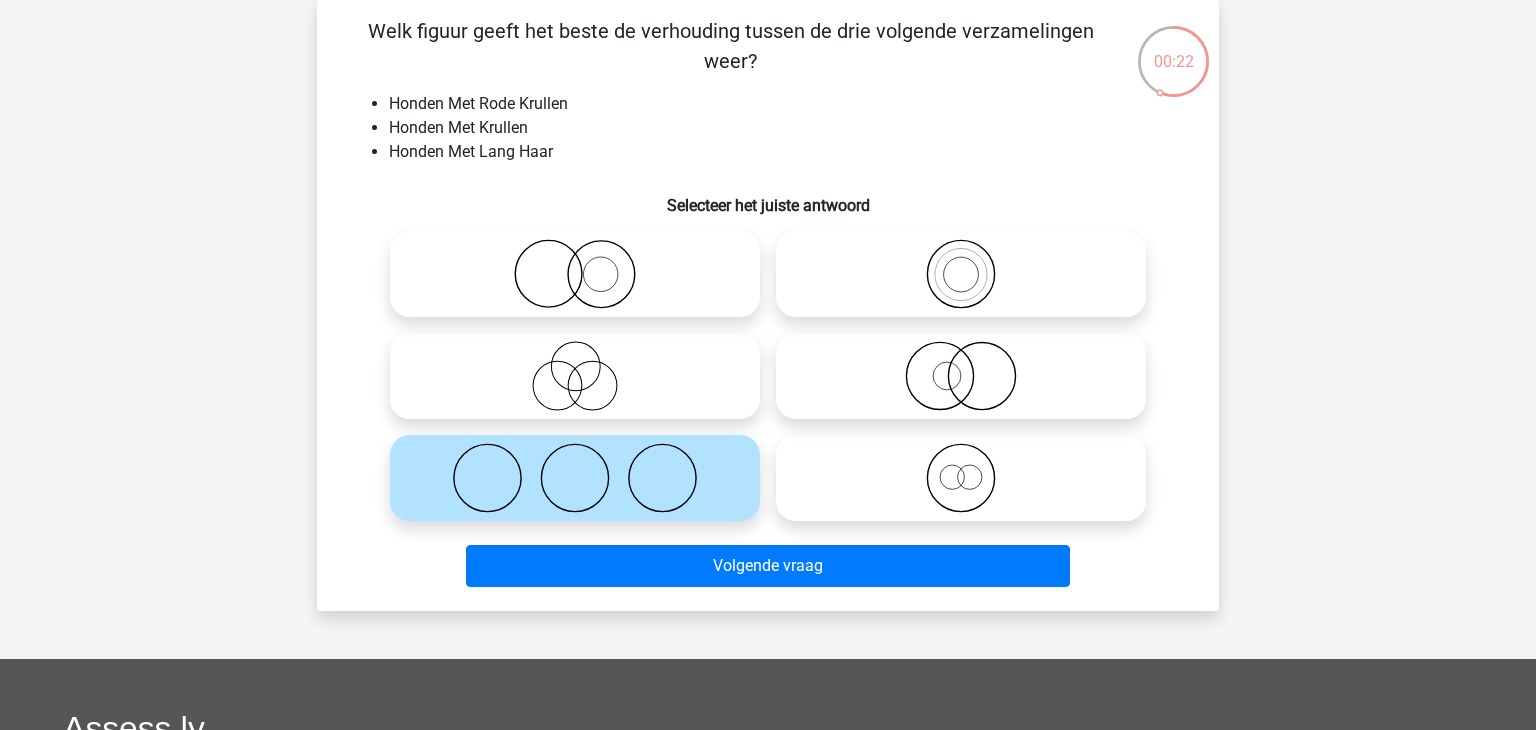 click 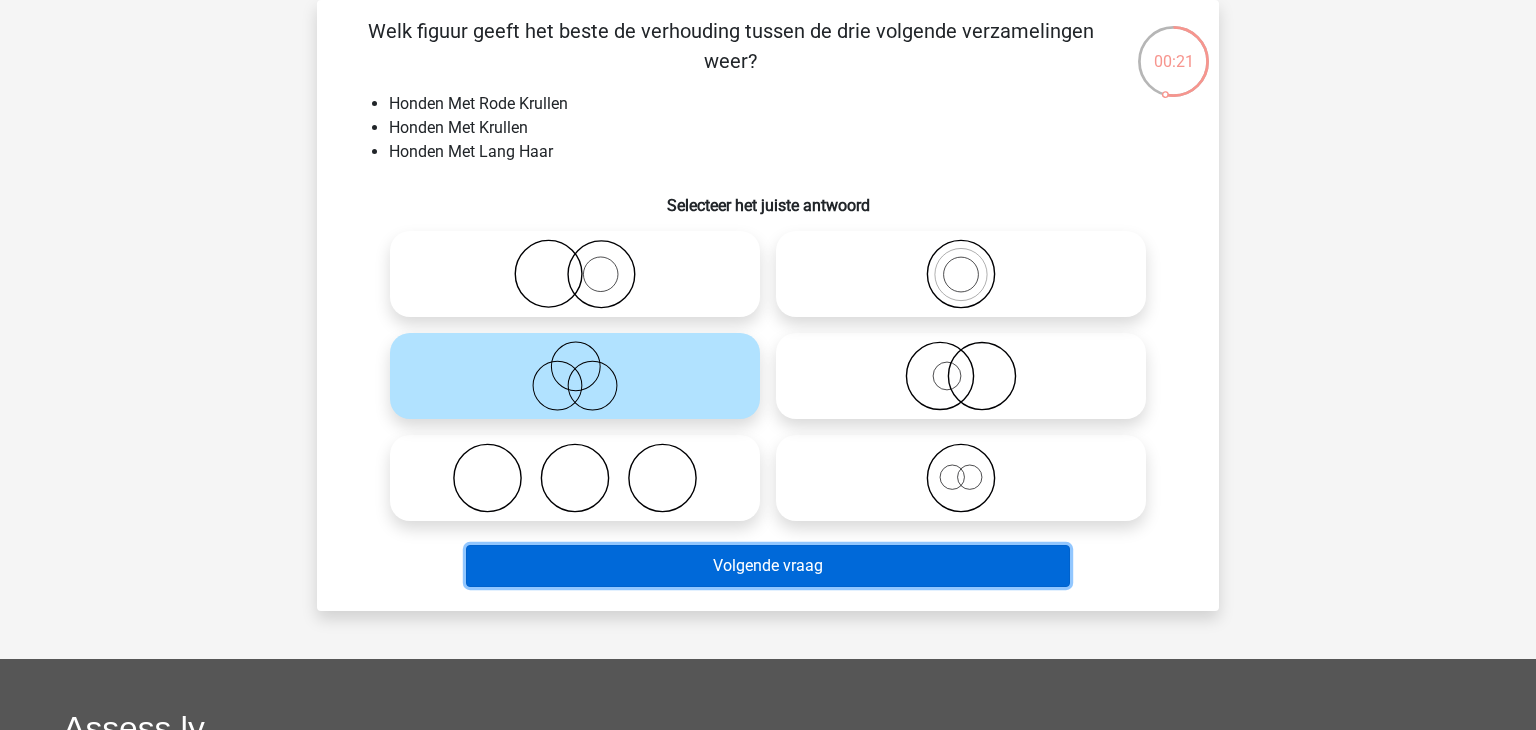 click on "Volgende vraag" at bounding box center [768, 566] 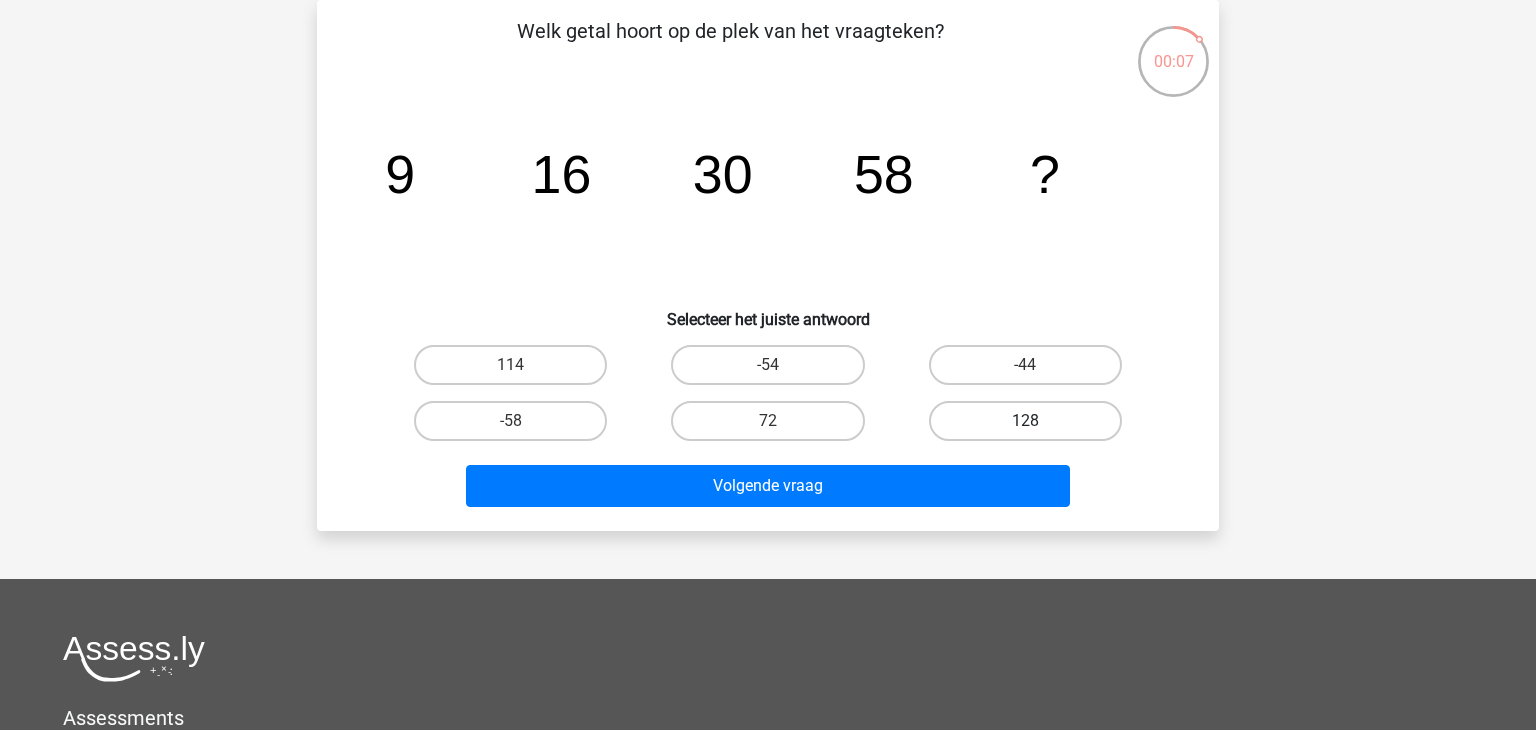 click on "128" at bounding box center [1025, 421] 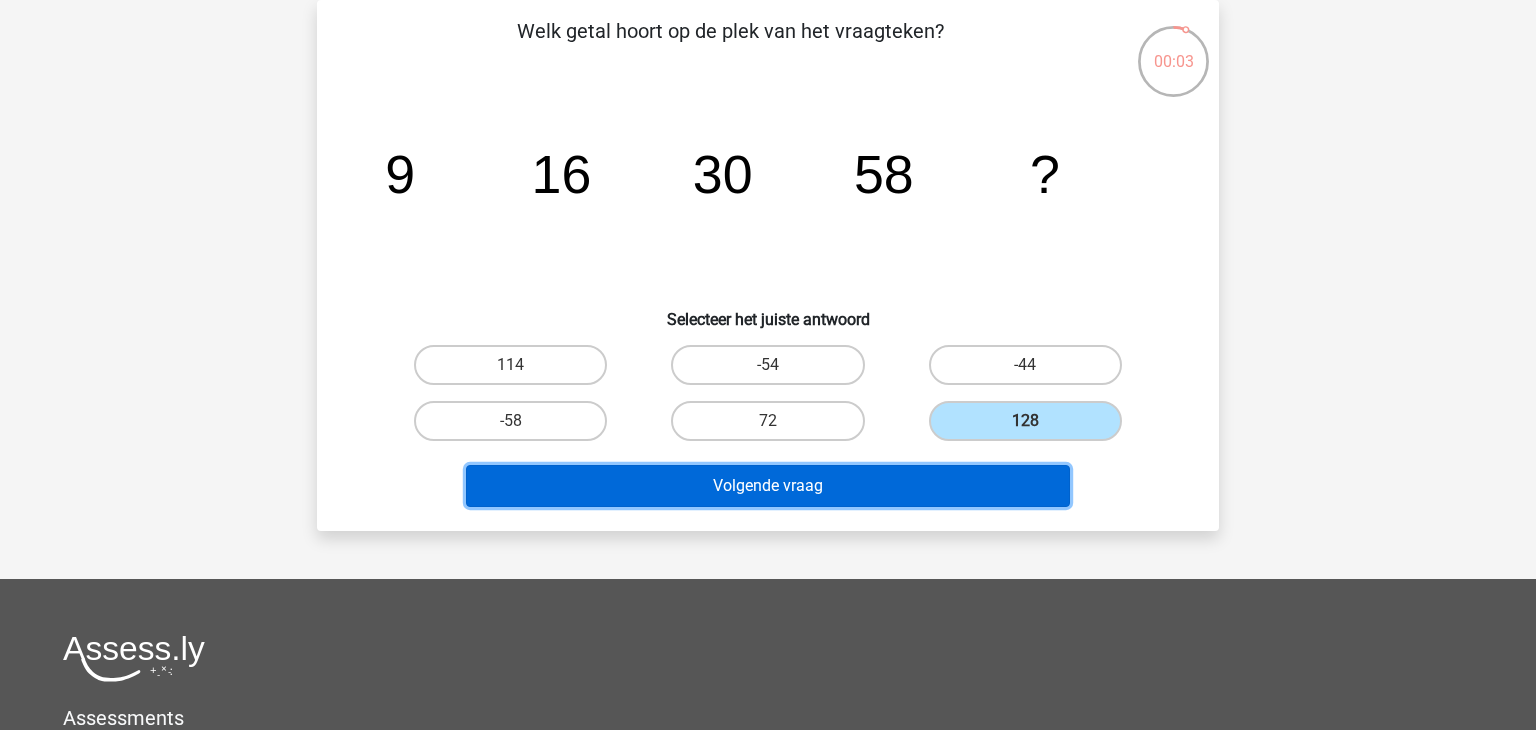 click on "Volgende vraag" at bounding box center [768, 486] 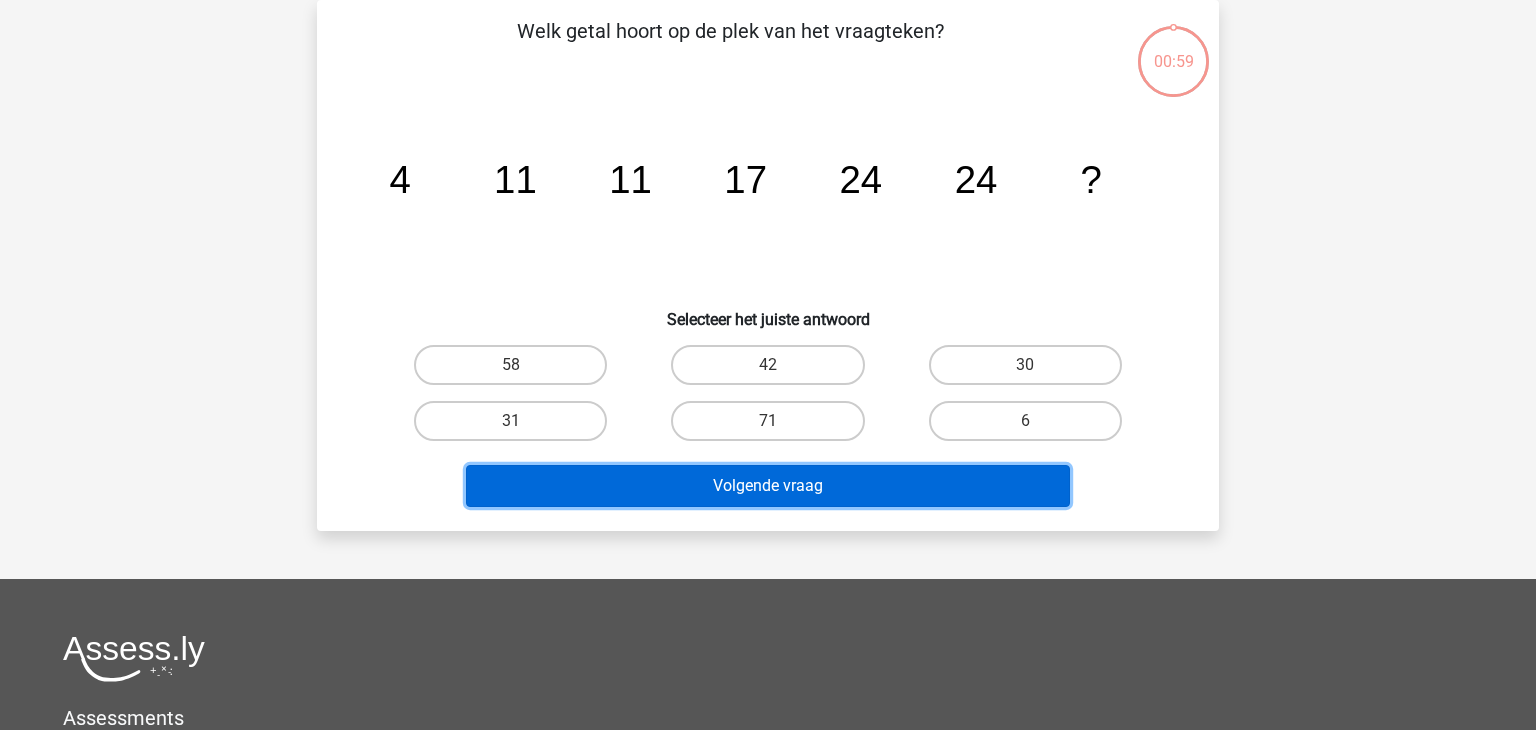 click on "Volgende vraag" at bounding box center [768, 486] 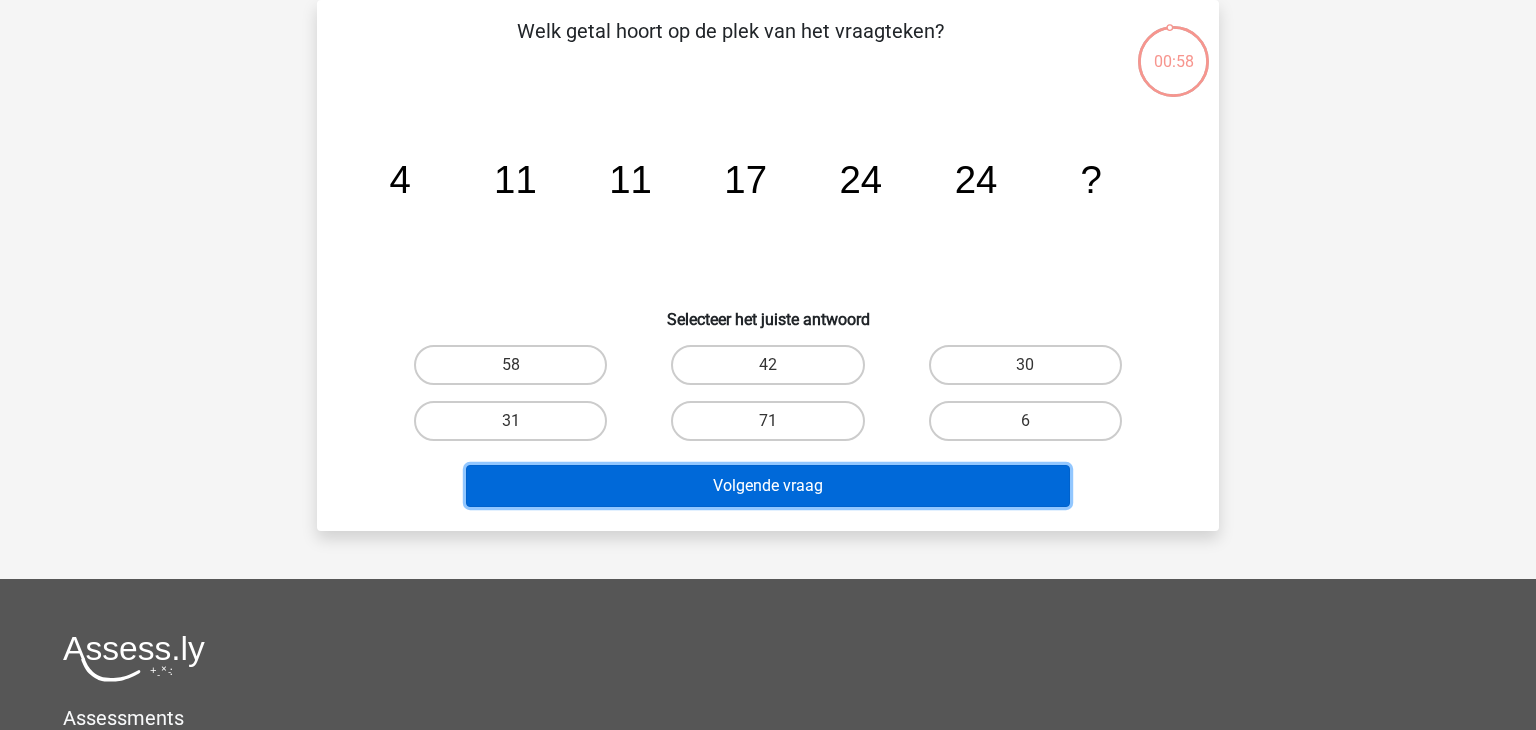 click on "Volgende vraag" at bounding box center [768, 486] 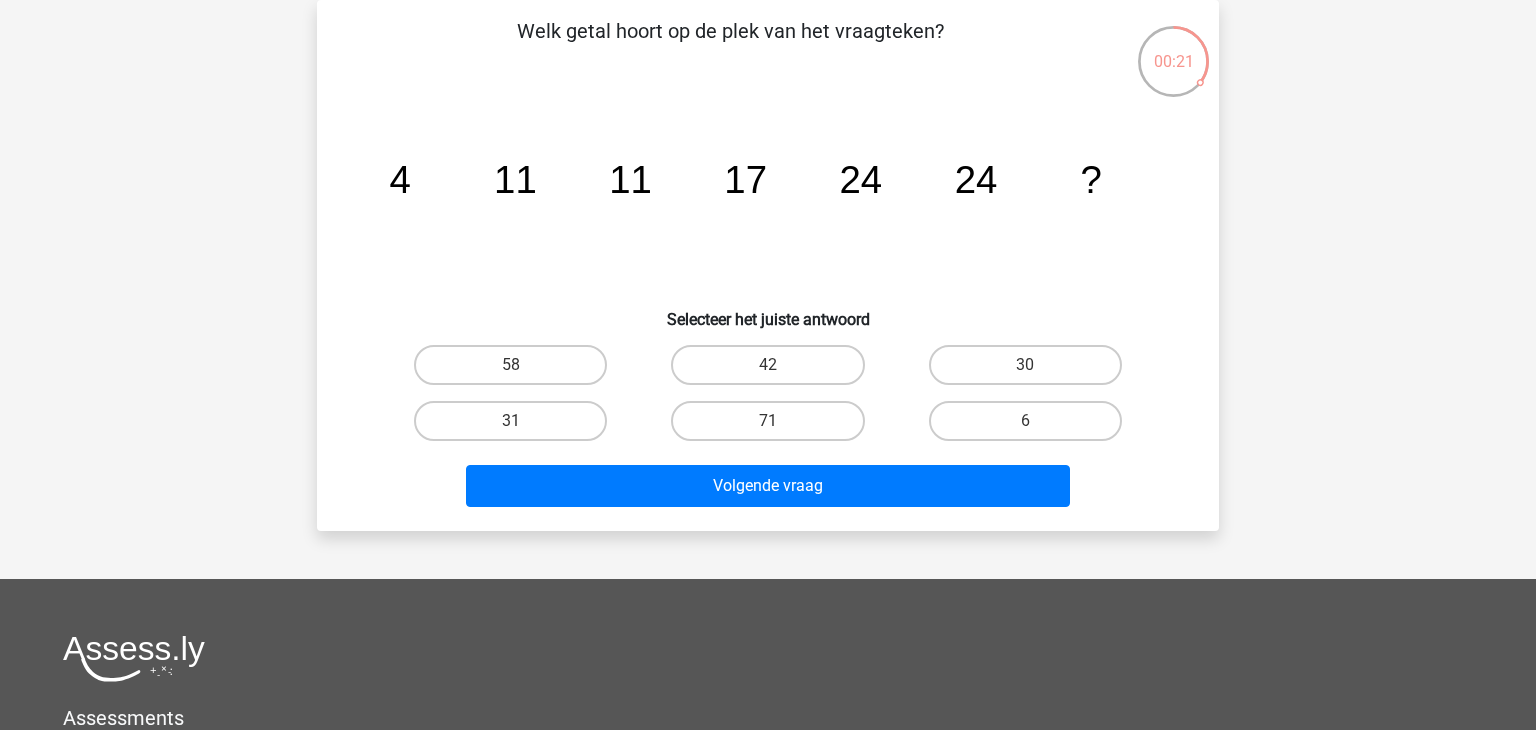 click on "Selecteer het juiste antwoord" at bounding box center (768, 311) 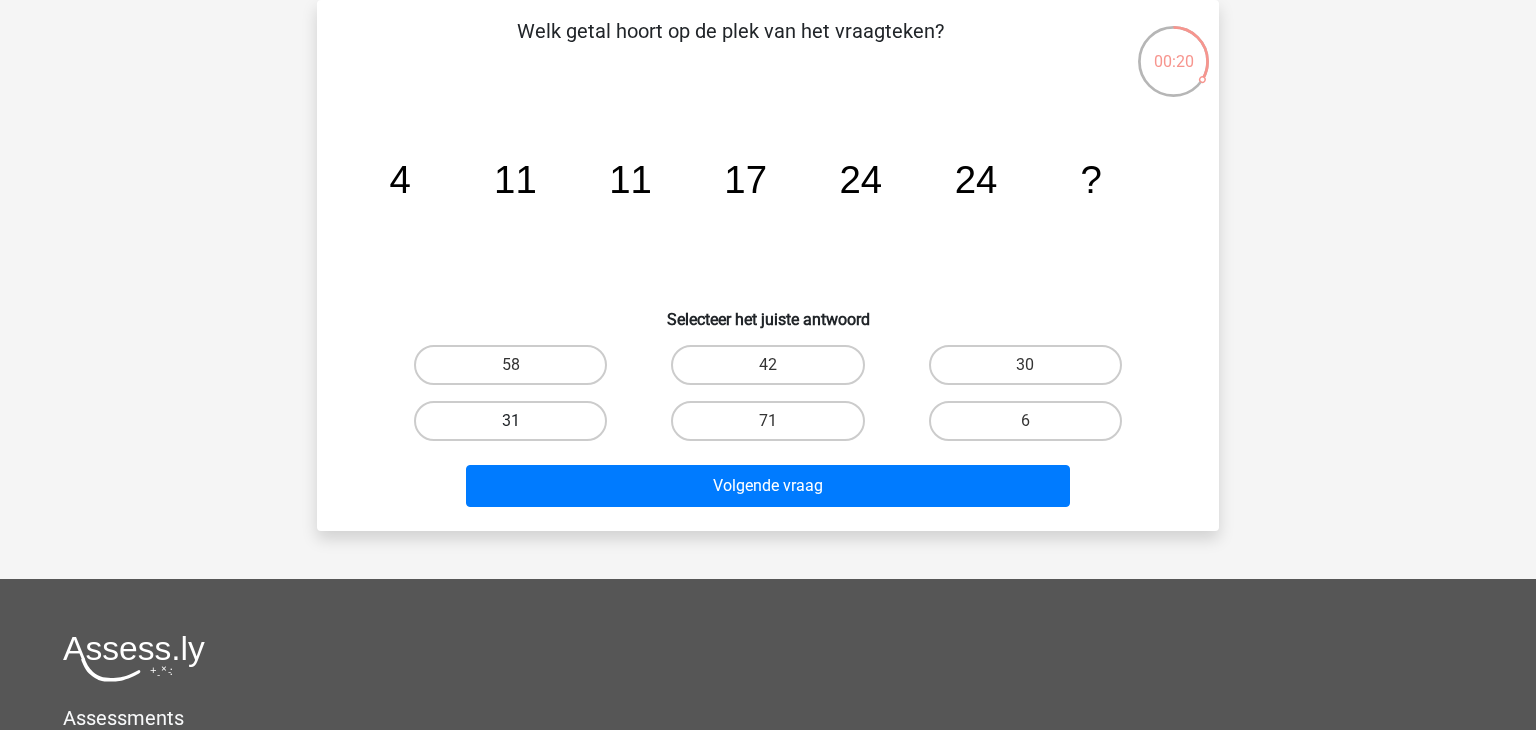 click on "31" at bounding box center [510, 421] 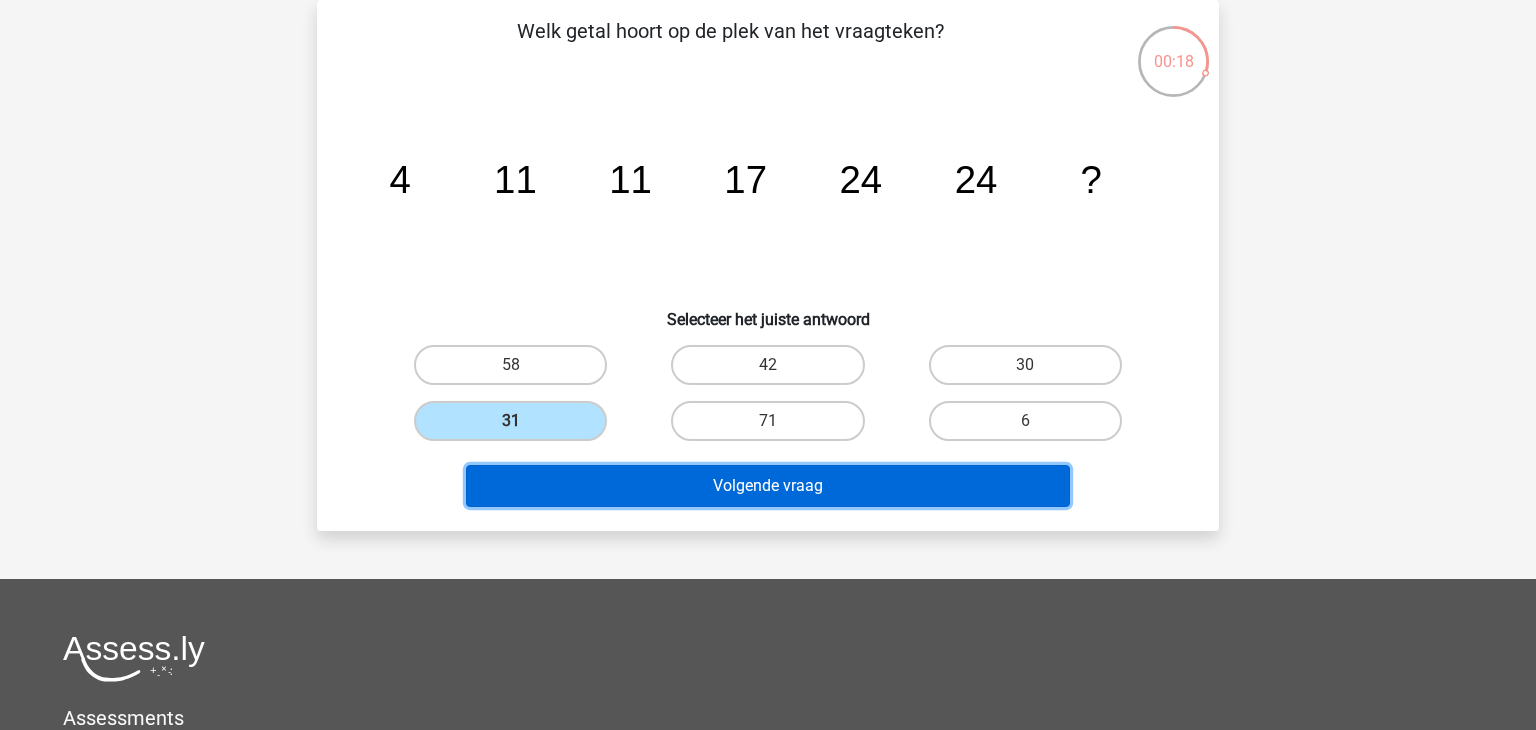 click on "Volgende vraag" at bounding box center (768, 486) 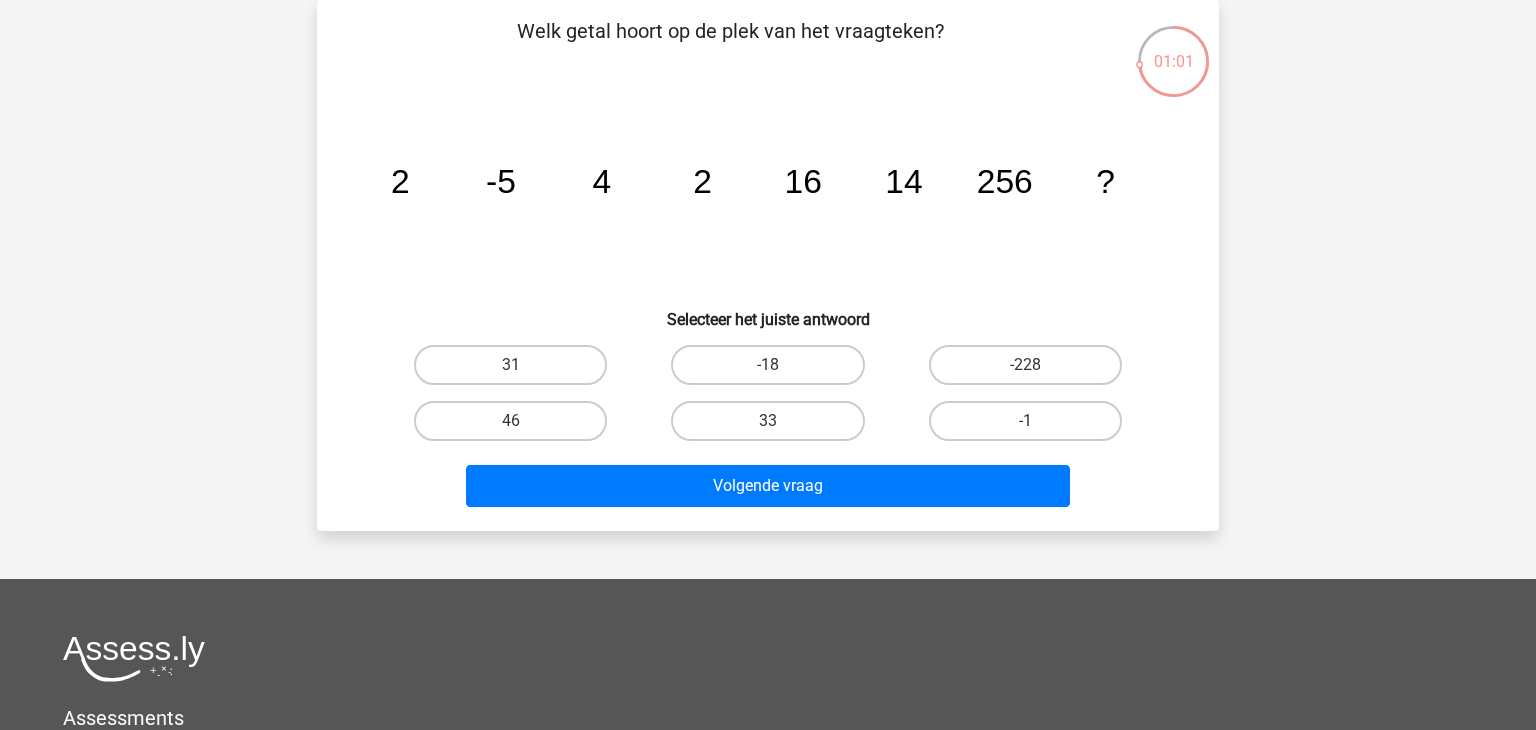click on "image/svg+xml
2
-5
4
2
16
14
256
?" 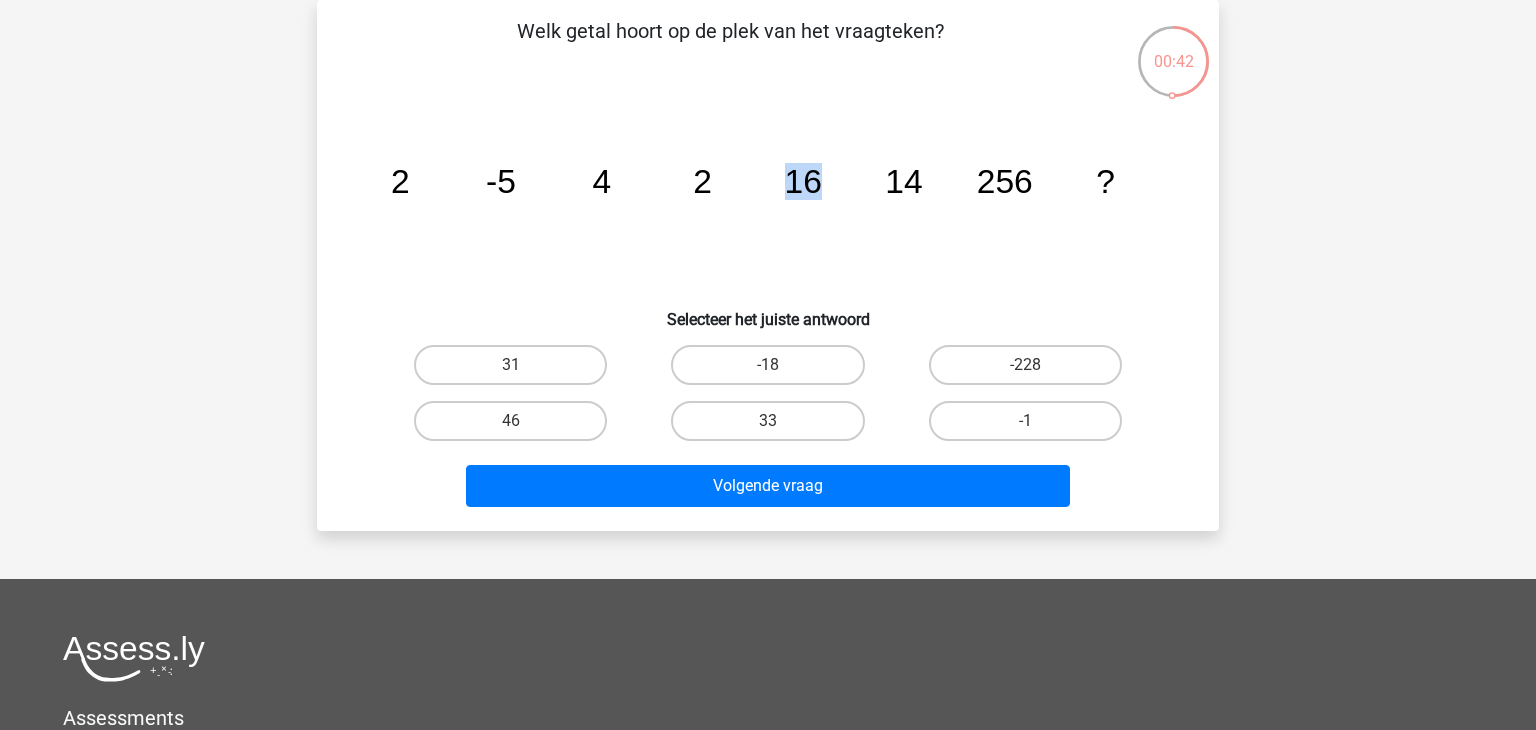 click on "image/svg+xml
2
-5
4
2
16
14
256
?" 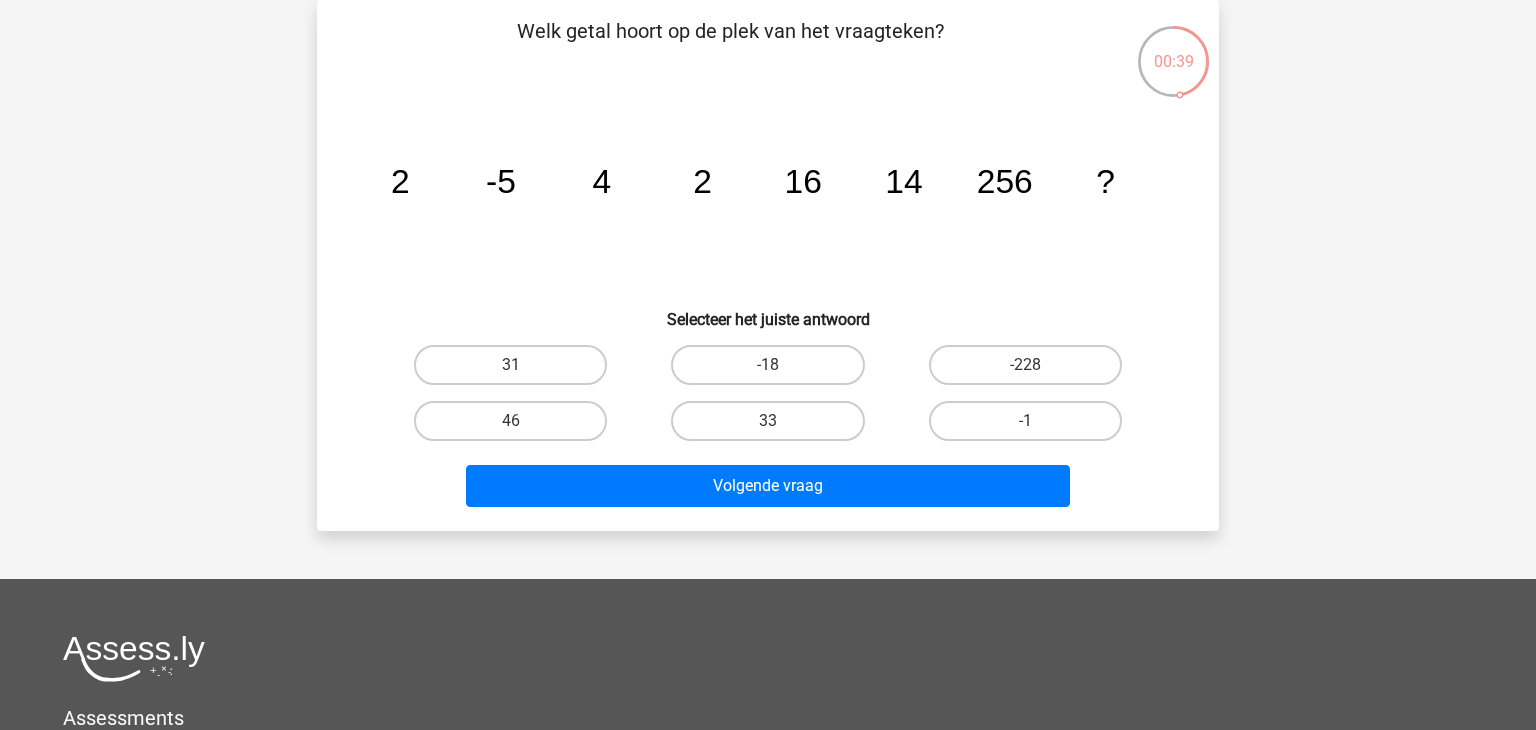 click on "image/svg+xml
2
-5
4
2
16
14
256
?" 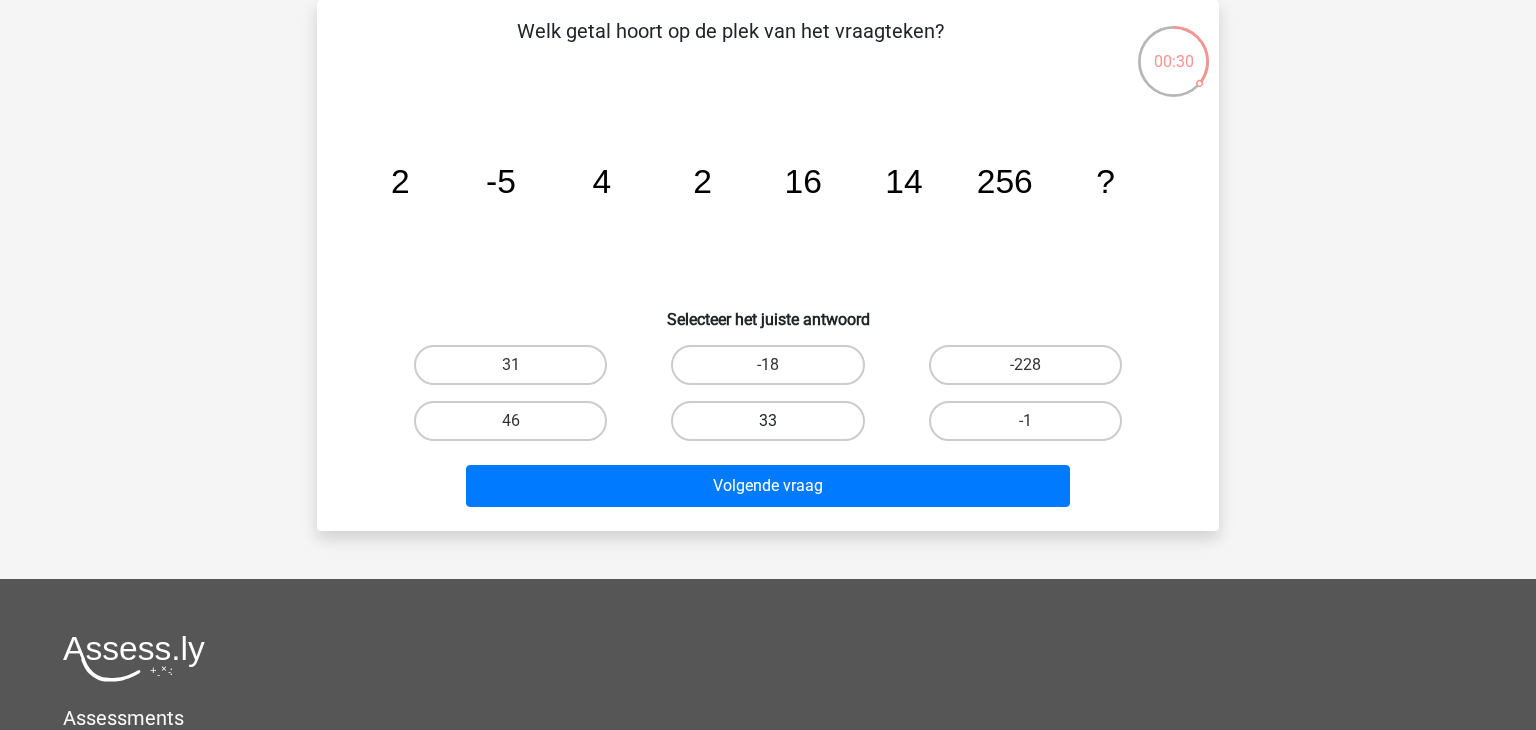 scroll, scrollTop: 92, scrollLeft: 0, axis: vertical 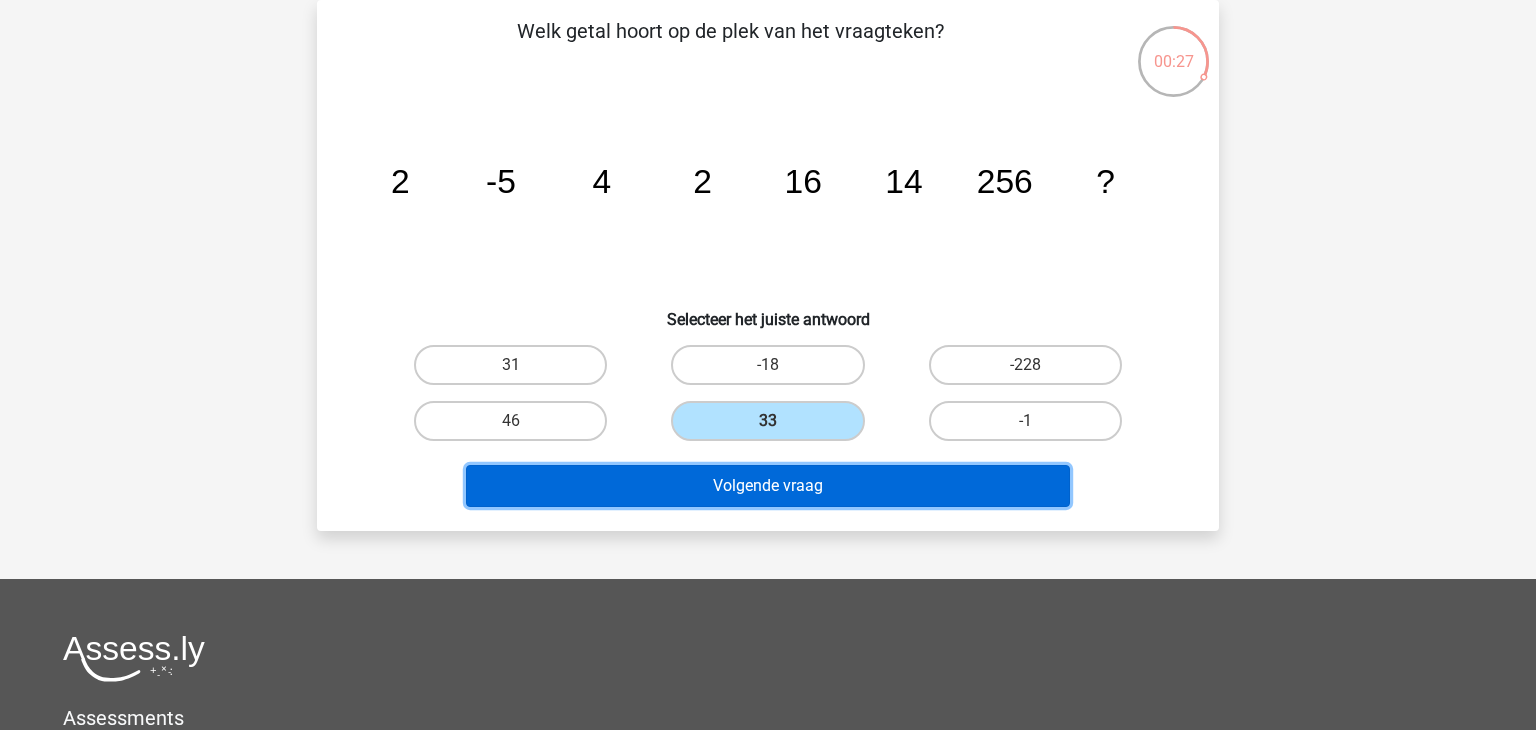 click on "Volgende vraag" at bounding box center [768, 486] 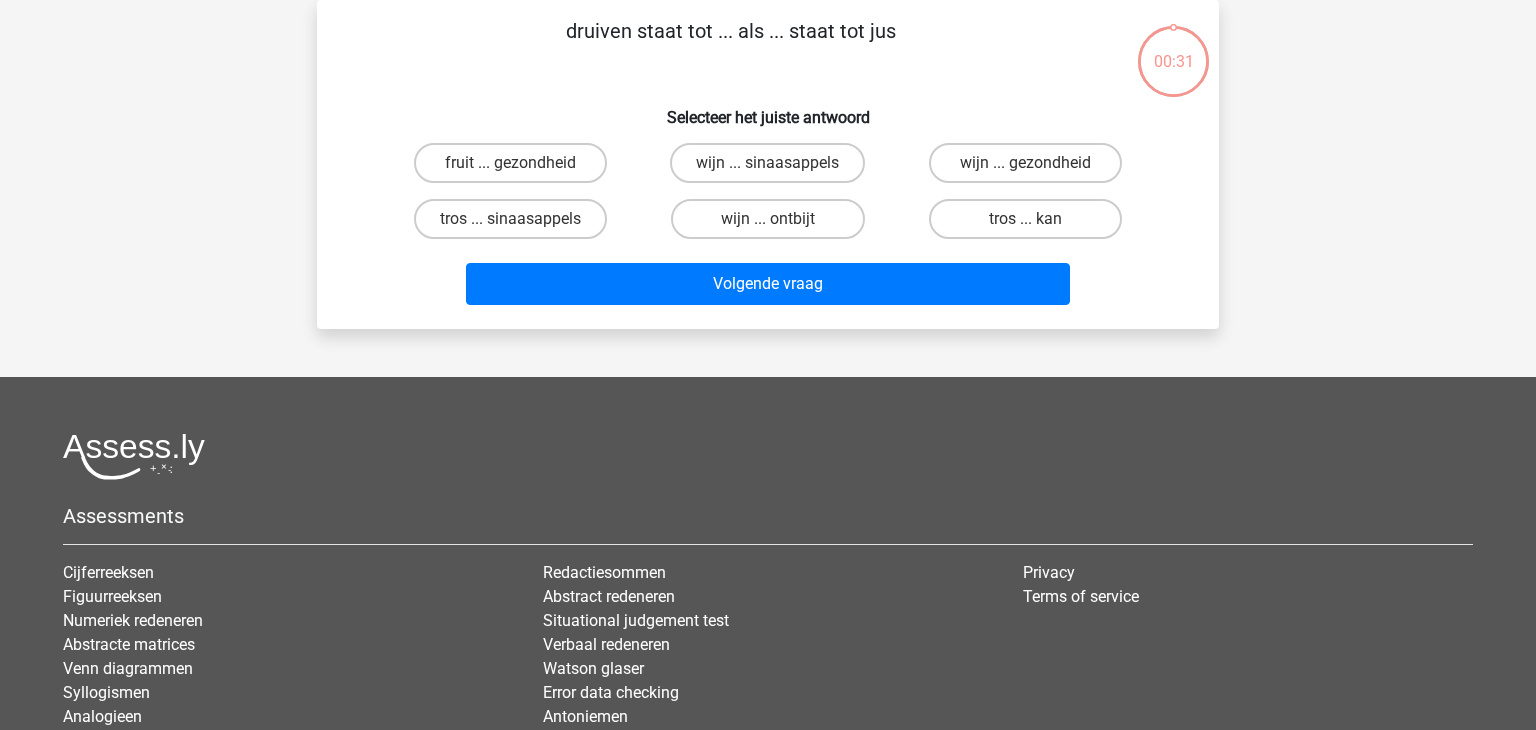 scroll, scrollTop: 92, scrollLeft: 0, axis: vertical 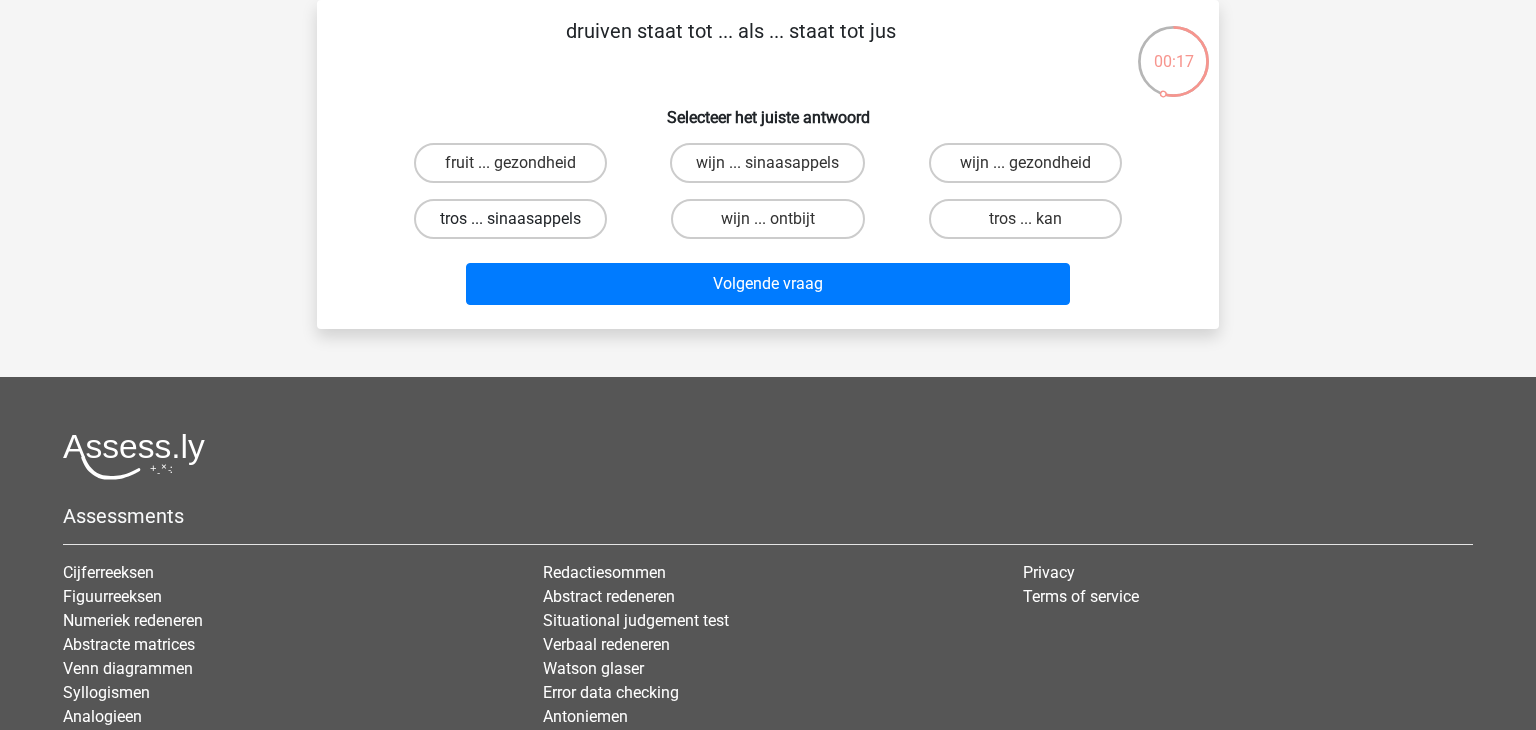 click on "tros ... sinaasappels" at bounding box center (510, 219) 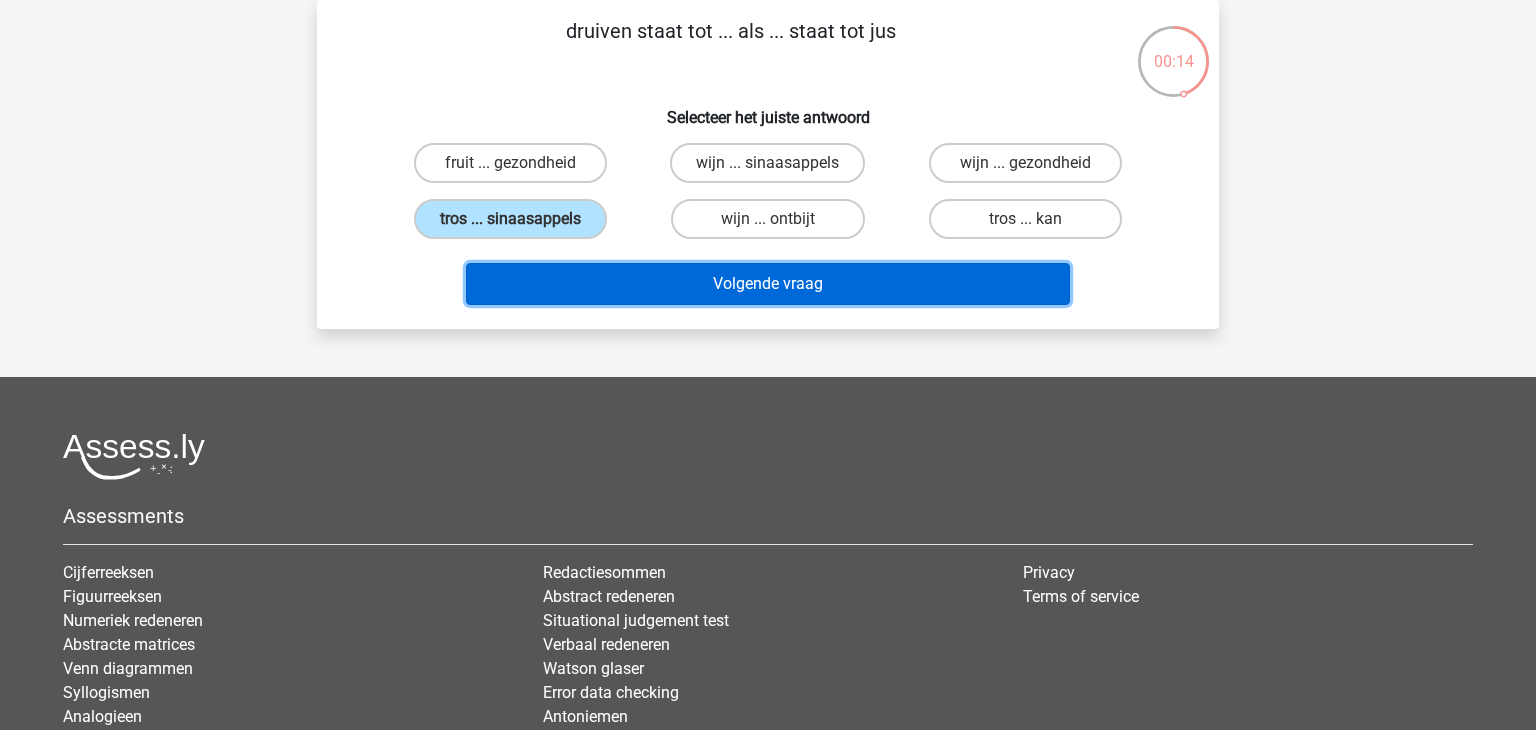 click on "Volgende vraag" at bounding box center (768, 284) 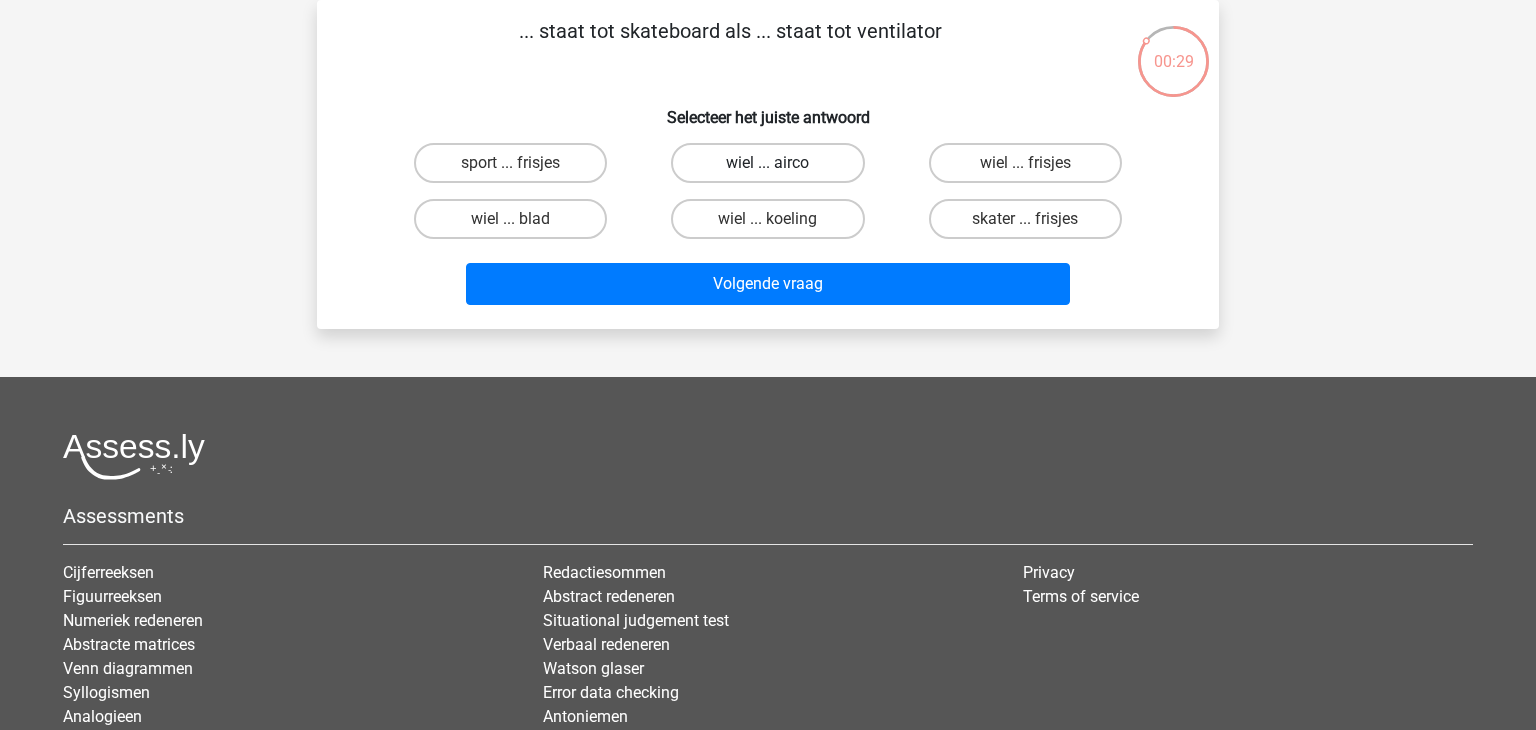 click on "wiel ... airco" at bounding box center (767, 163) 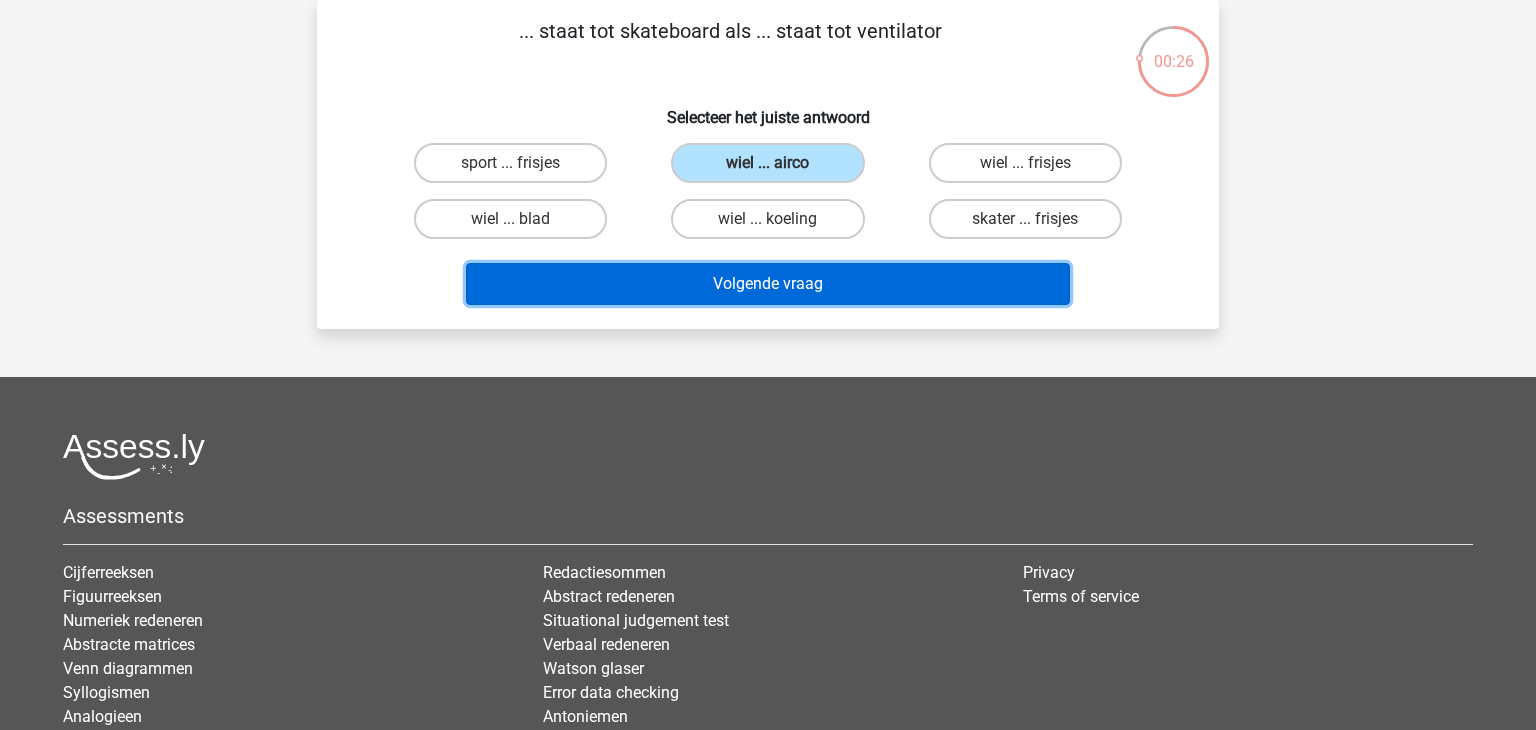 click on "Volgende vraag" at bounding box center [768, 284] 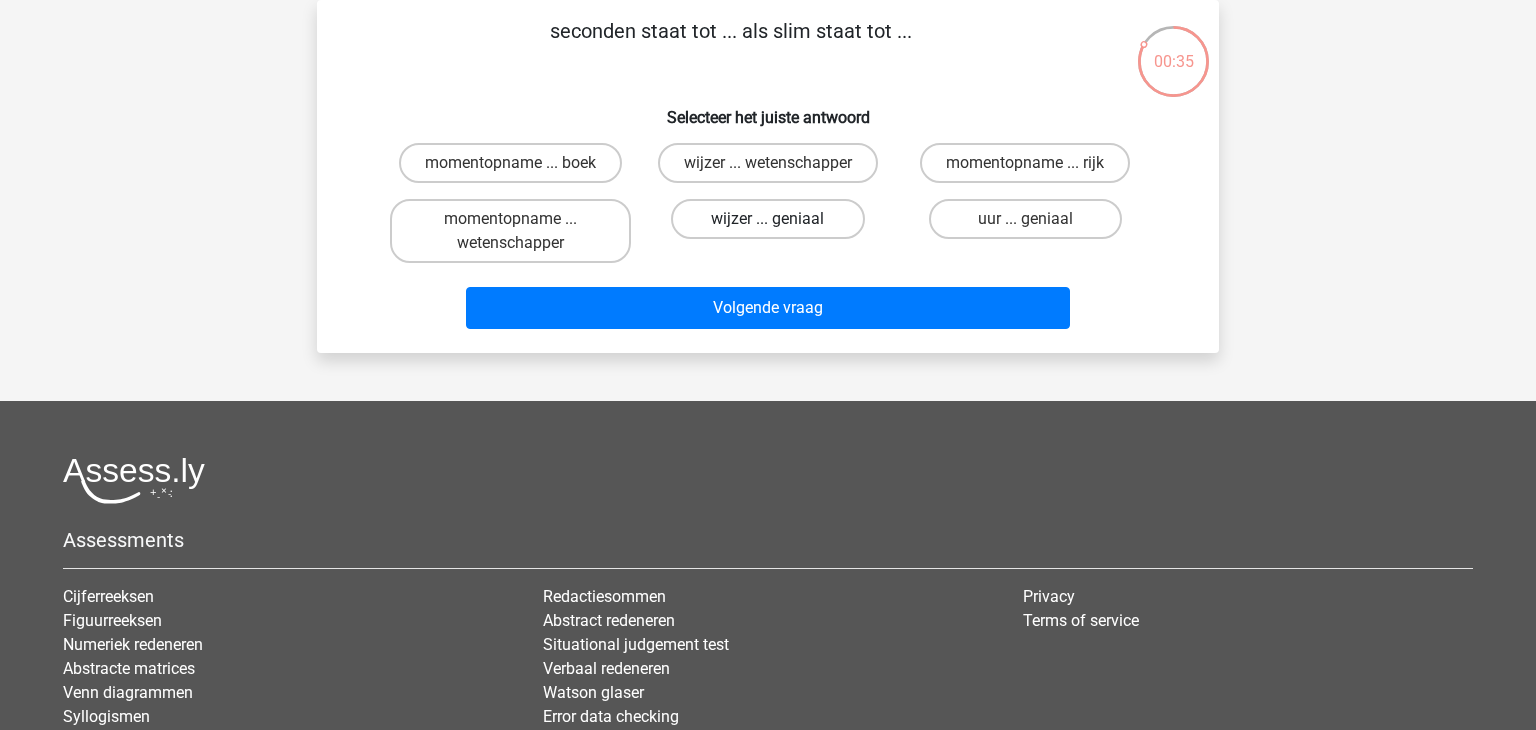 click on "wijzer ... geniaal" at bounding box center (767, 219) 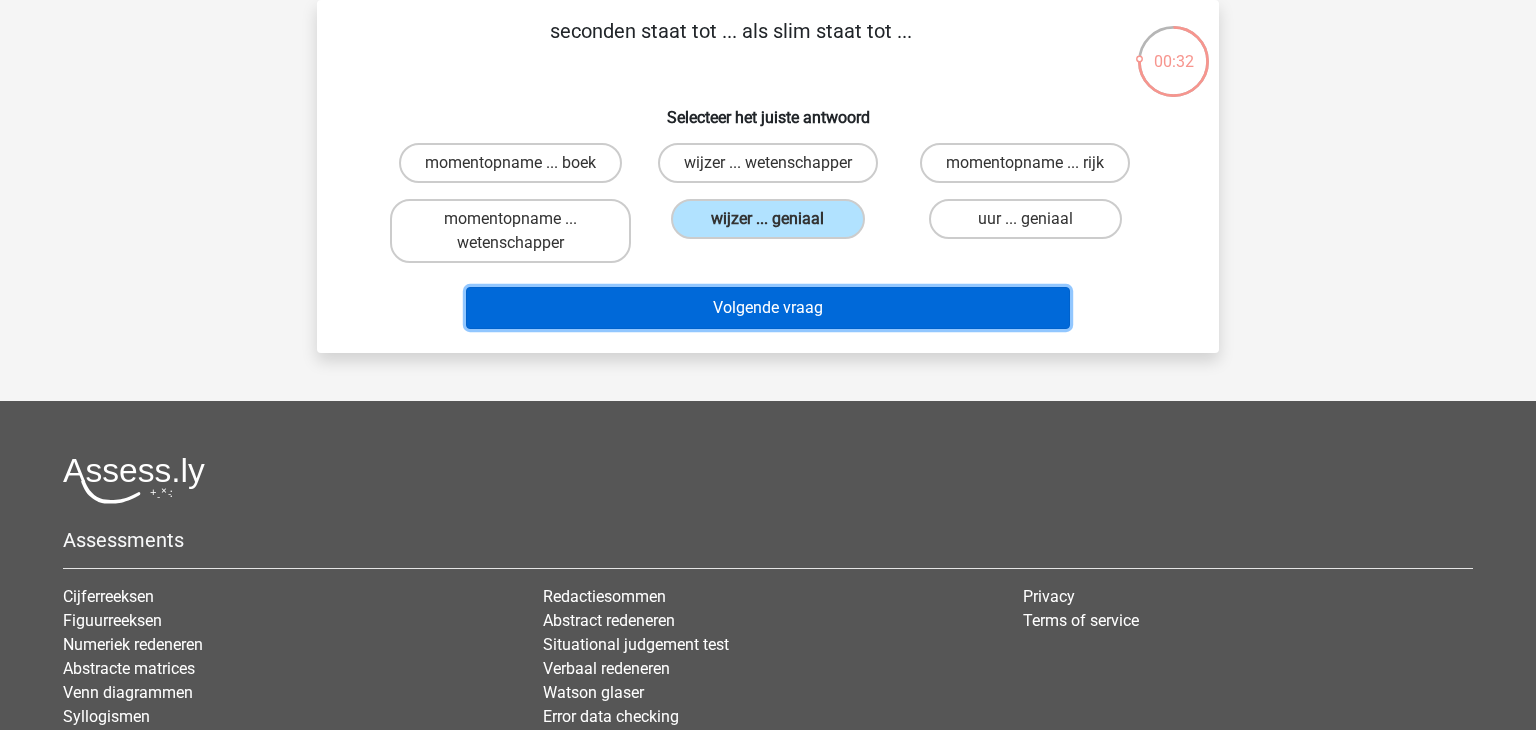 click on "Volgende vraag" at bounding box center (768, 308) 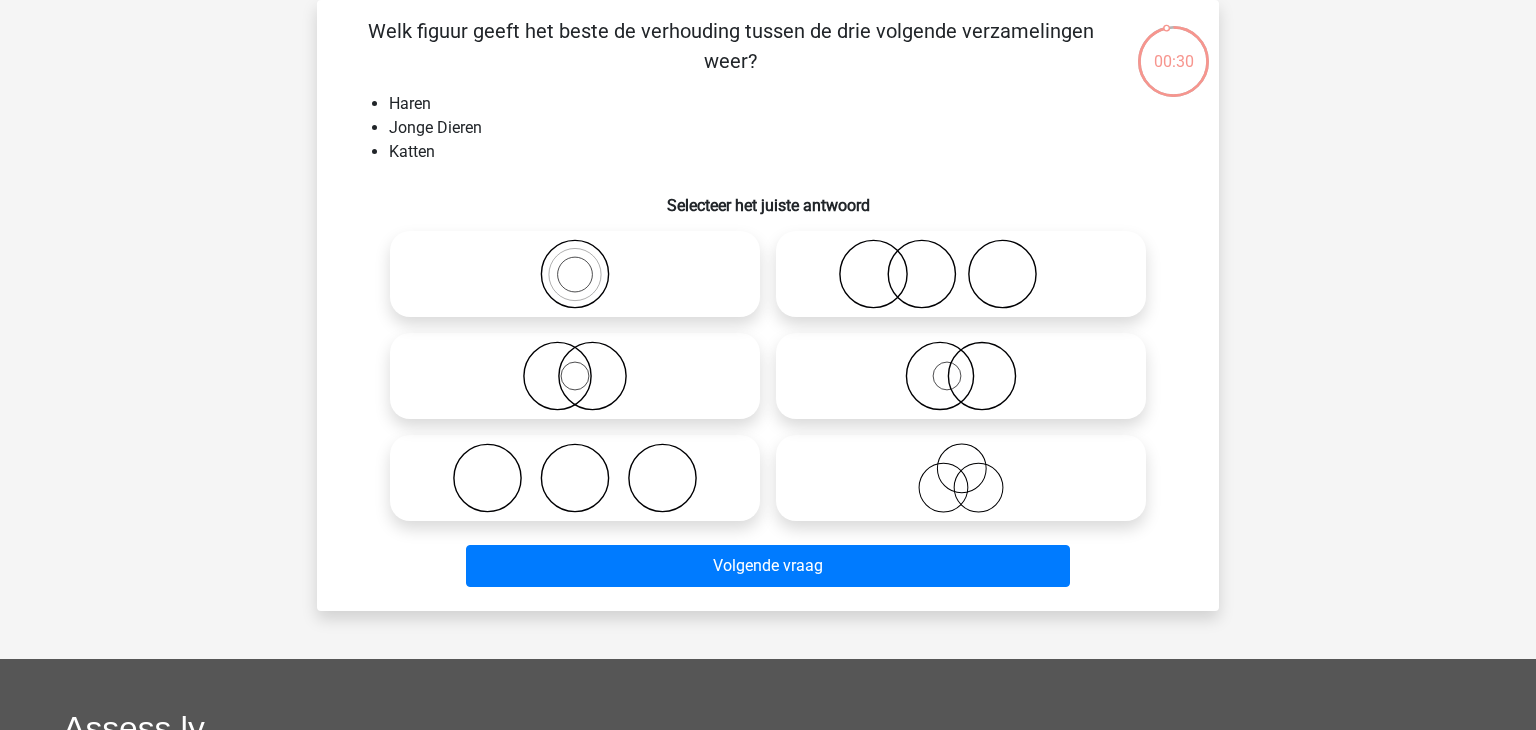 click 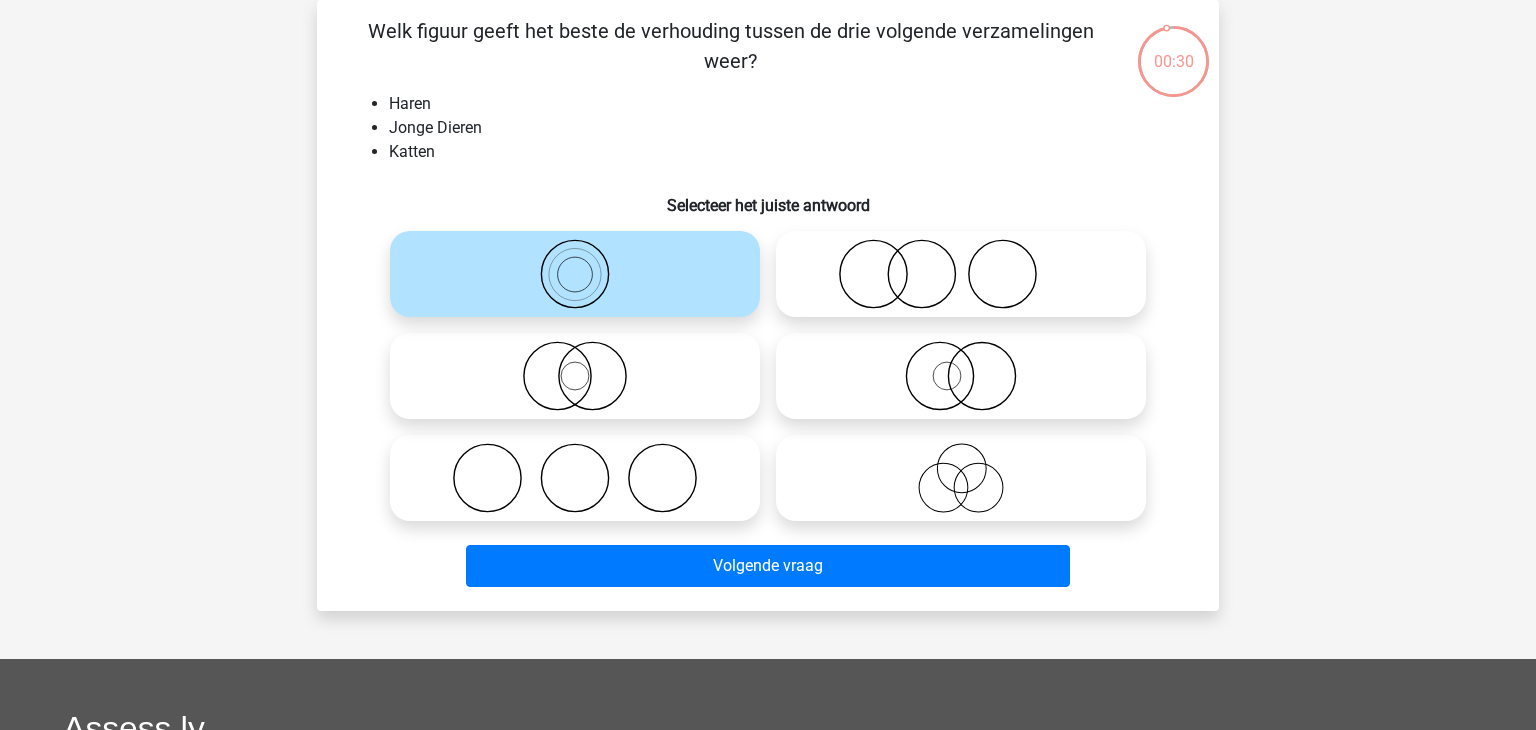 click 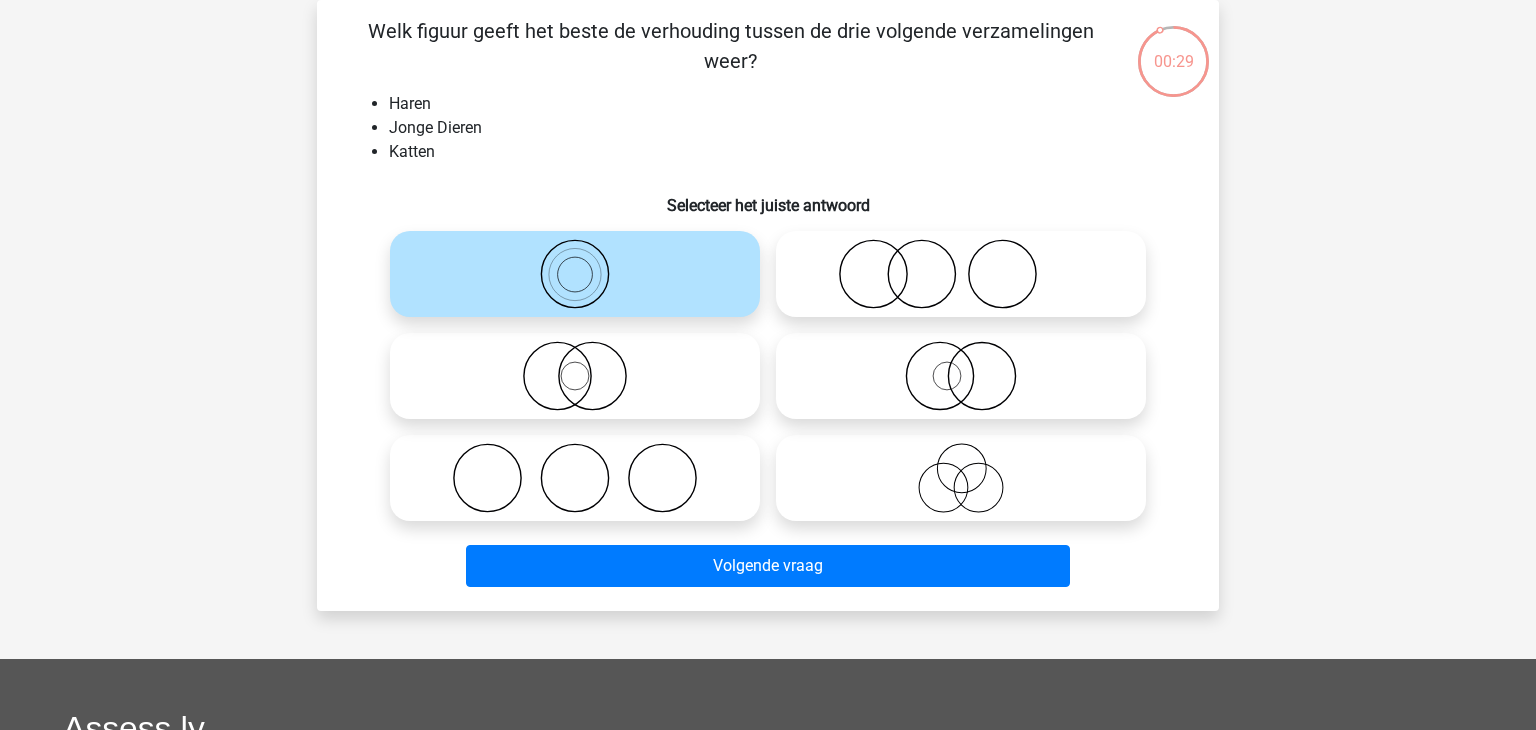 click 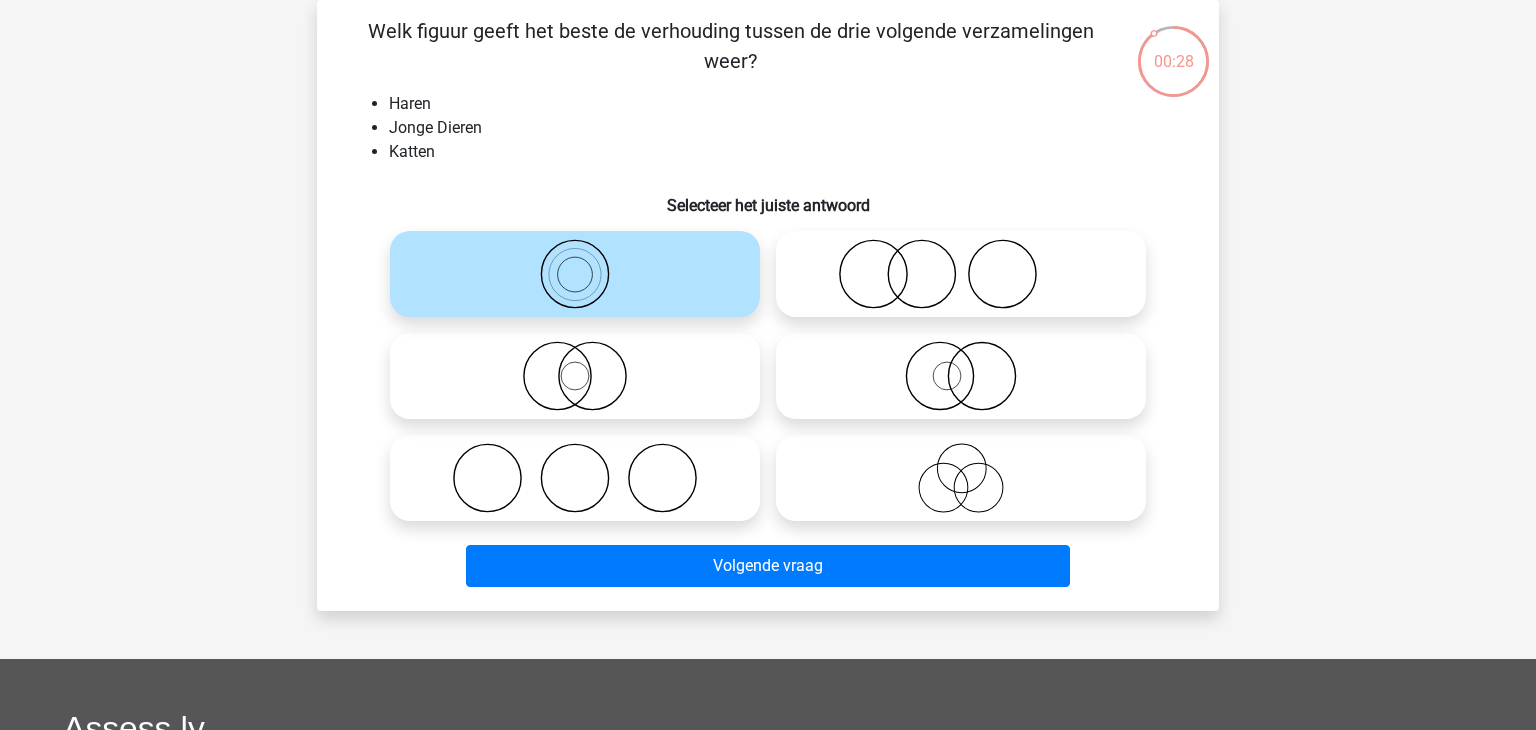 click 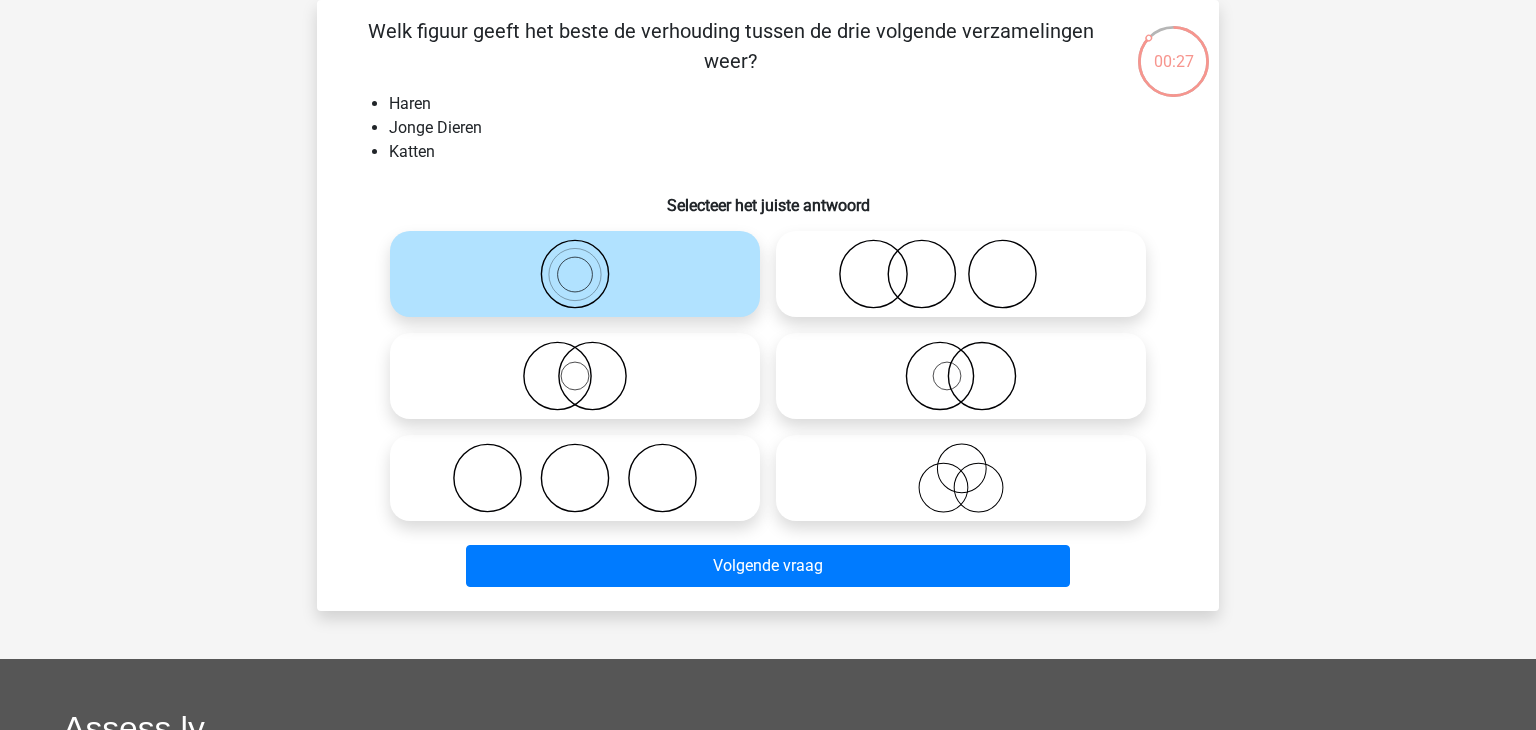 click 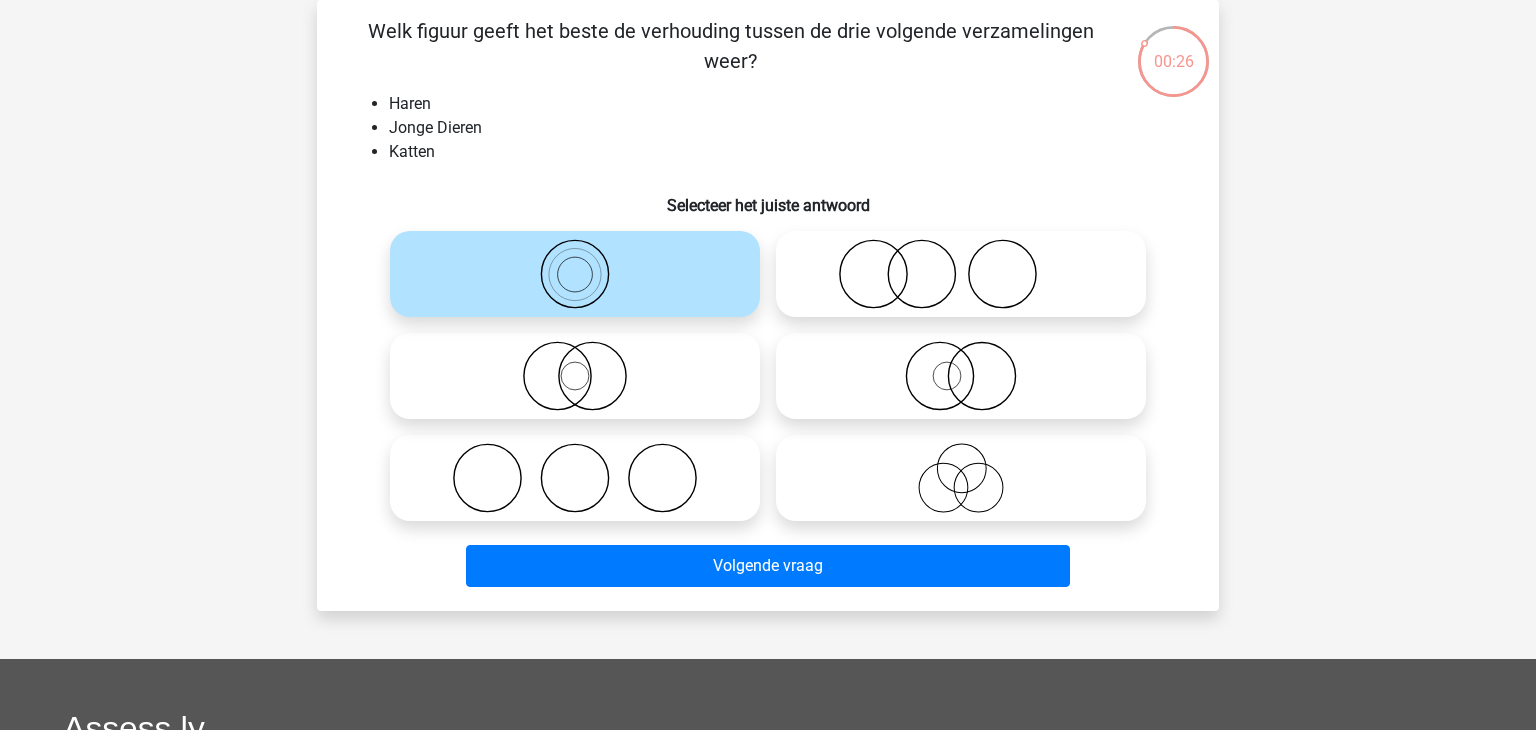 click 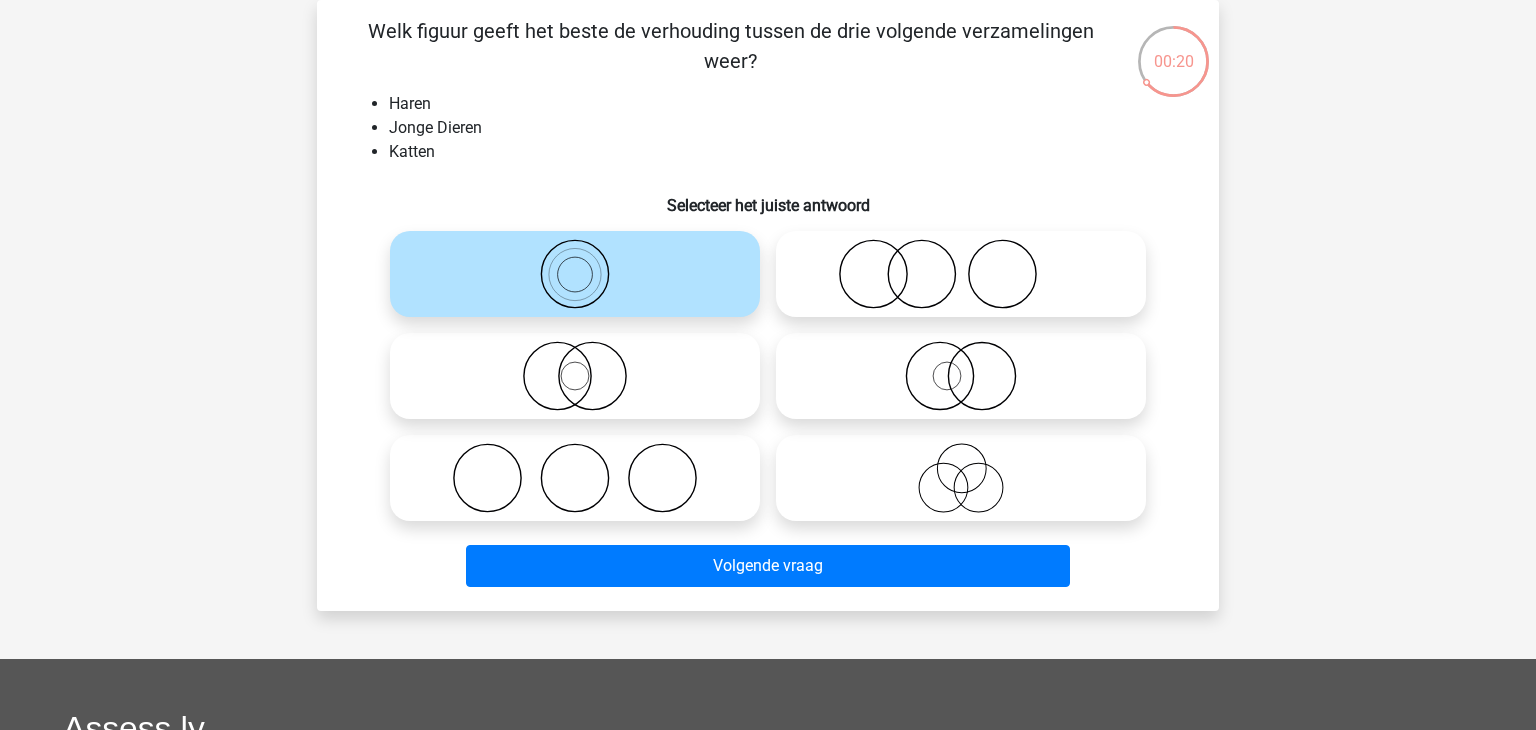 click 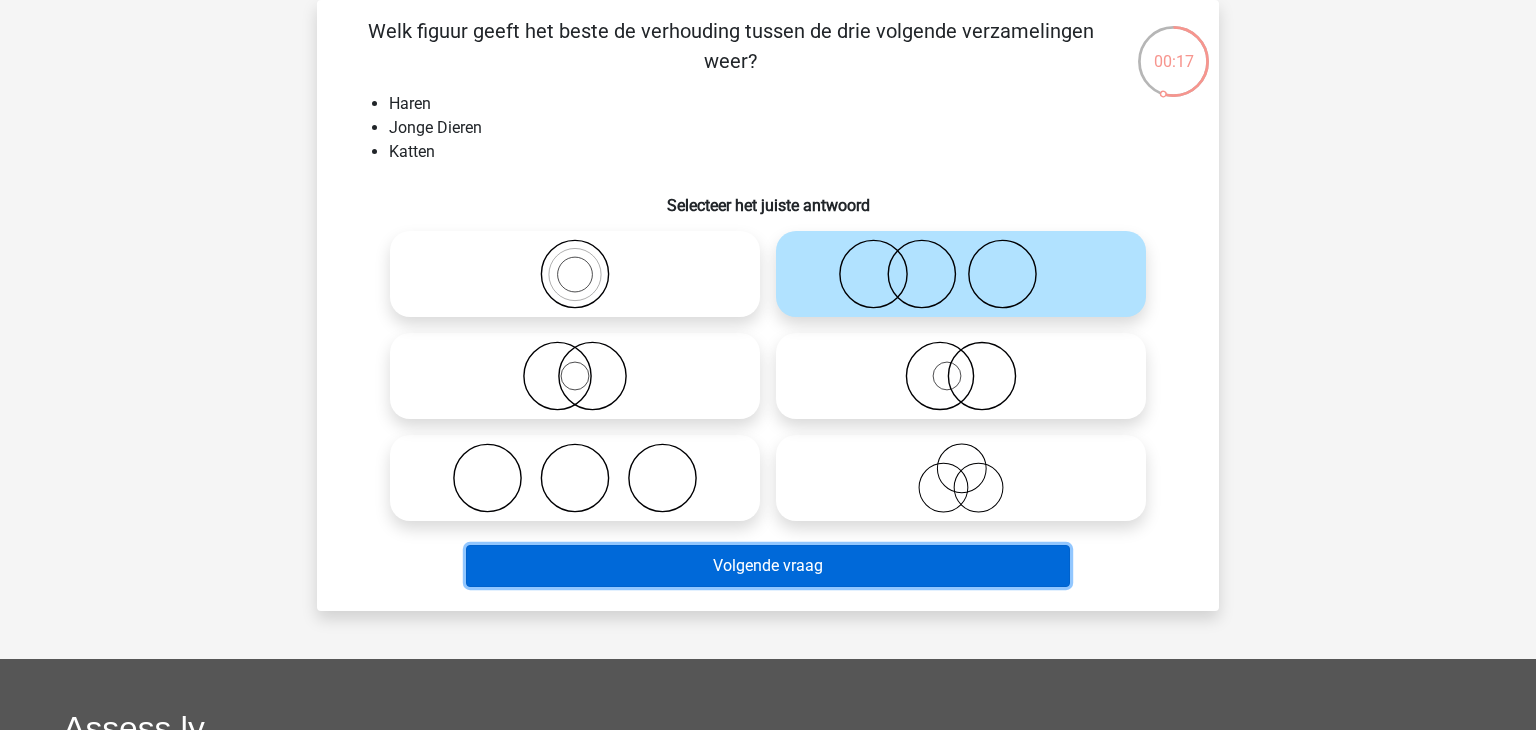click on "Volgende vraag" at bounding box center [768, 566] 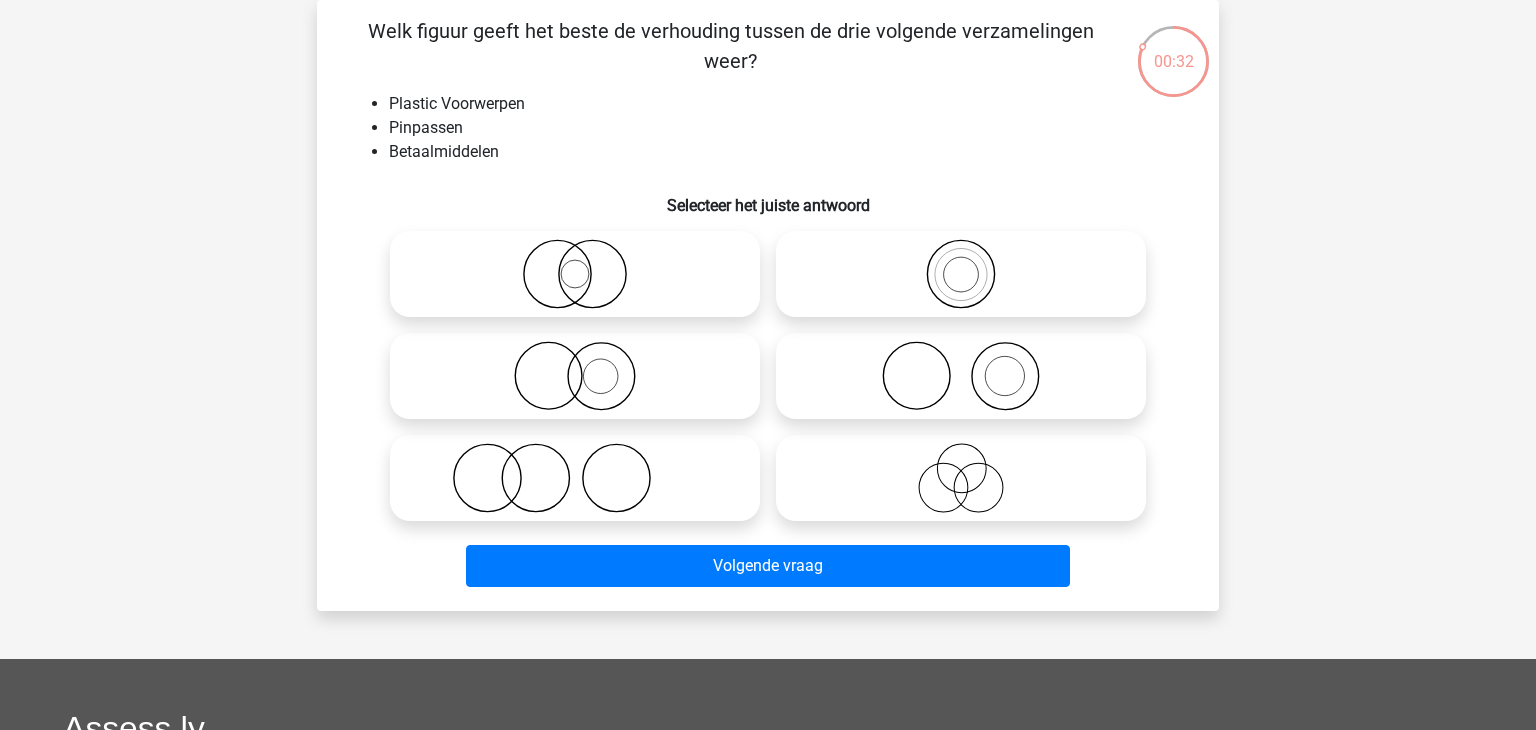 click at bounding box center [575, 274] 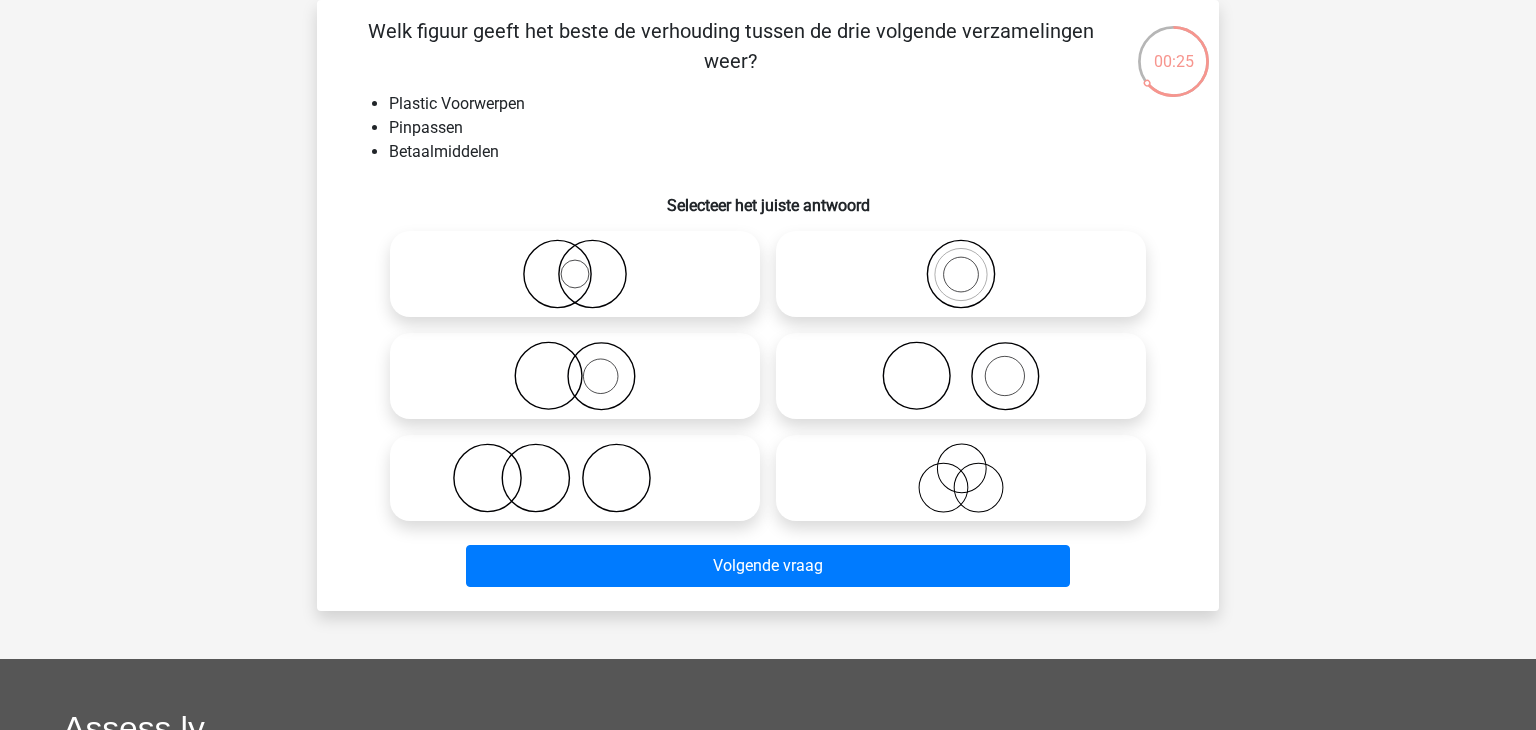 click at bounding box center (581, 257) 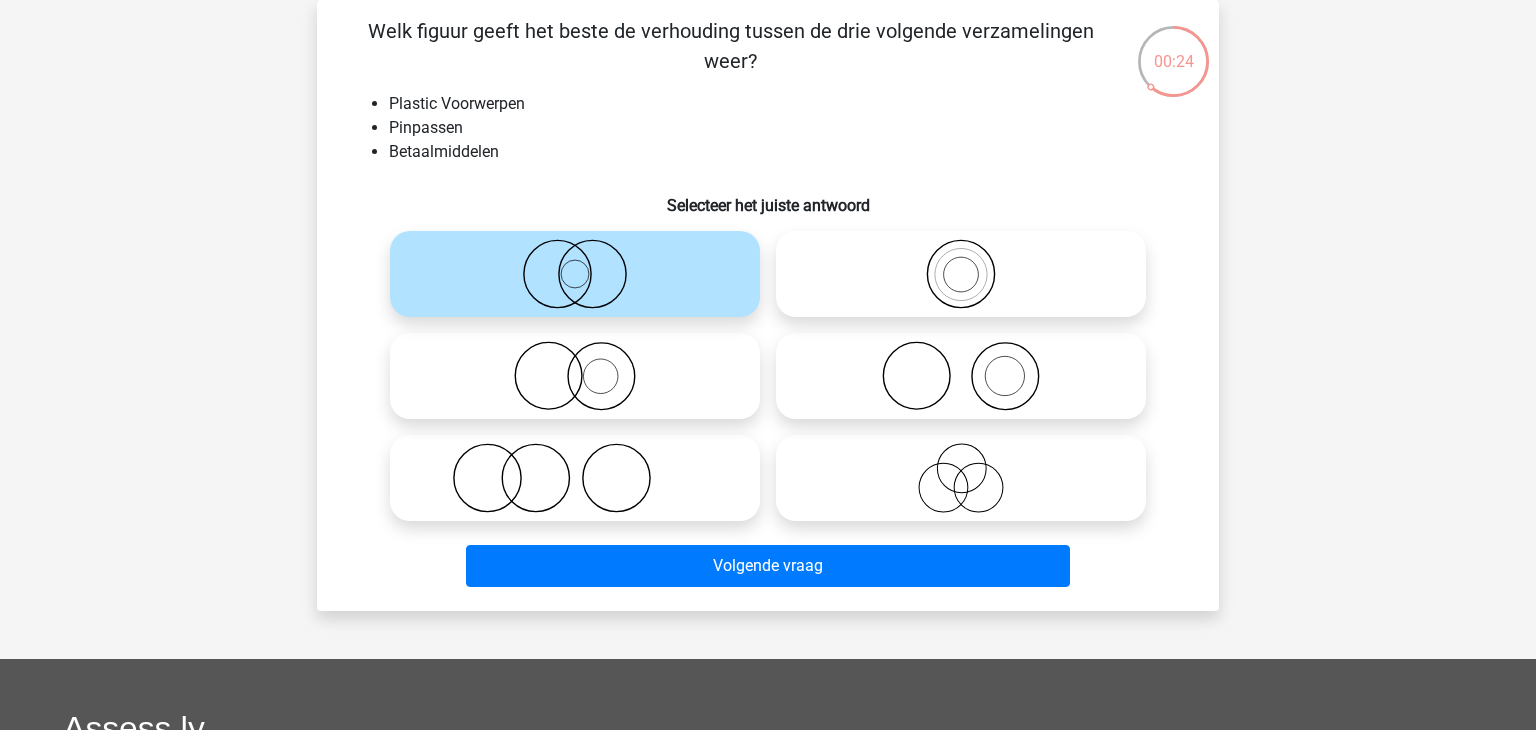 click at bounding box center (581, 257) 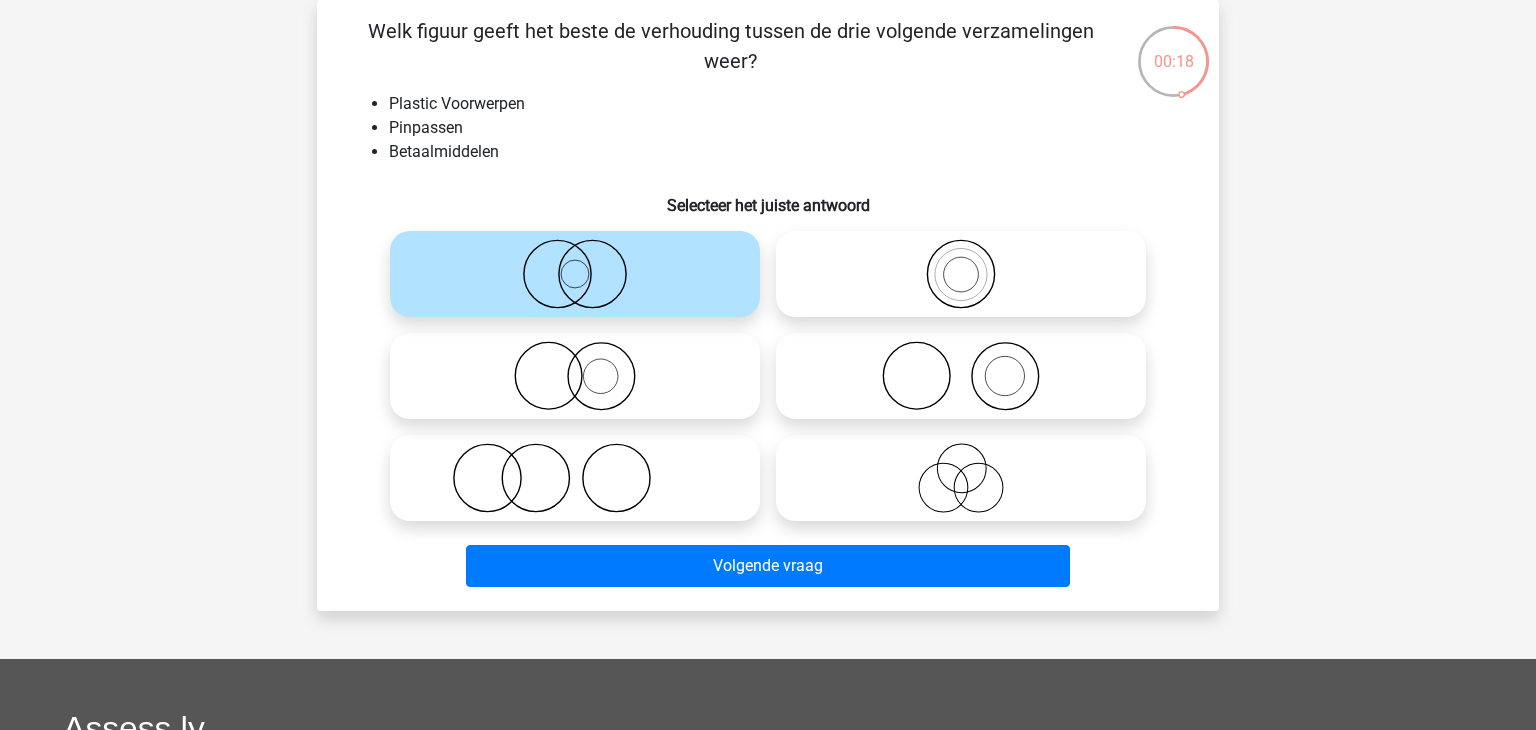 click at bounding box center [581, 257] 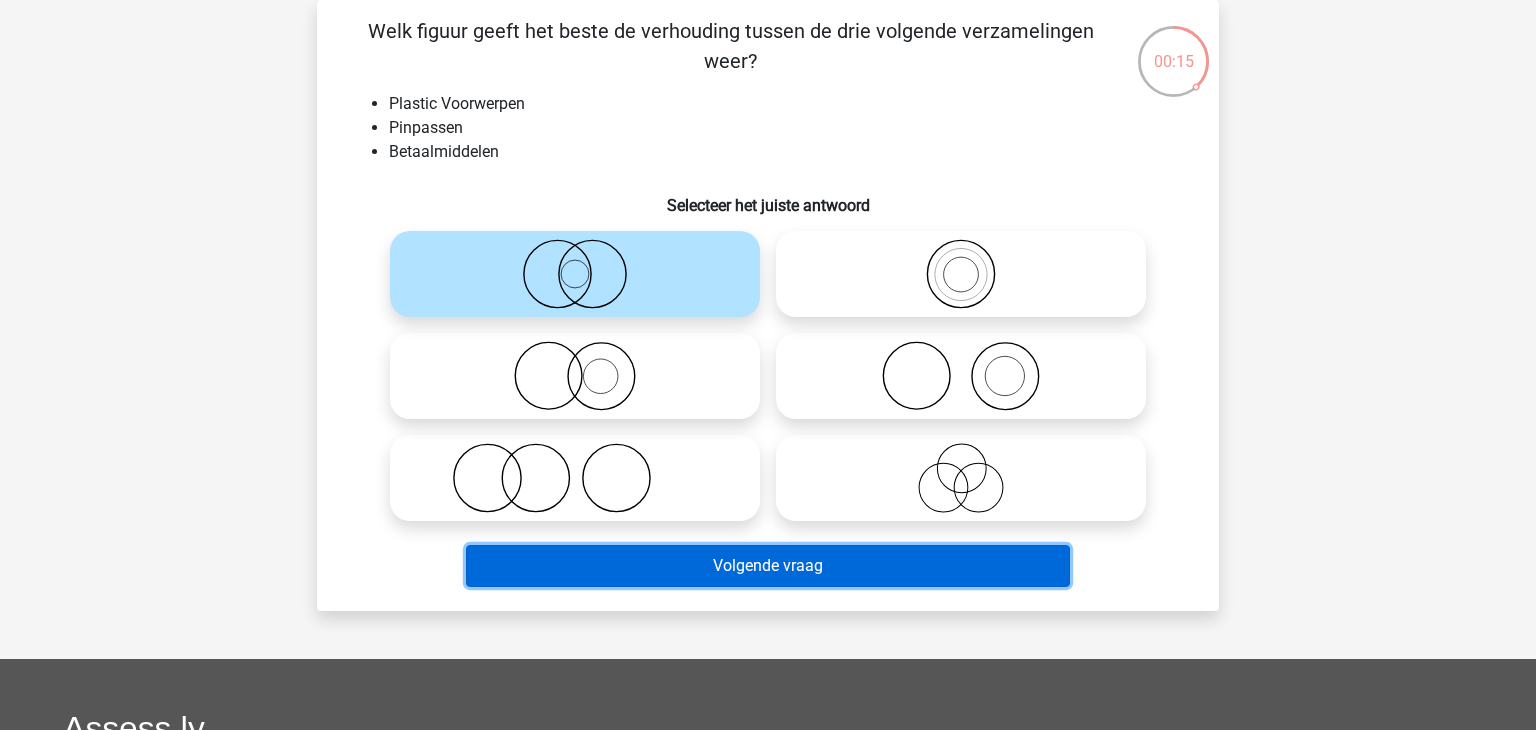 click on "Volgende vraag" at bounding box center (768, 566) 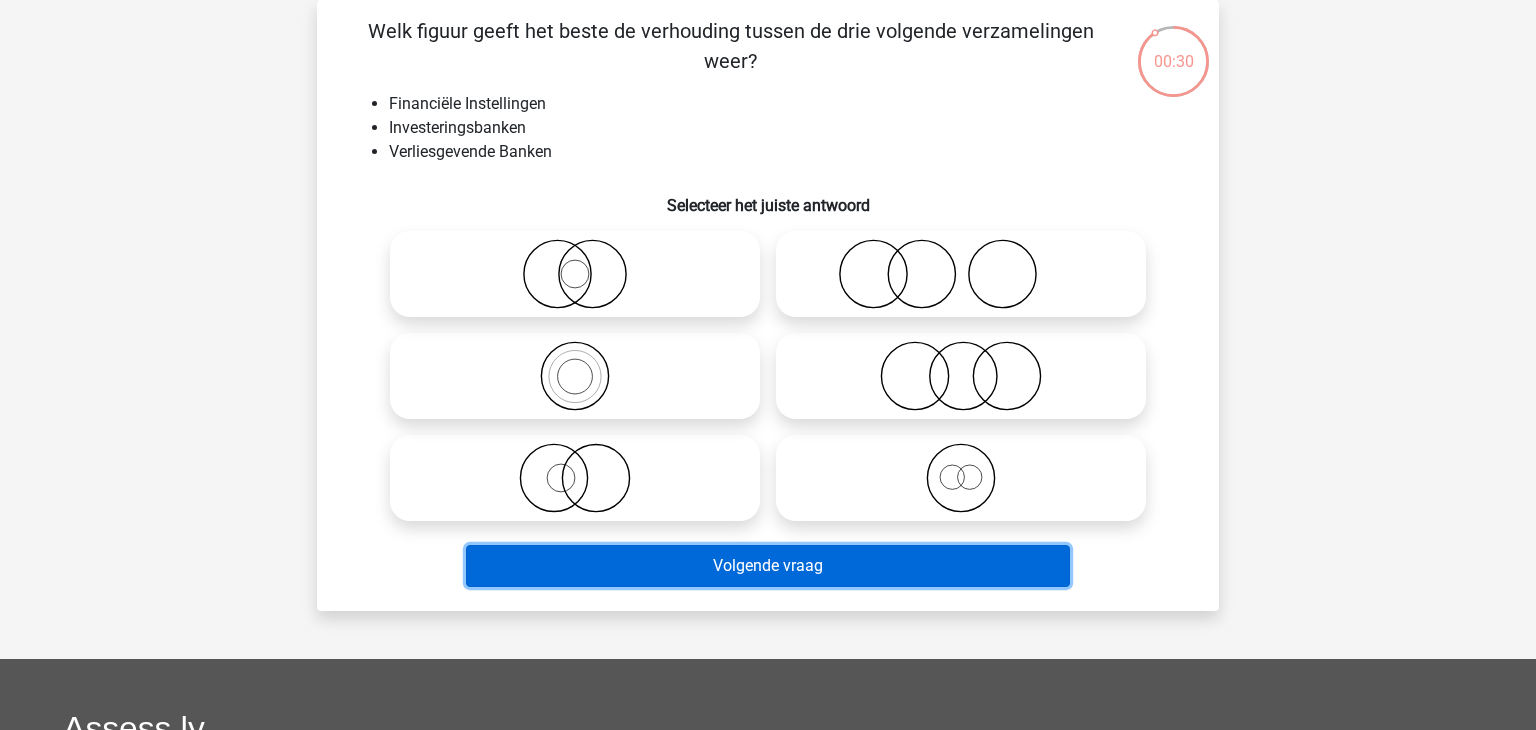 click on "Volgende vraag" at bounding box center [768, 566] 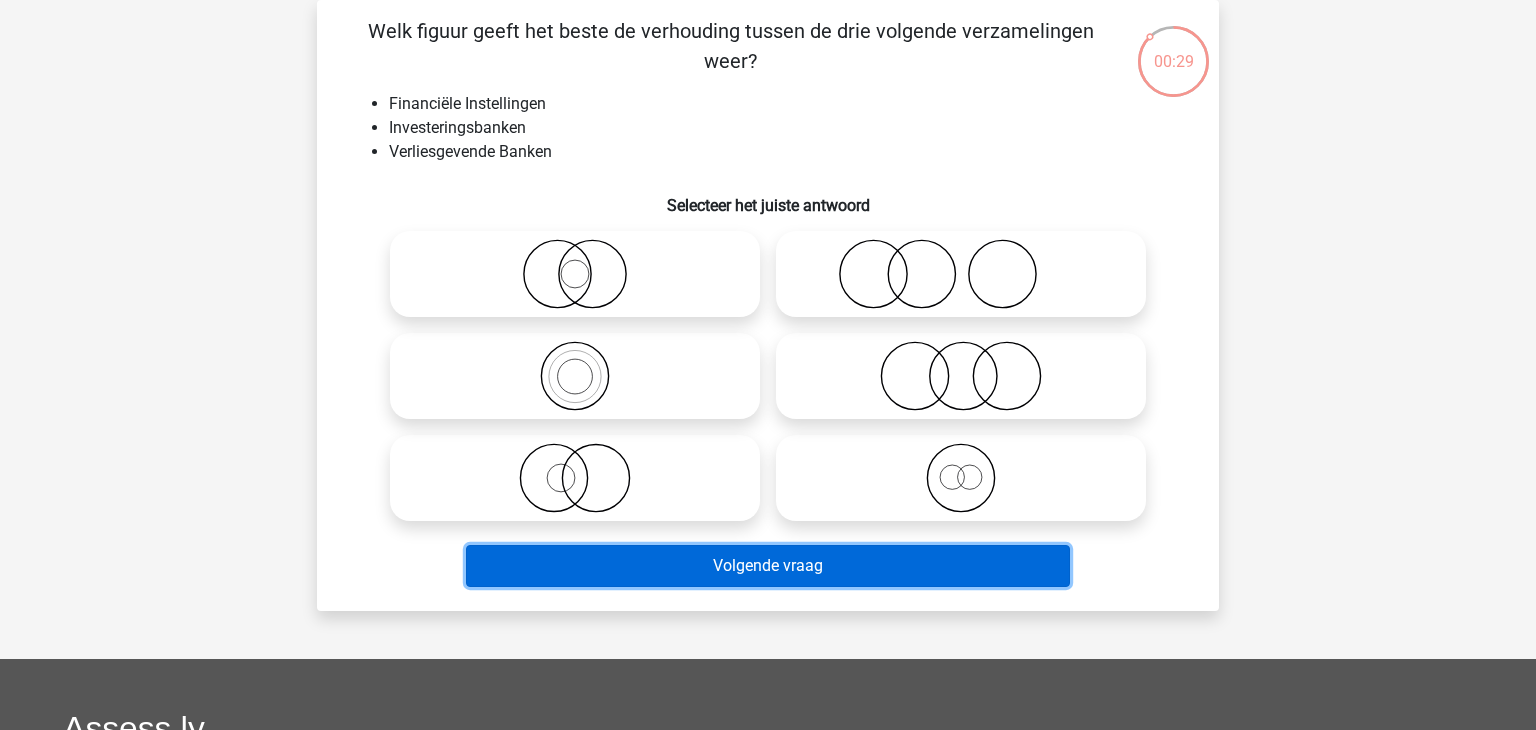 click on "Volgende vraag" at bounding box center (768, 566) 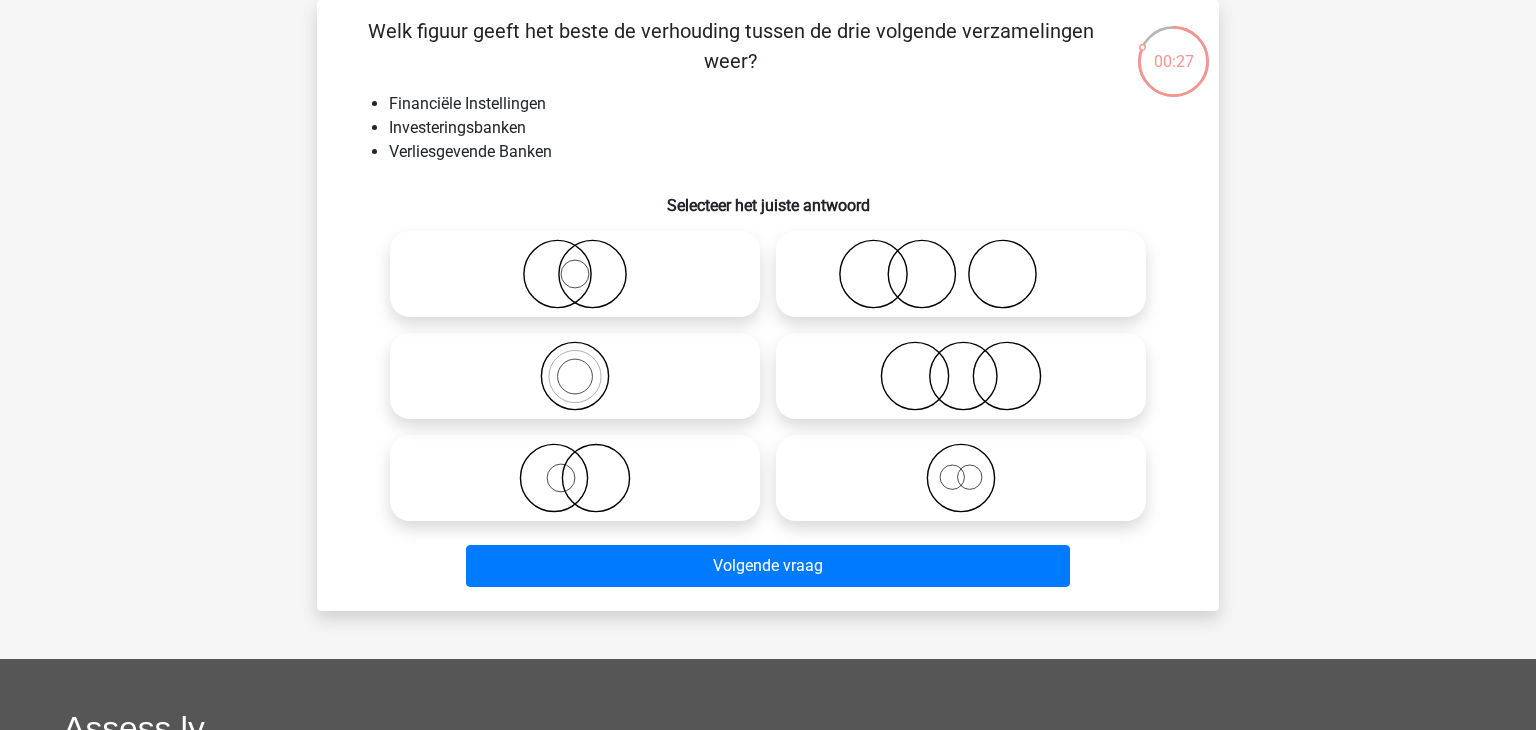click 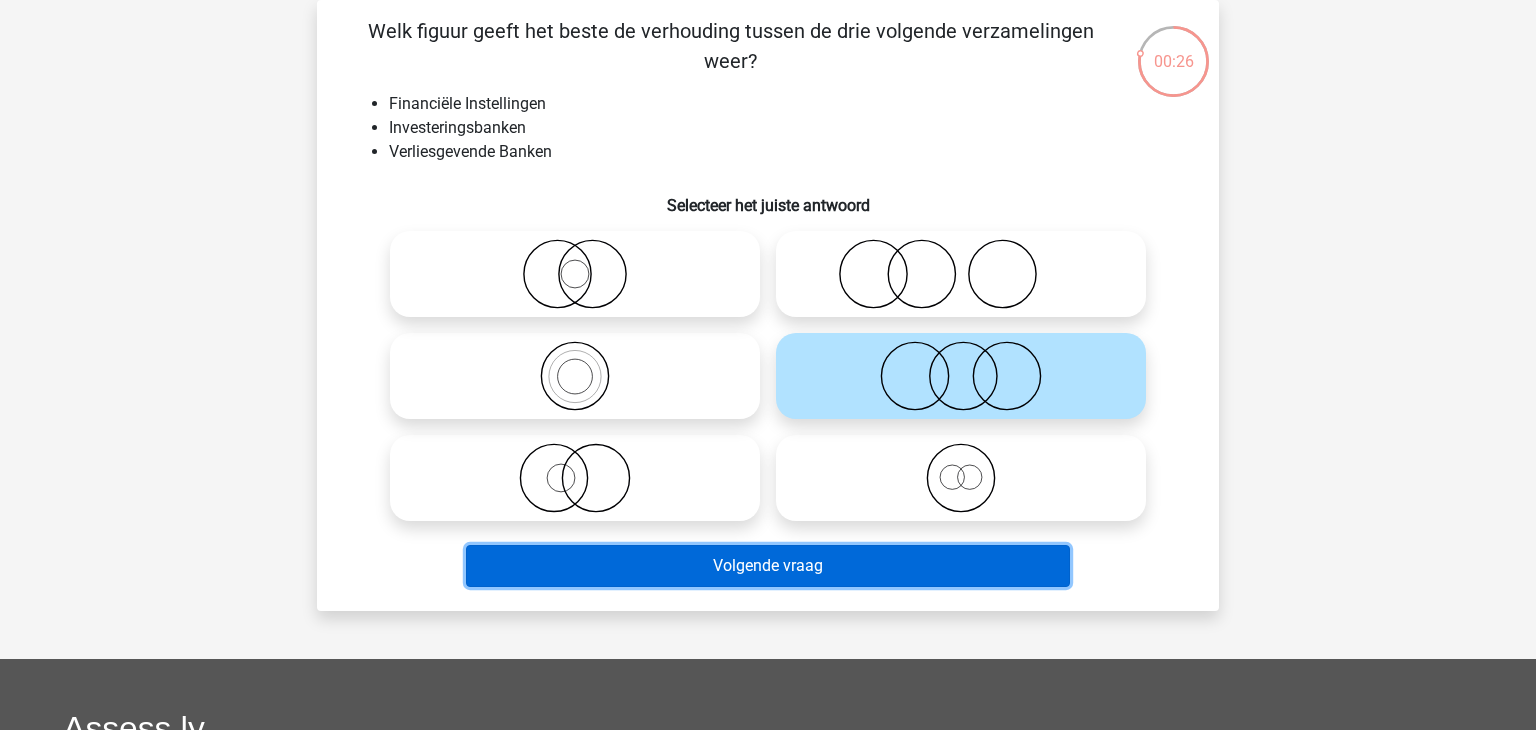click on "Volgende vraag" at bounding box center (768, 566) 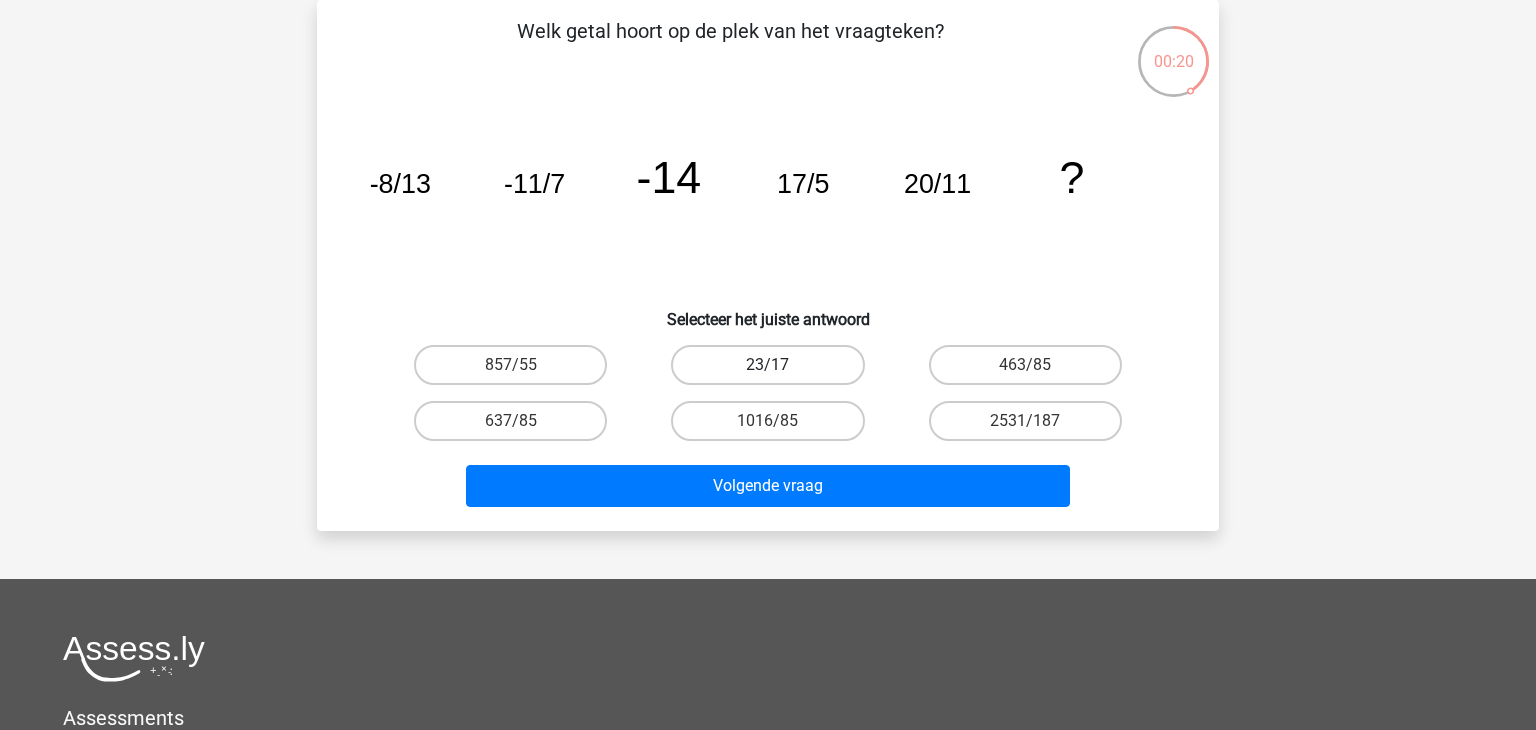 click on "23/17" at bounding box center [767, 365] 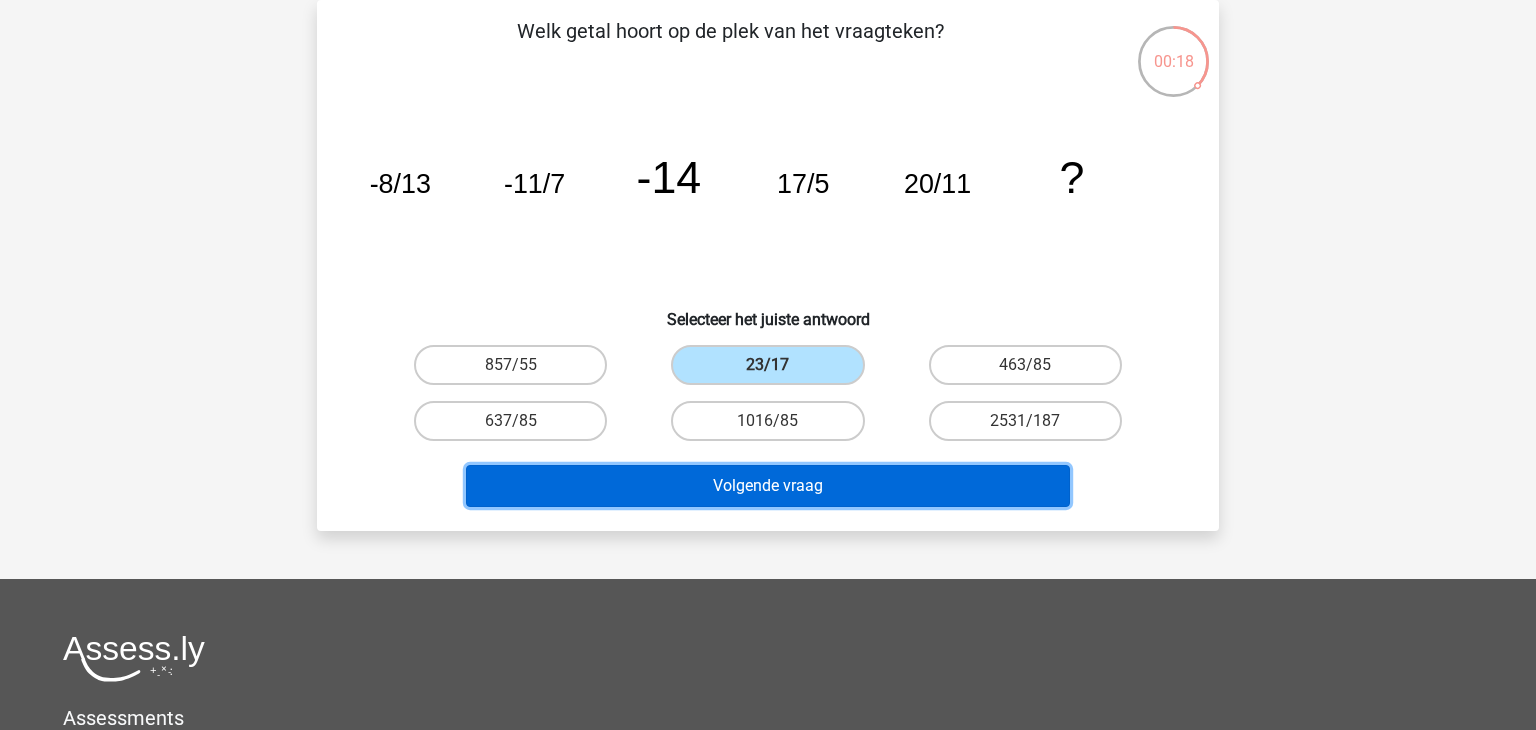 click on "Volgende vraag" at bounding box center (768, 486) 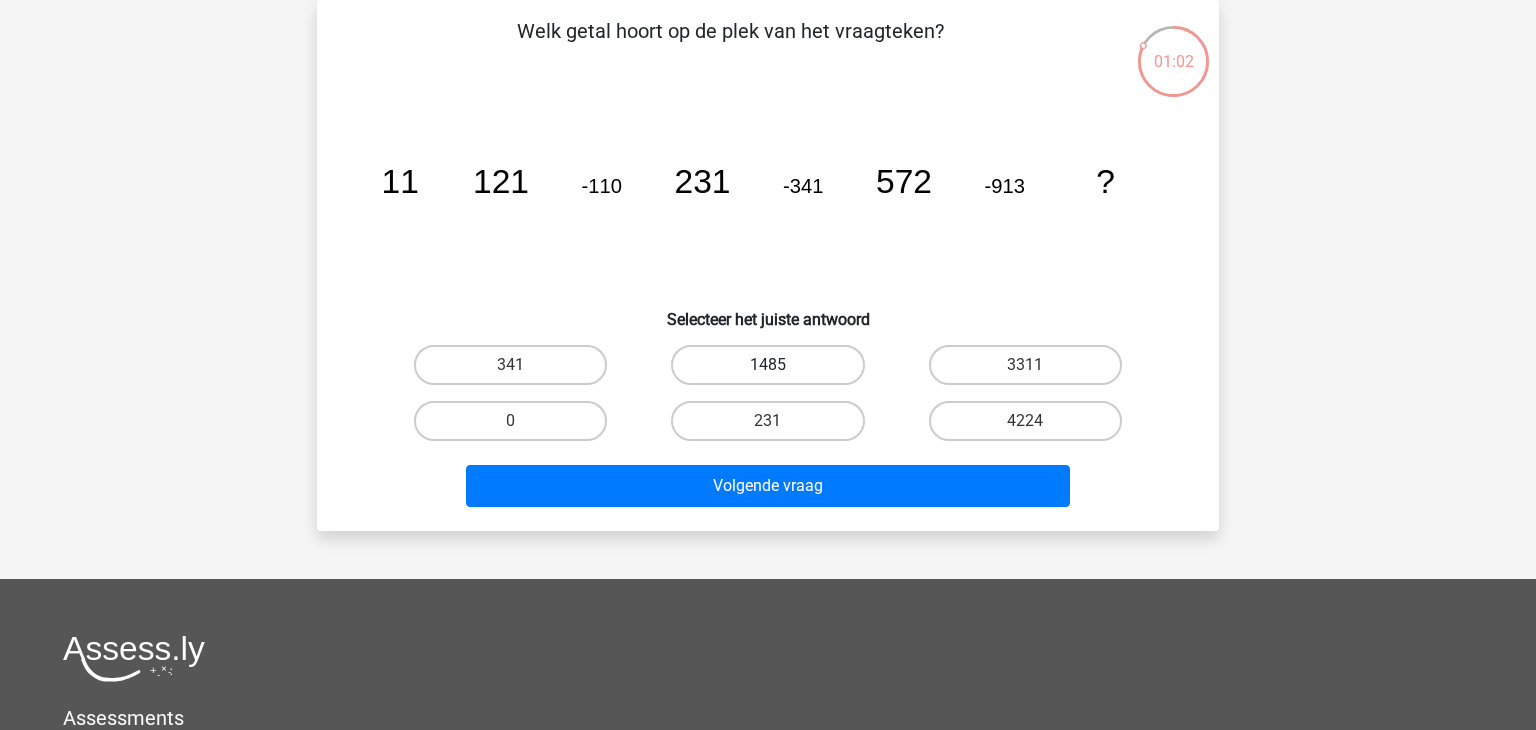 click on "1485" at bounding box center (767, 365) 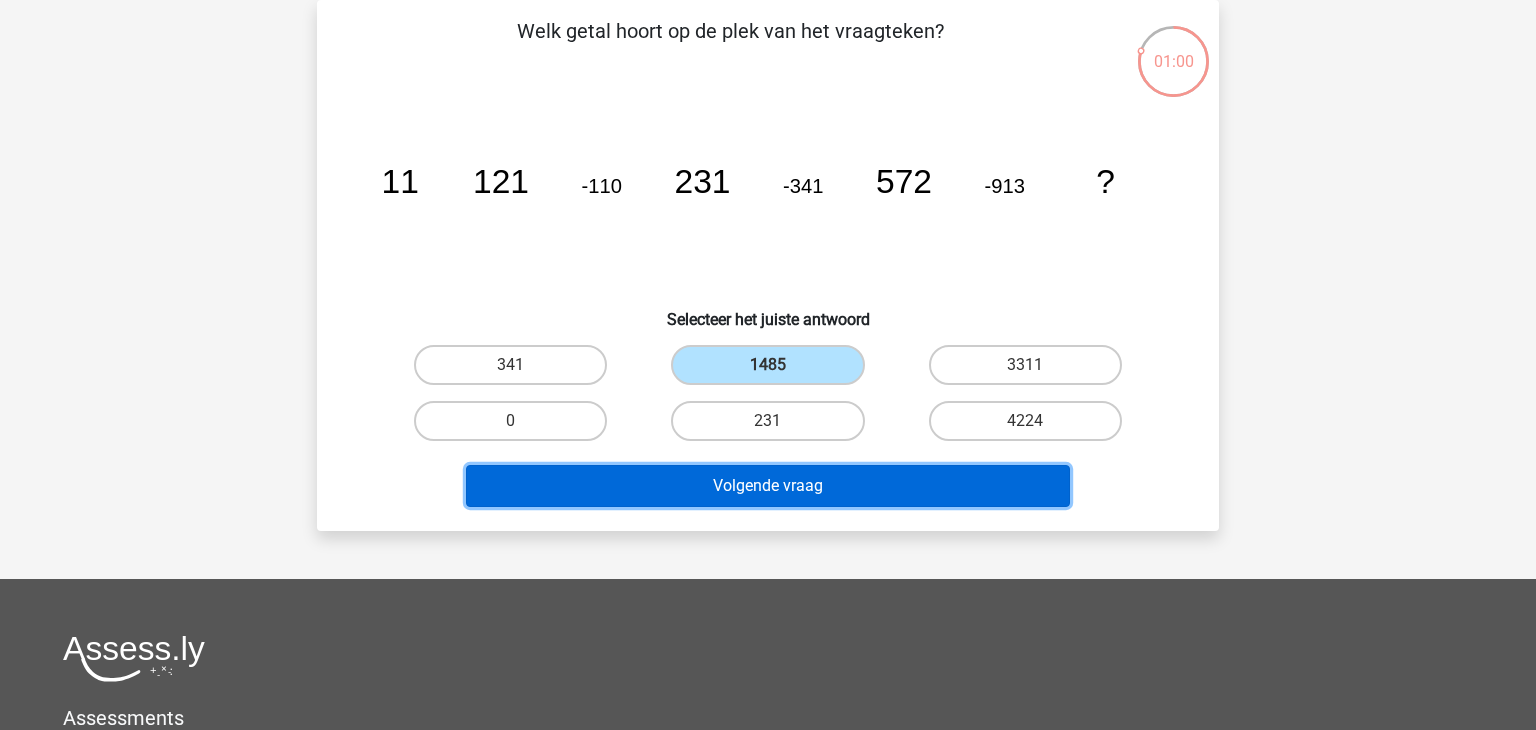 click on "Volgende vraag" at bounding box center [768, 486] 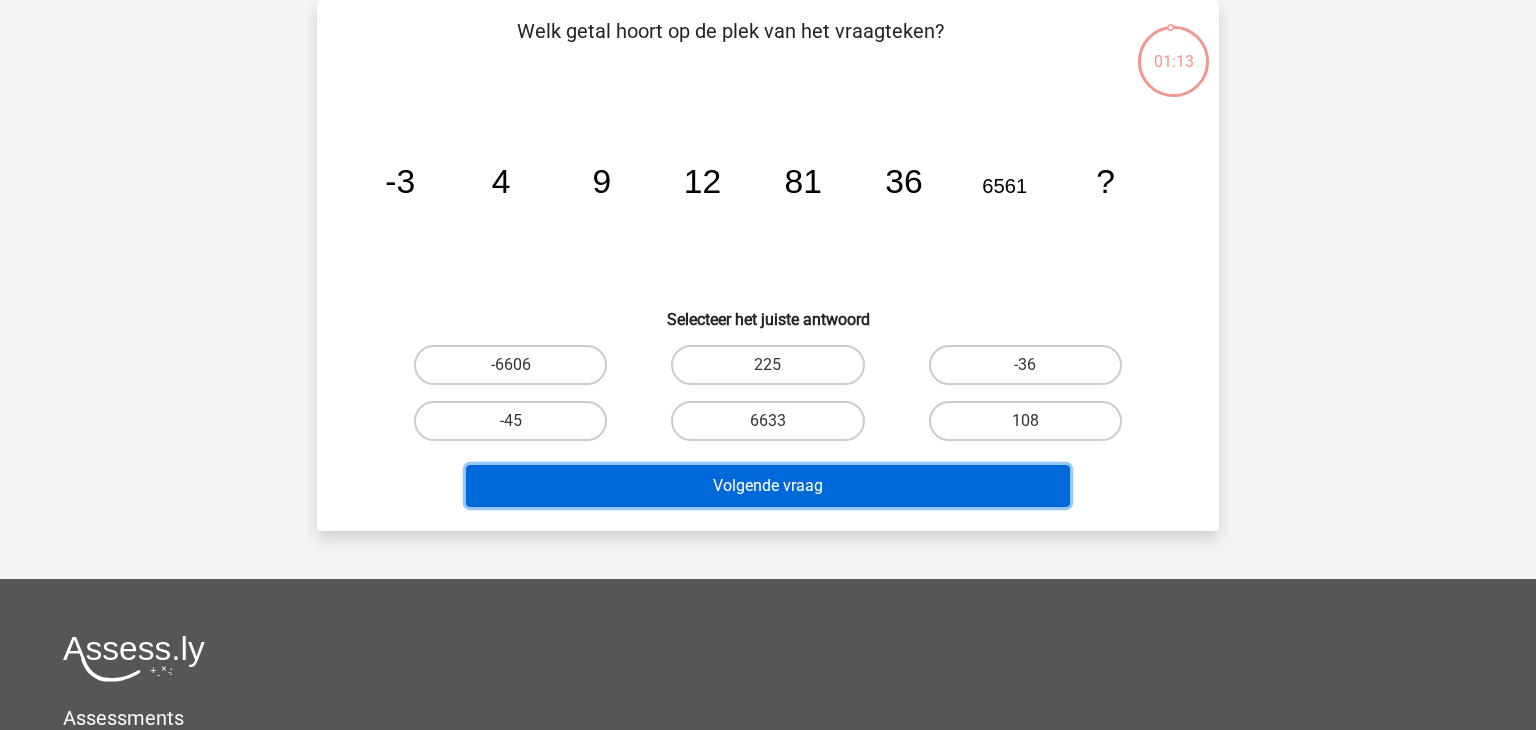 click on "Volgende vraag" at bounding box center (768, 486) 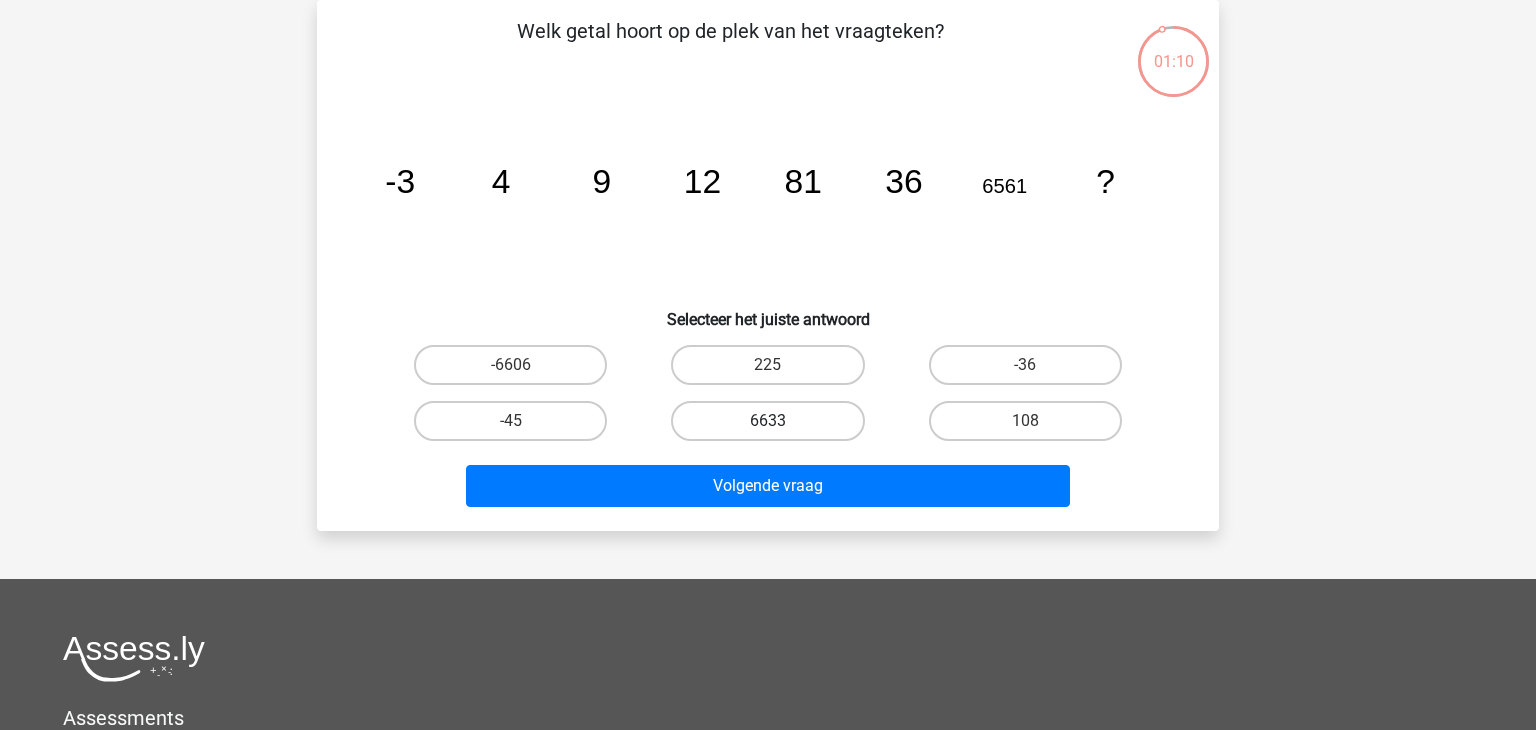 click on "6633" at bounding box center (767, 421) 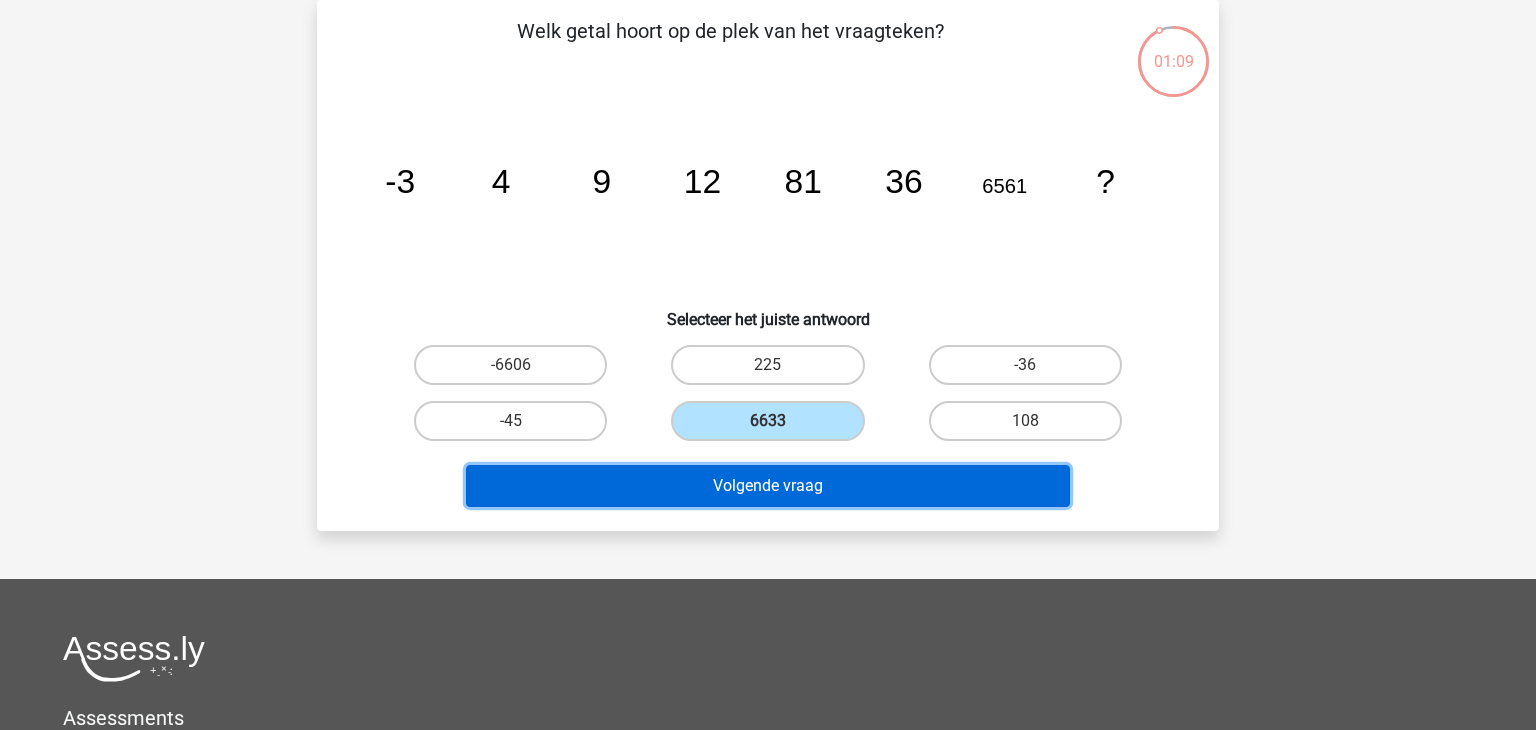 click on "Volgende vraag" at bounding box center [768, 486] 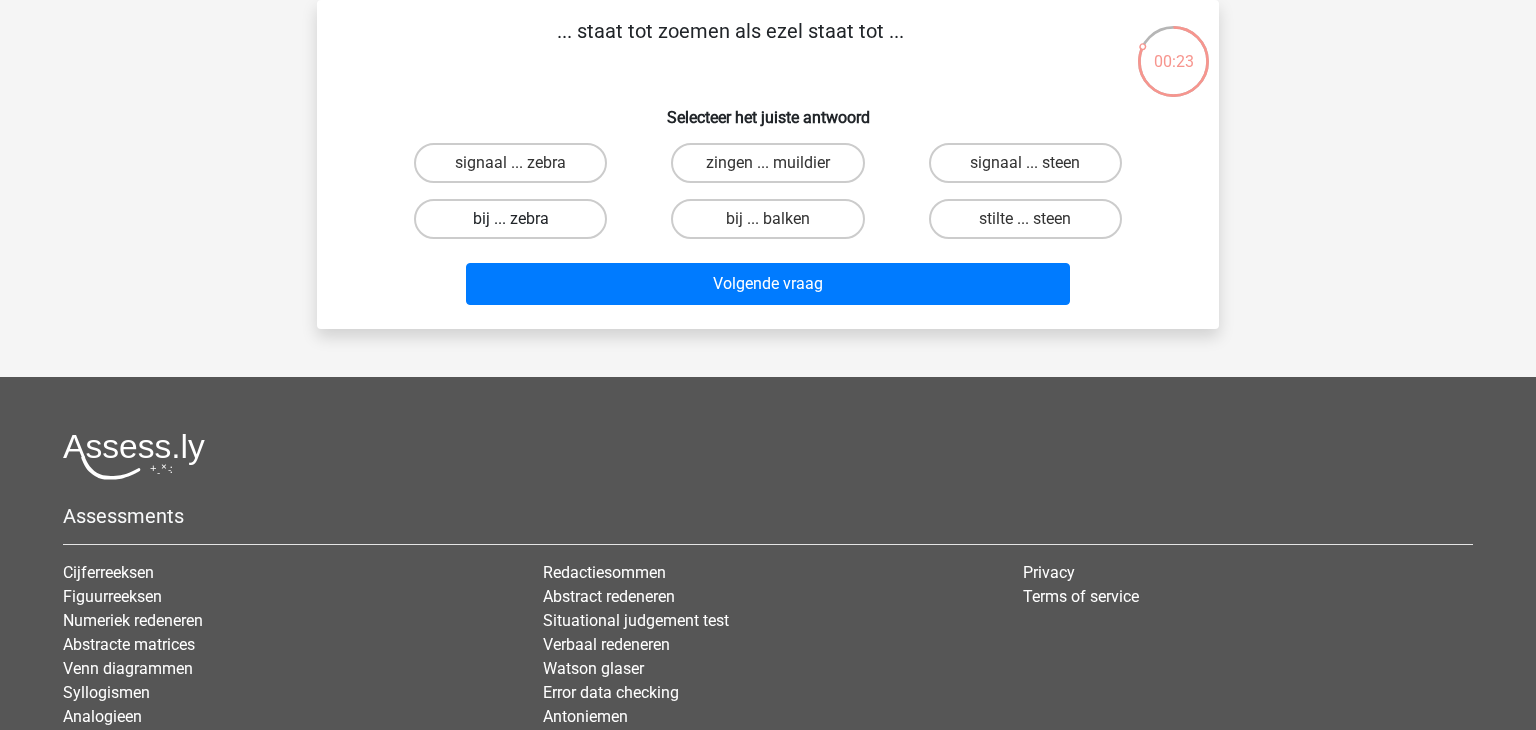 click on "bij ... zebra" at bounding box center [510, 219] 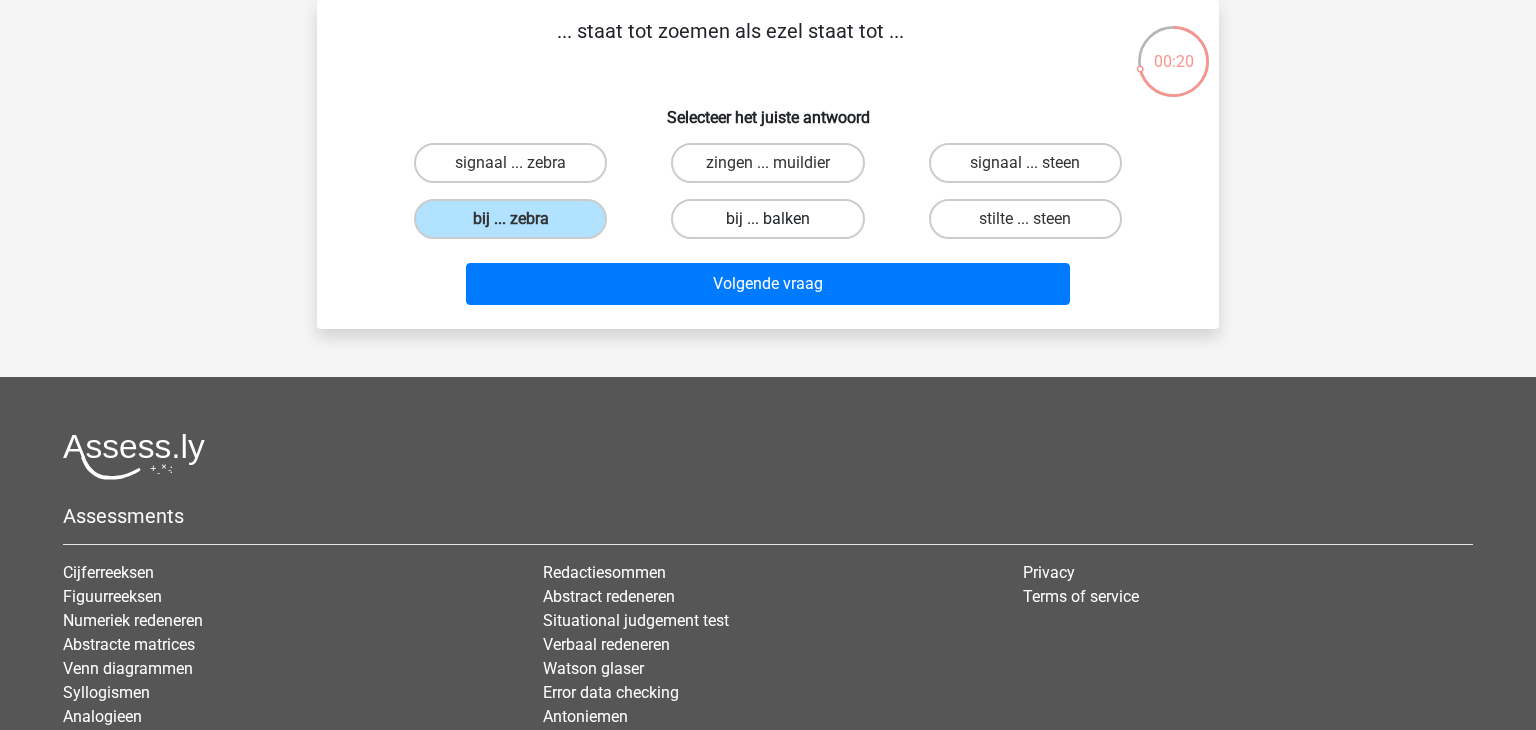 click on "bij ... balken" at bounding box center (767, 219) 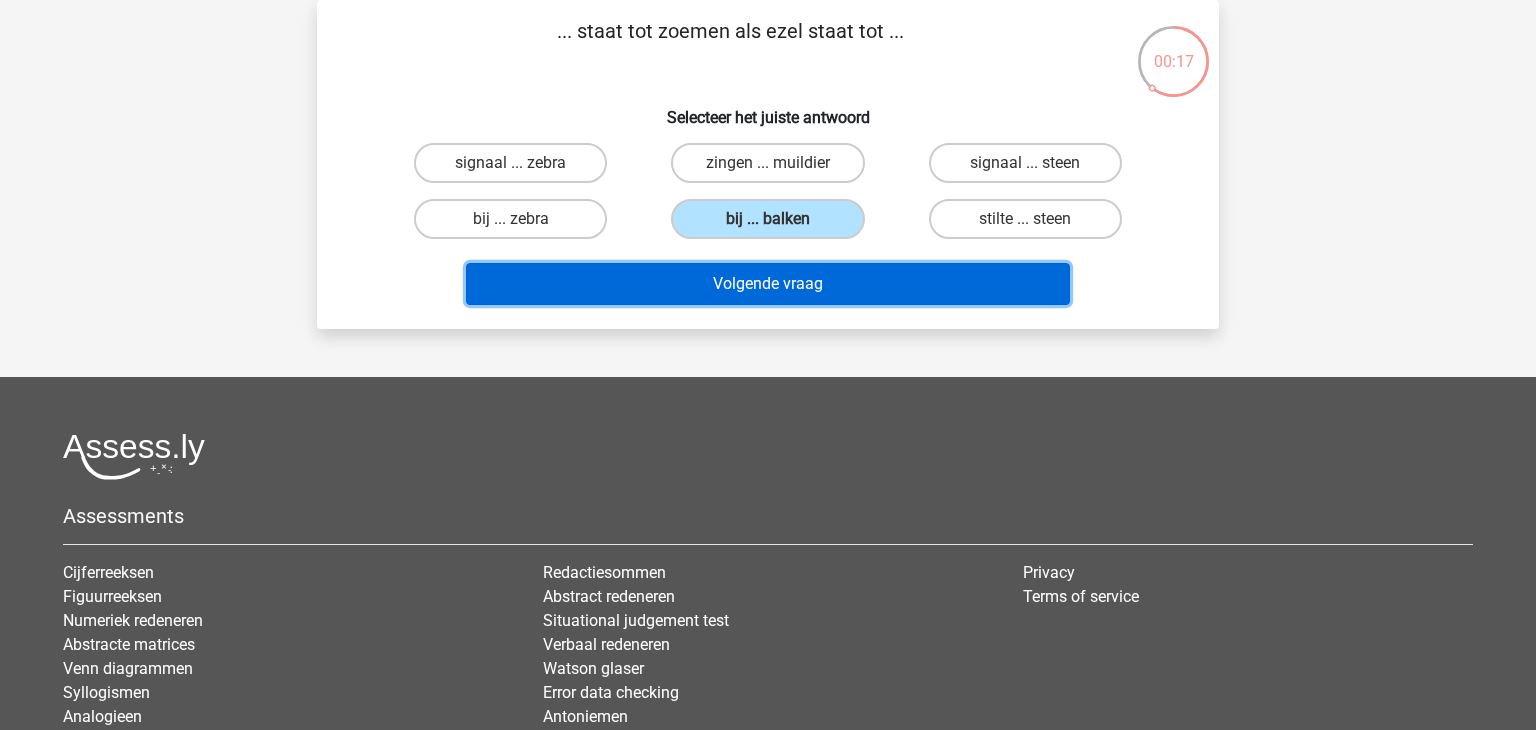 click on "Volgende vraag" at bounding box center [768, 284] 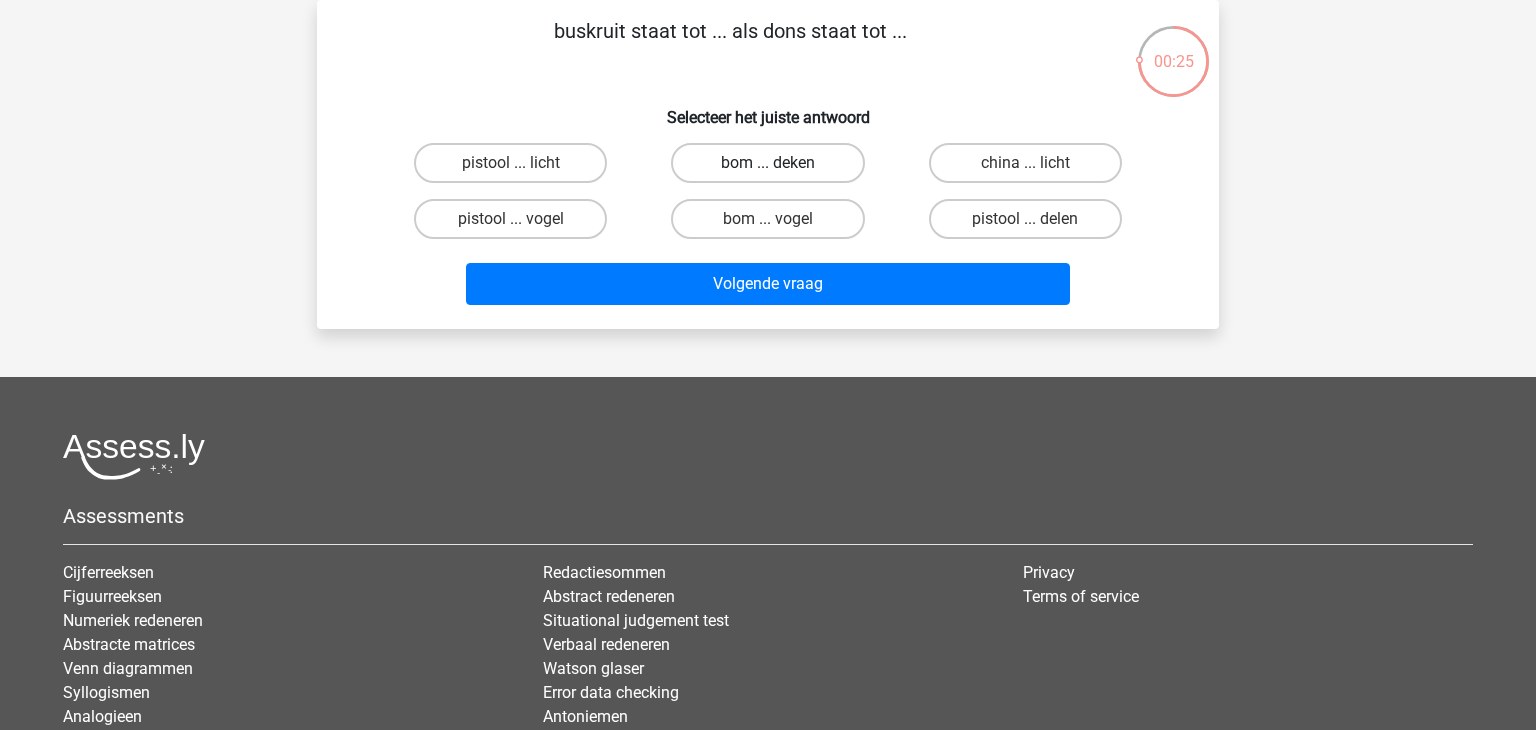 click on "bom ... deken" at bounding box center [767, 163] 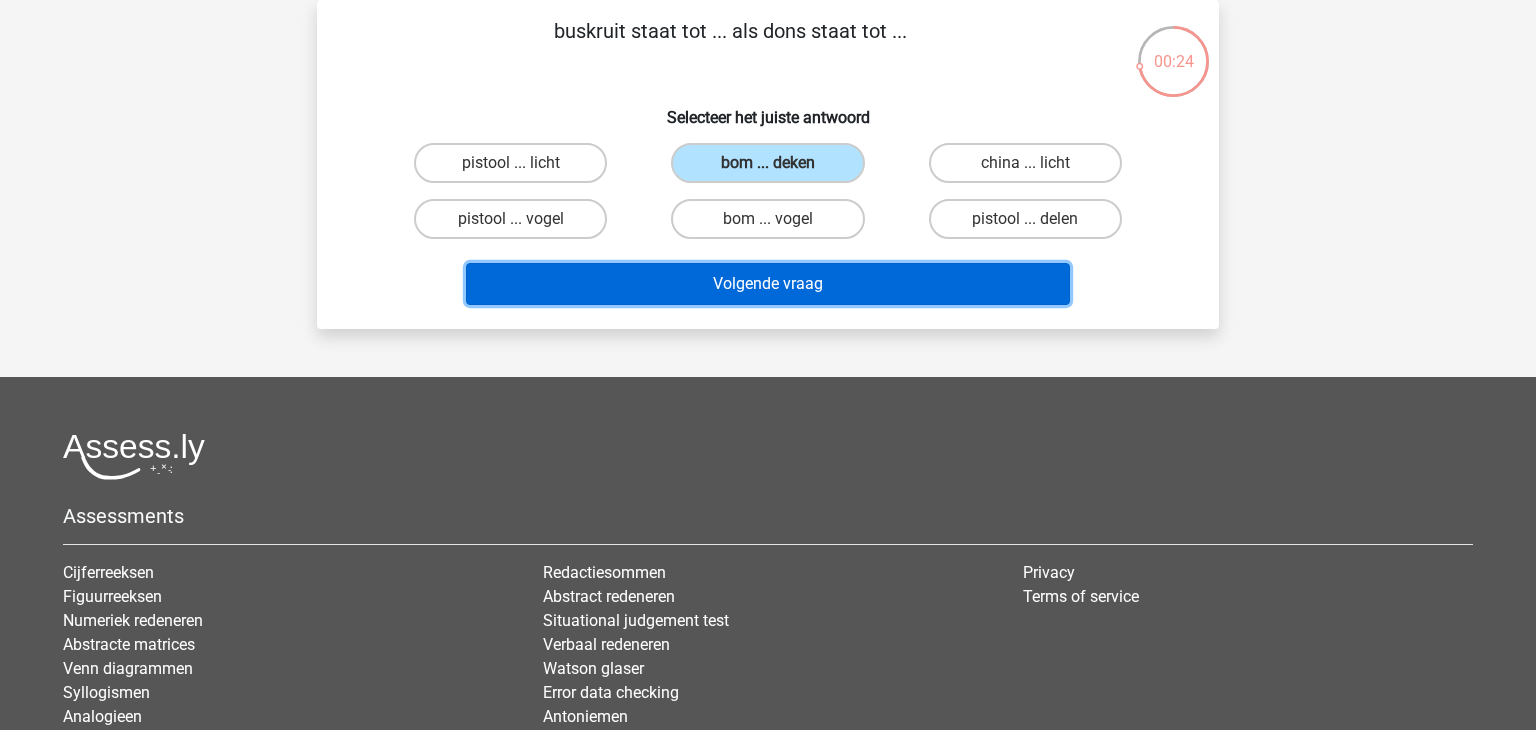click on "Volgende vraag" at bounding box center [768, 284] 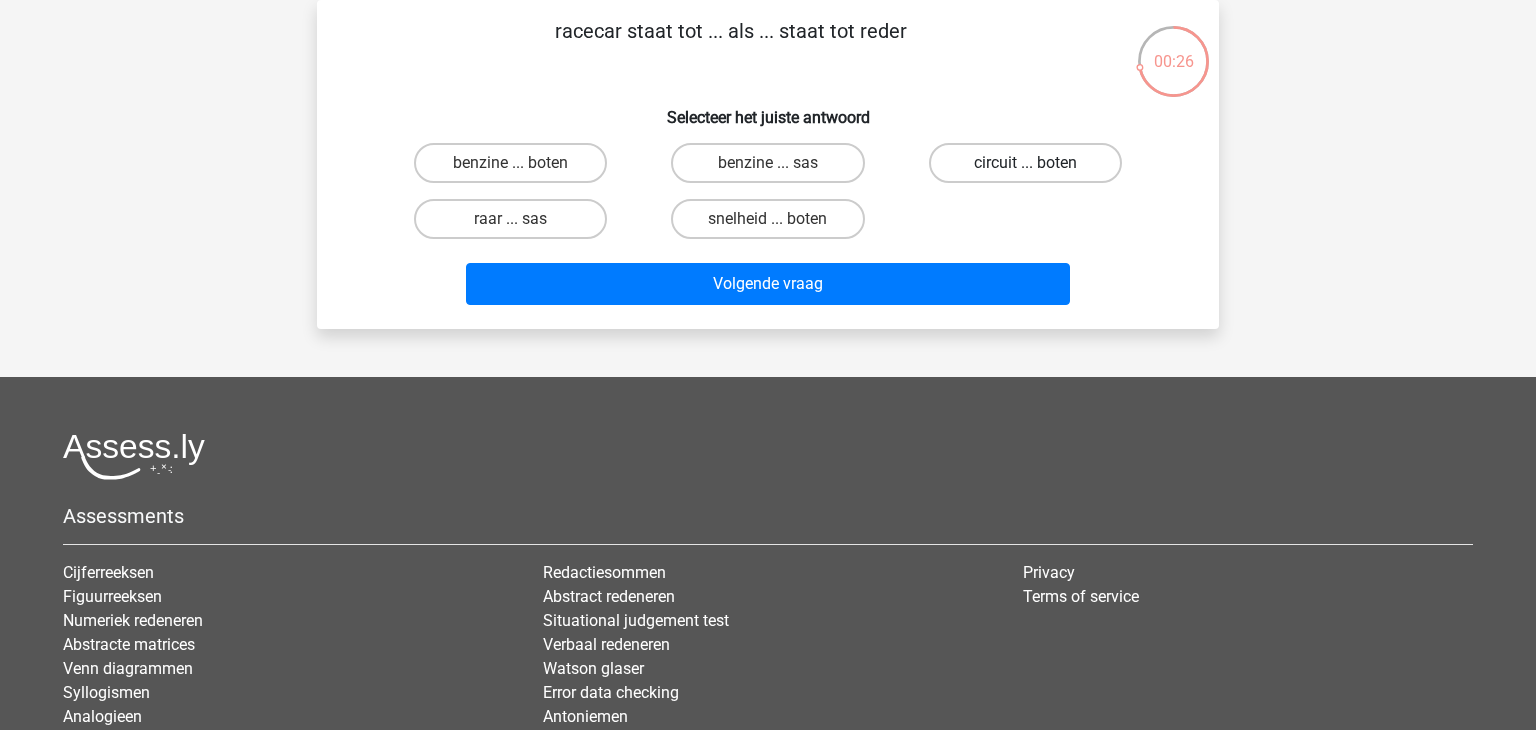 click on "circuit ... boten" at bounding box center (1025, 163) 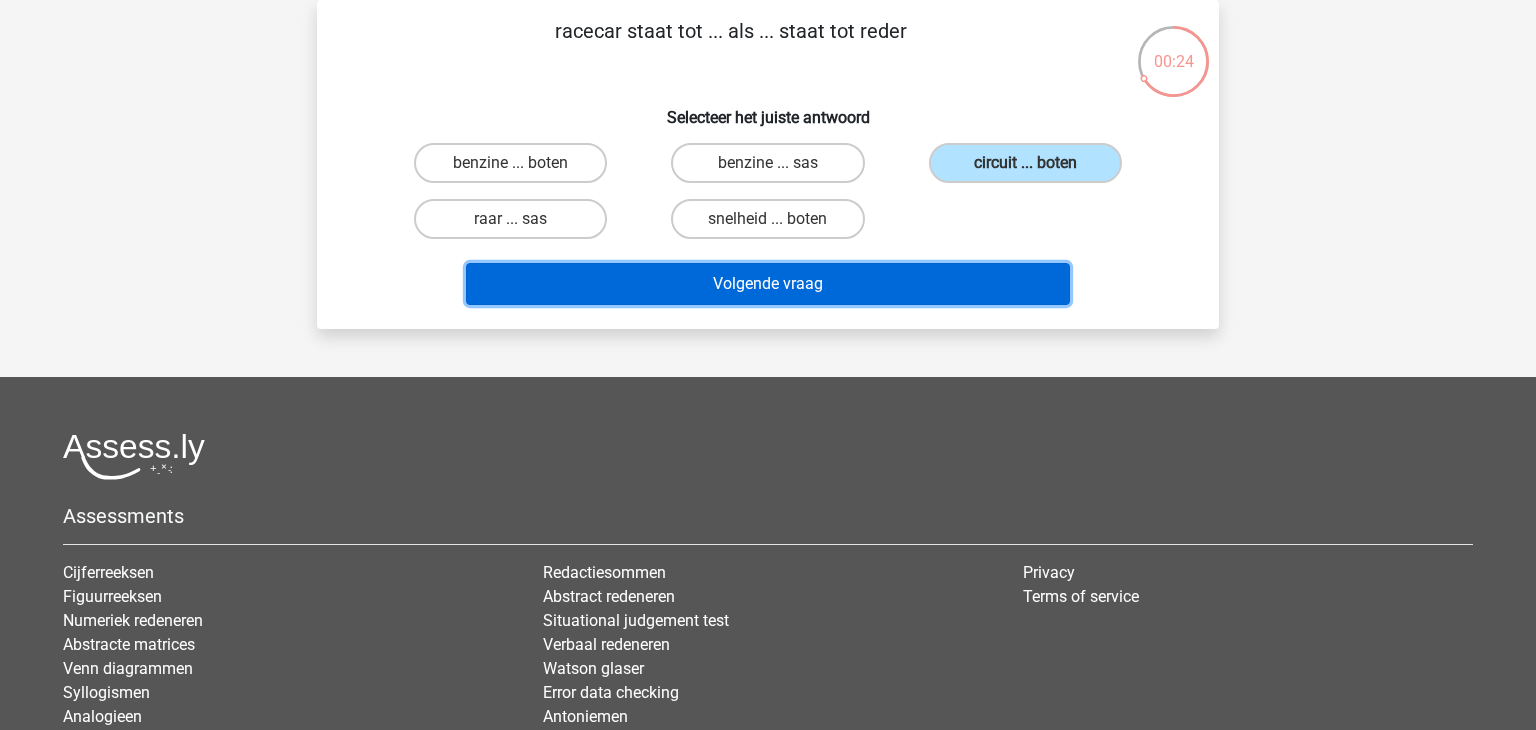 click on "Volgende vraag" at bounding box center [768, 284] 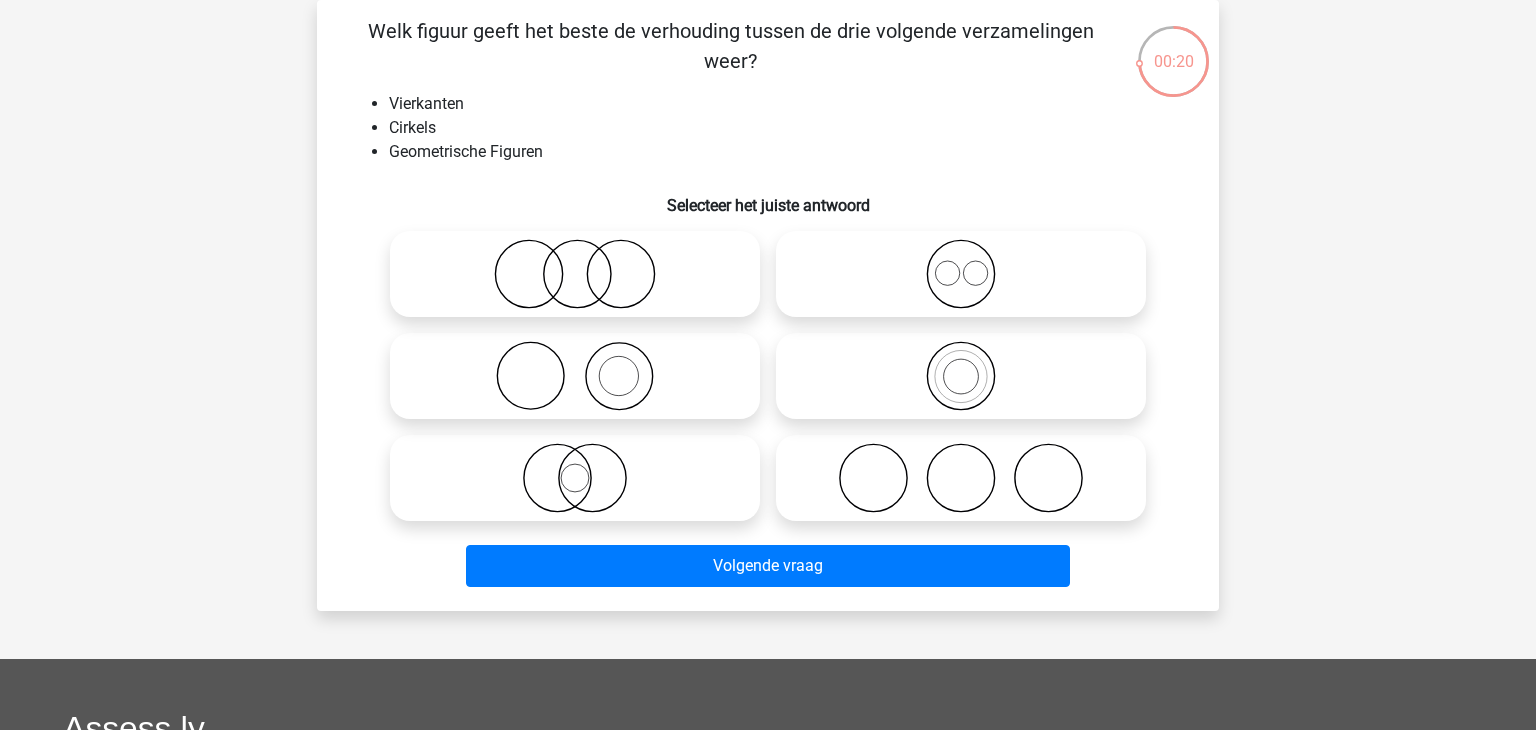 click 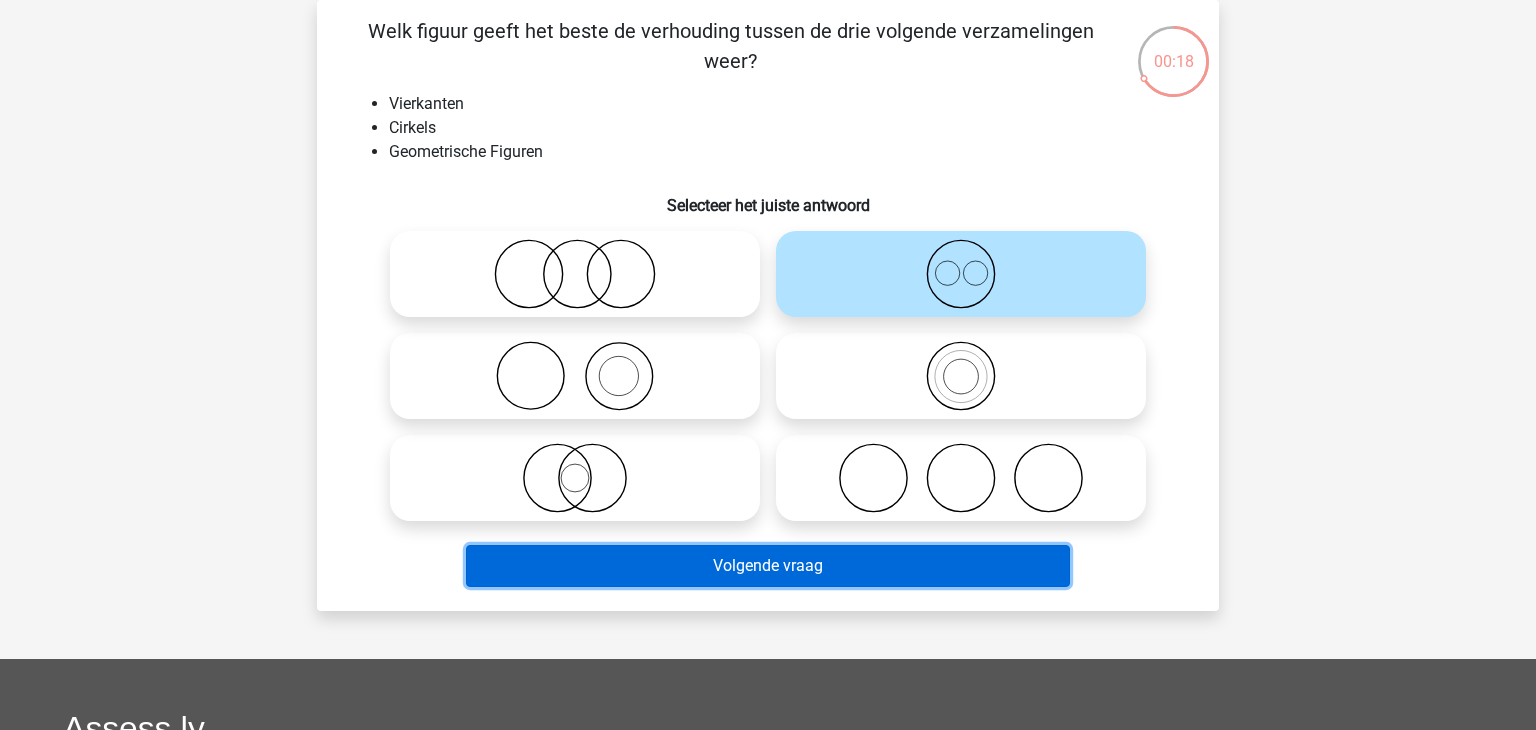 click on "Volgende vraag" at bounding box center (768, 566) 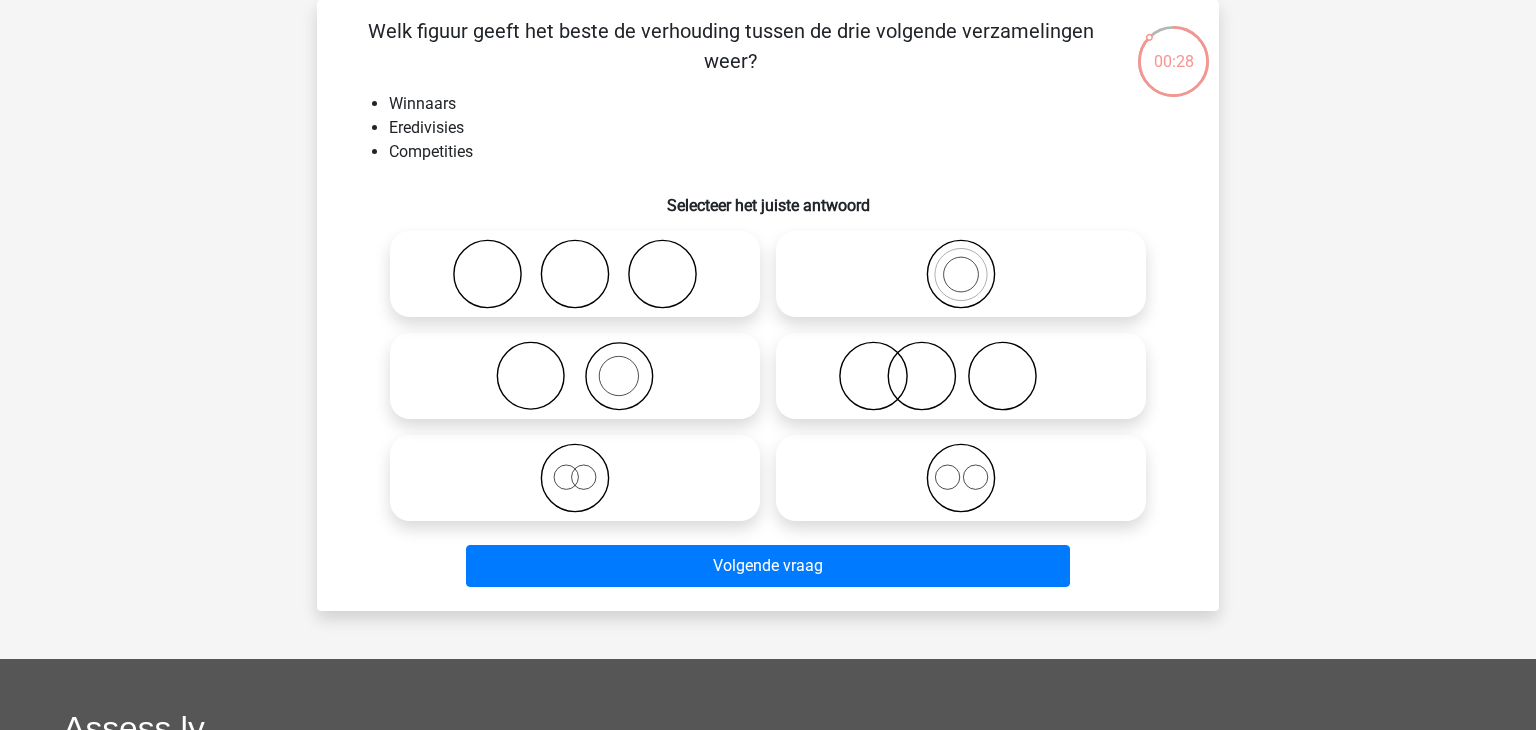 click on "Selecteer het juiste antwoord" at bounding box center (768, 197) 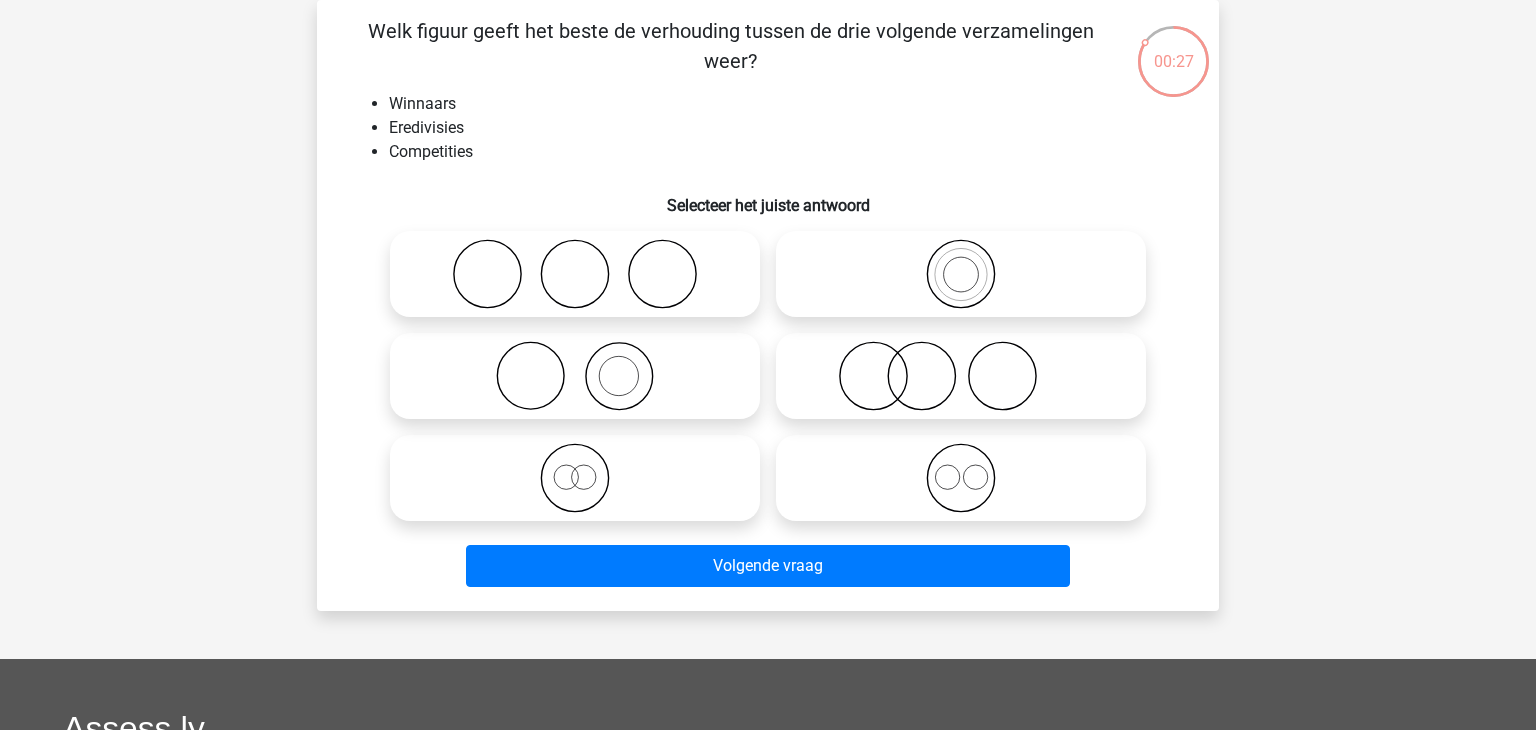 click on "Selecteer het juiste antwoord" at bounding box center [768, 197] 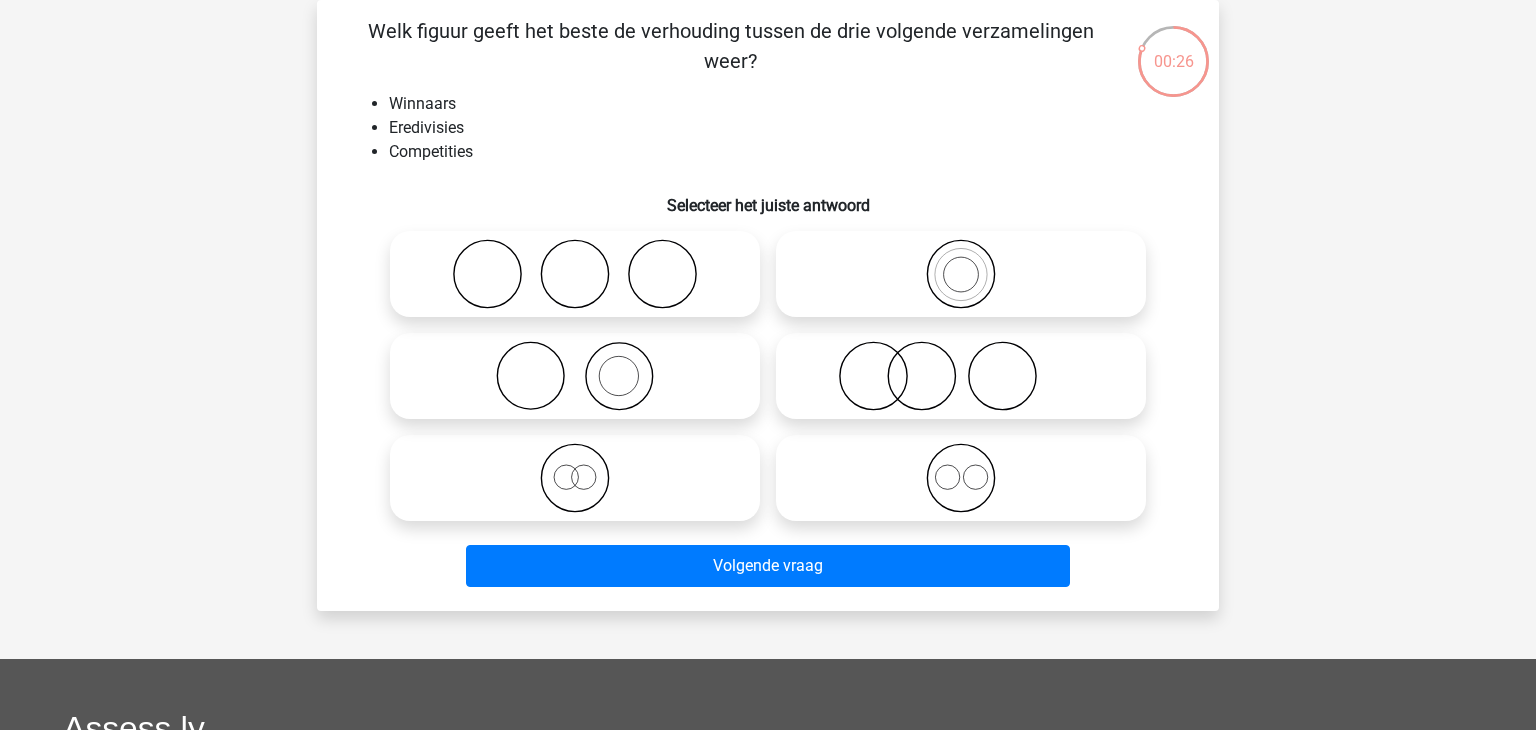 click on "Selecteer het juiste antwoord" at bounding box center [768, 197] 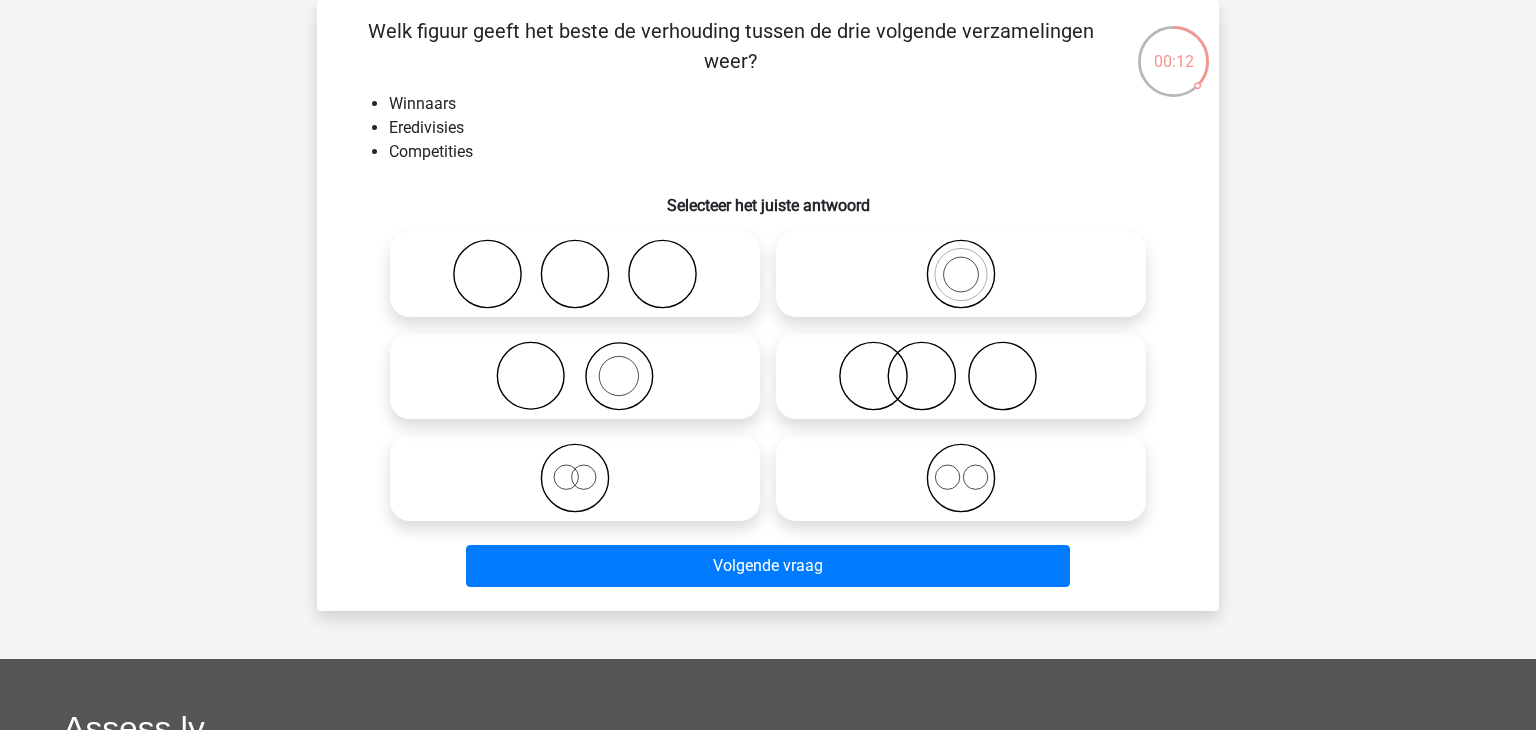 click at bounding box center [575, 274] 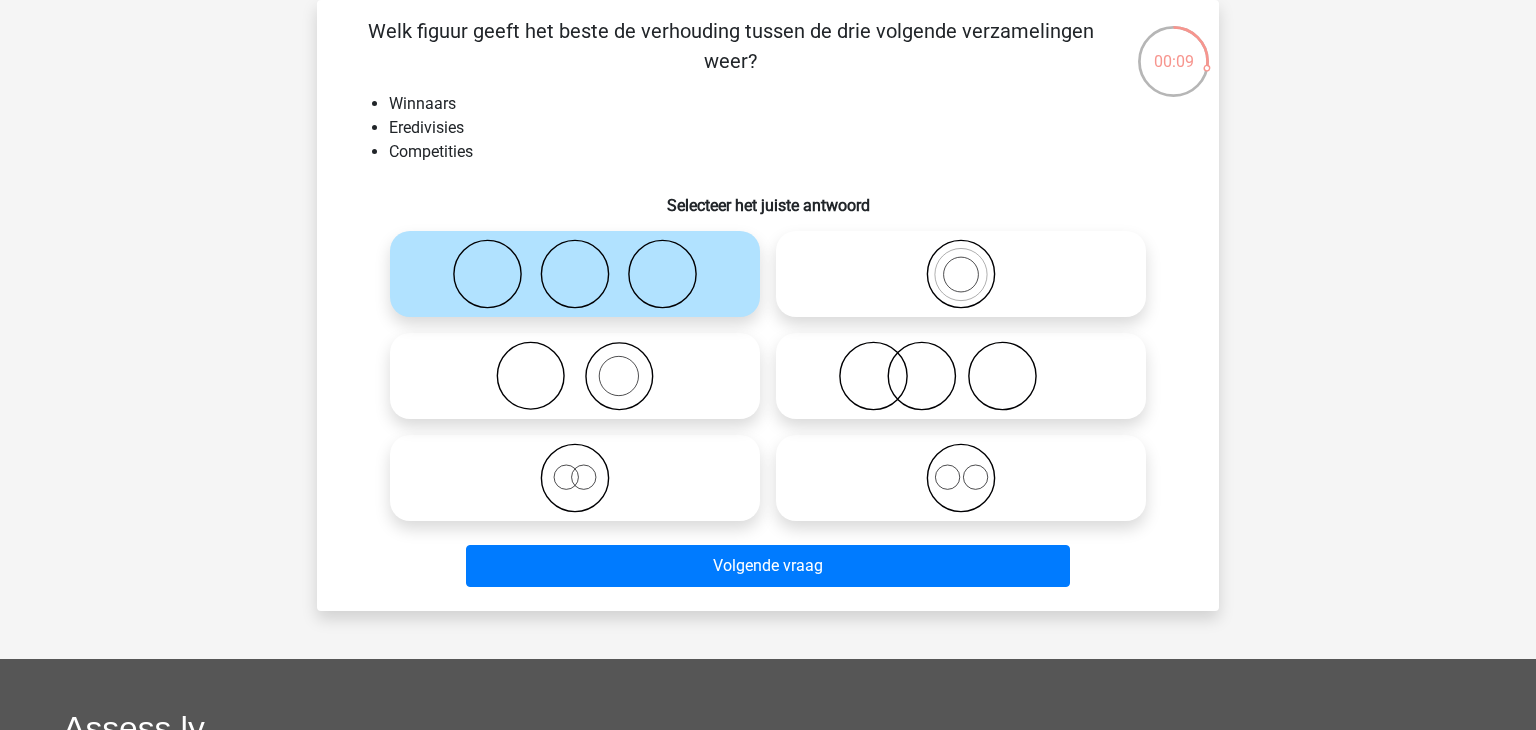 click 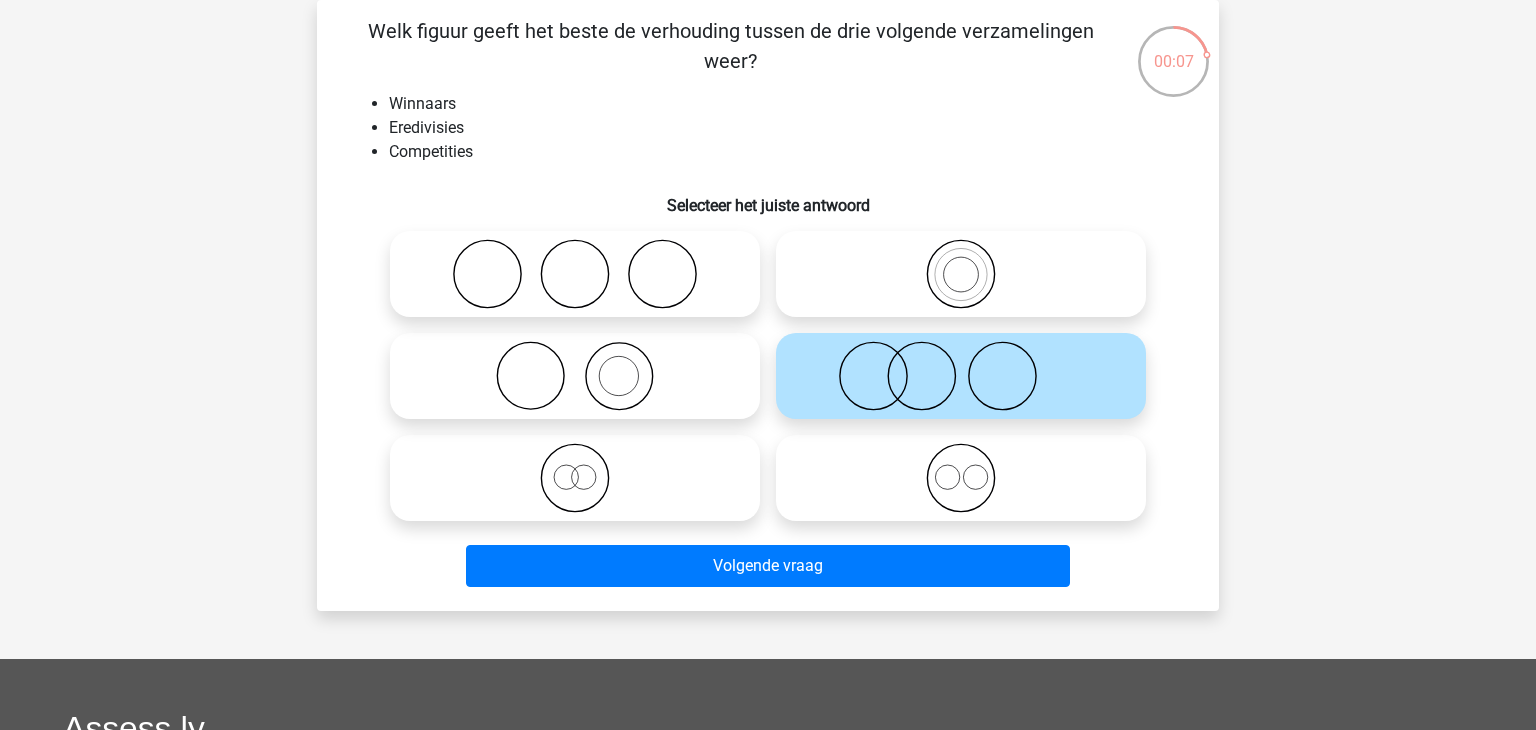 click at bounding box center [575, 478] 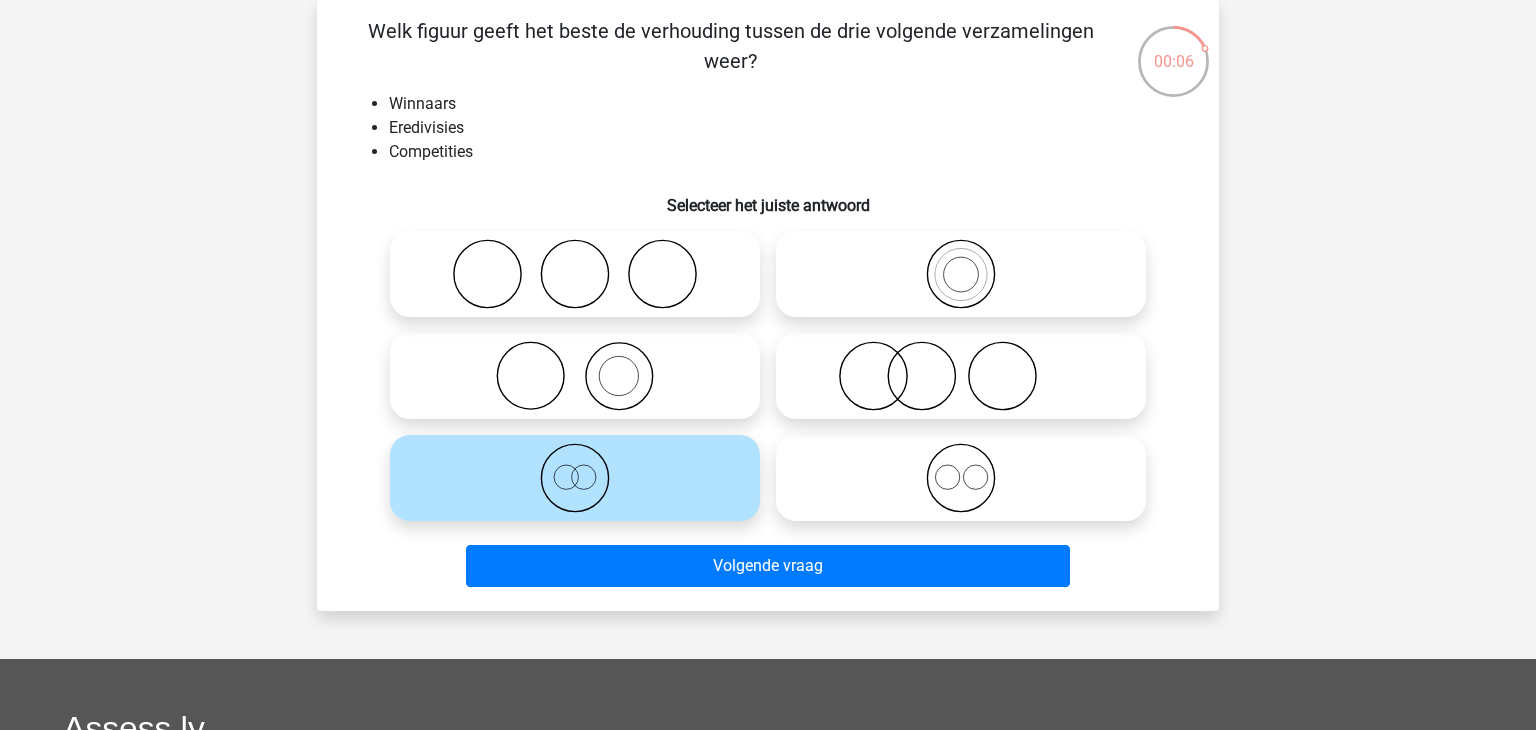 click 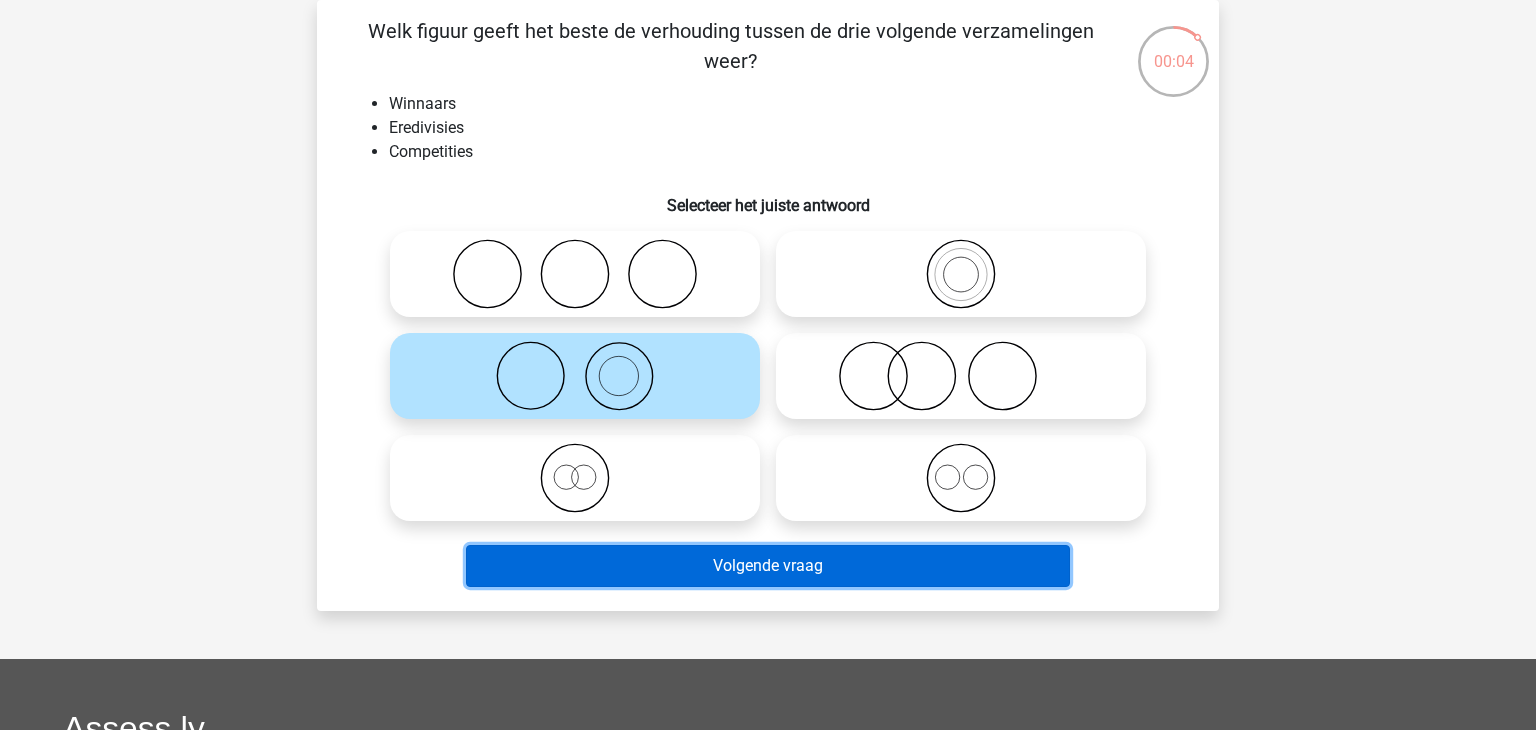 click on "Volgende vraag" at bounding box center [768, 566] 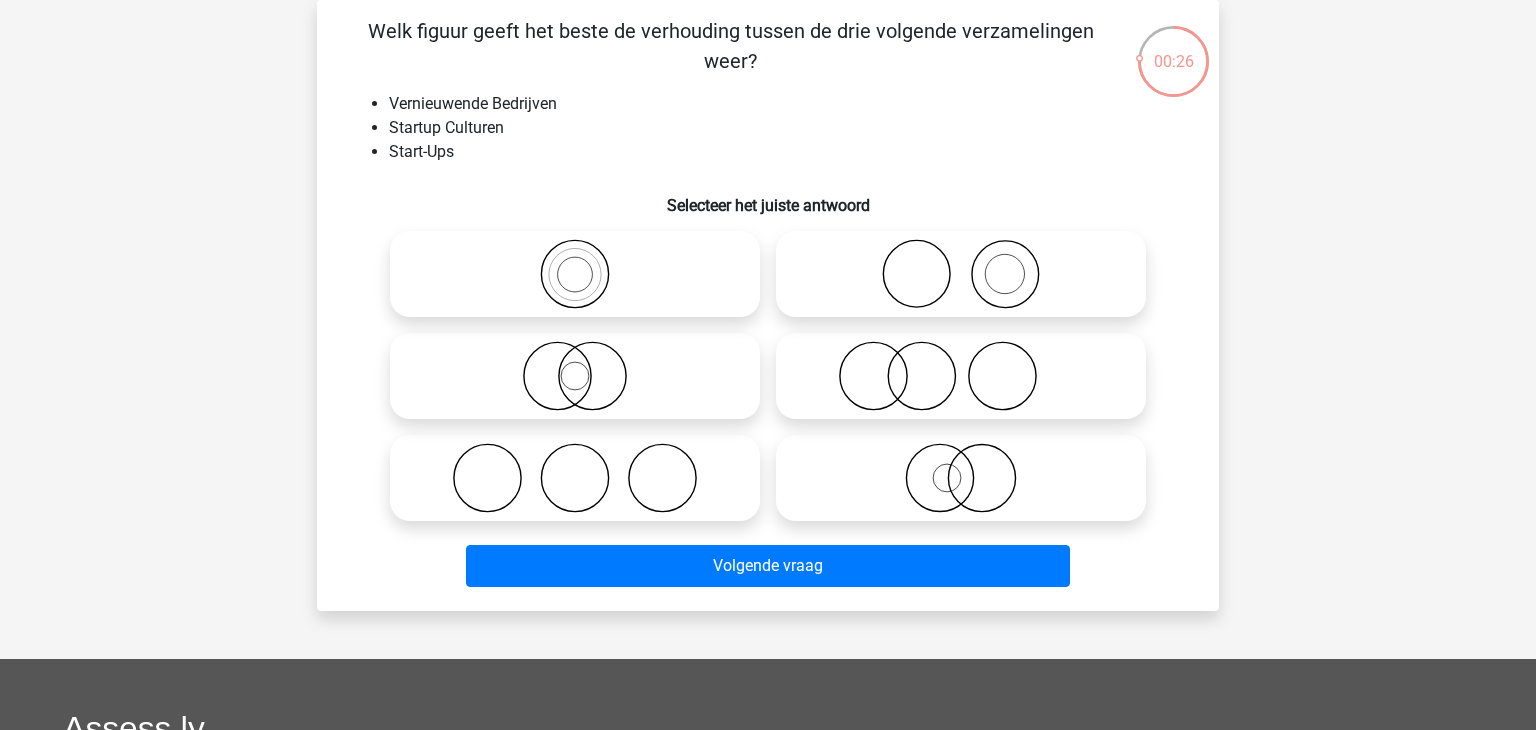 click 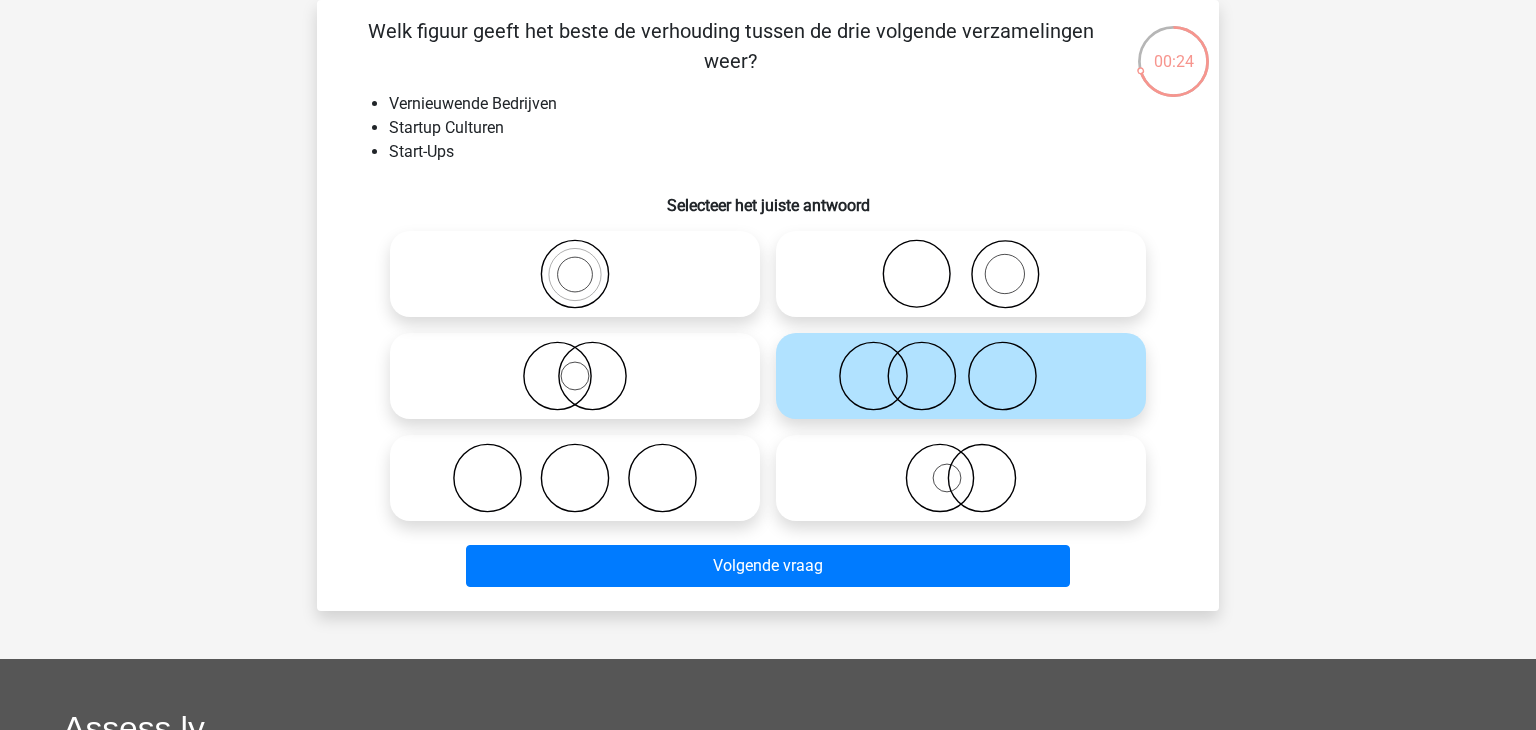 click 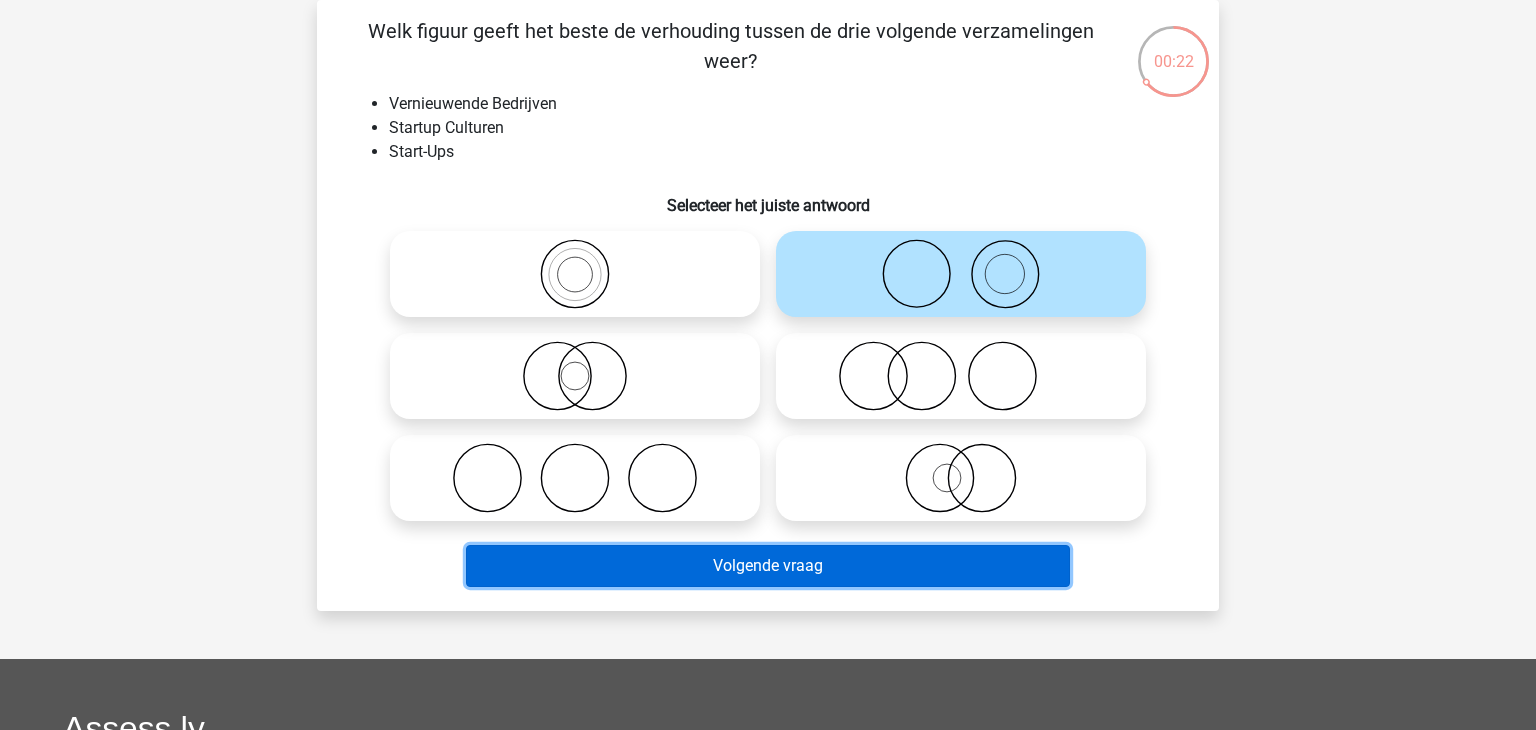 click on "Volgende vraag" at bounding box center [768, 566] 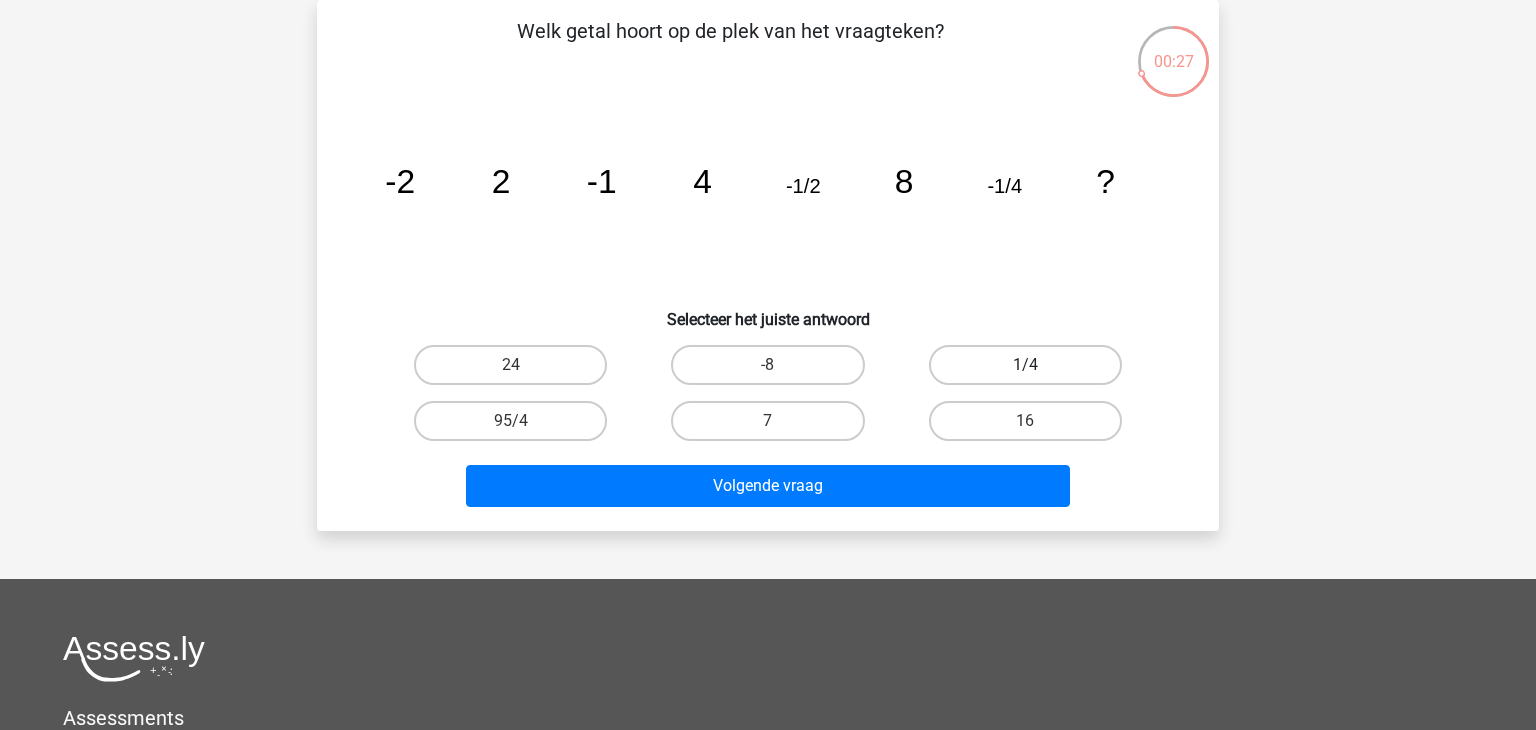 click on "1/4" at bounding box center (1025, 365) 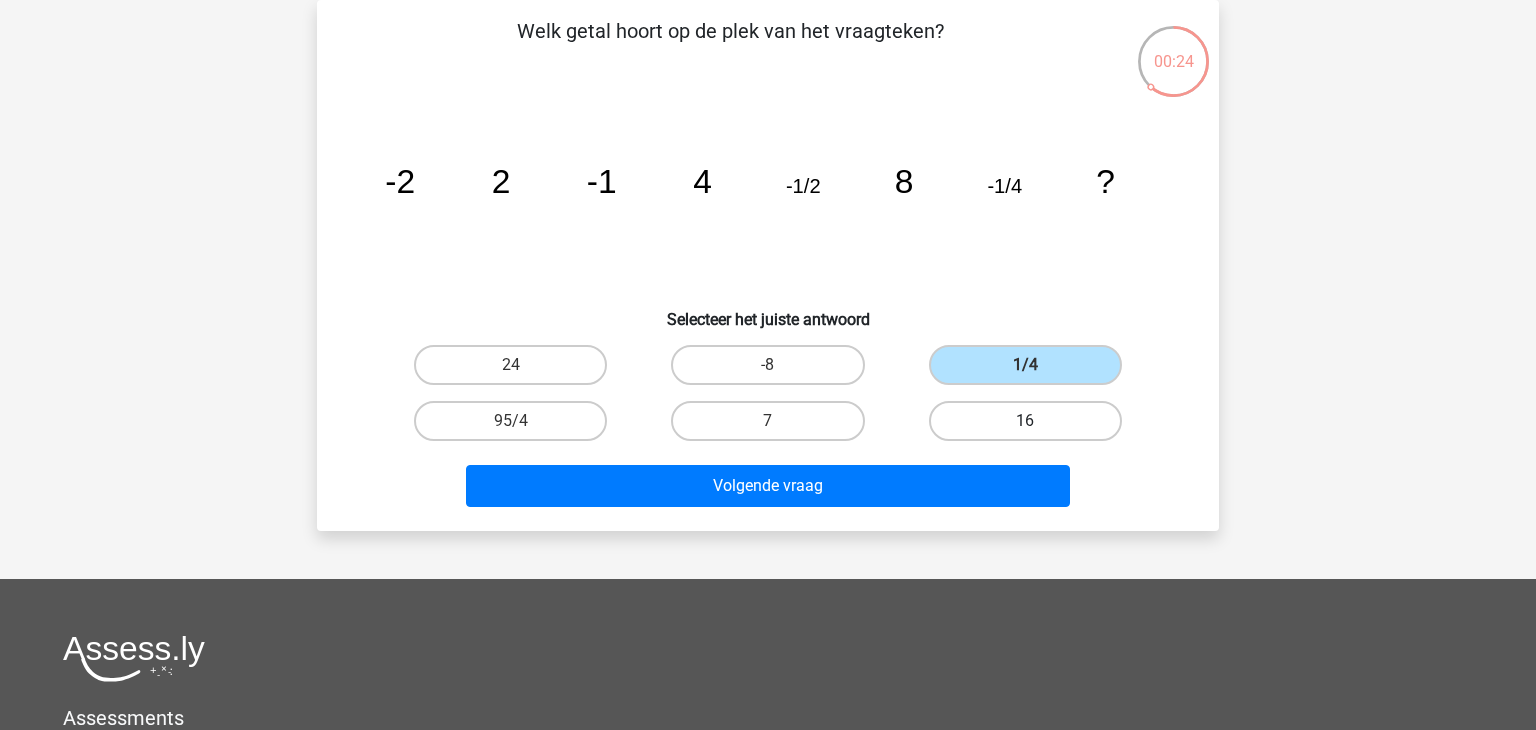 click on "16" at bounding box center [1025, 421] 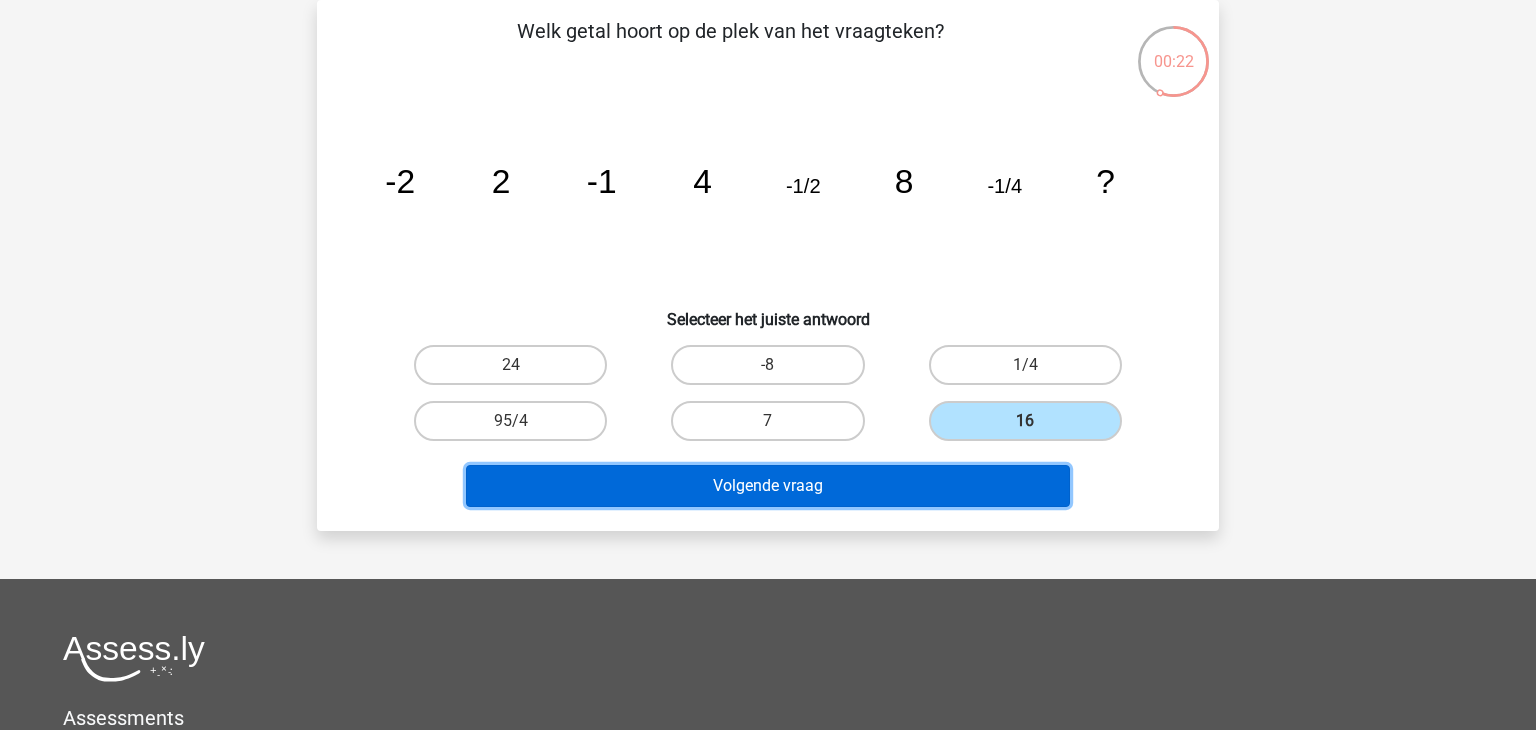 click on "Volgende vraag" at bounding box center (768, 486) 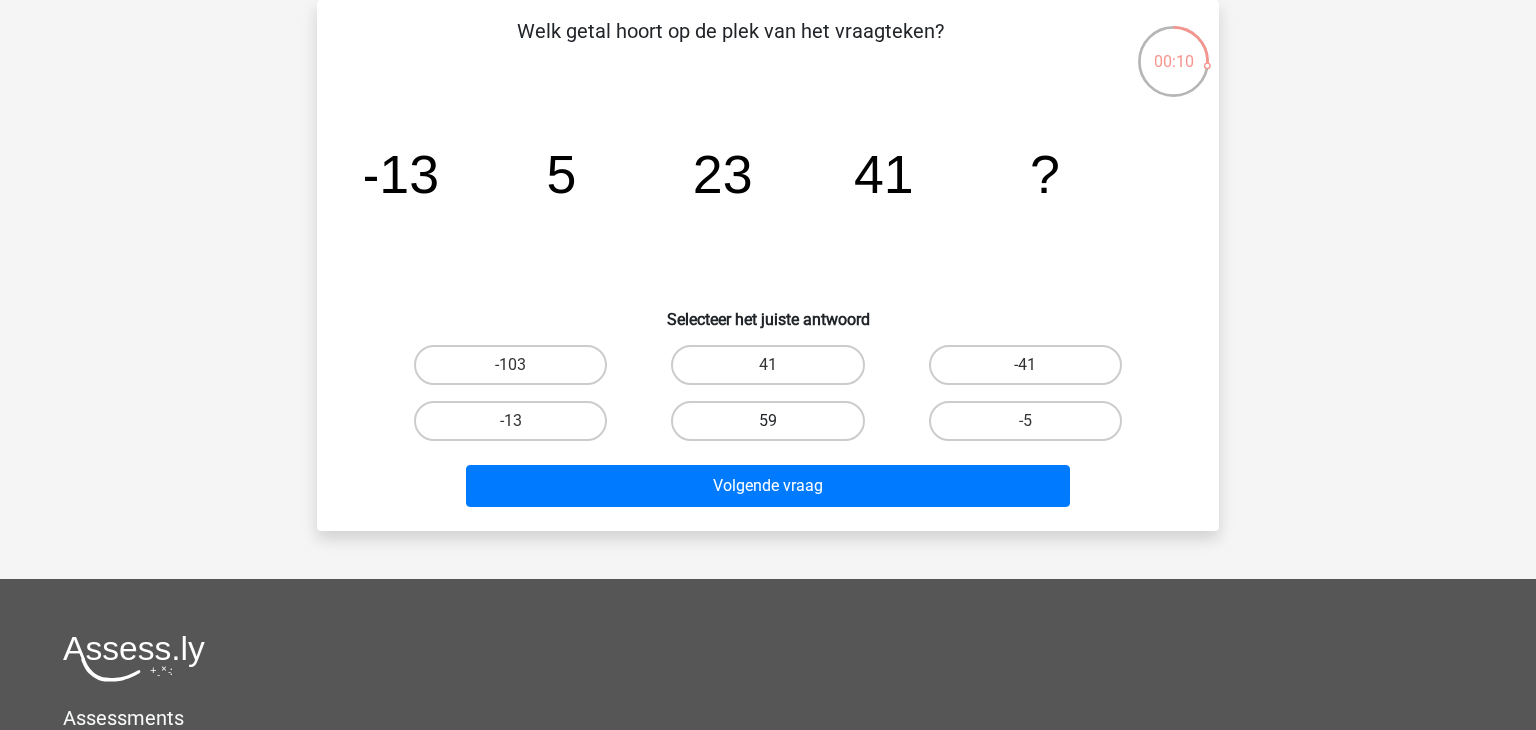 click on "59" at bounding box center [767, 421] 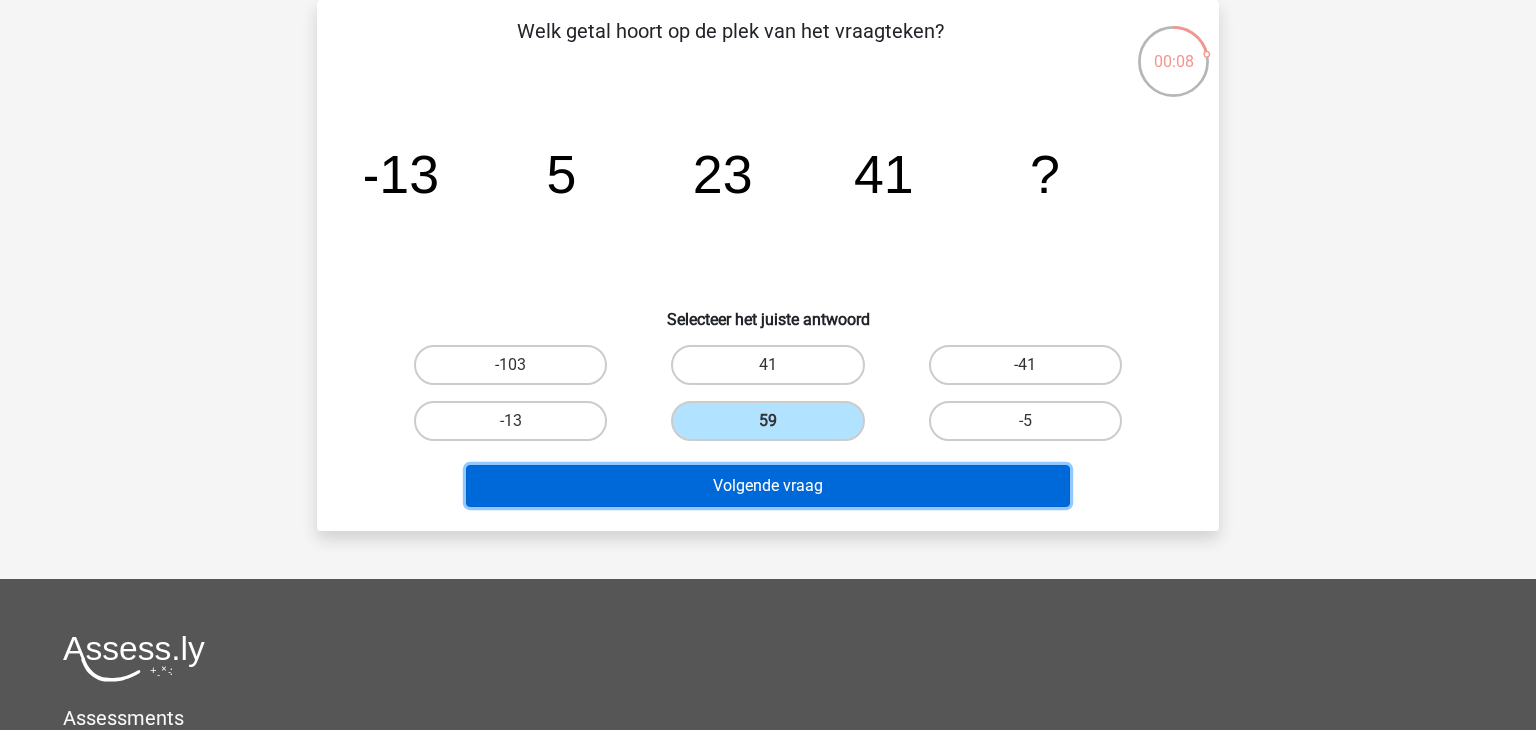 click on "Volgende vraag" at bounding box center (768, 486) 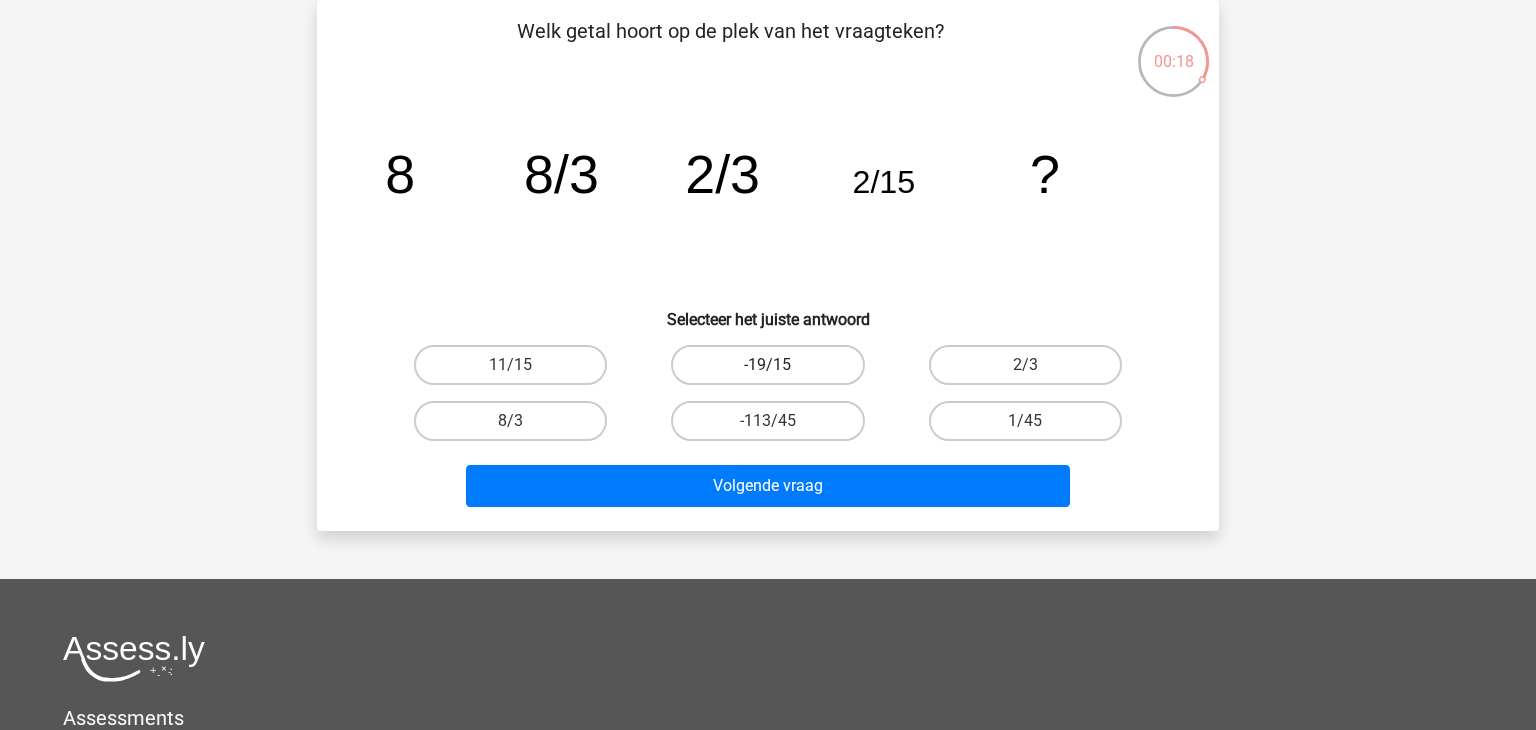 click on "-19/15" at bounding box center (767, 365) 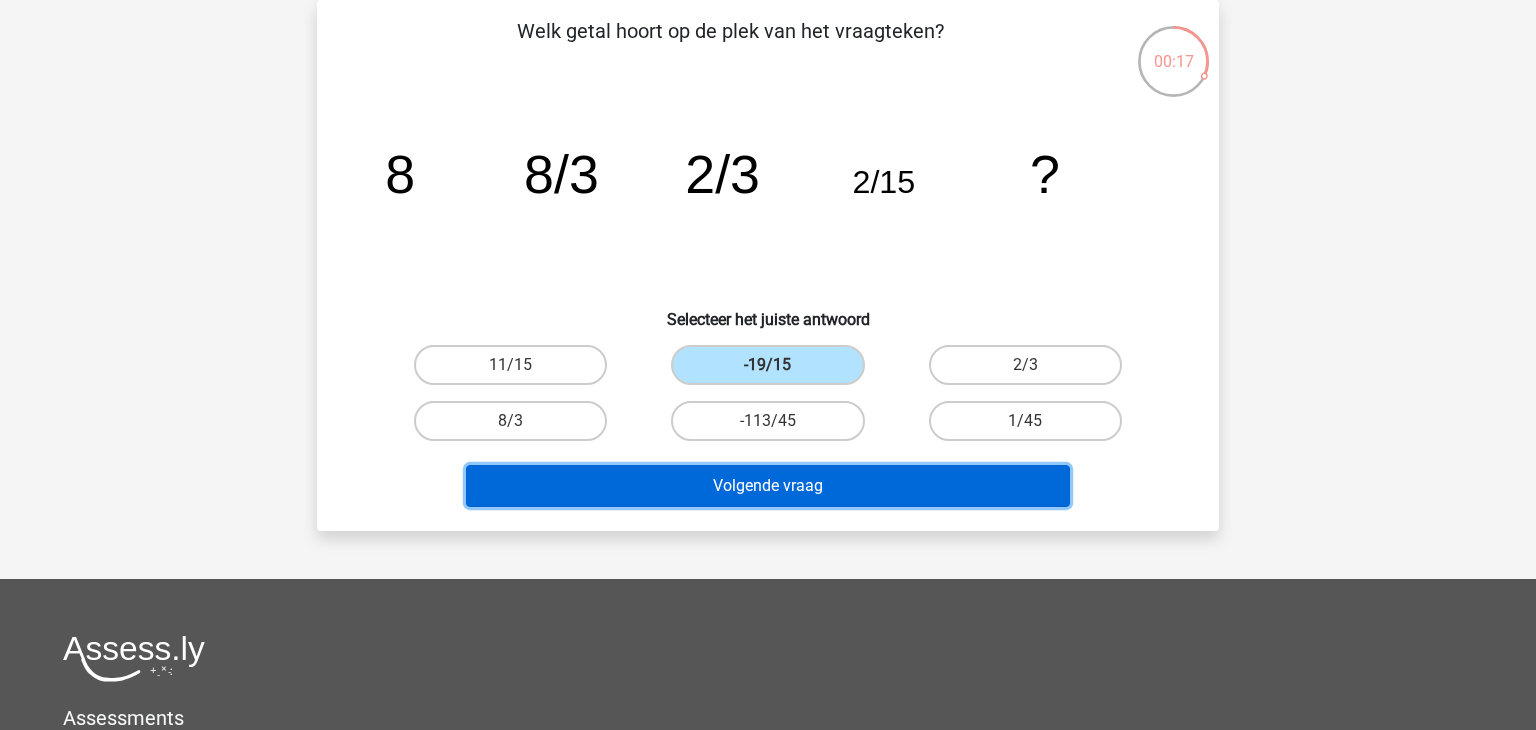 click on "Volgende vraag" at bounding box center [768, 486] 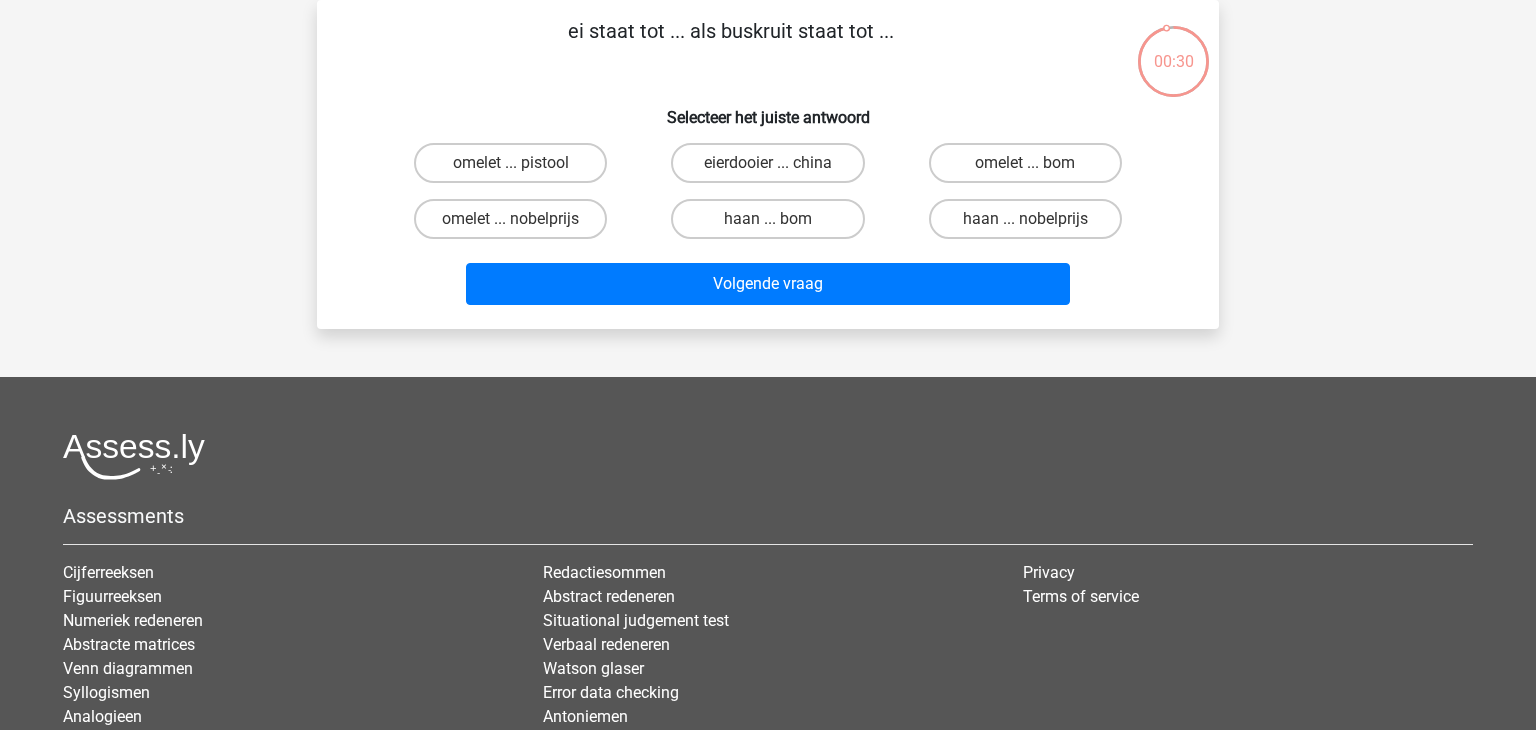 click on "Assessments
Cijferreeksen
Figuurreeksen
Numeriek redeneren
Abstracte matrices
Venn diagrammen" at bounding box center [768, 601] 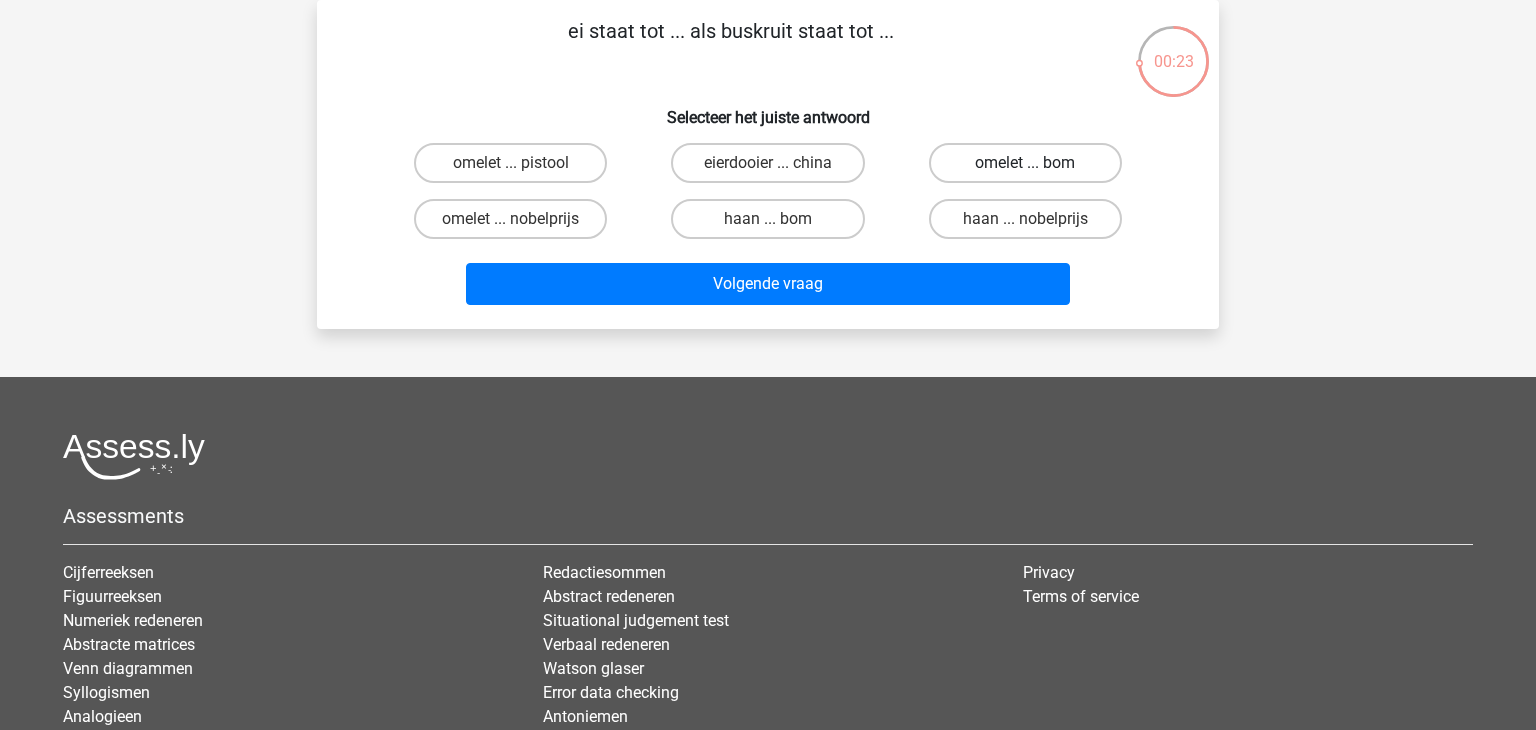click on "omelet ... bom" at bounding box center (1025, 163) 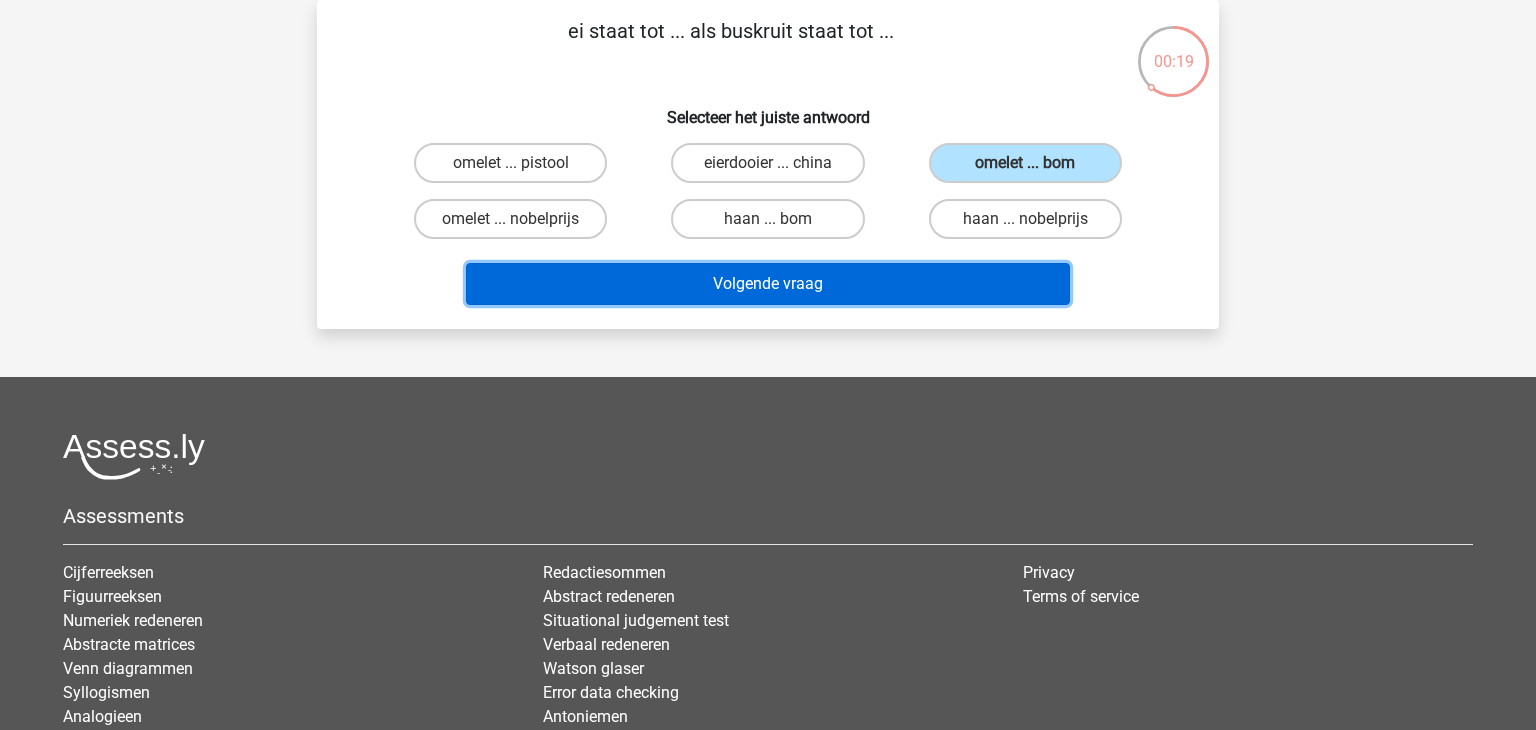 click on "Volgende vraag" at bounding box center [768, 284] 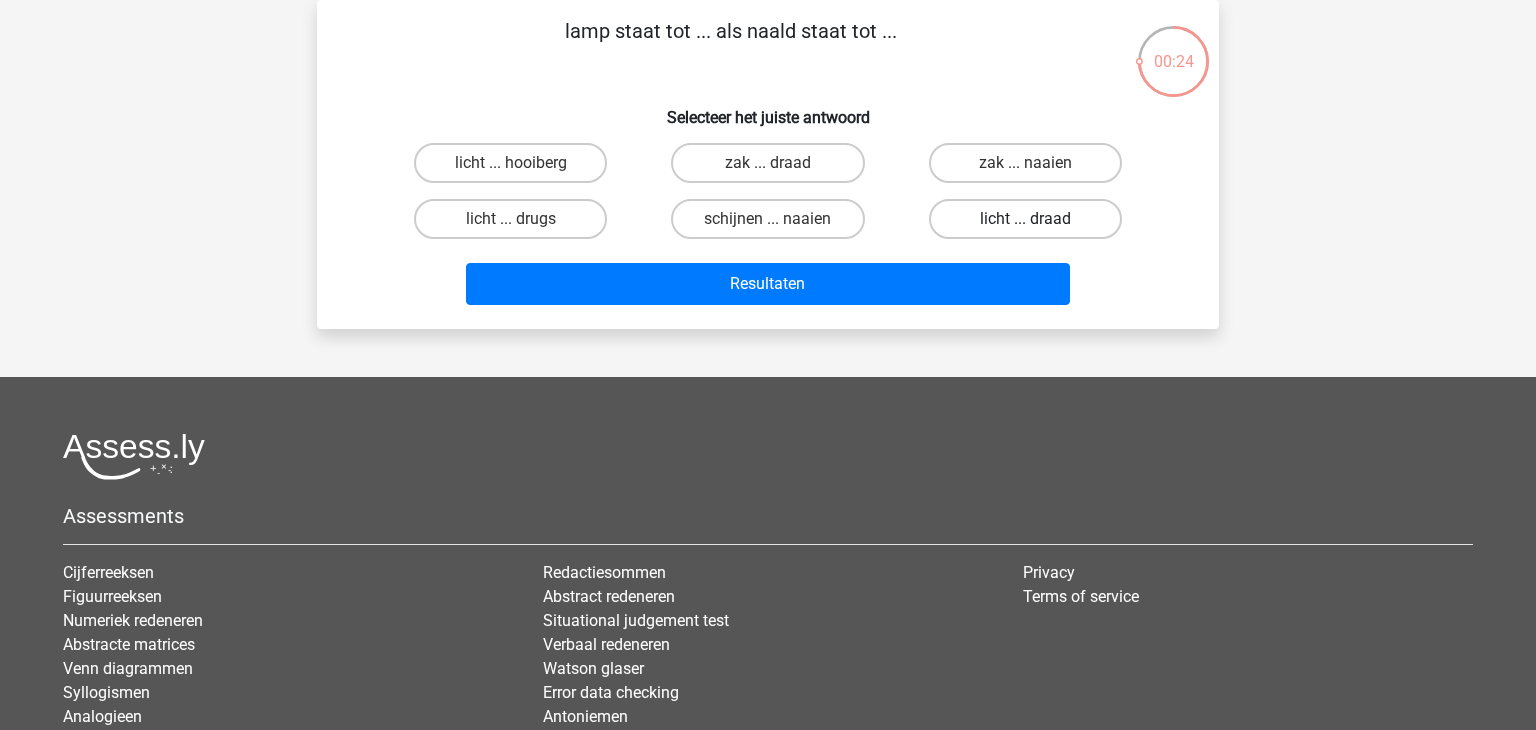 click on "licht ... draad" at bounding box center (1025, 219) 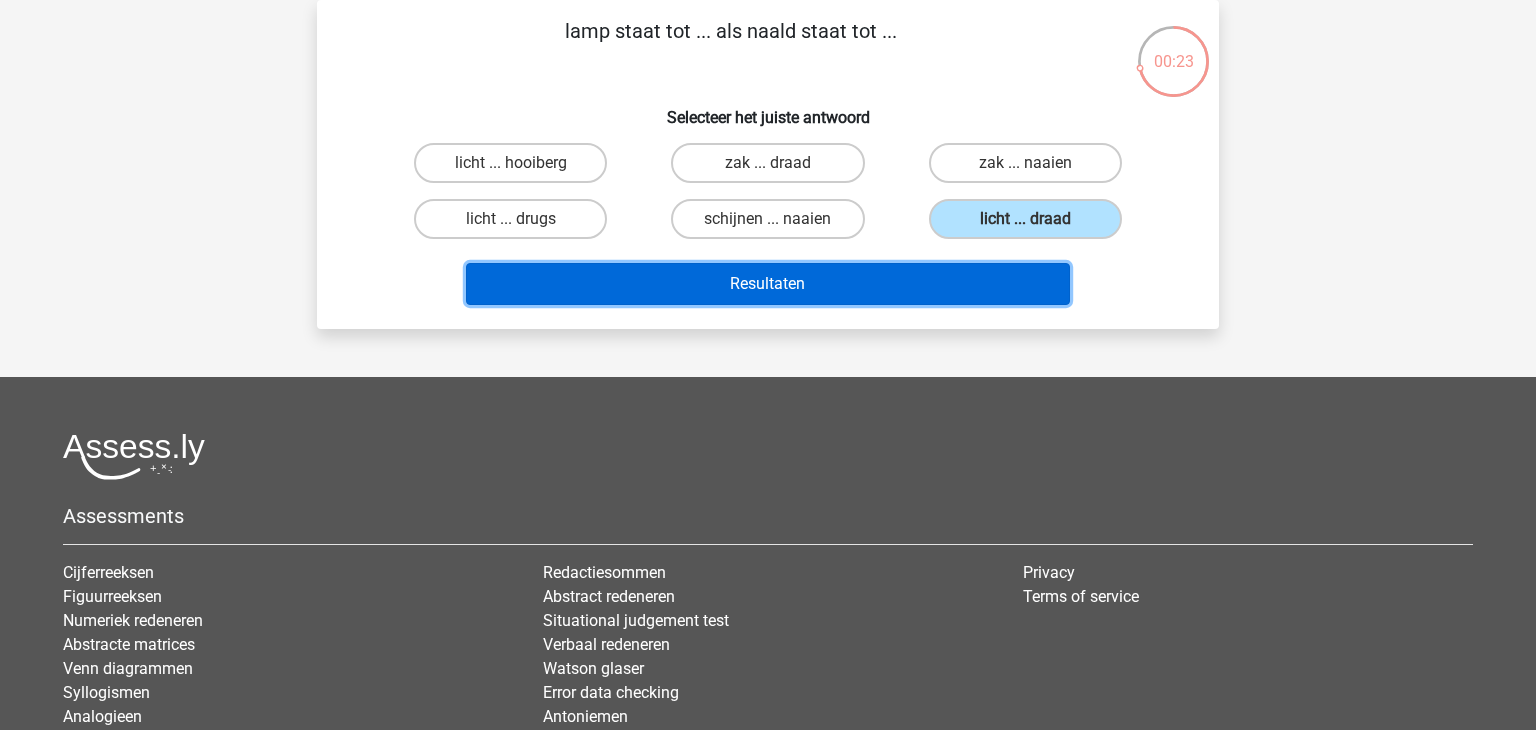 click on "Resultaten" at bounding box center (768, 284) 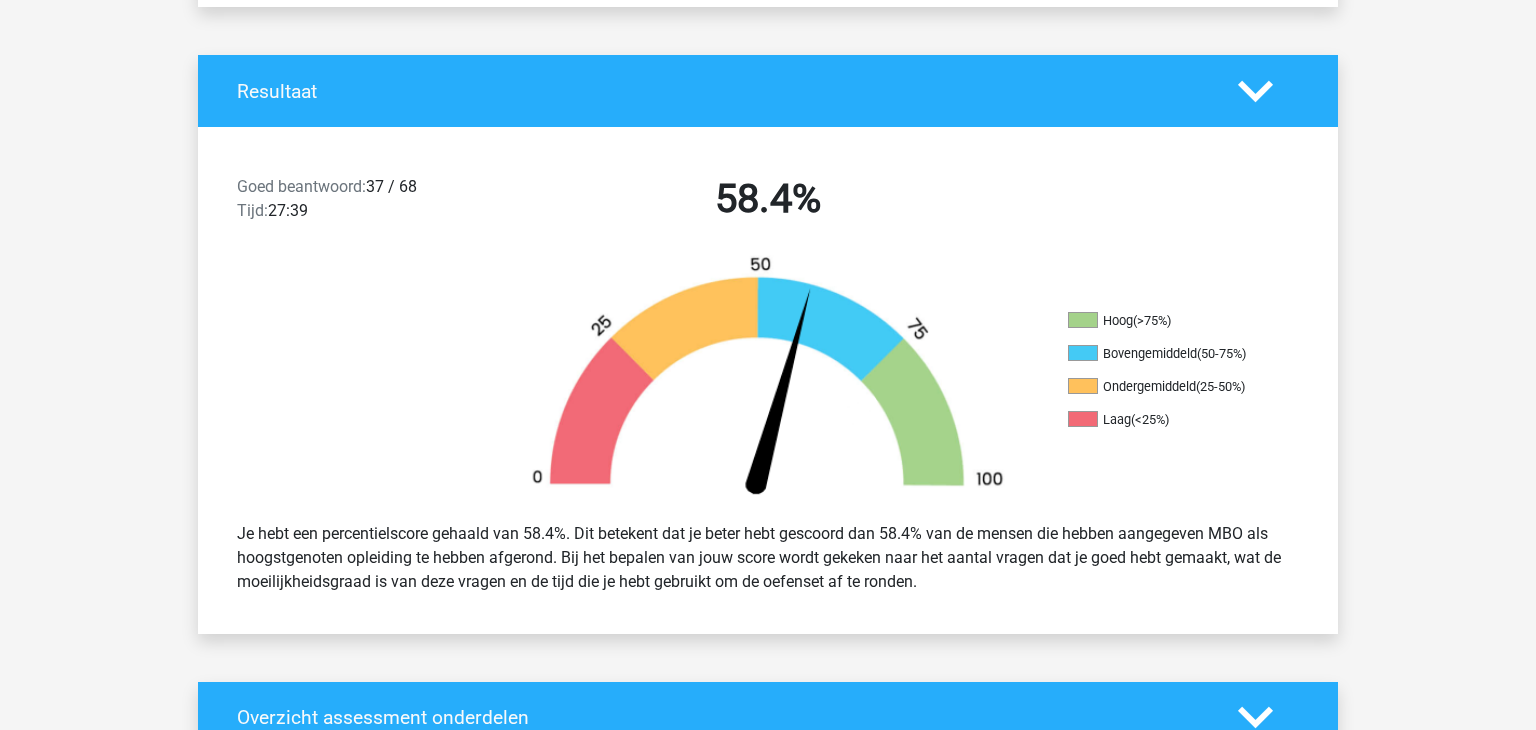 scroll, scrollTop: 383, scrollLeft: 0, axis: vertical 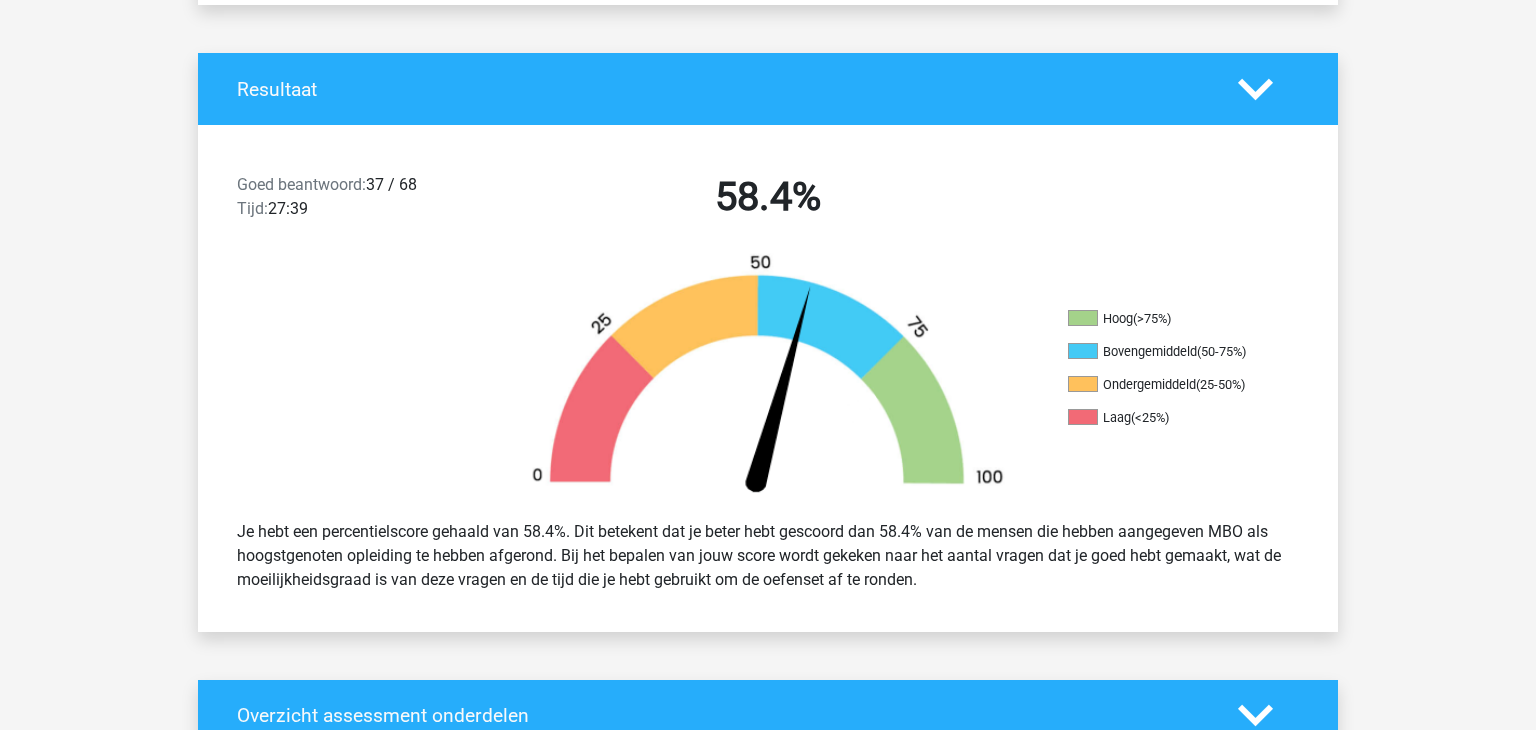 click at bounding box center (768, 378) 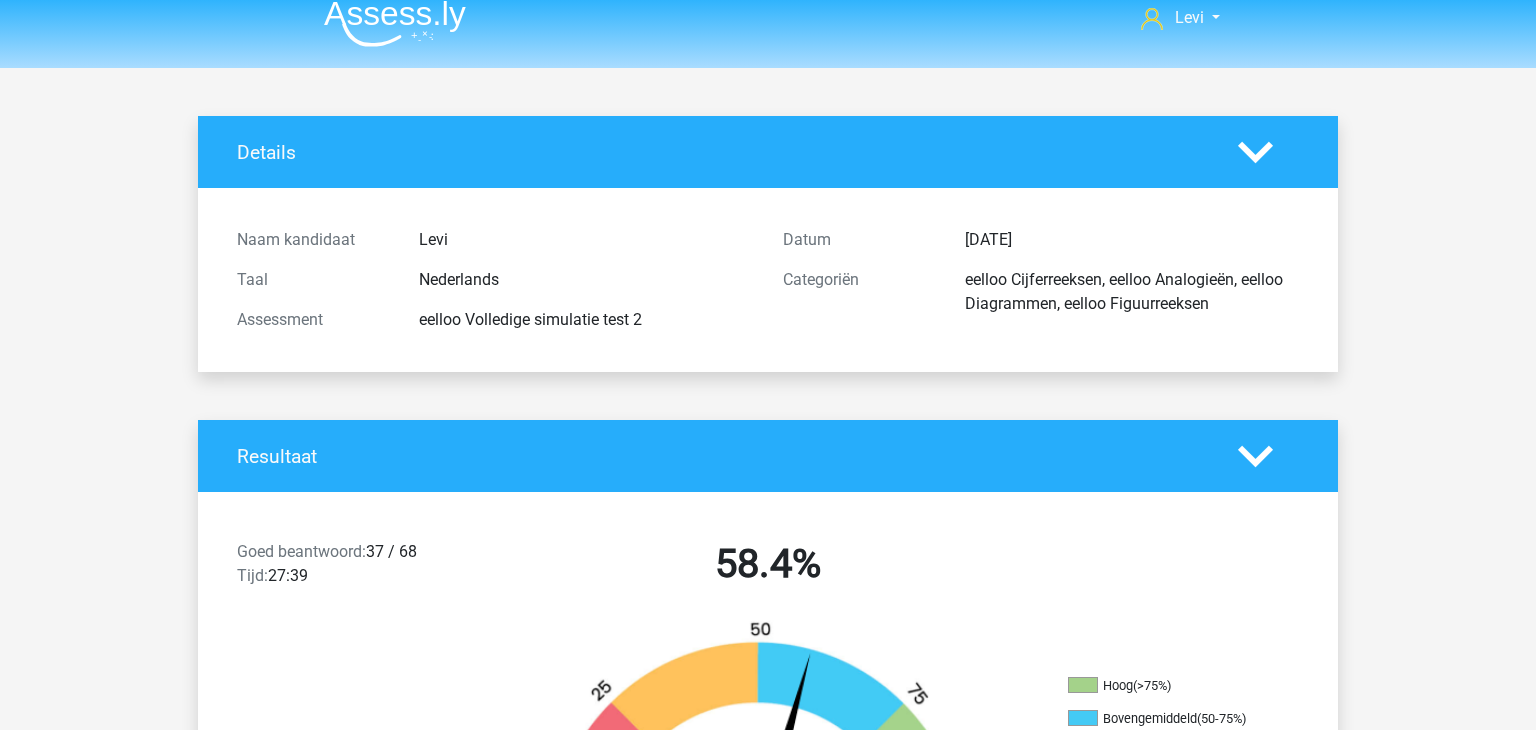 scroll, scrollTop: 20, scrollLeft: 0, axis: vertical 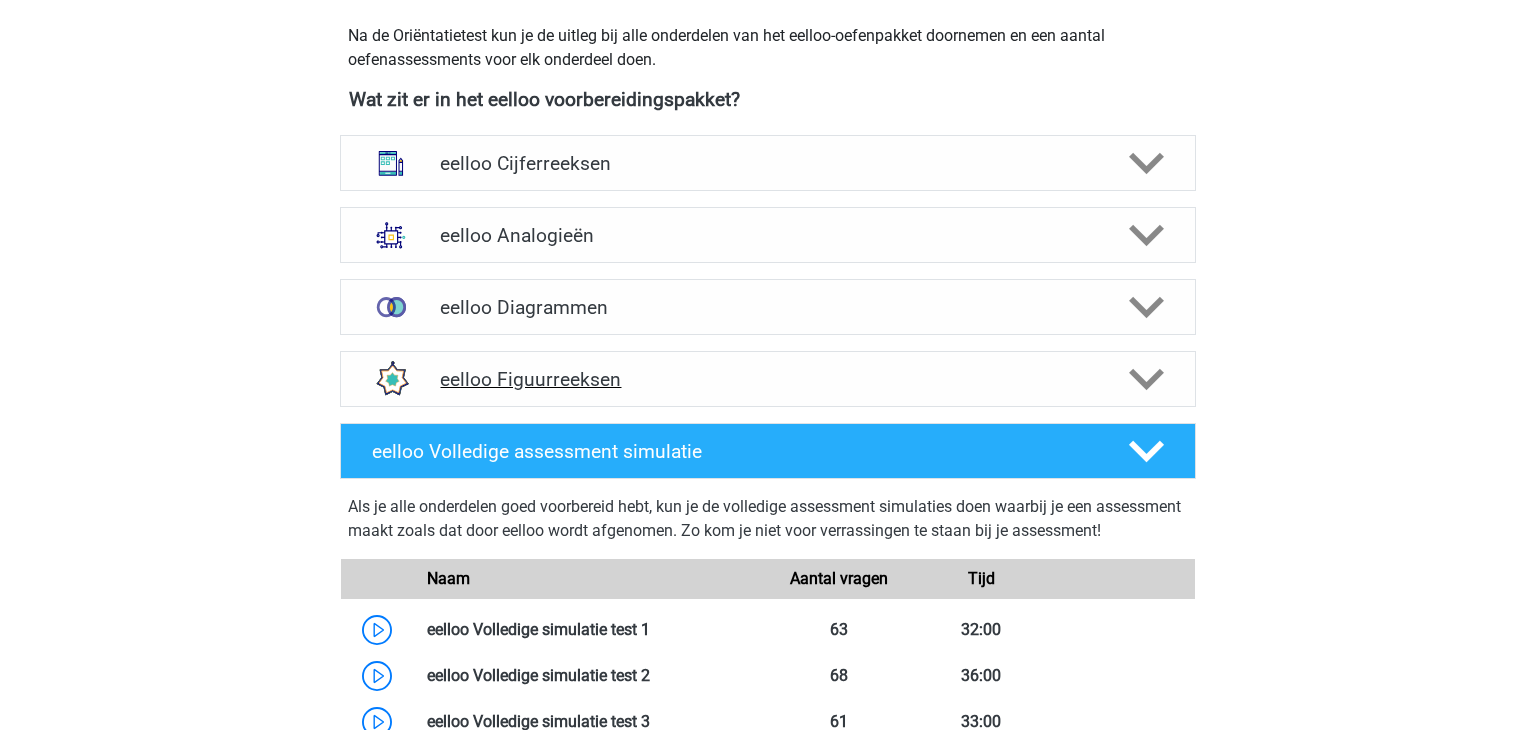 click on "eelloo Figuurreeksen" at bounding box center [768, 379] 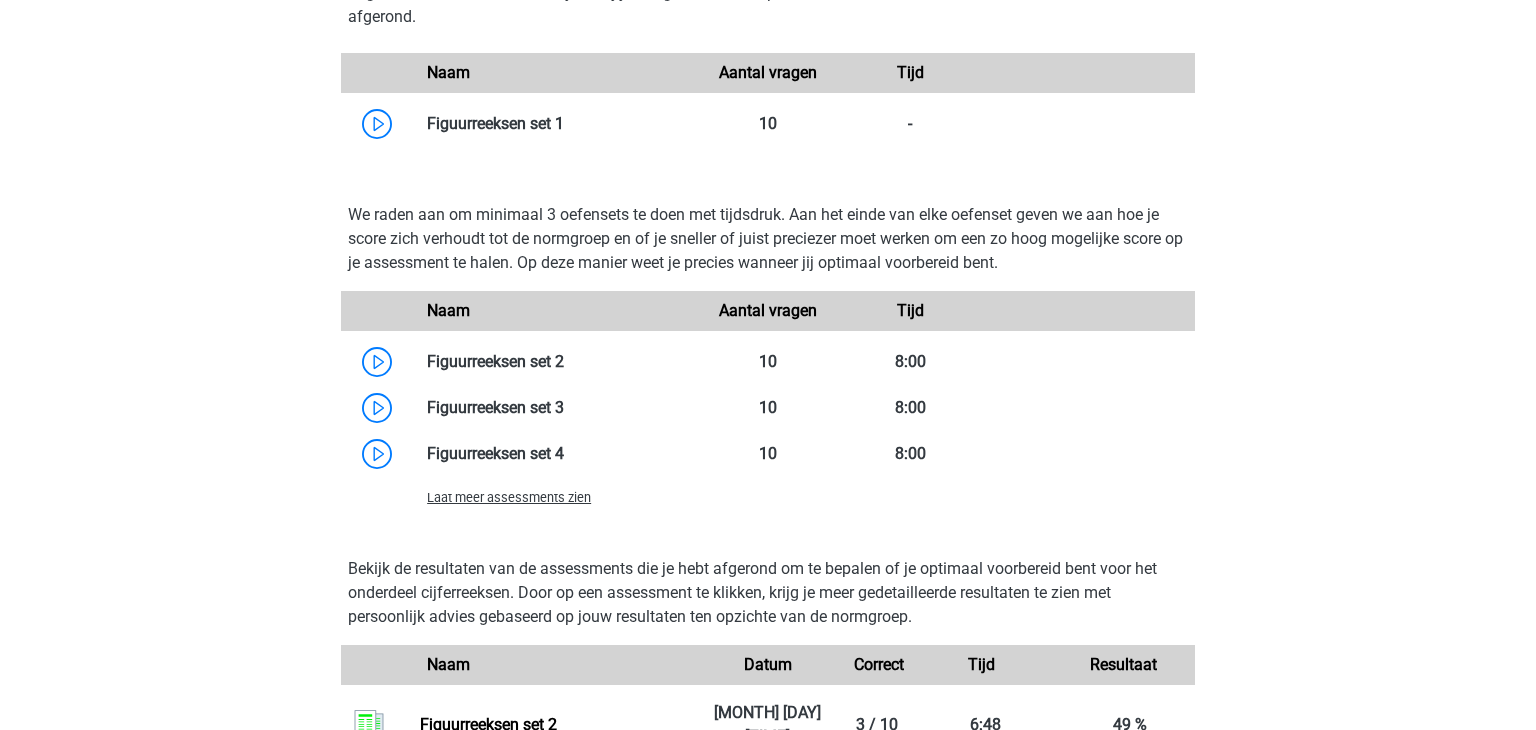 scroll, scrollTop: 1282, scrollLeft: 0, axis: vertical 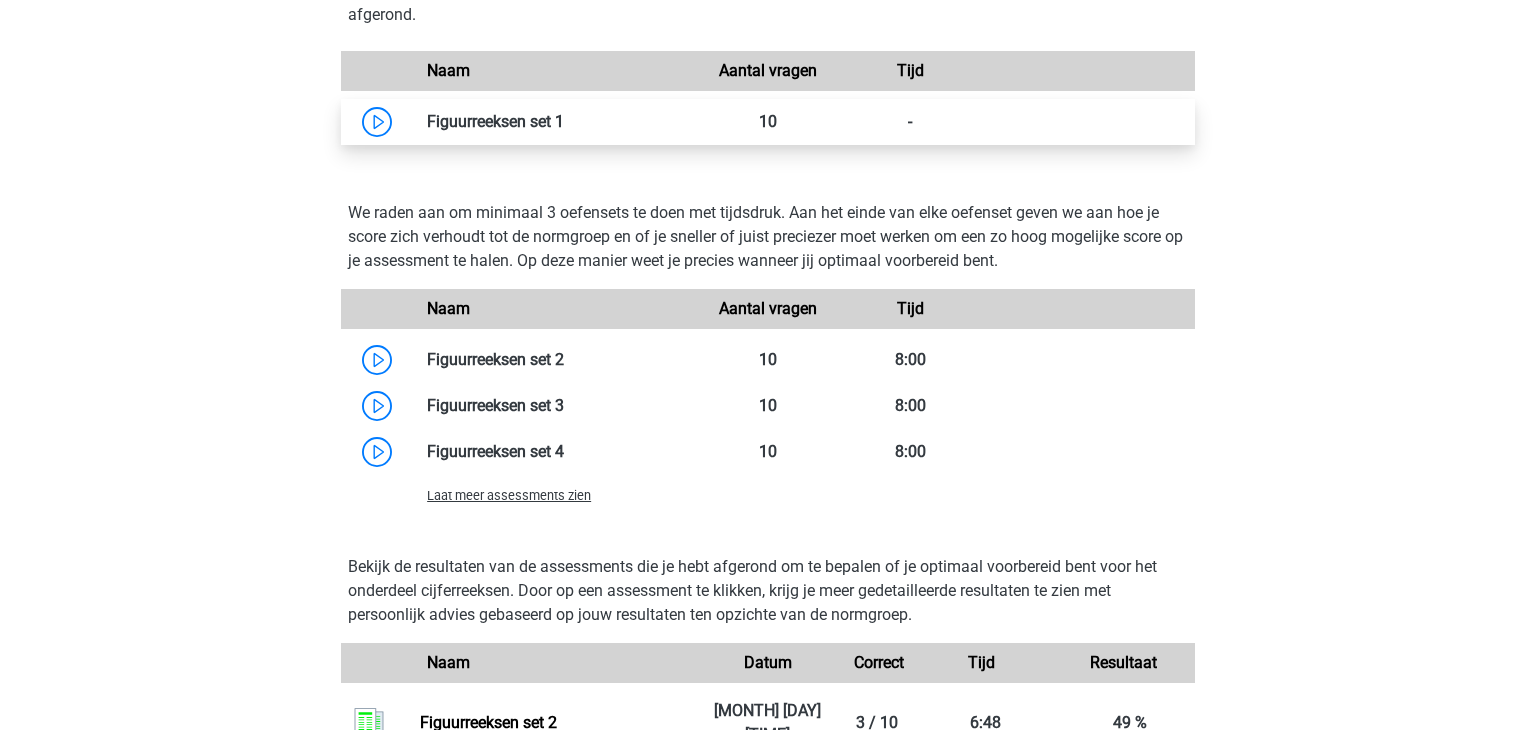 click at bounding box center (564, 121) 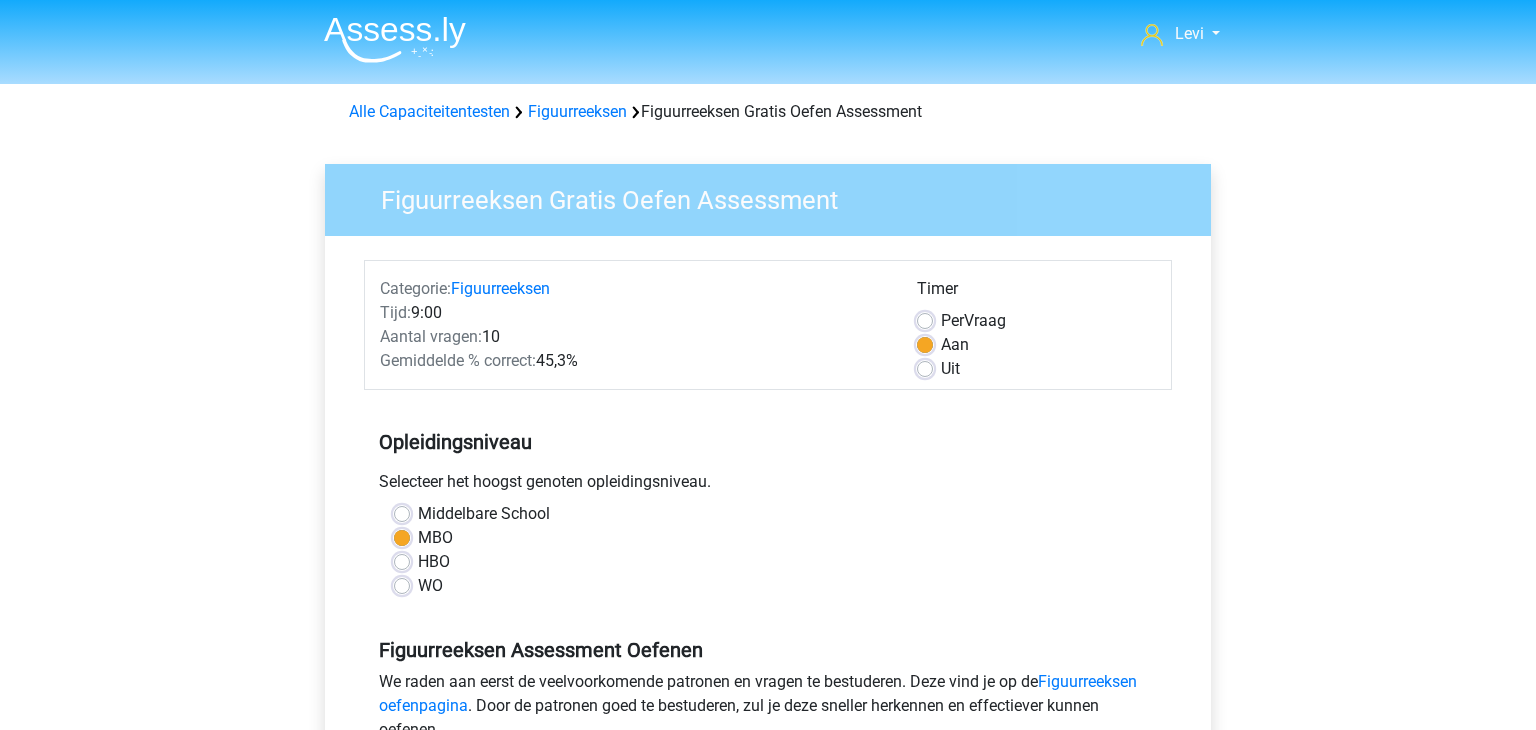 scroll, scrollTop: 0, scrollLeft: 0, axis: both 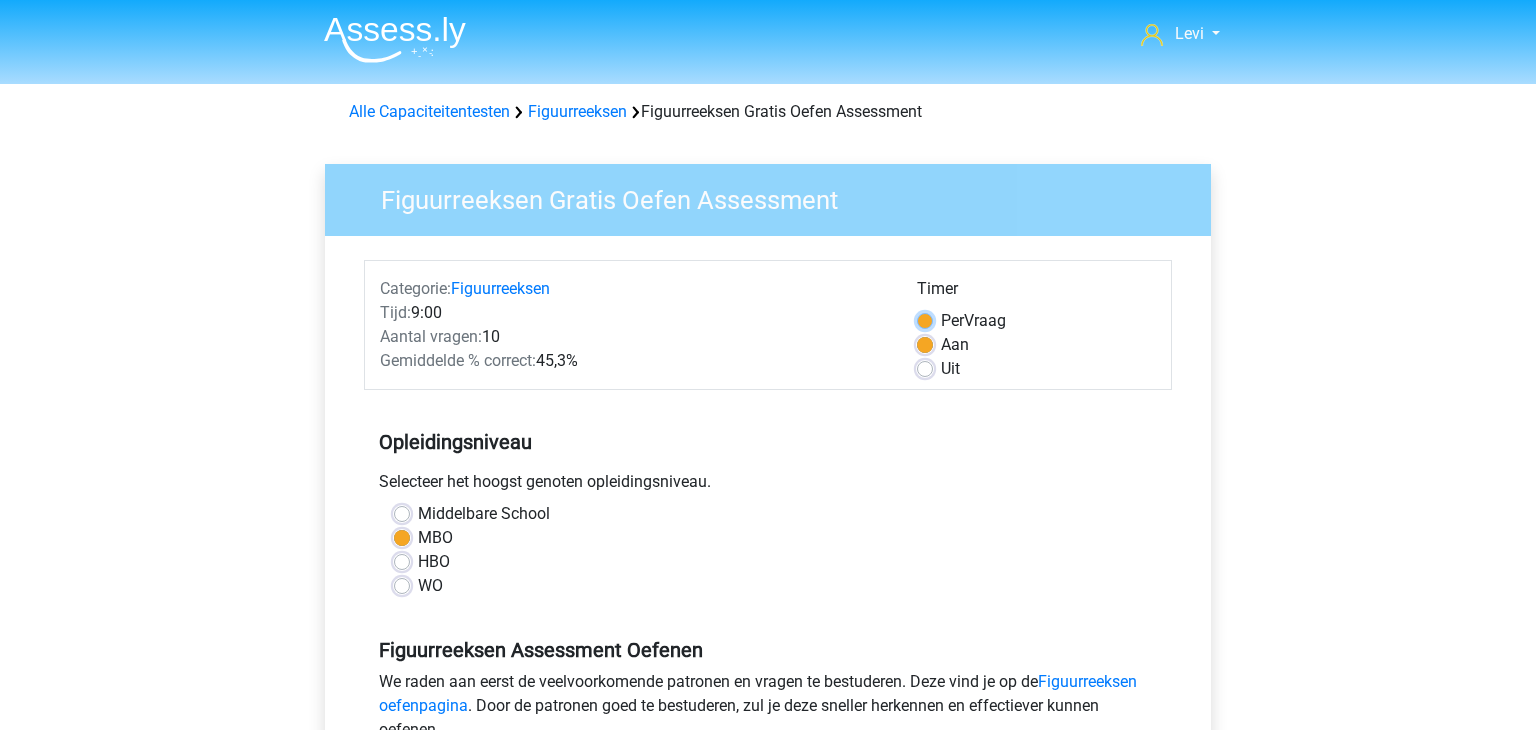 click on "Per  Vraag" at bounding box center [925, 319] 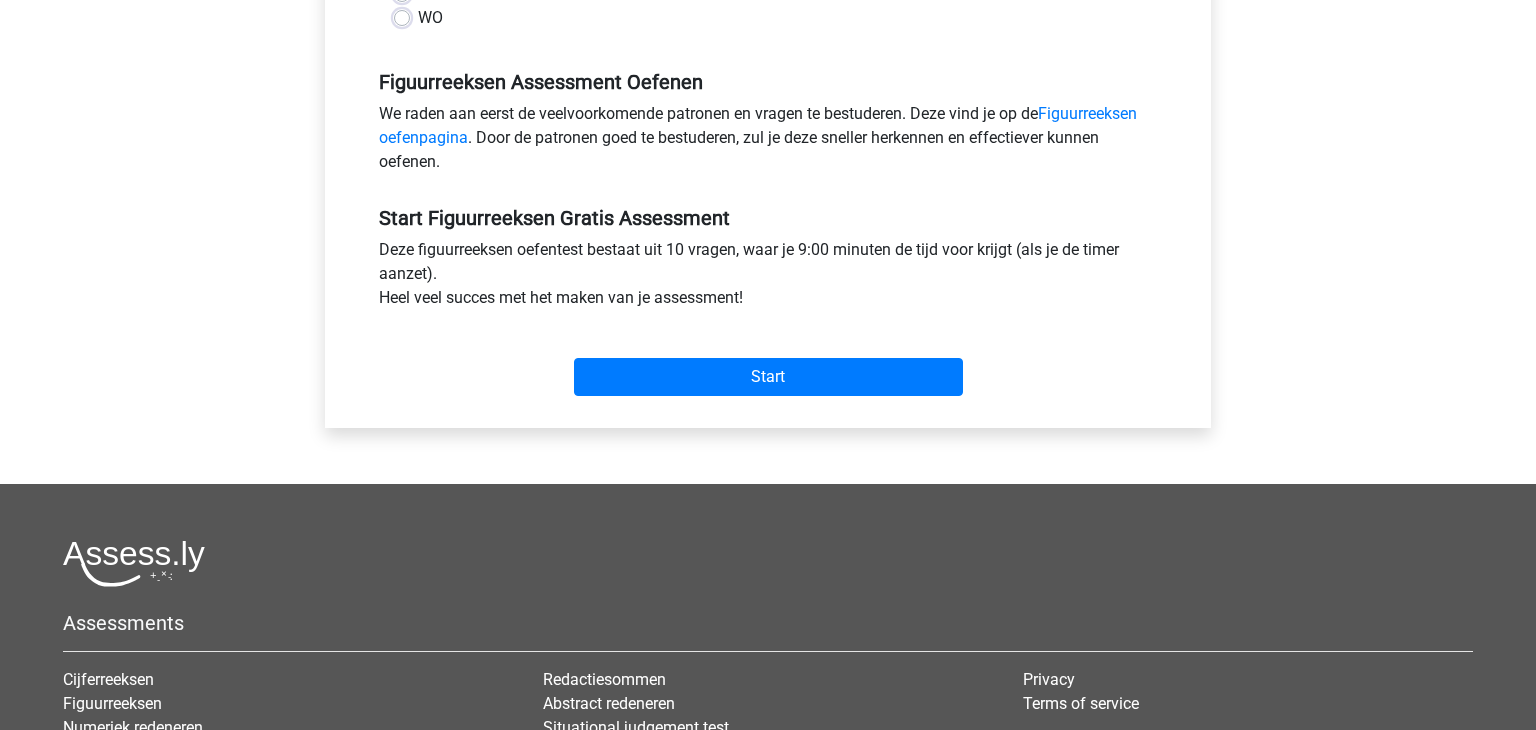 scroll, scrollTop: 577, scrollLeft: 0, axis: vertical 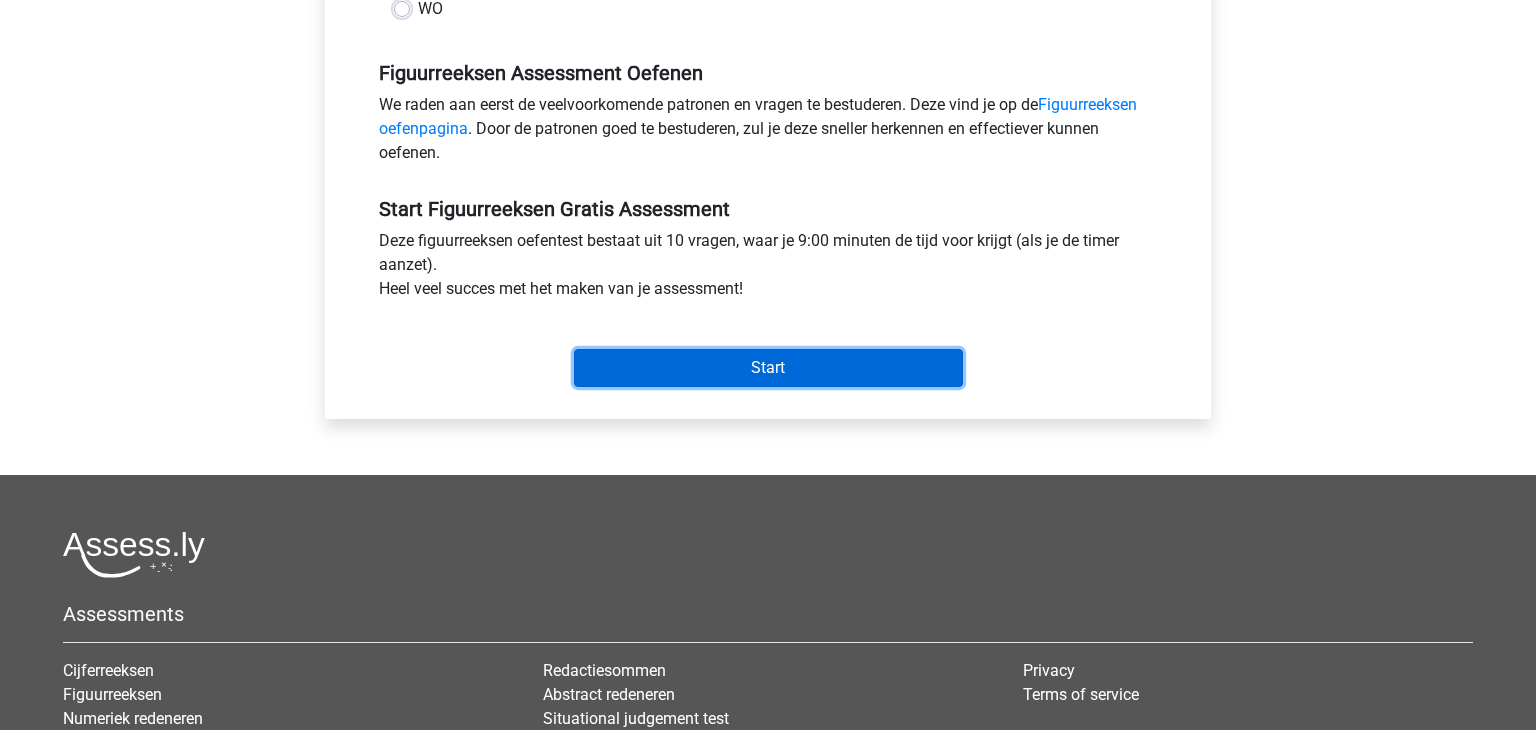 click on "Start" at bounding box center (768, 368) 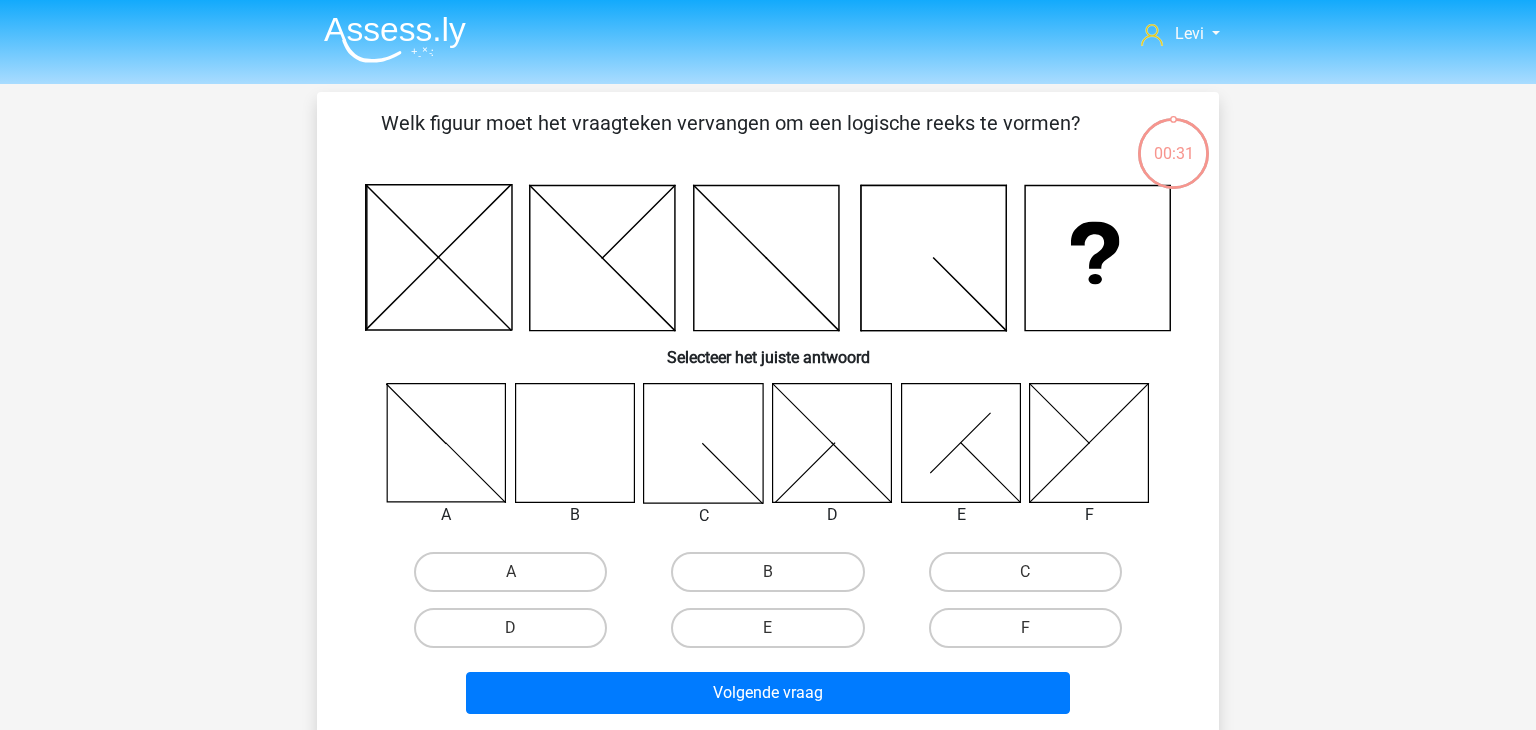 scroll, scrollTop: 0, scrollLeft: 0, axis: both 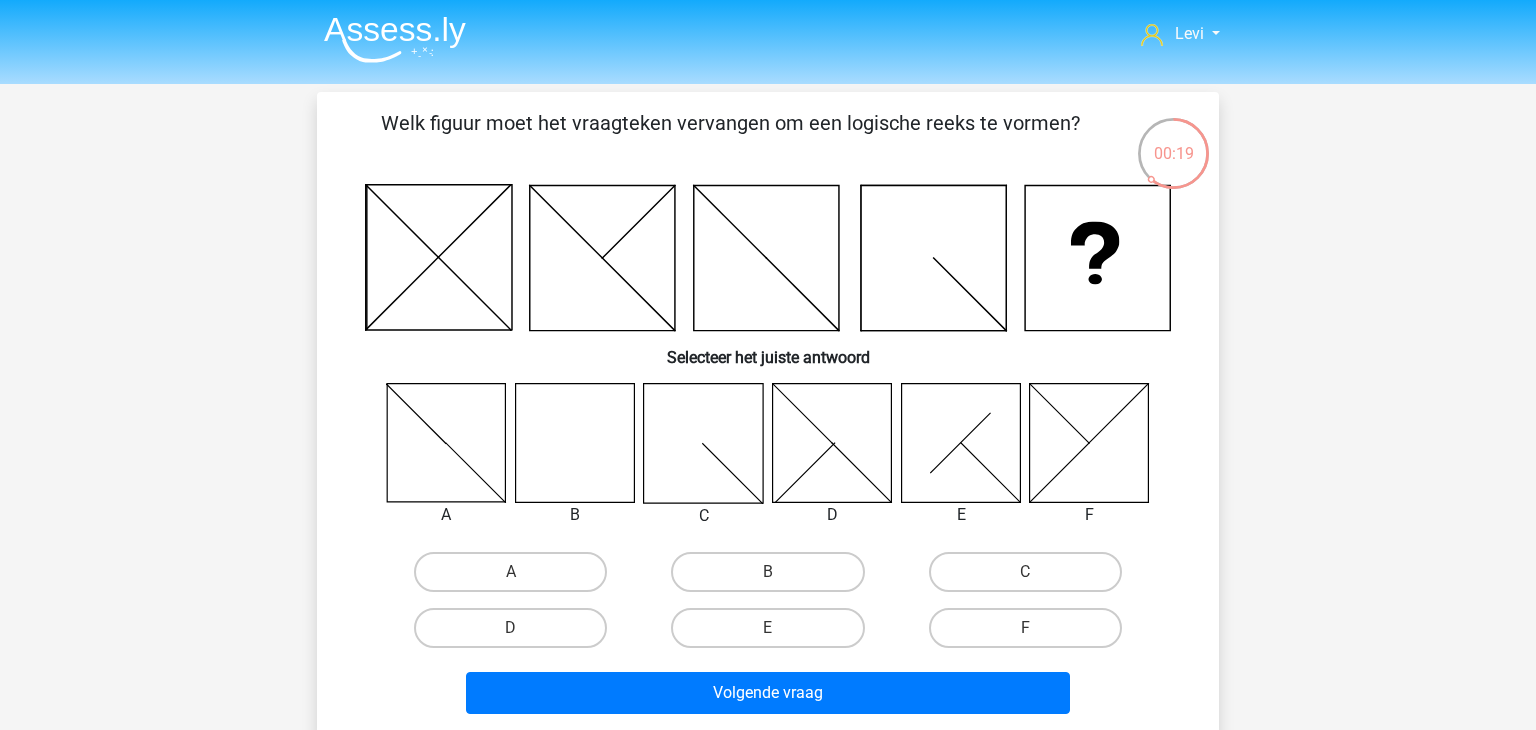click 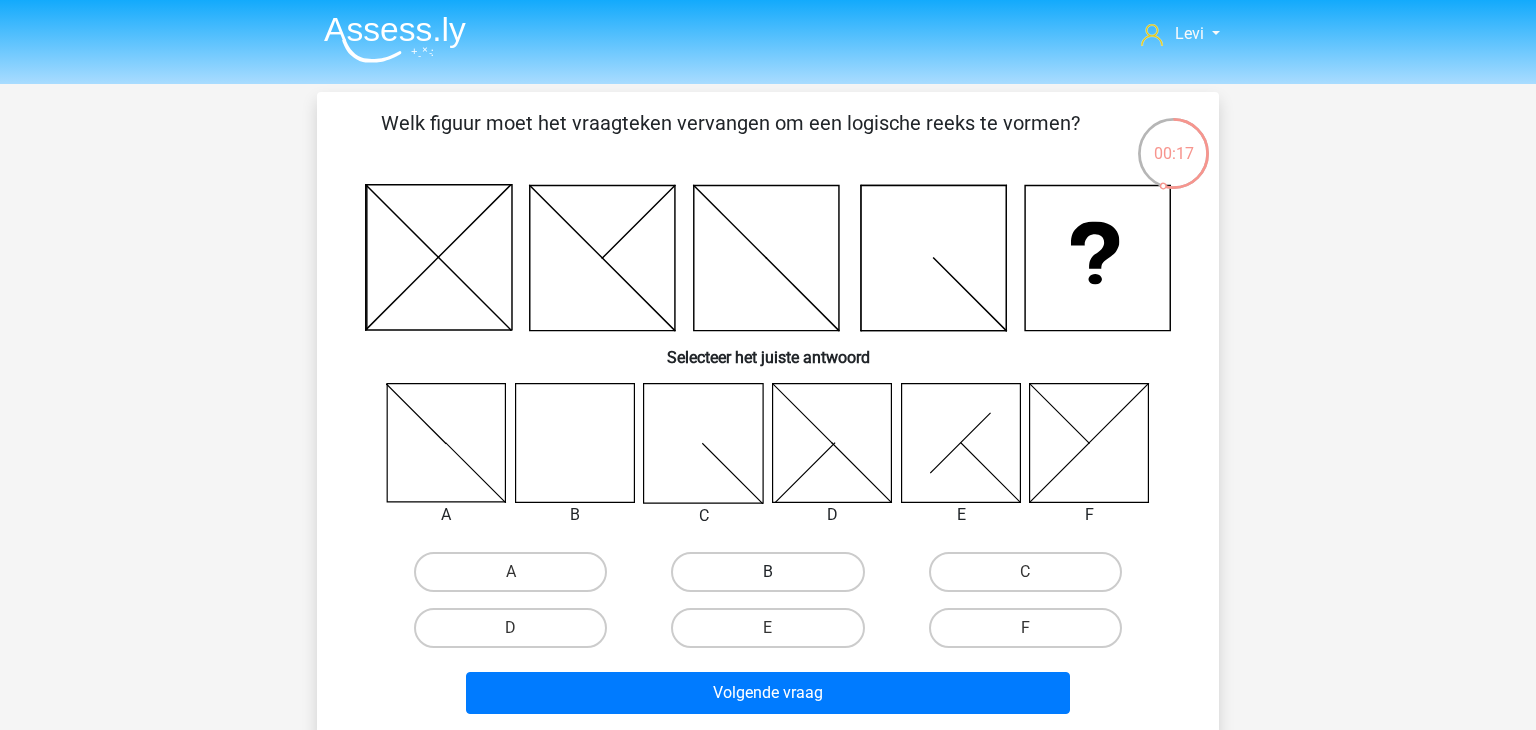 click on "B" at bounding box center (767, 572) 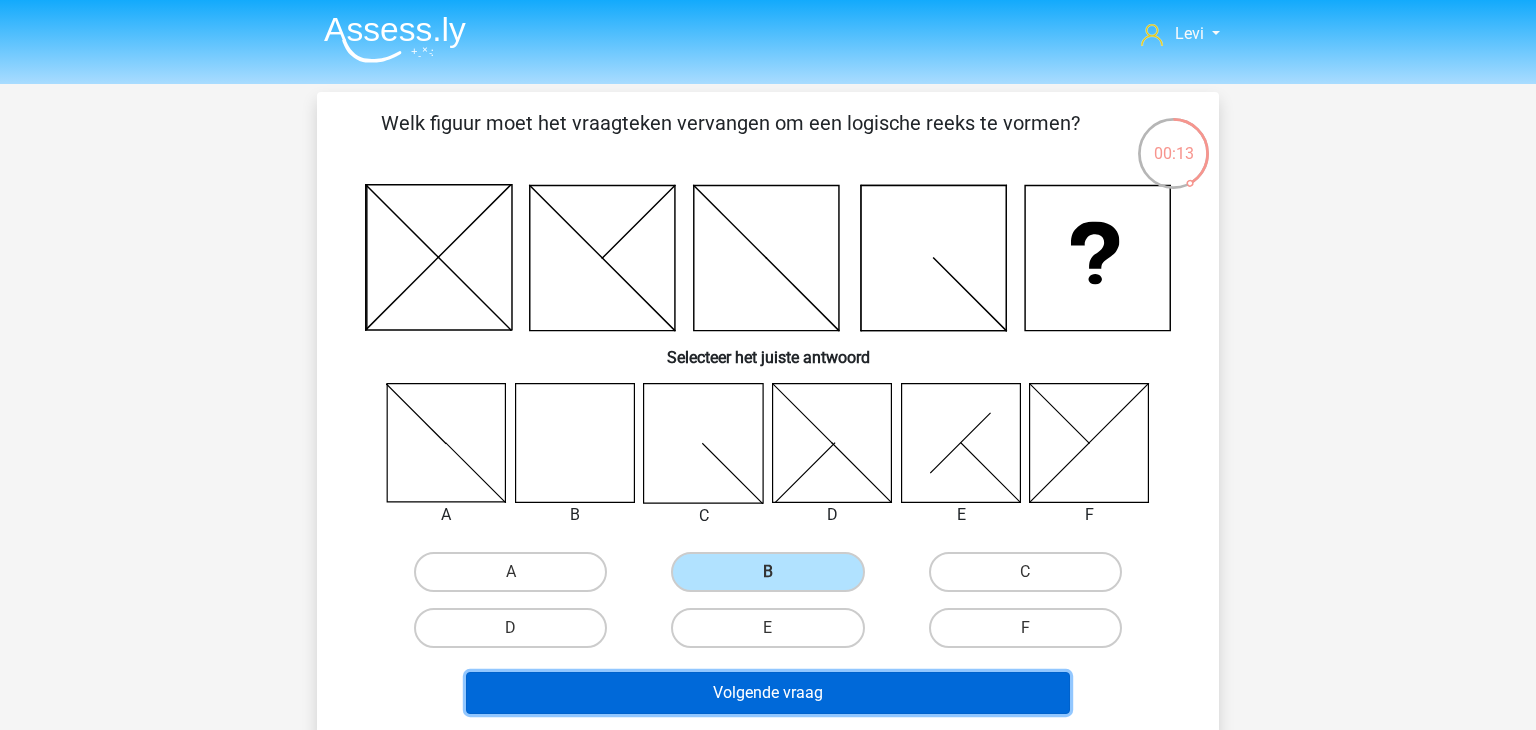 click on "Volgende vraag" at bounding box center (768, 693) 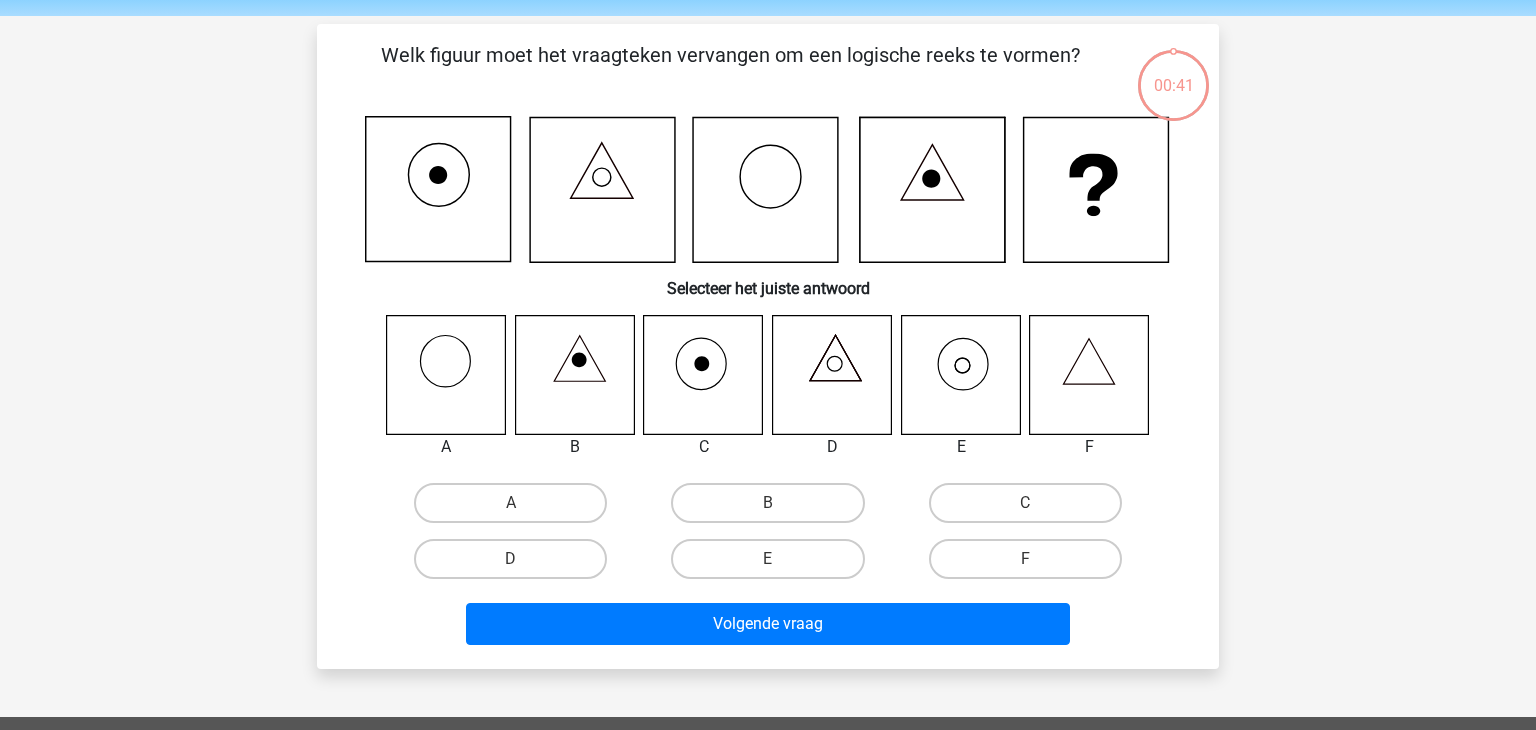 scroll, scrollTop: 92, scrollLeft: 0, axis: vertical 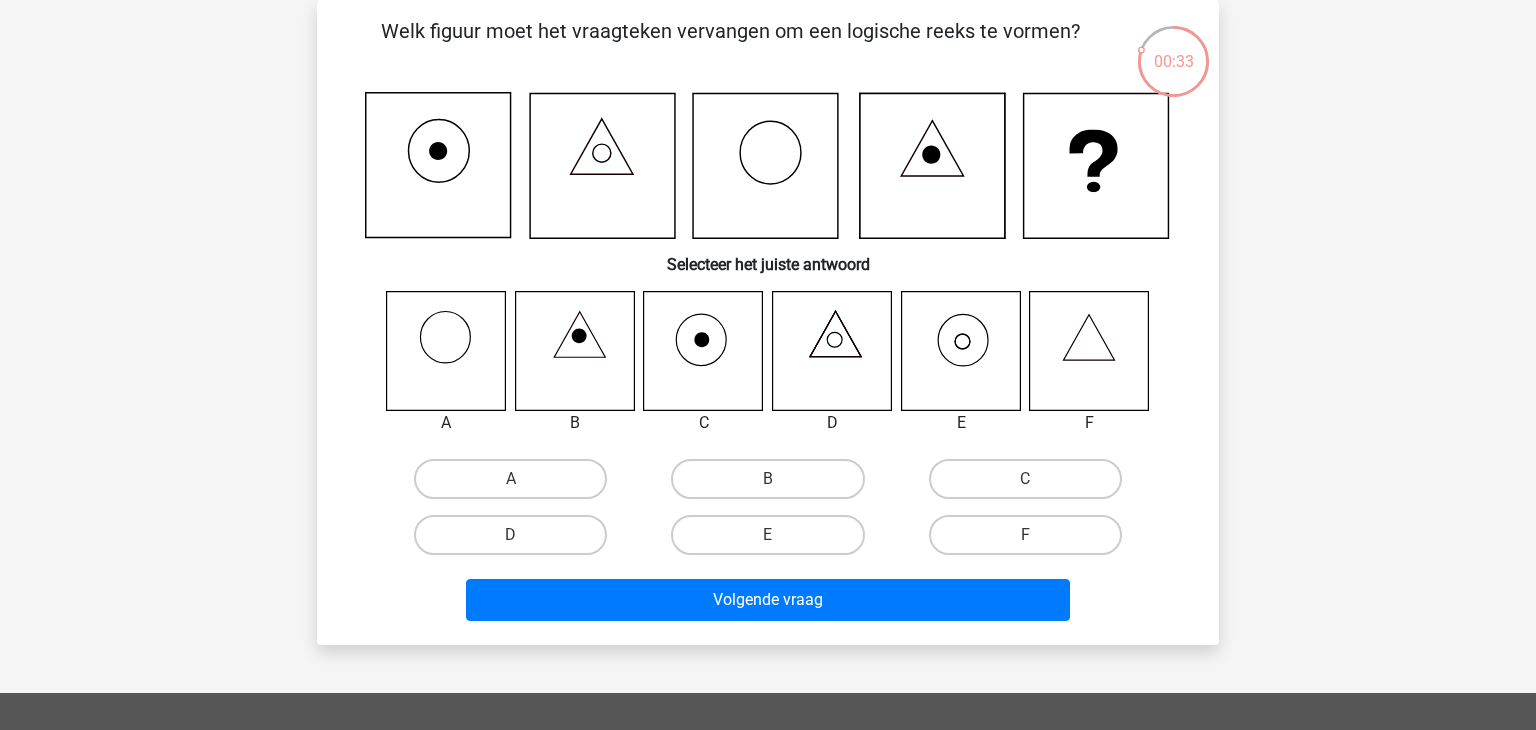 click on "Volgende vraag" at bounding box center (768, 604) 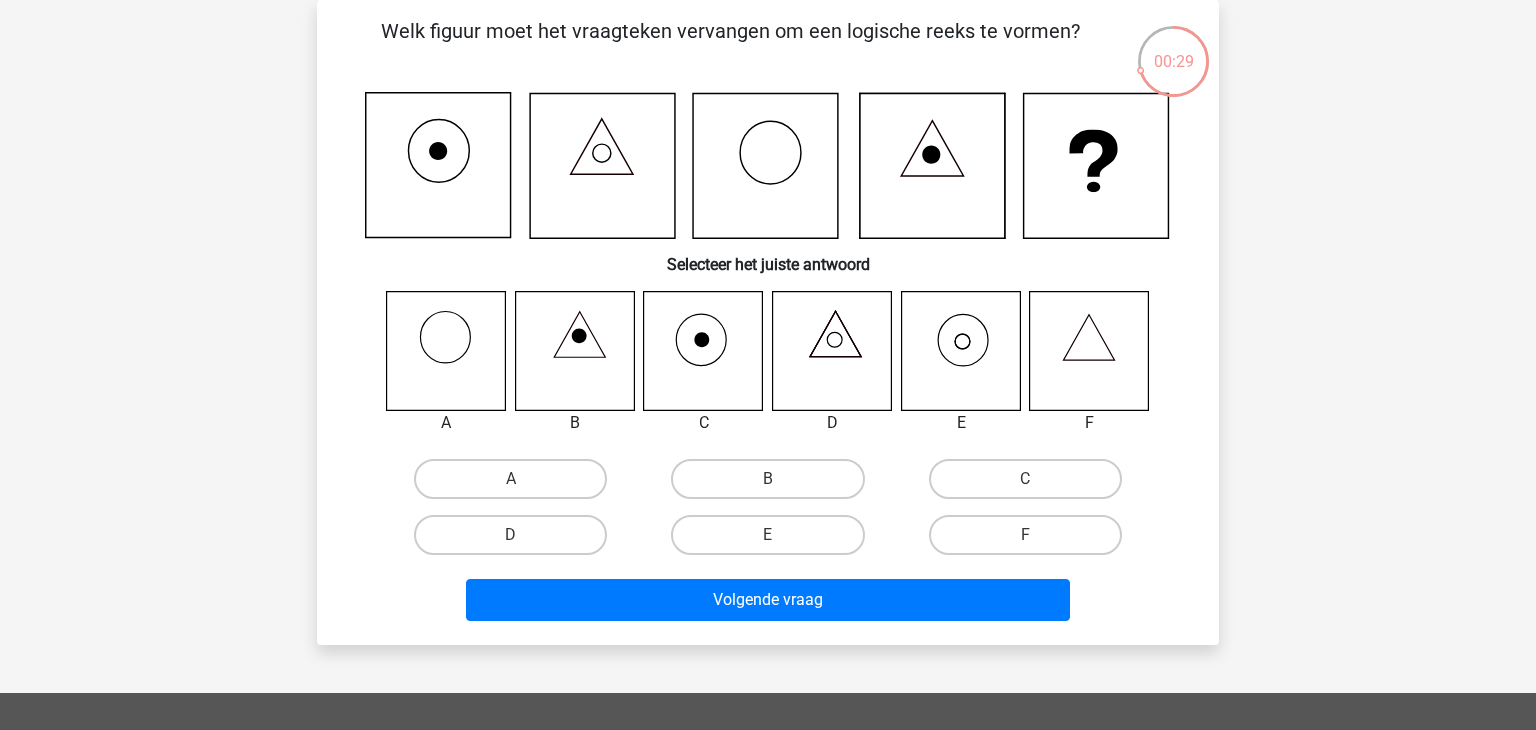 click 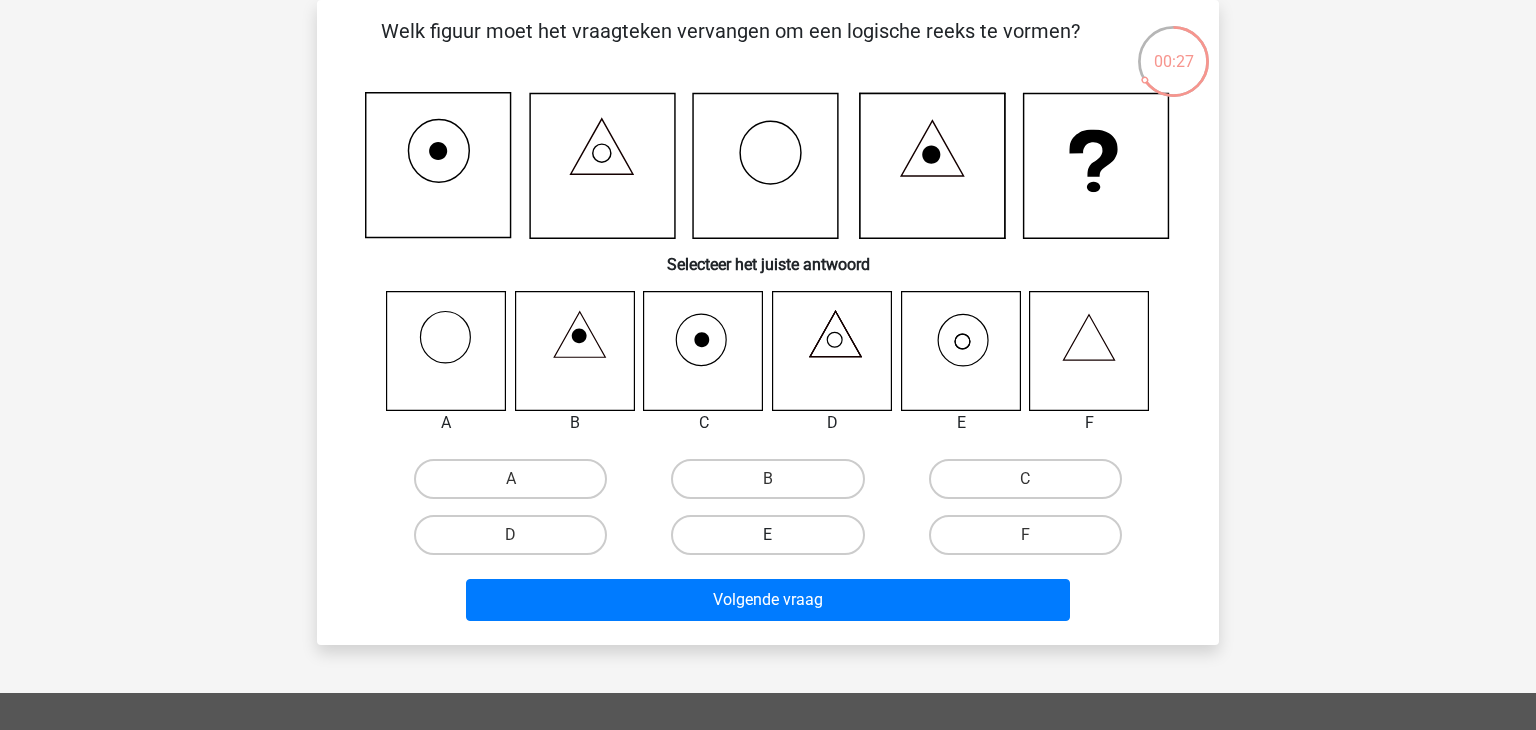 click on "E" at bounding box center (767, 535) 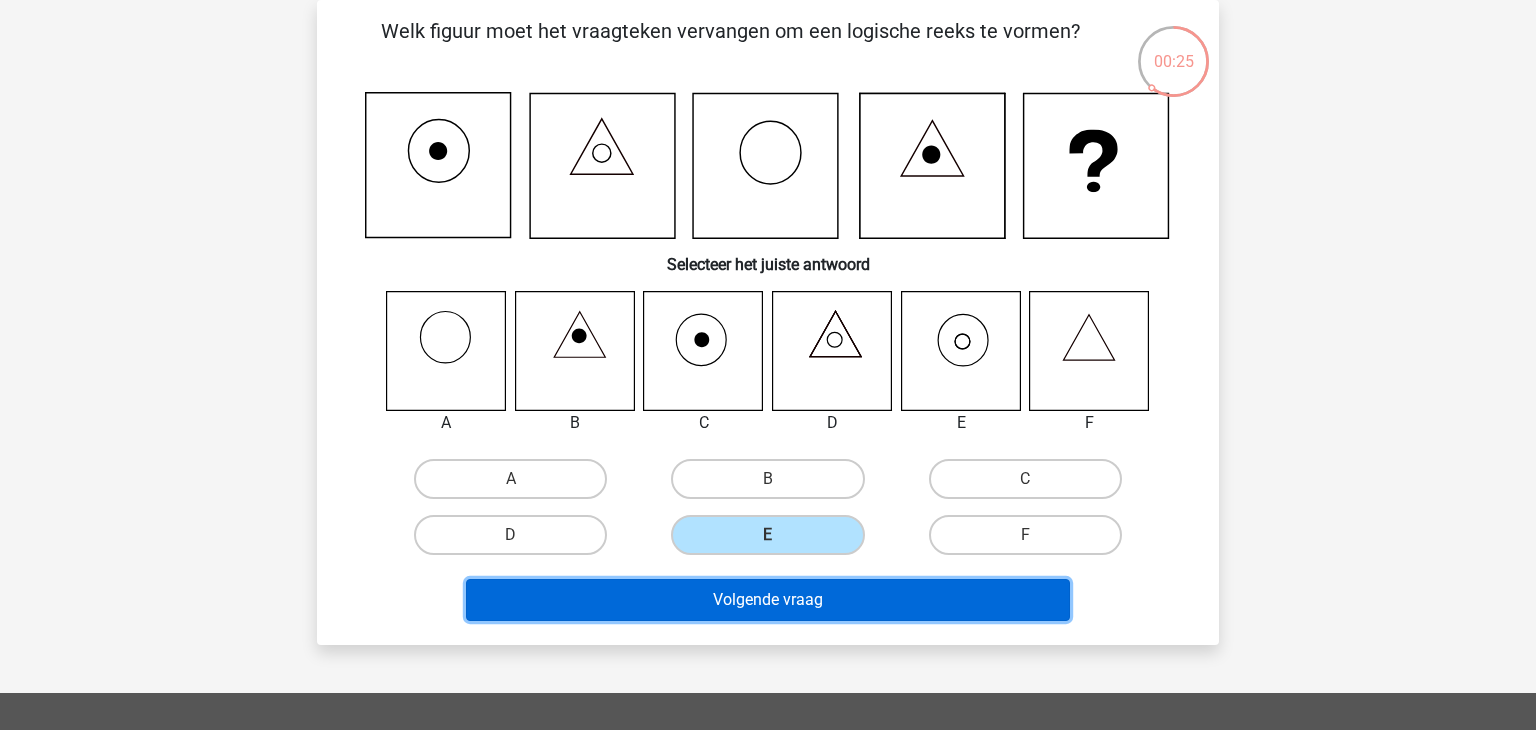 click on "Volgende vraag" at bounding box center (768, 600) 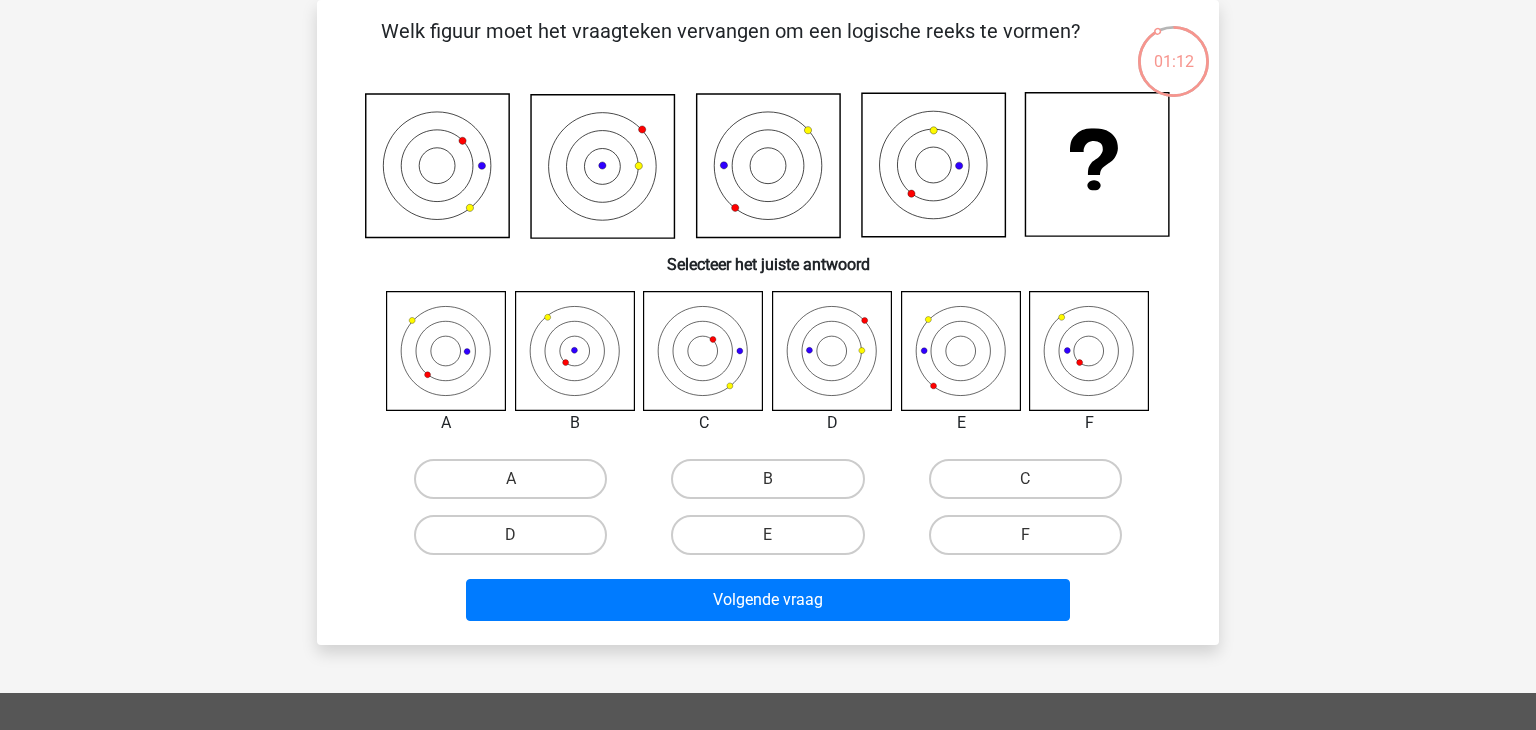 click on "Welk figuur moet het vraagteken vervangen om een logische reeks te vormen?
Selecteer het juiste antwoord
A
B
C" at bounding box center [768, 322] 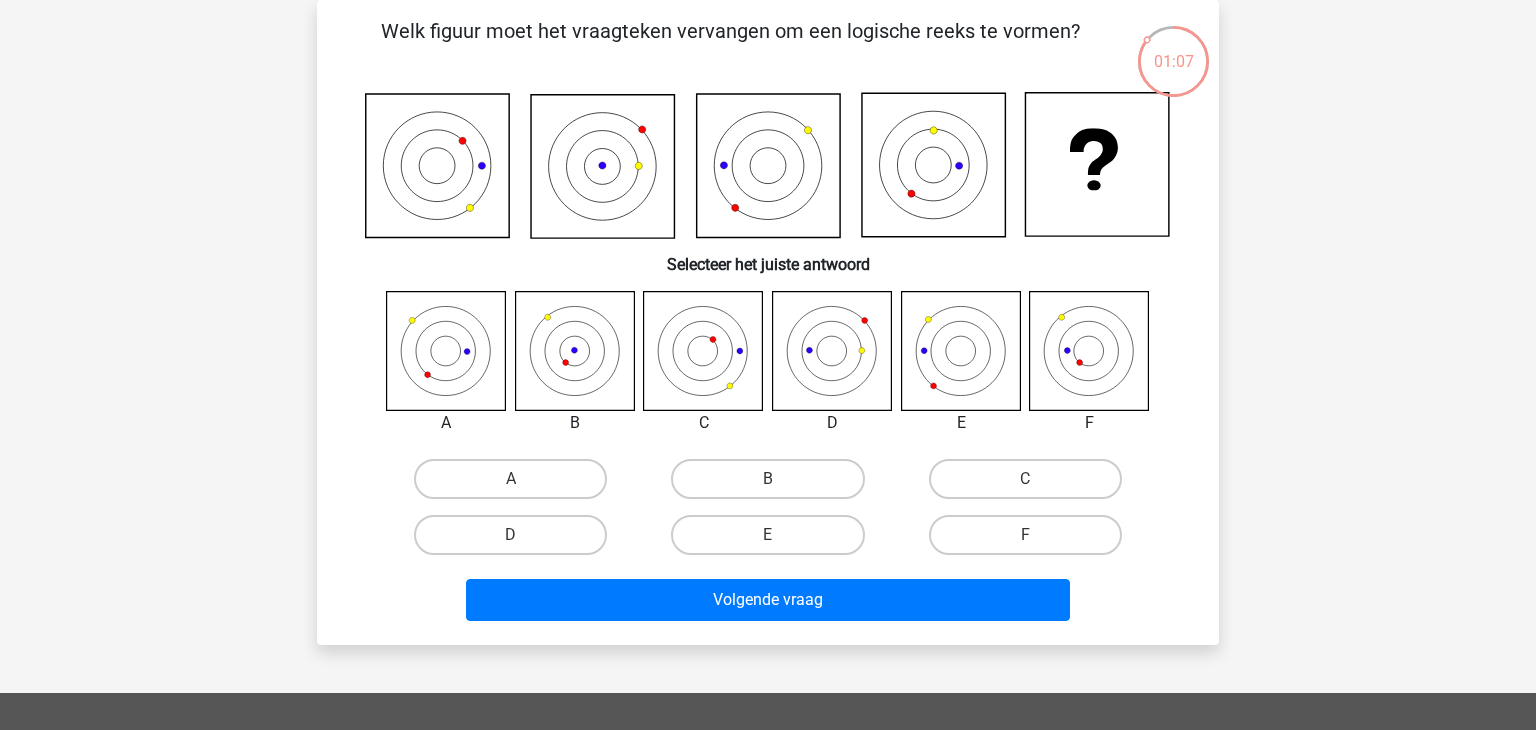 click on "Welk figuur moet het vraagteken vervangen om een logische reeks te vormen?
Selecteer het juiste antwoord
A
B
C" at bounding box center (768, 322) 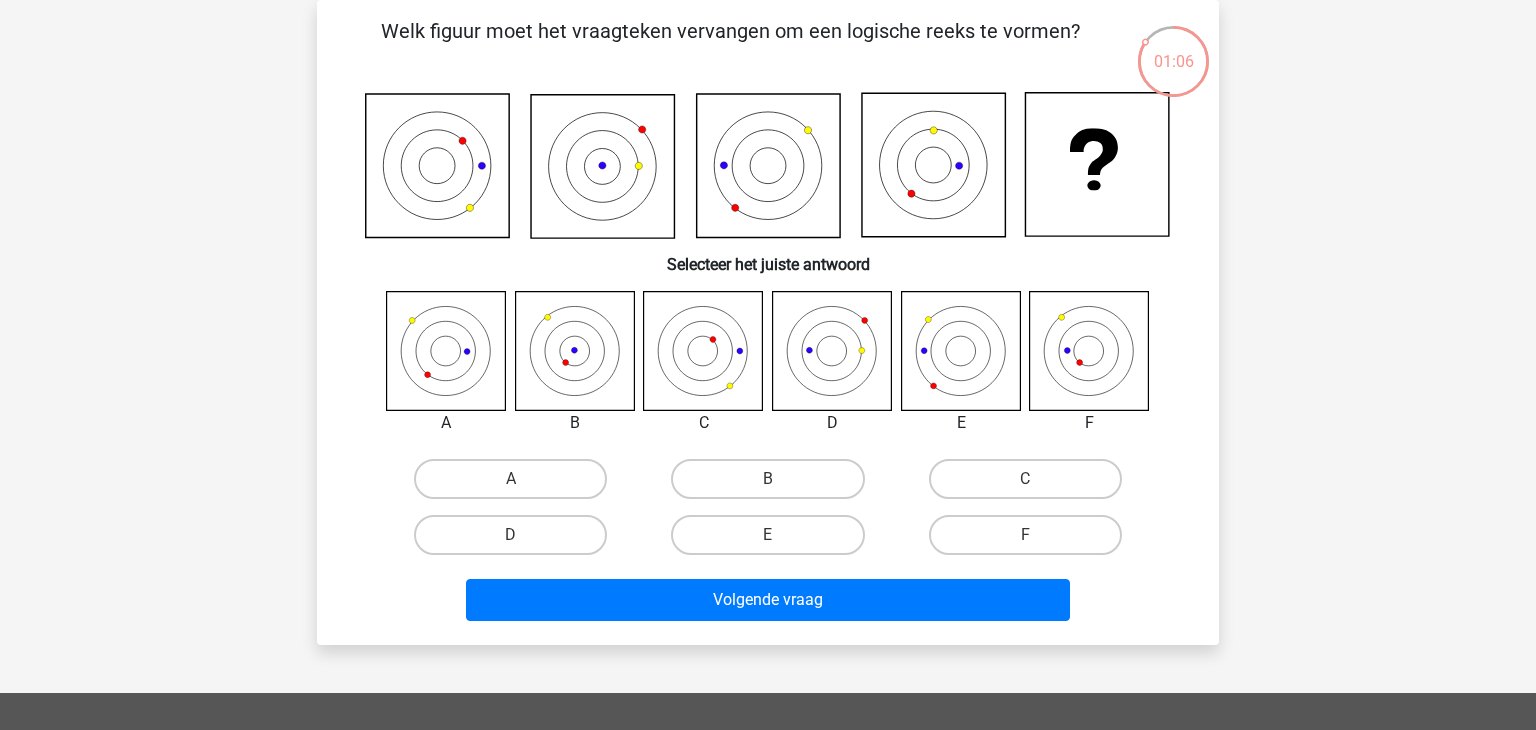 click on "Welk figuur moet het vraagteken vervangen om een logische reeks te vormen?
Selecteer het juiste antwoord
A
B
C" at bounding box center (768, 322) 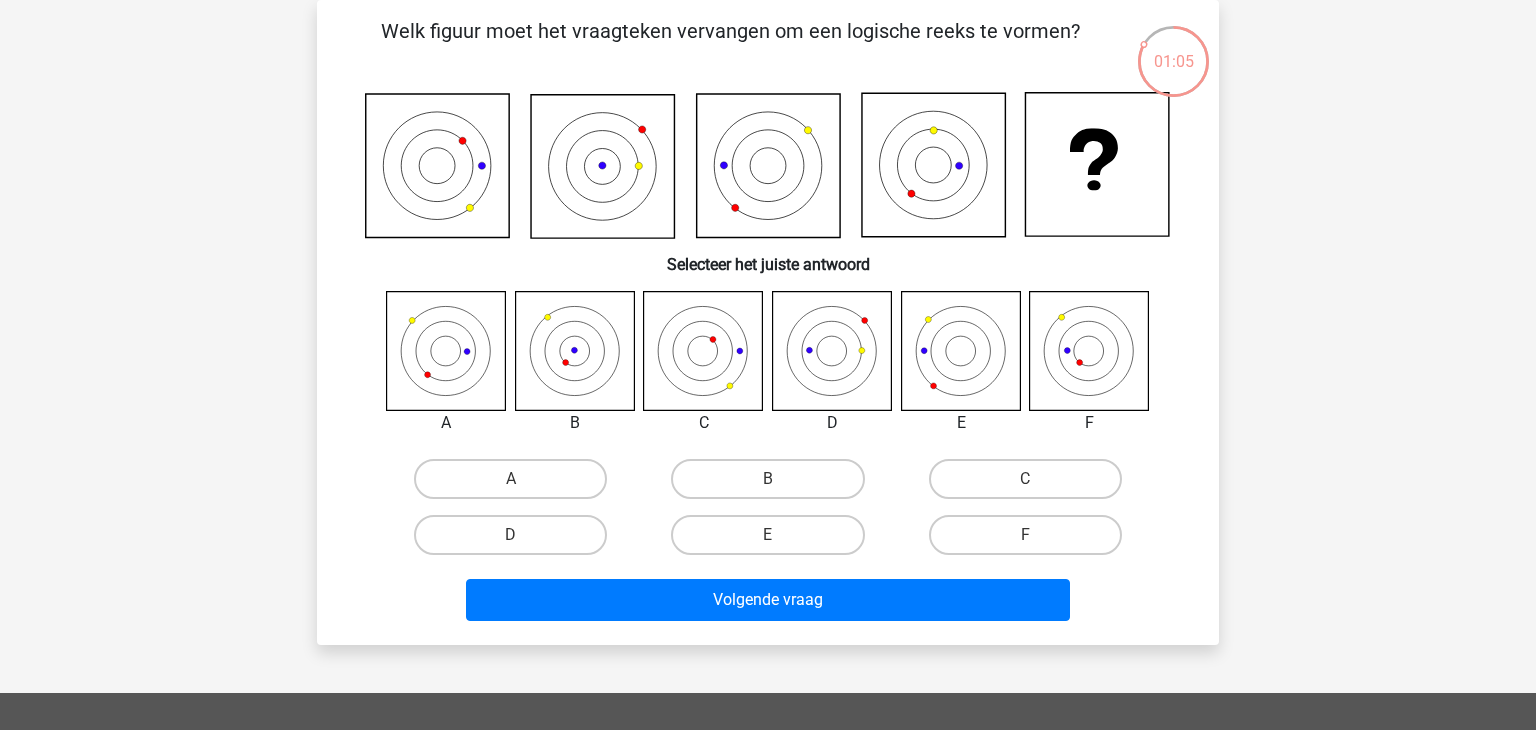 click on "Welk figuur moet het vraagteken vervangen om een logische reeks te vormen?
Selecteer het juiste antwoord
A
B
C" at bounding box center [768, 322] 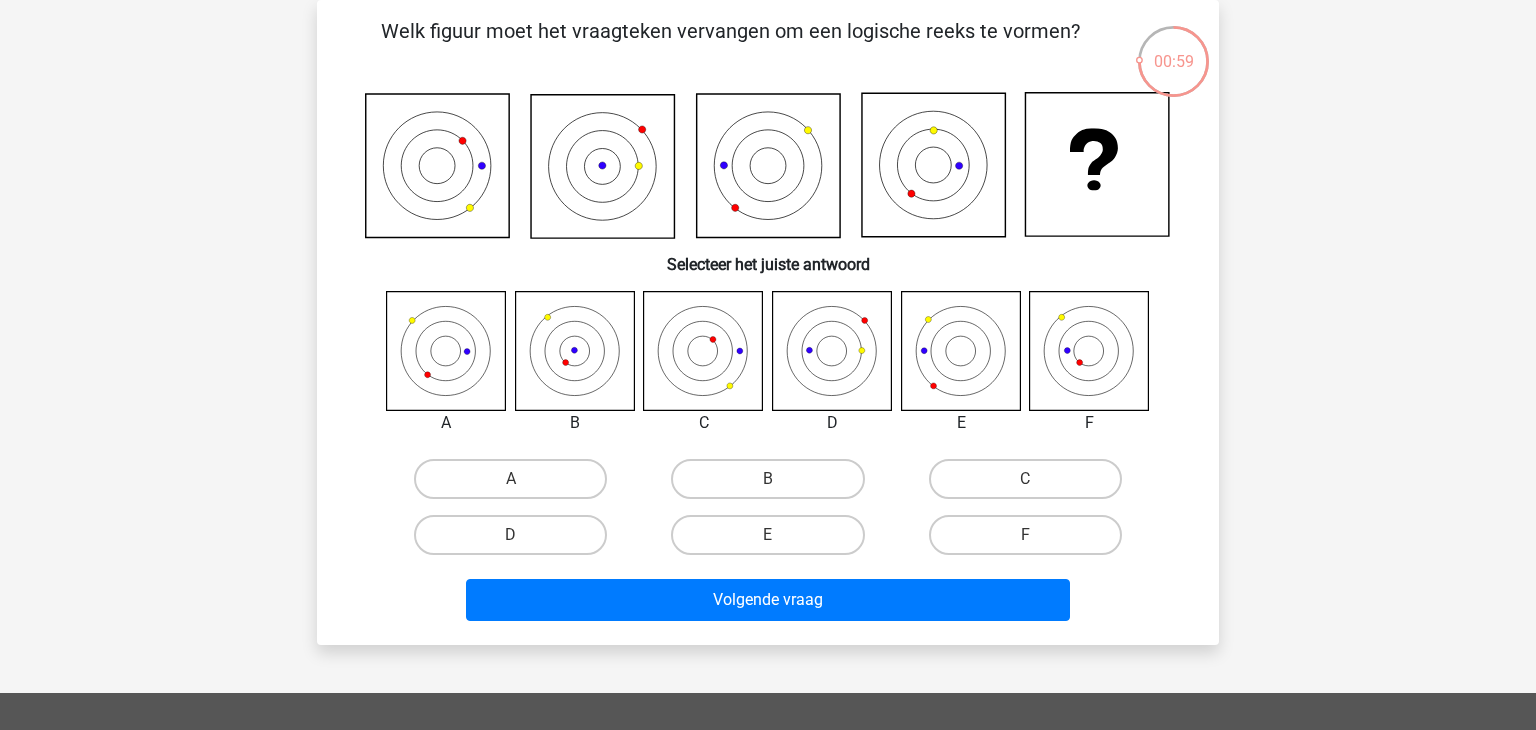 click on "Welk figuur moet het vraagteken vervangen om een logische reeks te vormen?
Selecteer het juiste antwoord
A
B
C" at bounding box center (768, 322) 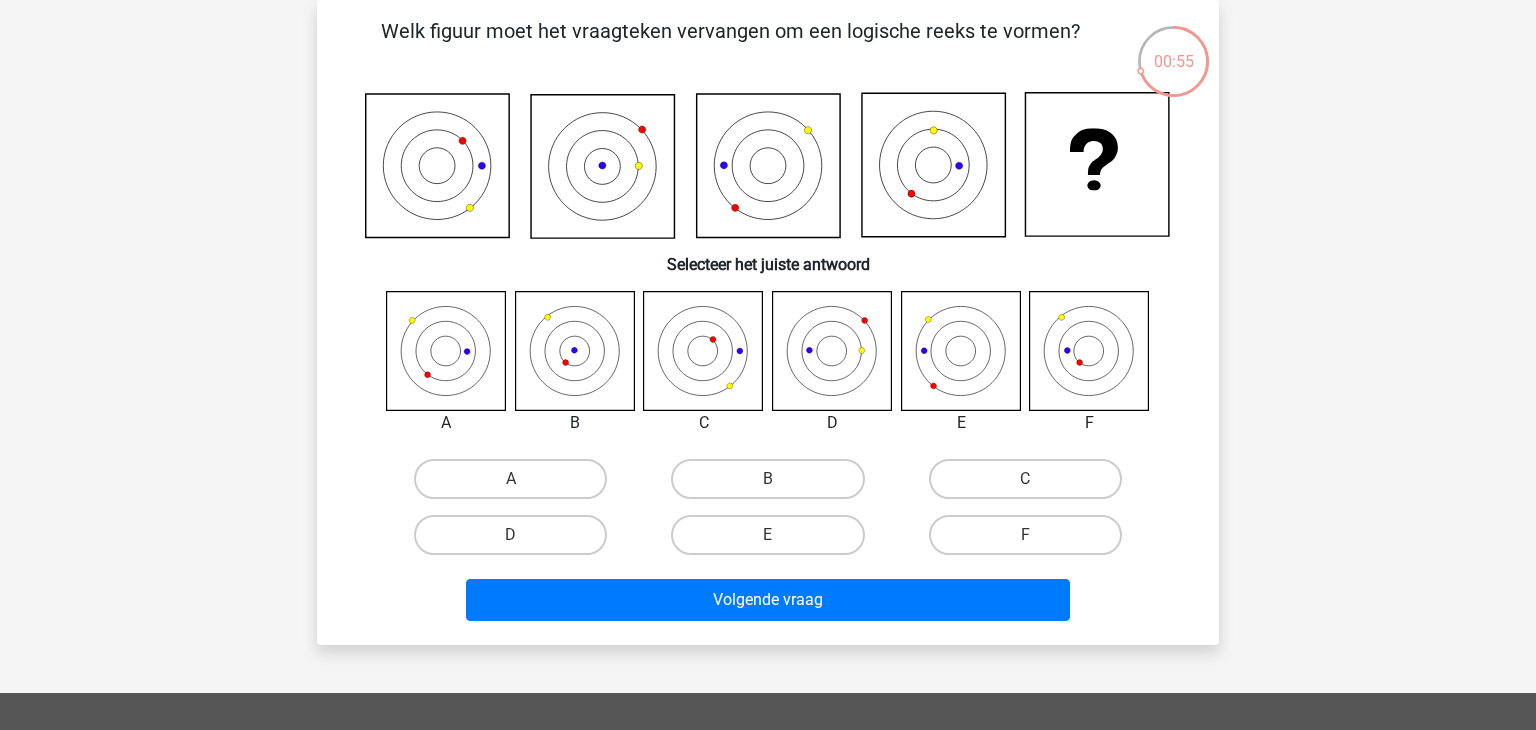 click on "Welk figuur moet het vraagteken vervangen om een logische reeks te vormen?
Selecteer het juiste antwoord
A
B
C" at bounding box center (768, 322) 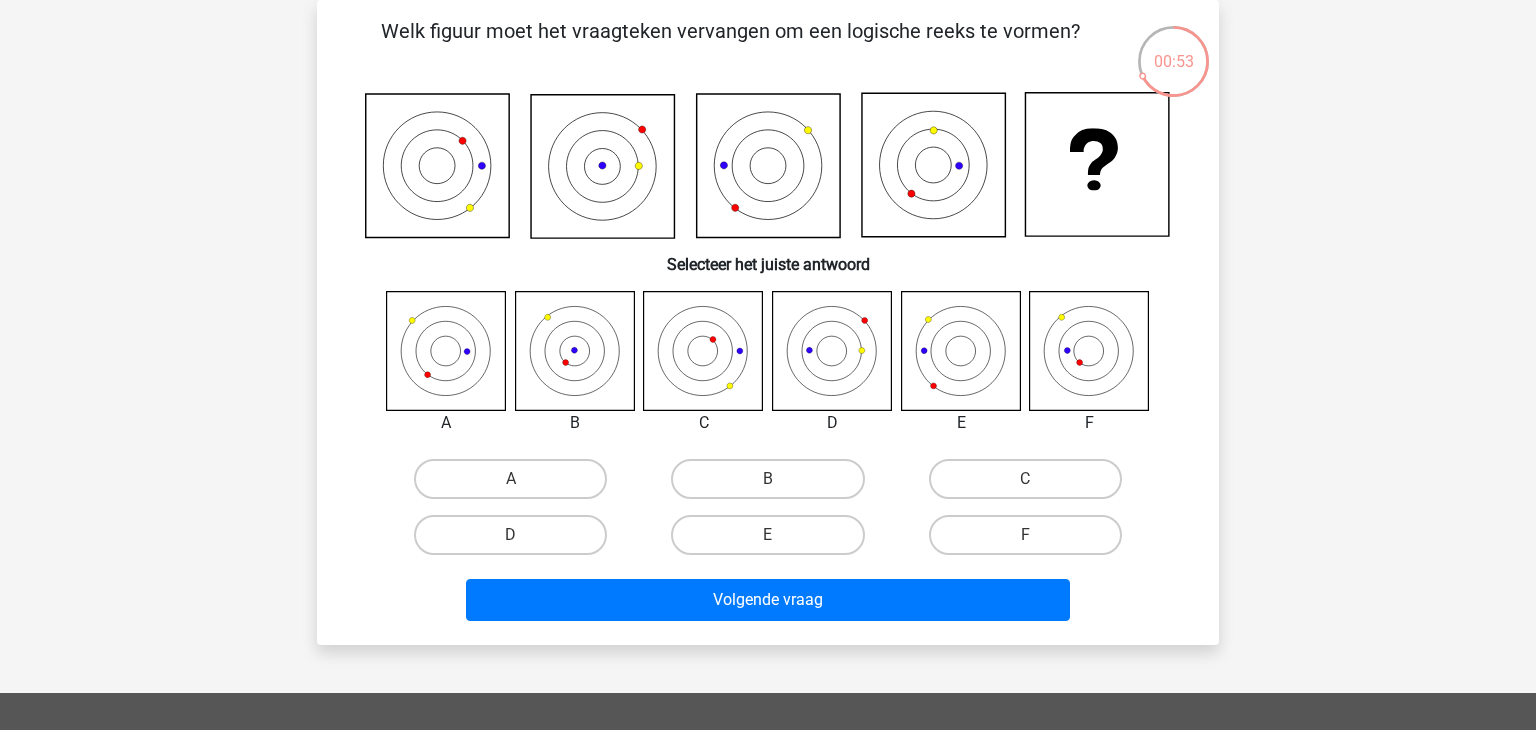 click on "Welk figuur moet het vraagteken vervangen om een logische reeks te vormen?
Selecteer het juiste antwoord
A
B
C" at bounding box center (768, 322) 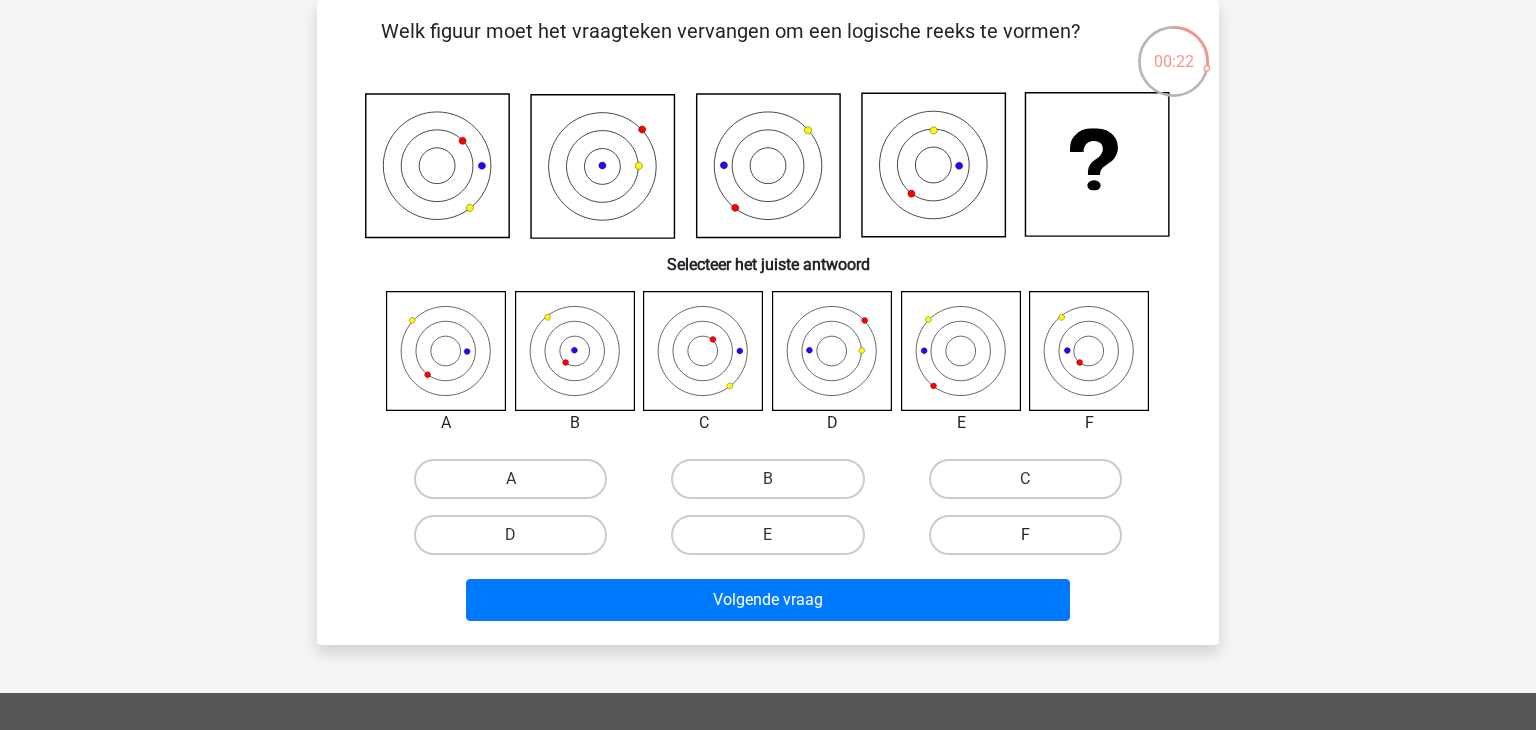 click on "F" at bounding box center (1025, 535) 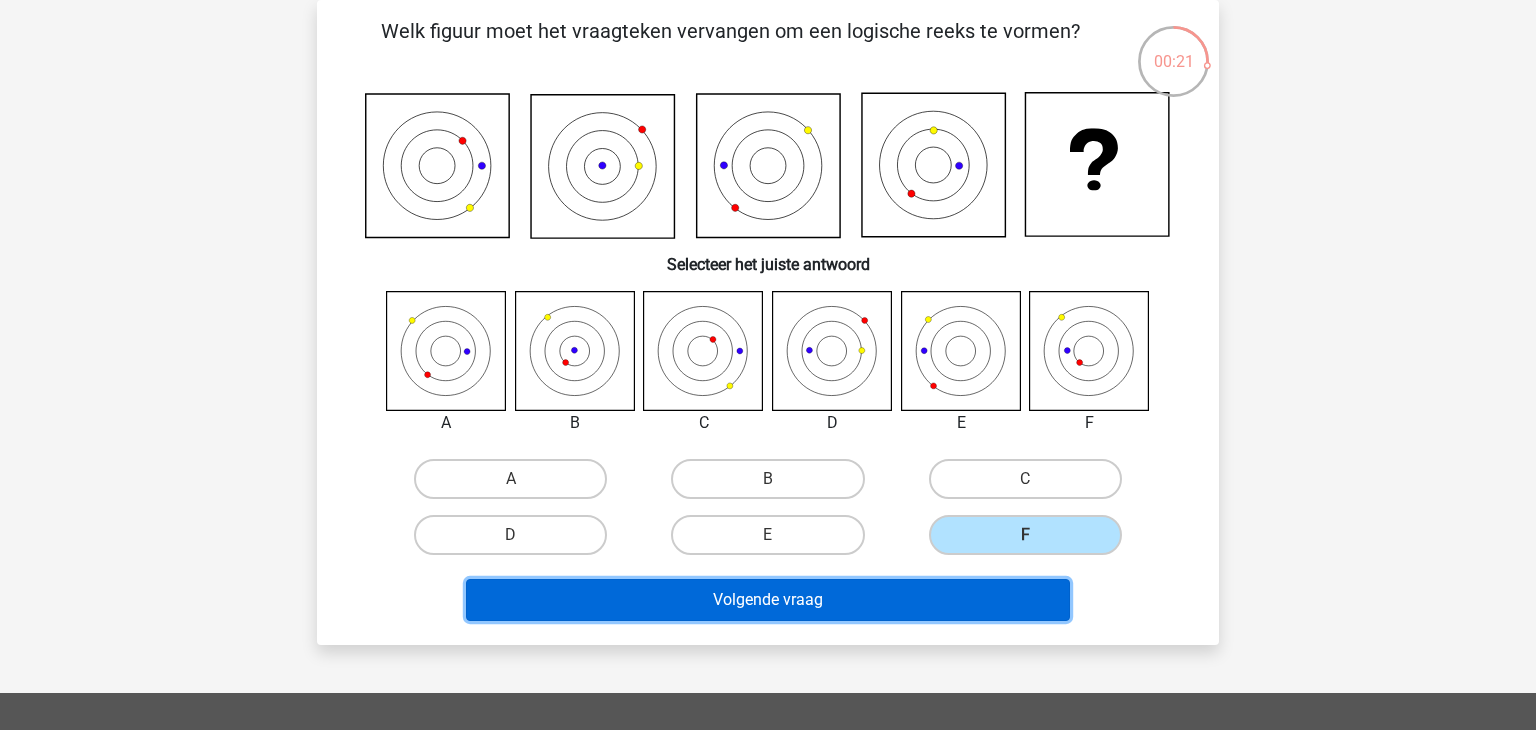 click on "Volgende vraag" at bounding box center [768, 600] 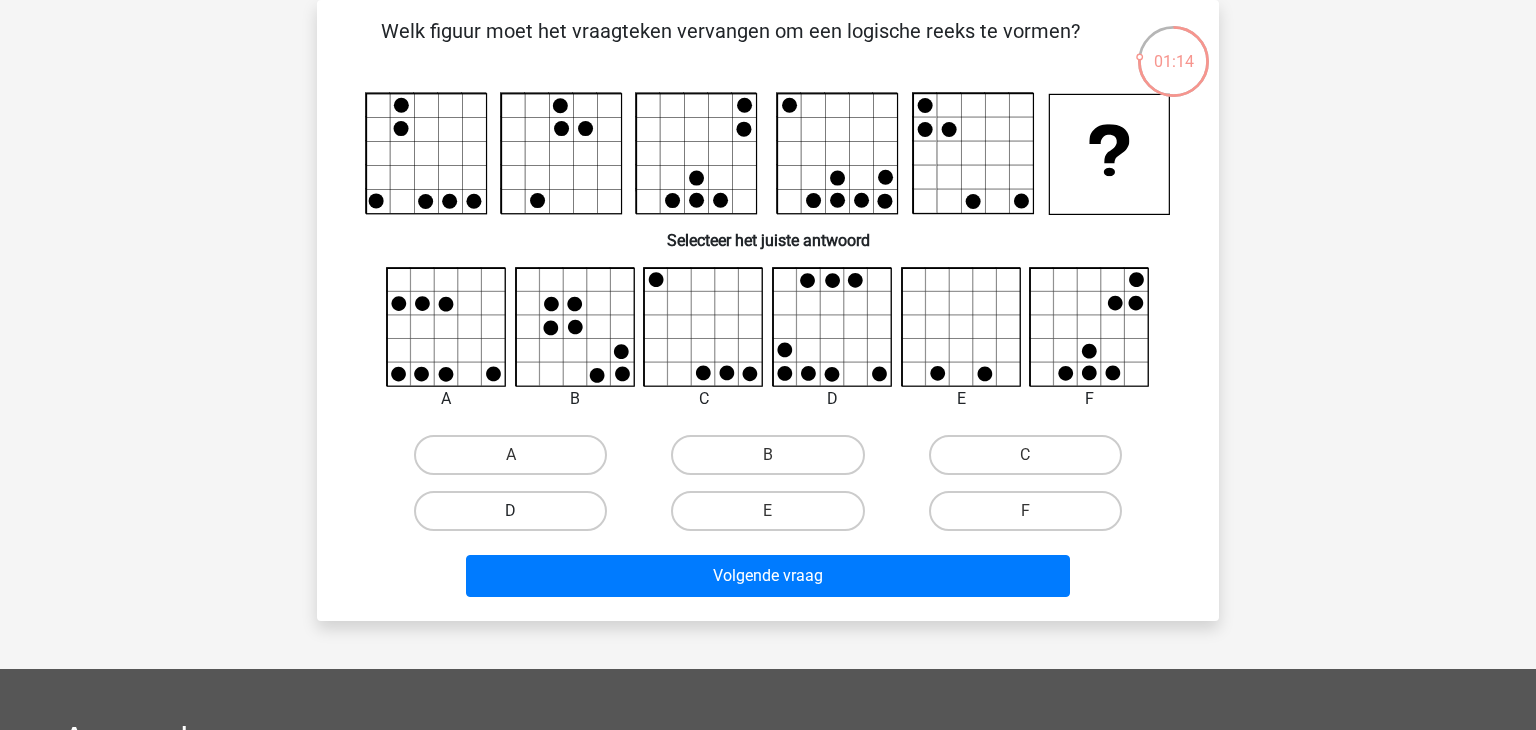 click on "D" at bounding box center (510, 511) 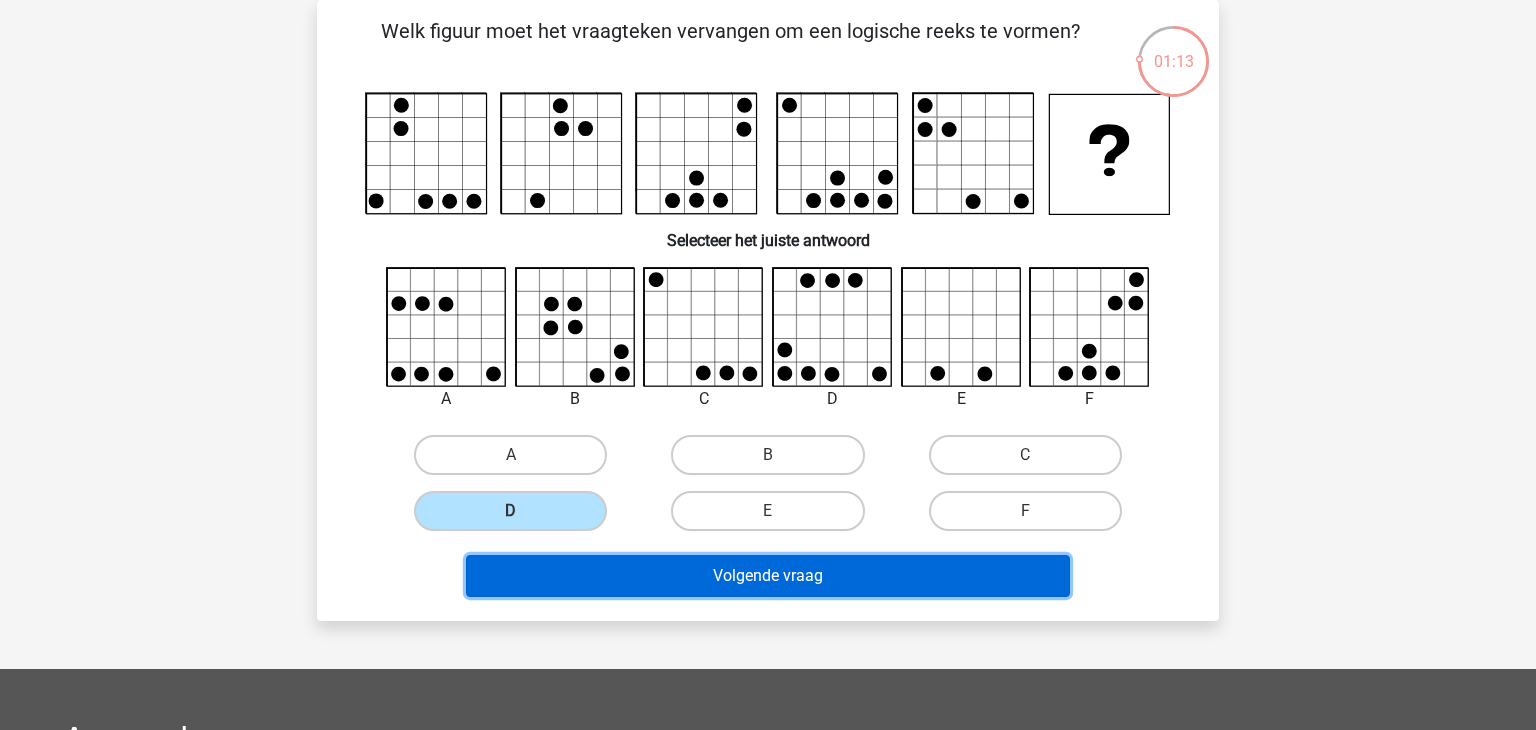 click on "Volgende vraag" at bounding box center [768, 576] 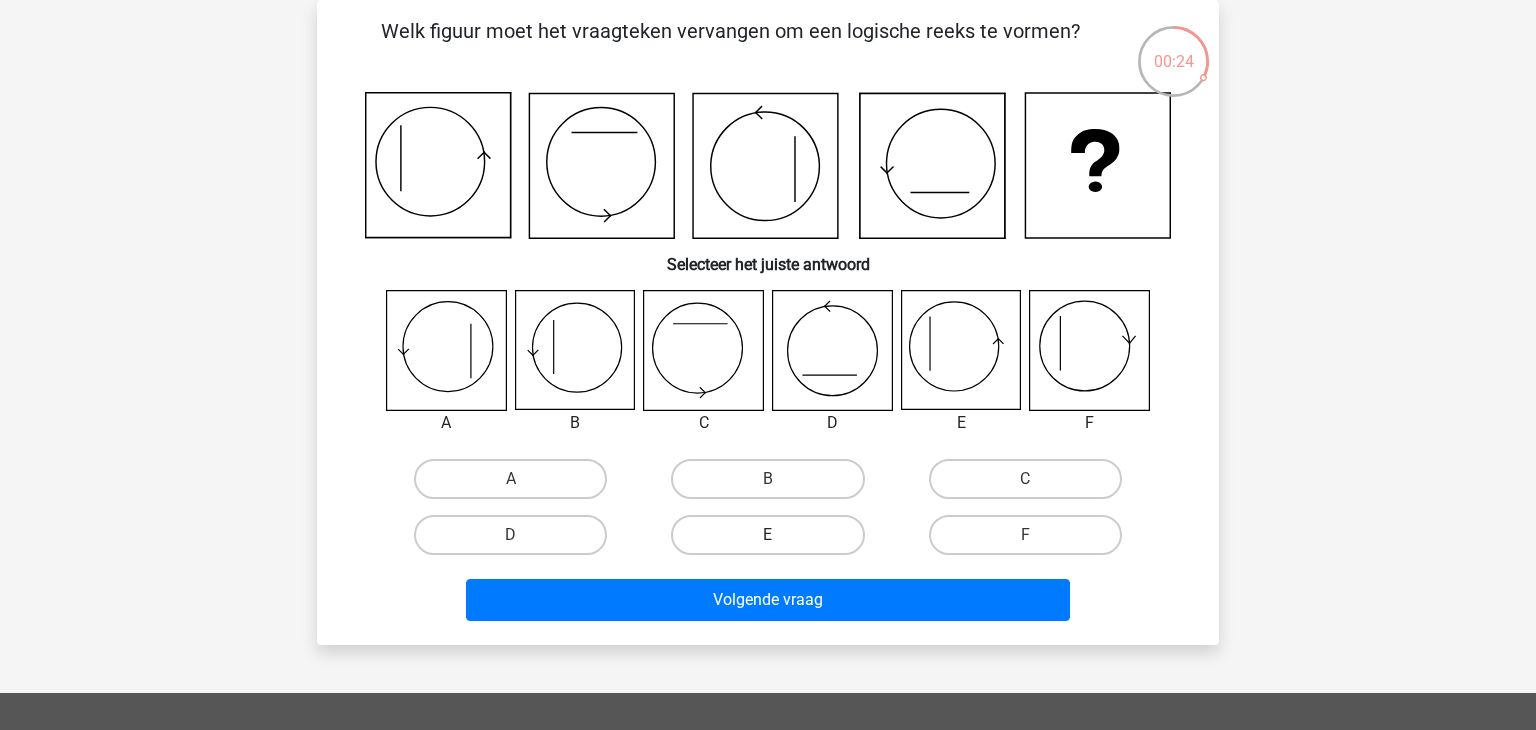 click on "E" at bounding box center (767, 535) 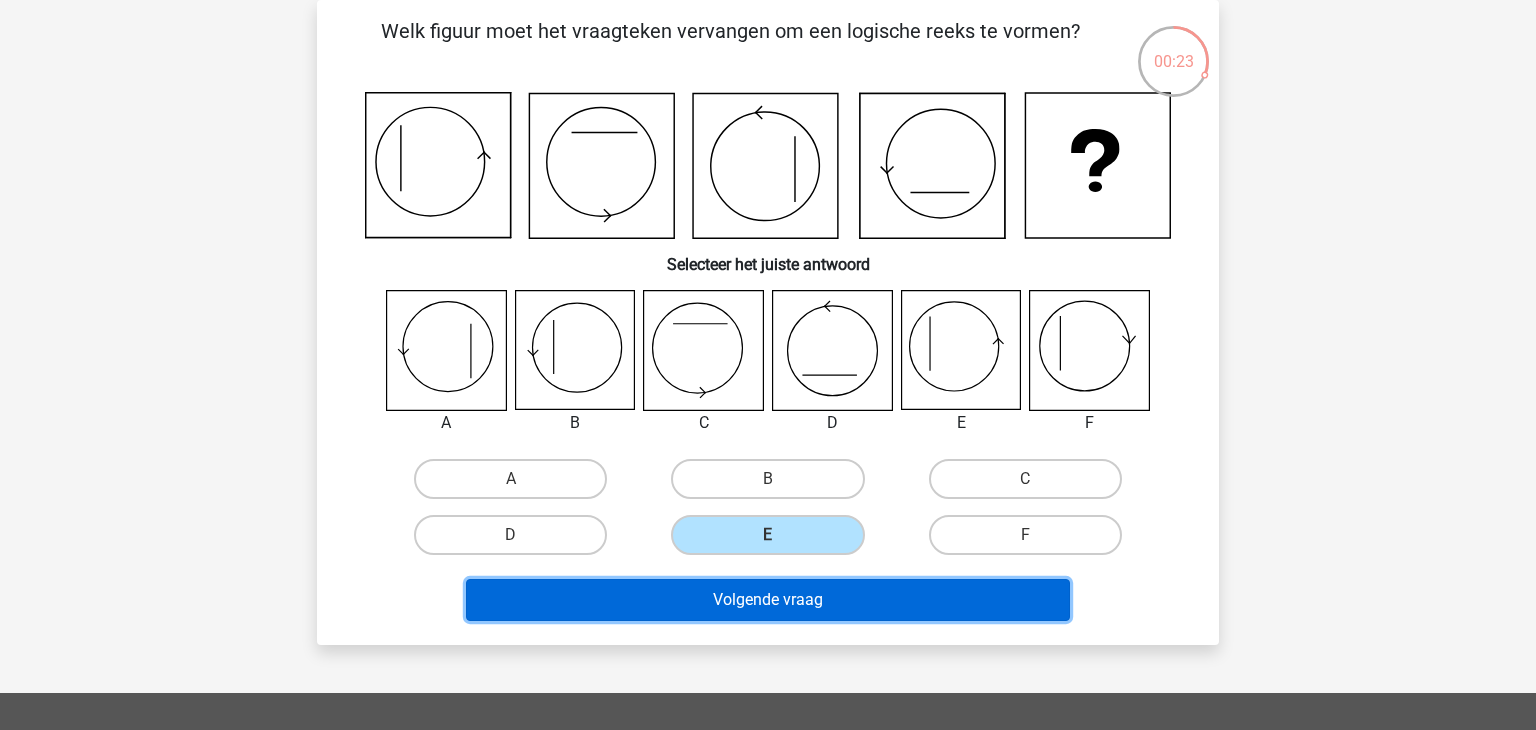 click on "Volgende vraag" at bounding box center [768, 600] 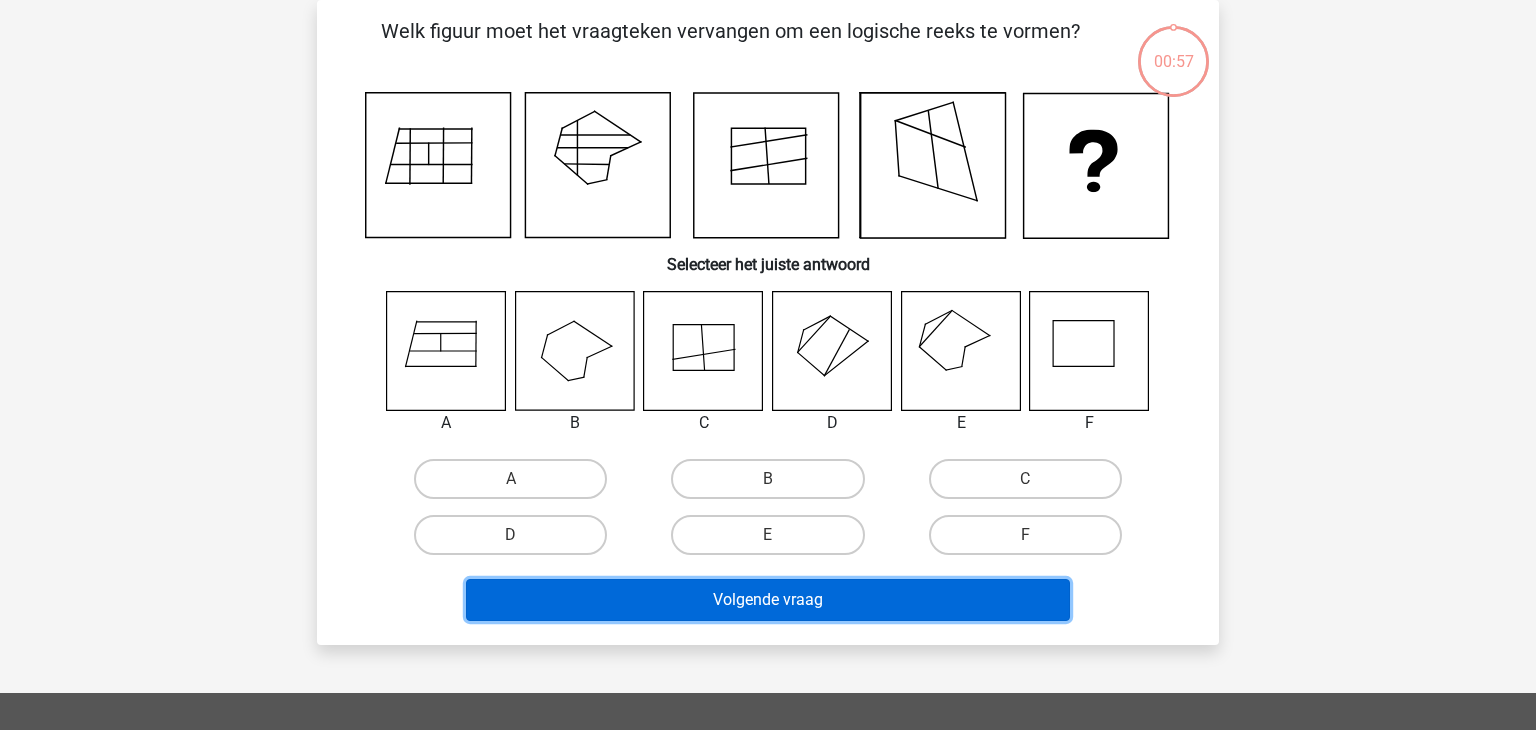 click on "Volgende vraag" at bounding box center (768, 600) 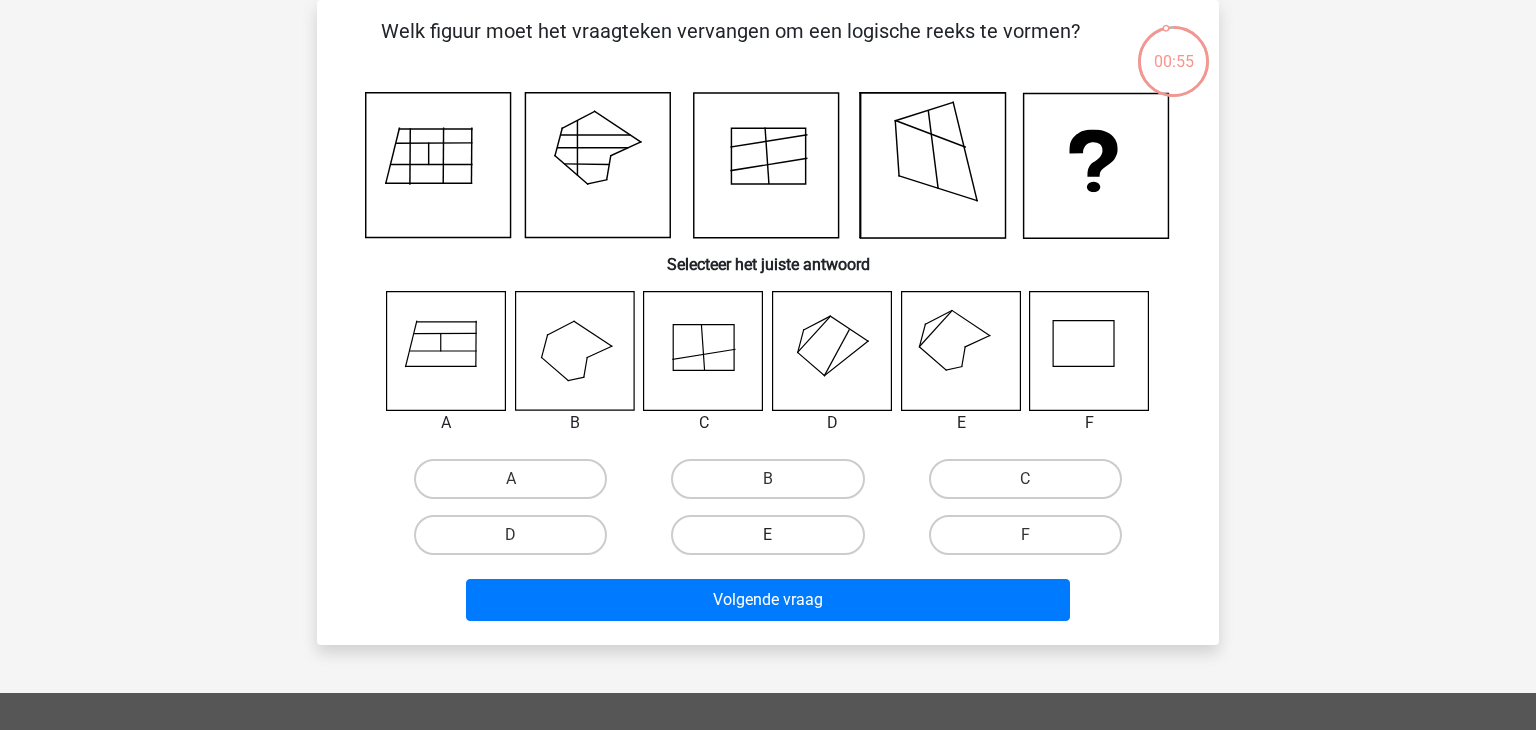 click on "E" at bounding box center [767, 535] 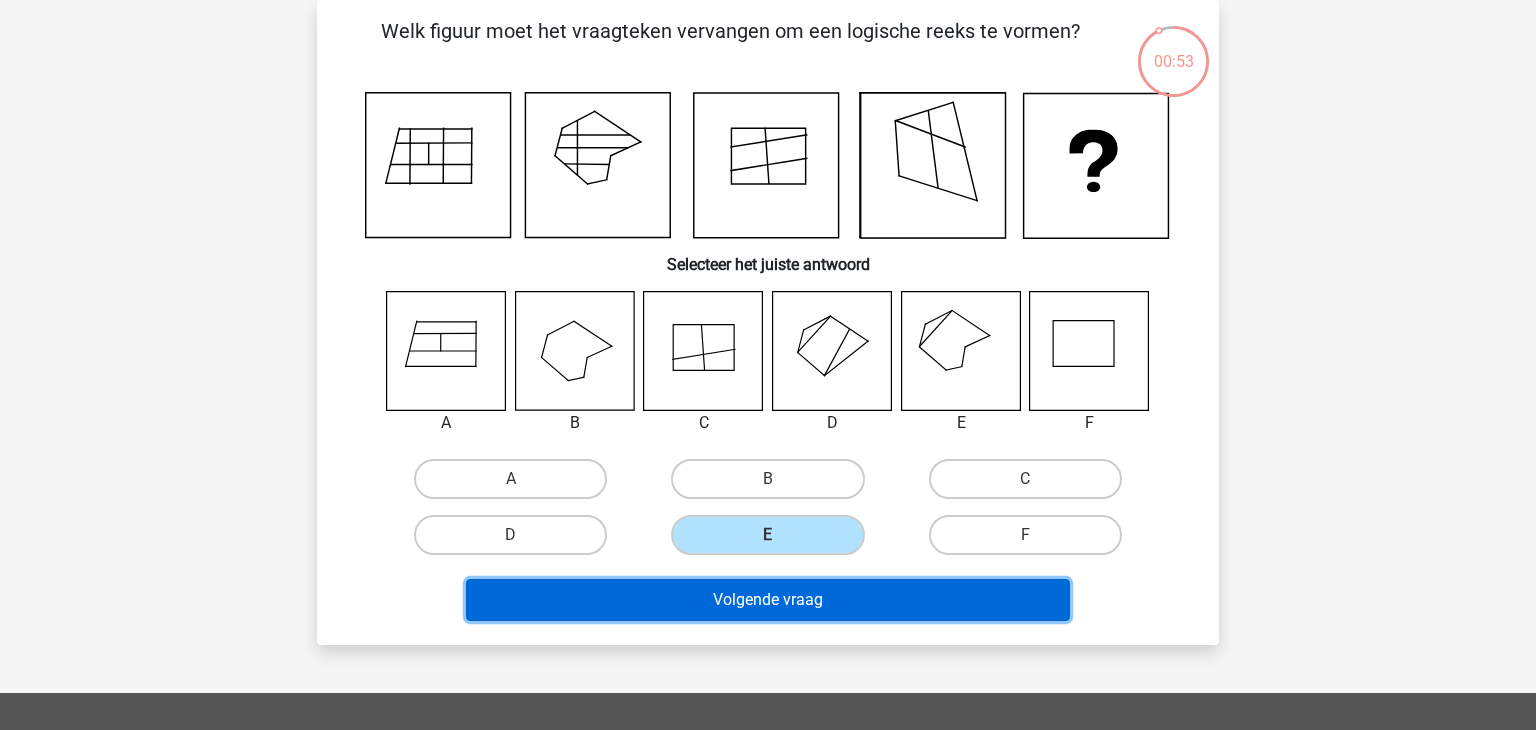 click on "Volgende vraag" at bounding box center (768, 600) 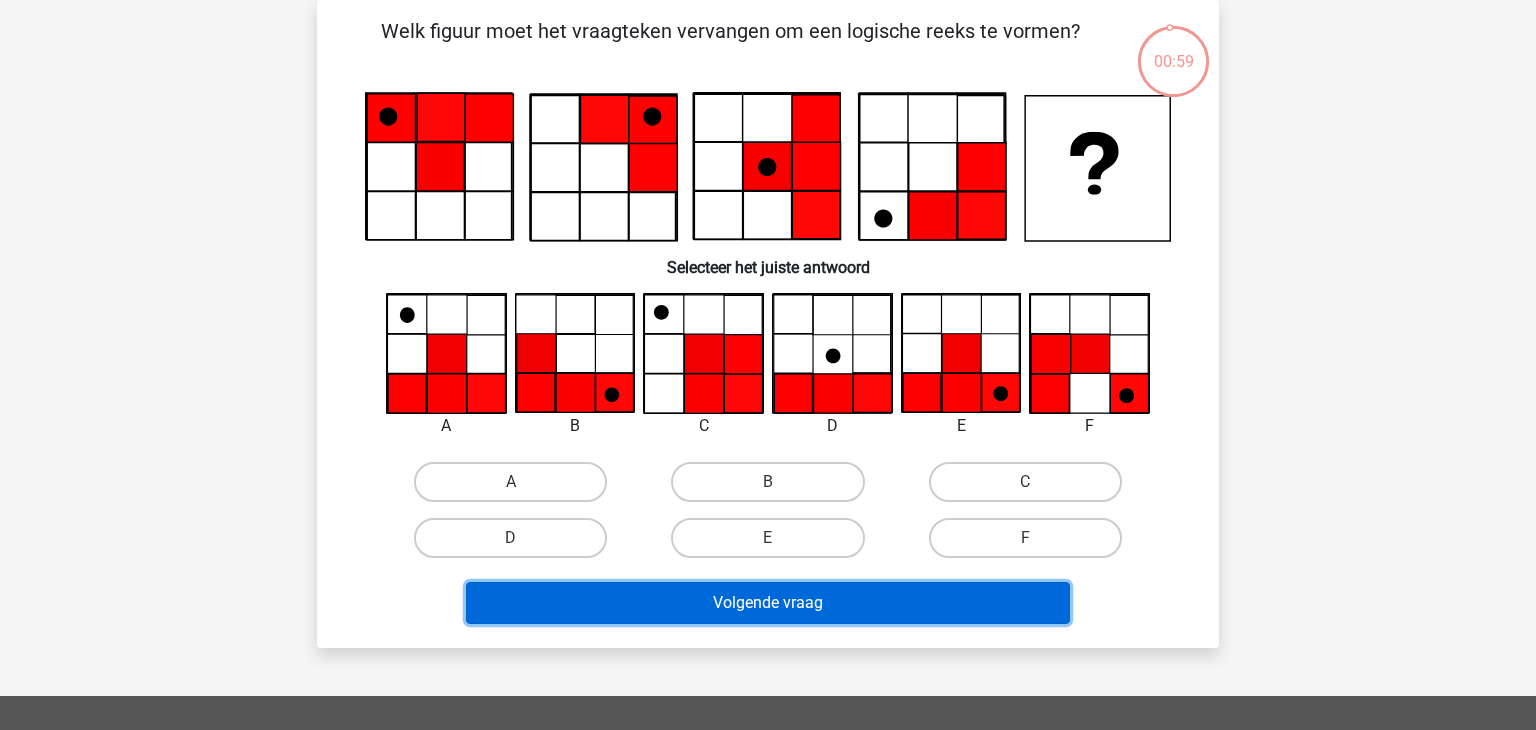 click on "Volgende vraag" at bounding box center (768, 603) 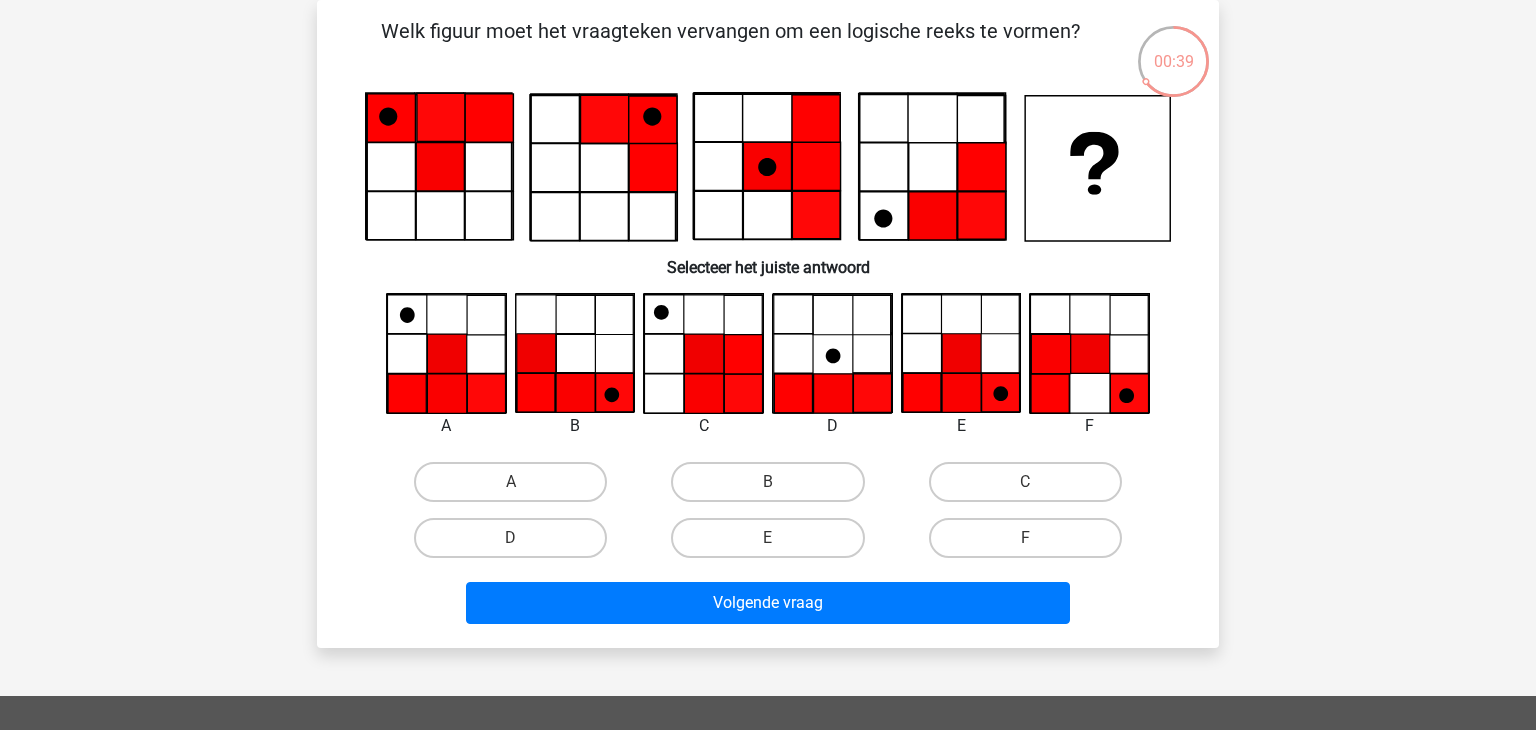 click 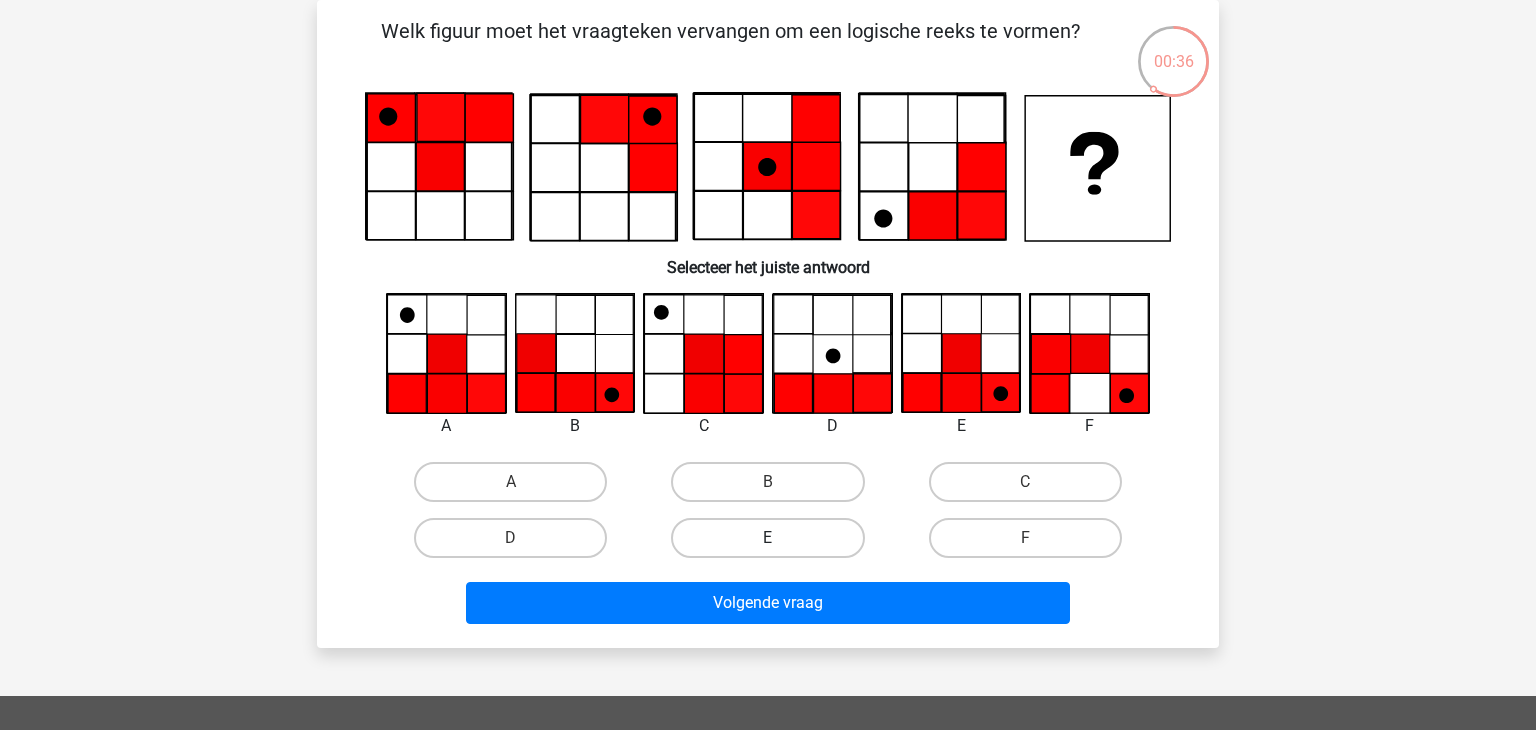 click on "E" at bounding box center (767, 538) 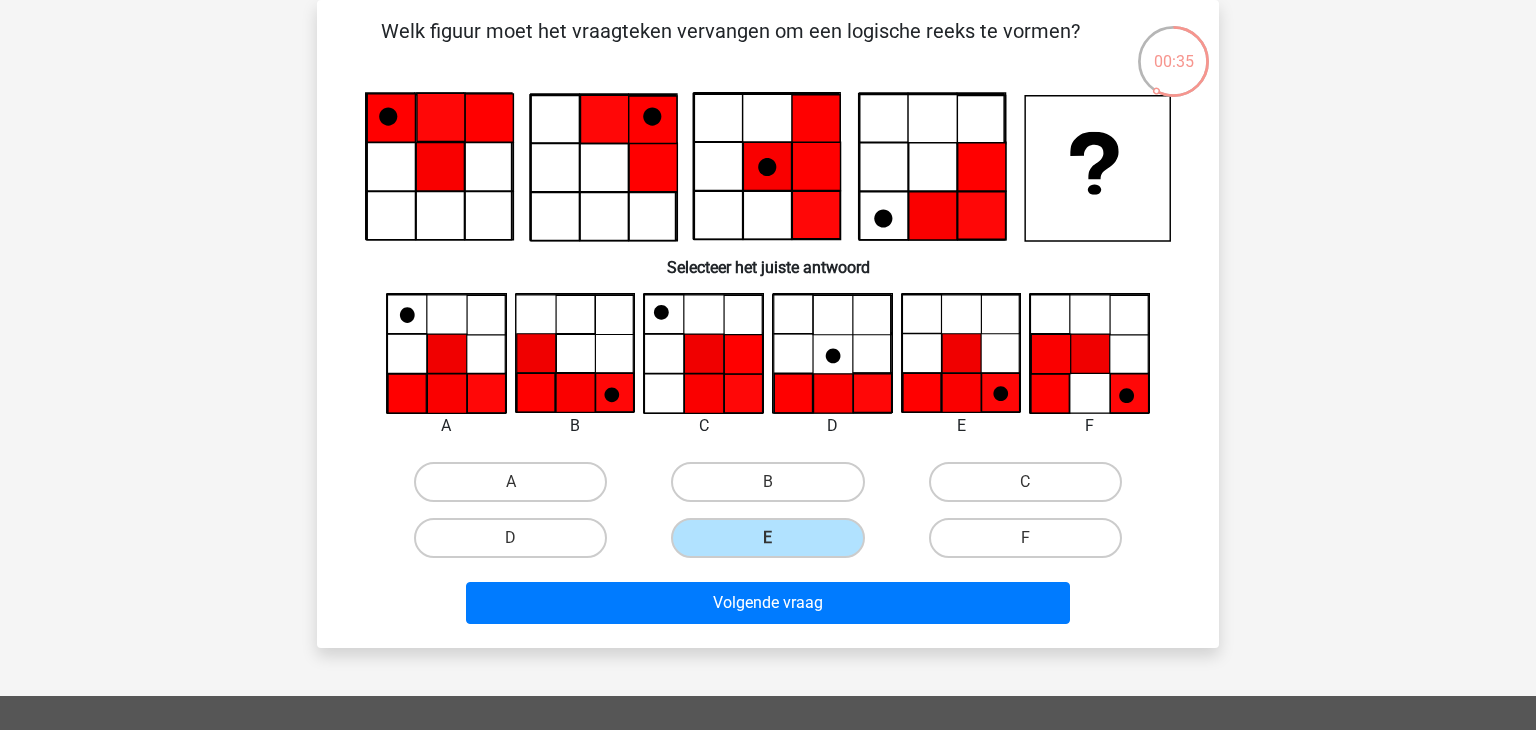 click on "Volgende vraag" at bounding box center [768, 607] 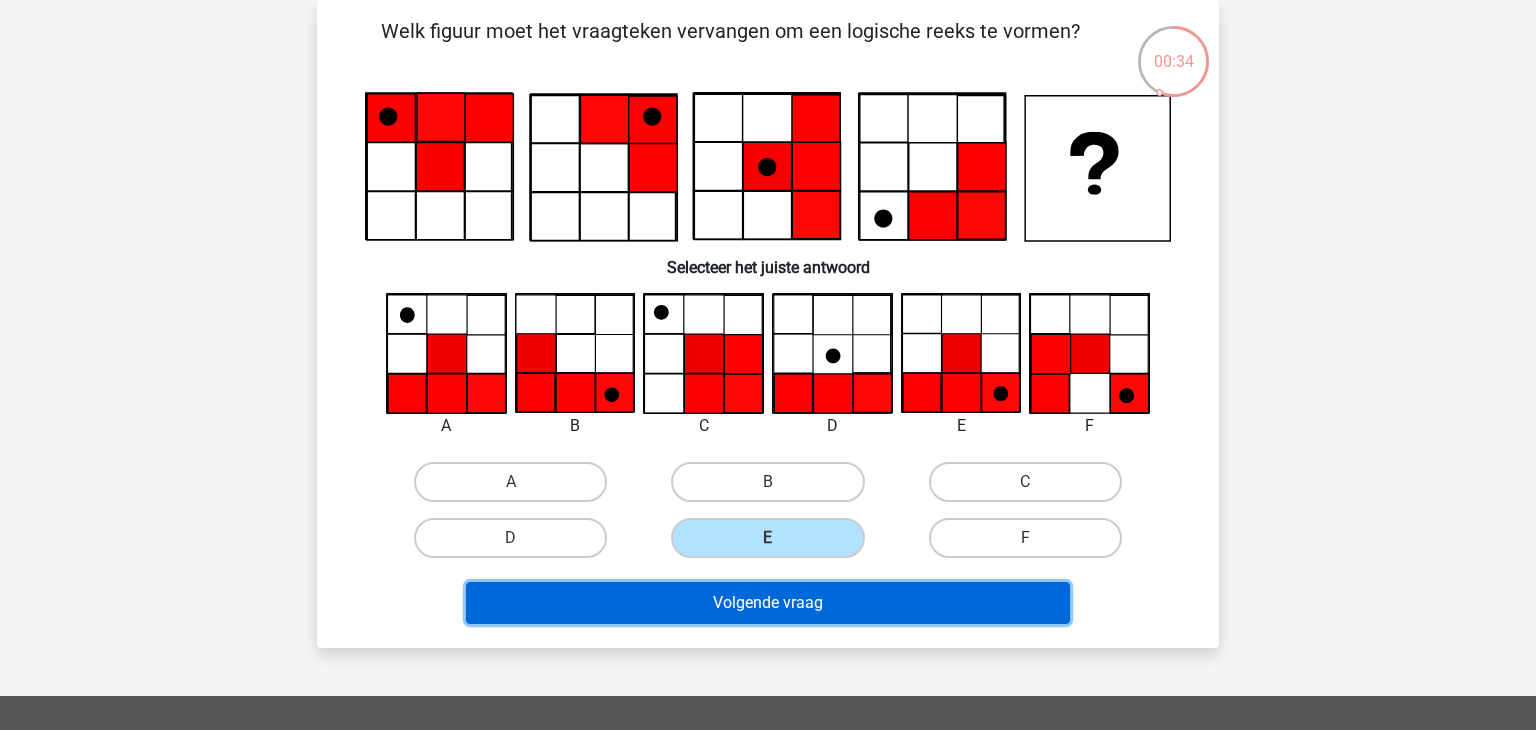 click on "Volgende vraag" at bounding box center (768, 603) 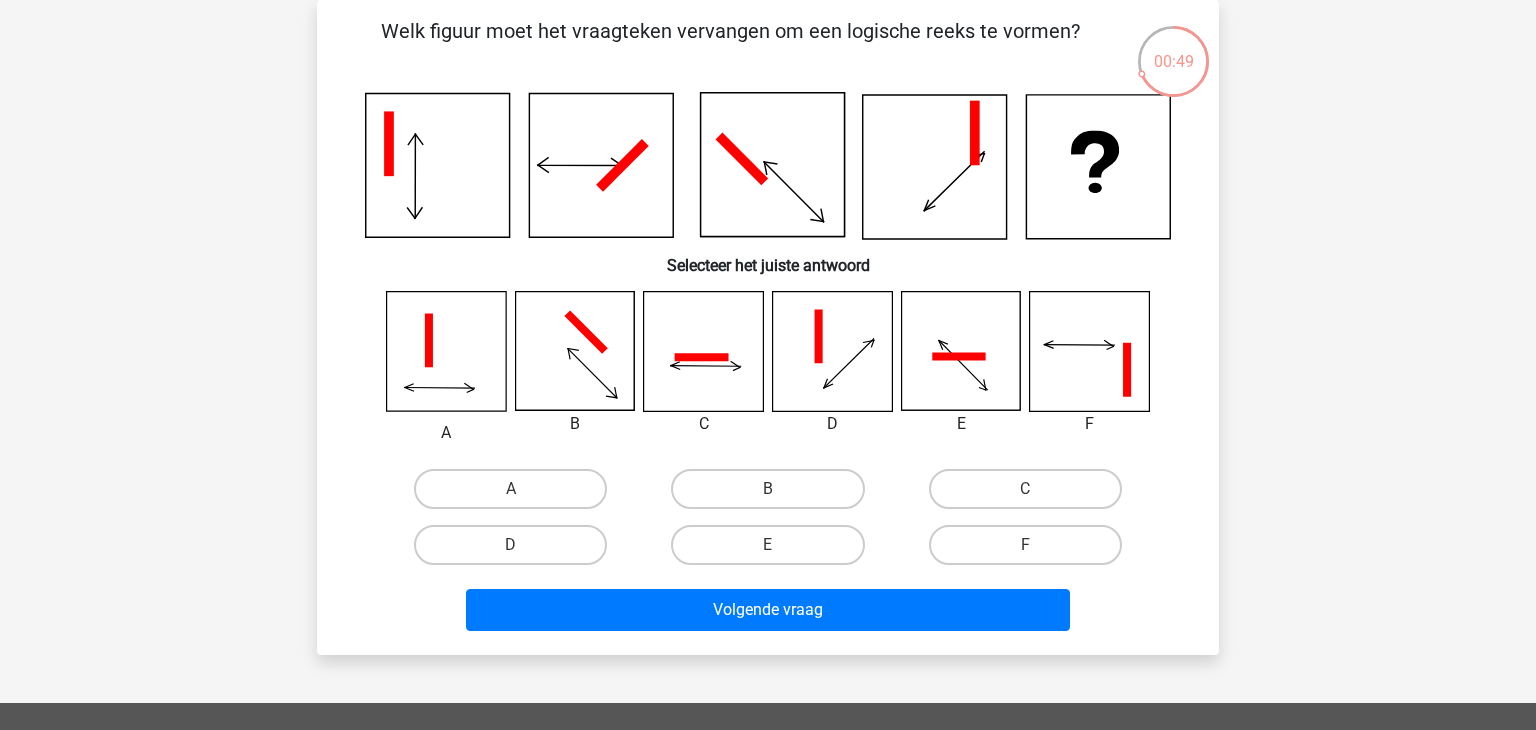click 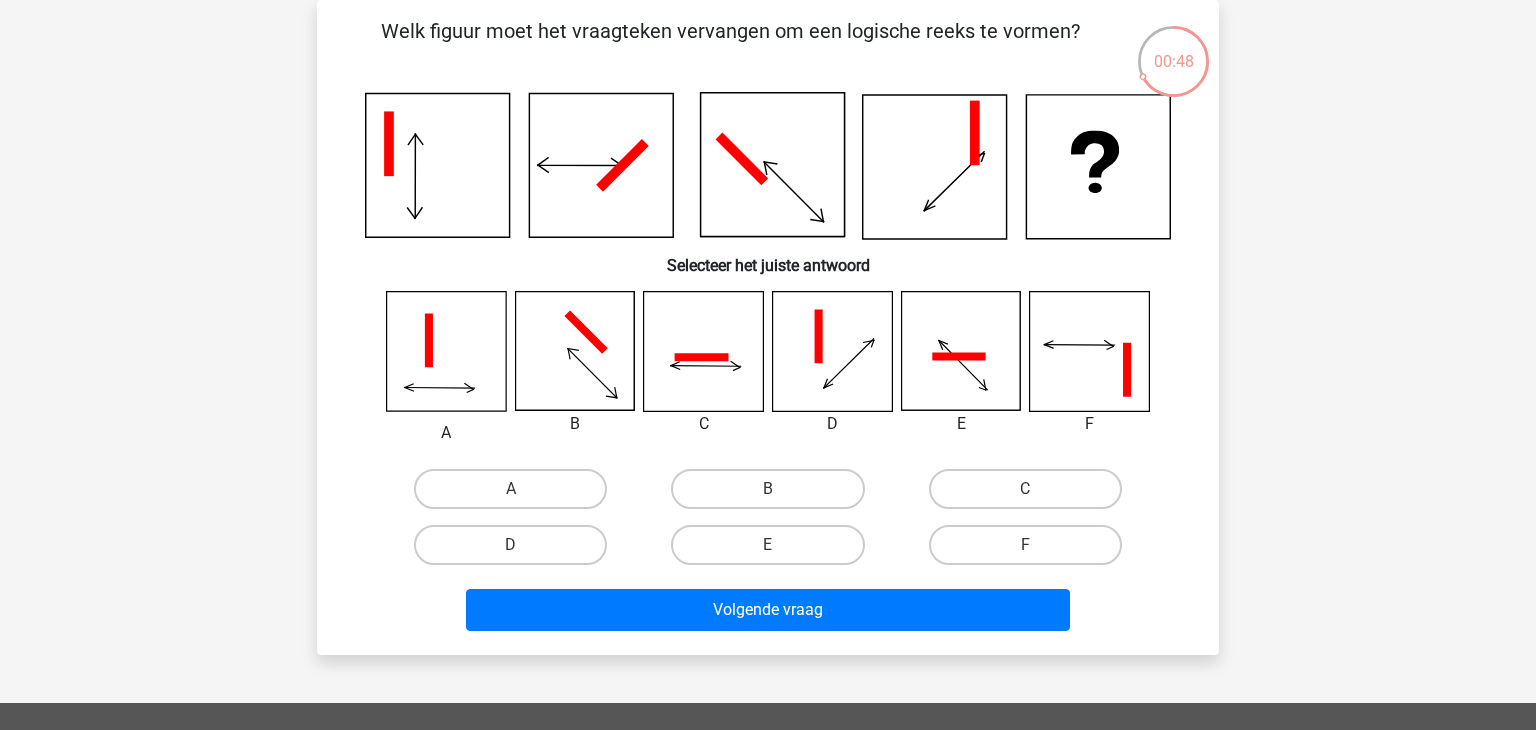 click 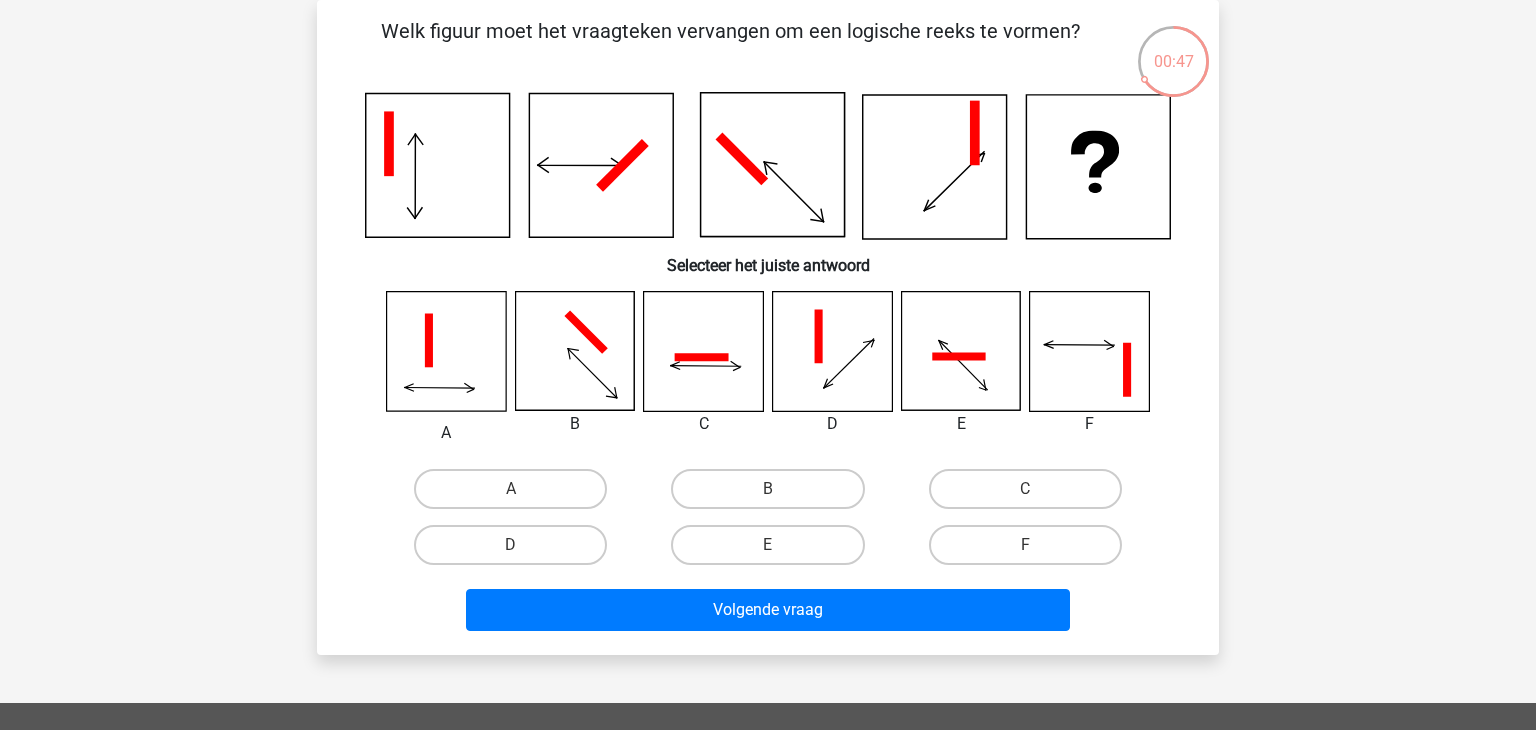 click at bounding box center (961, 351) 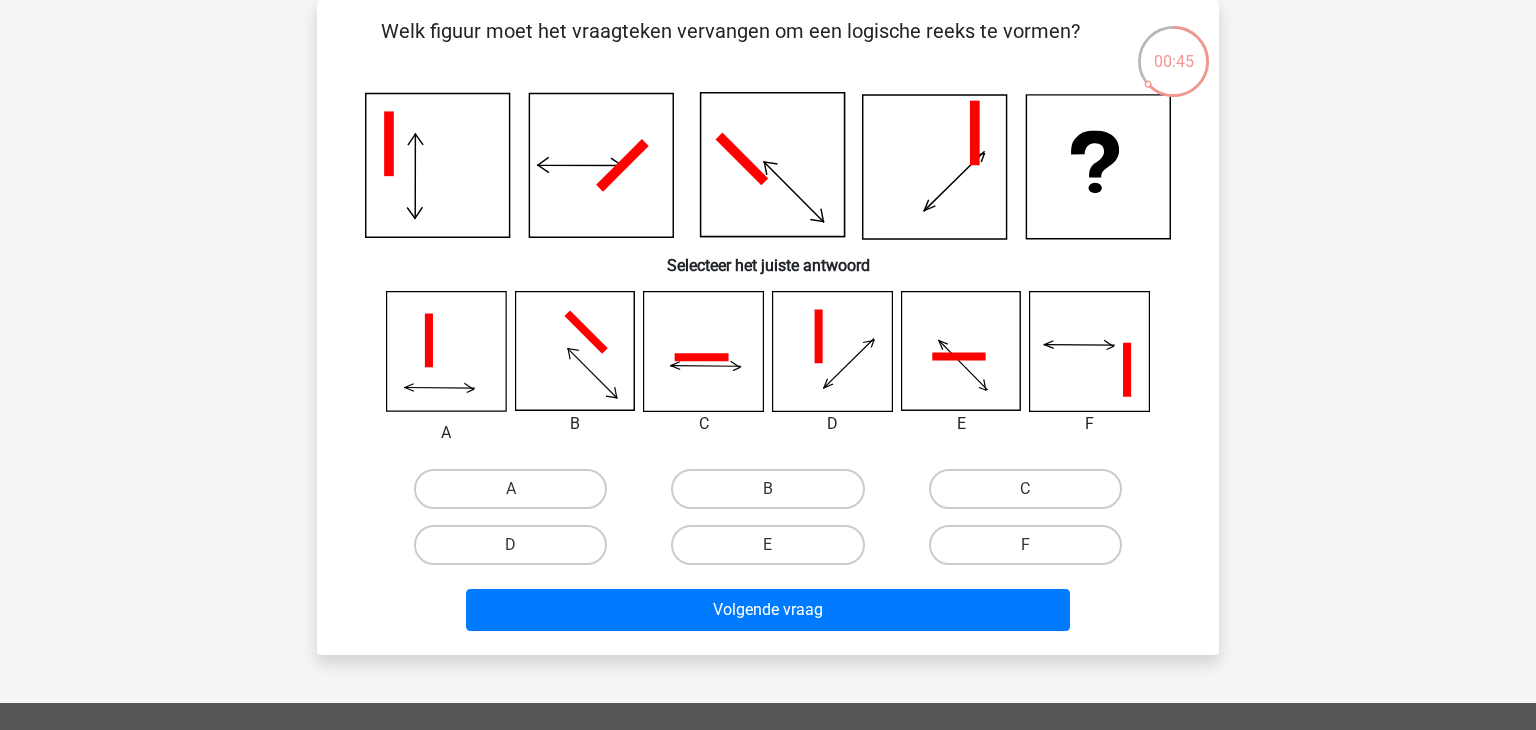 click 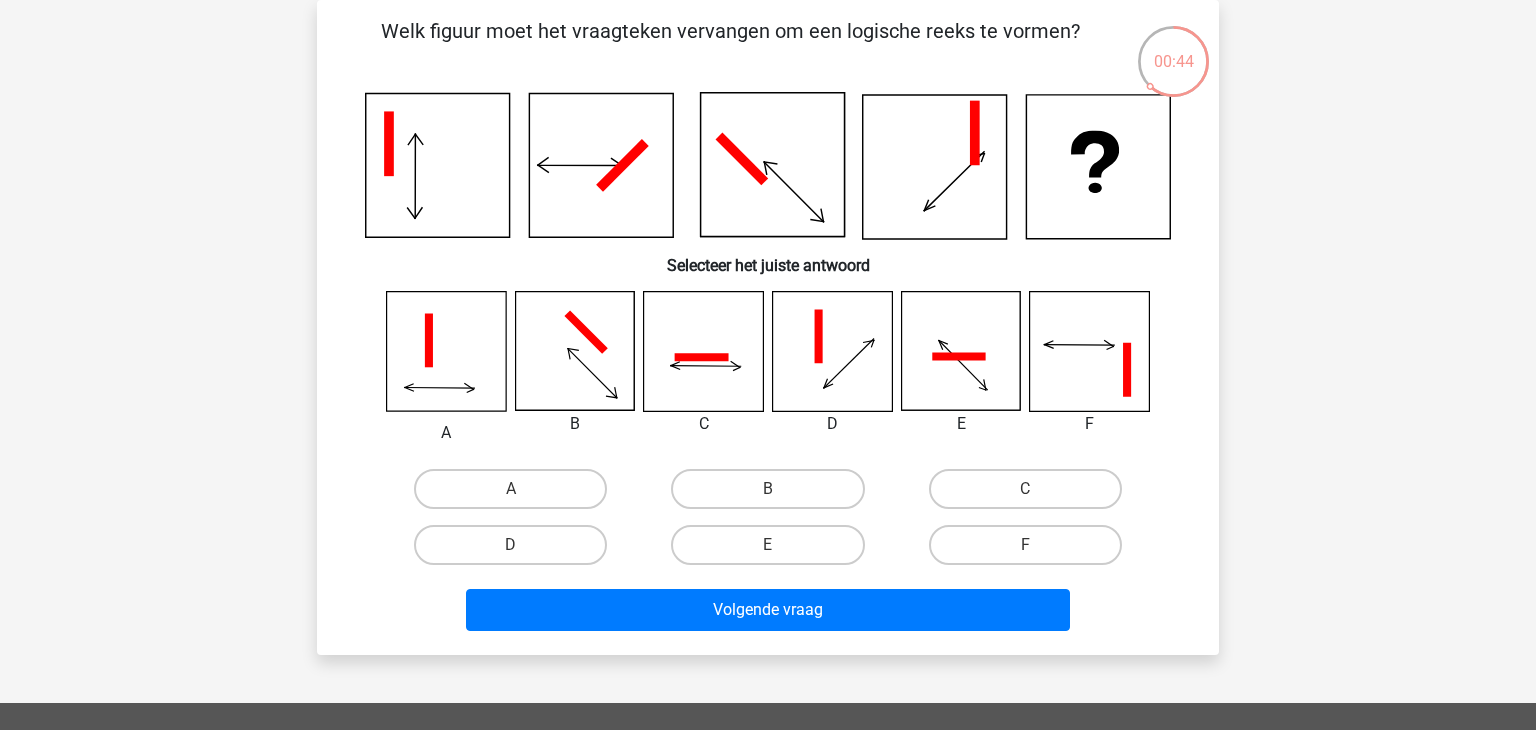 click 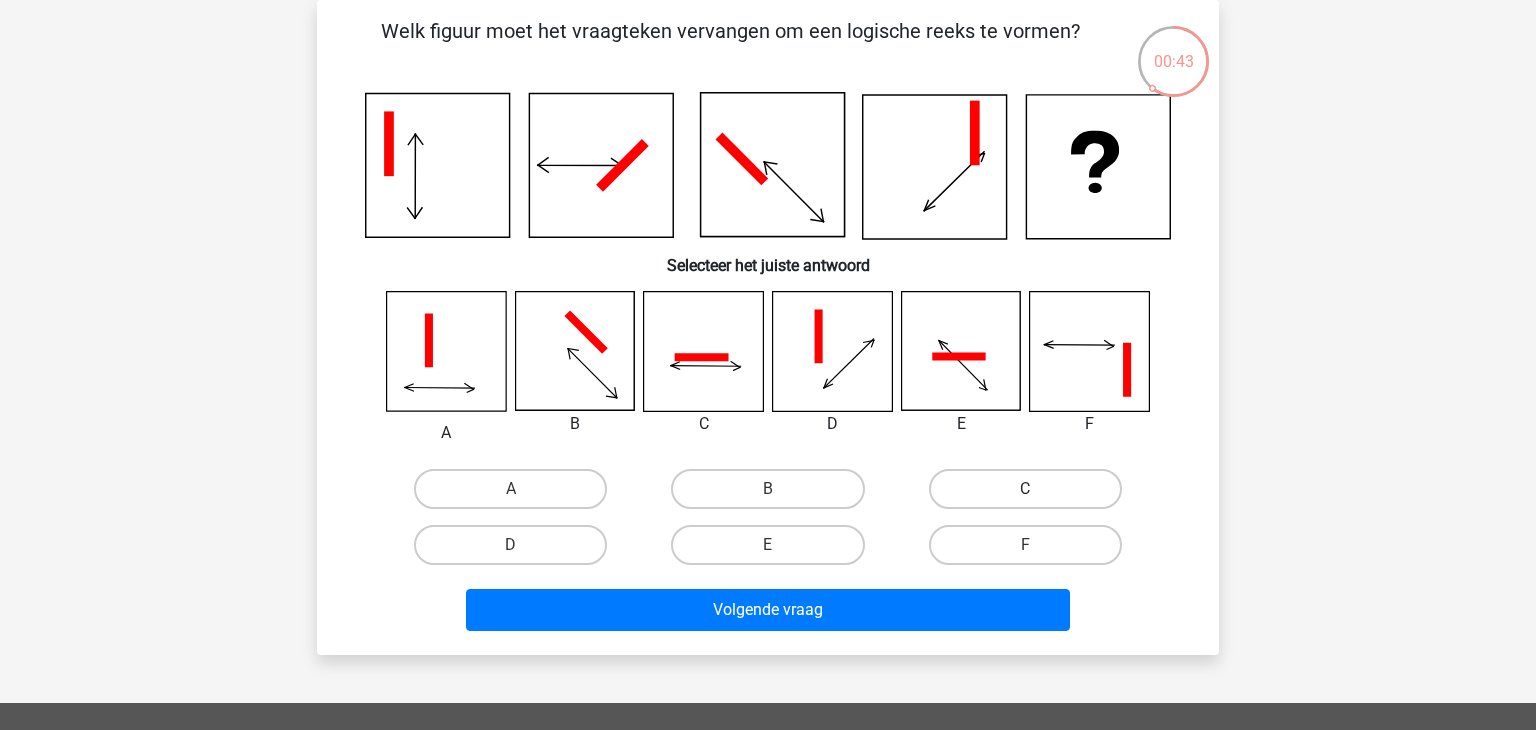 click on "C" at bounding box center (1025, 489) 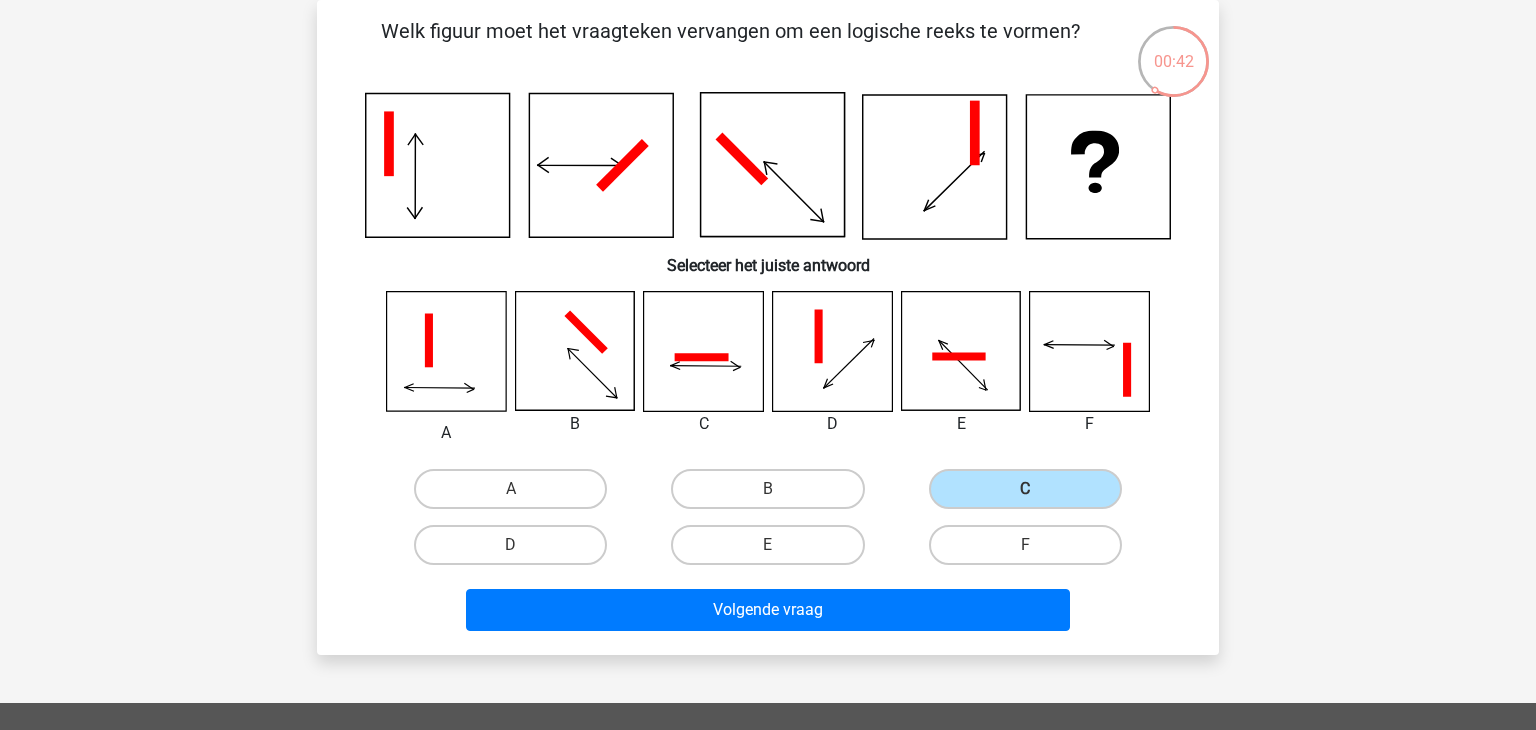 click on "F" at bounding box center [1025, 545] 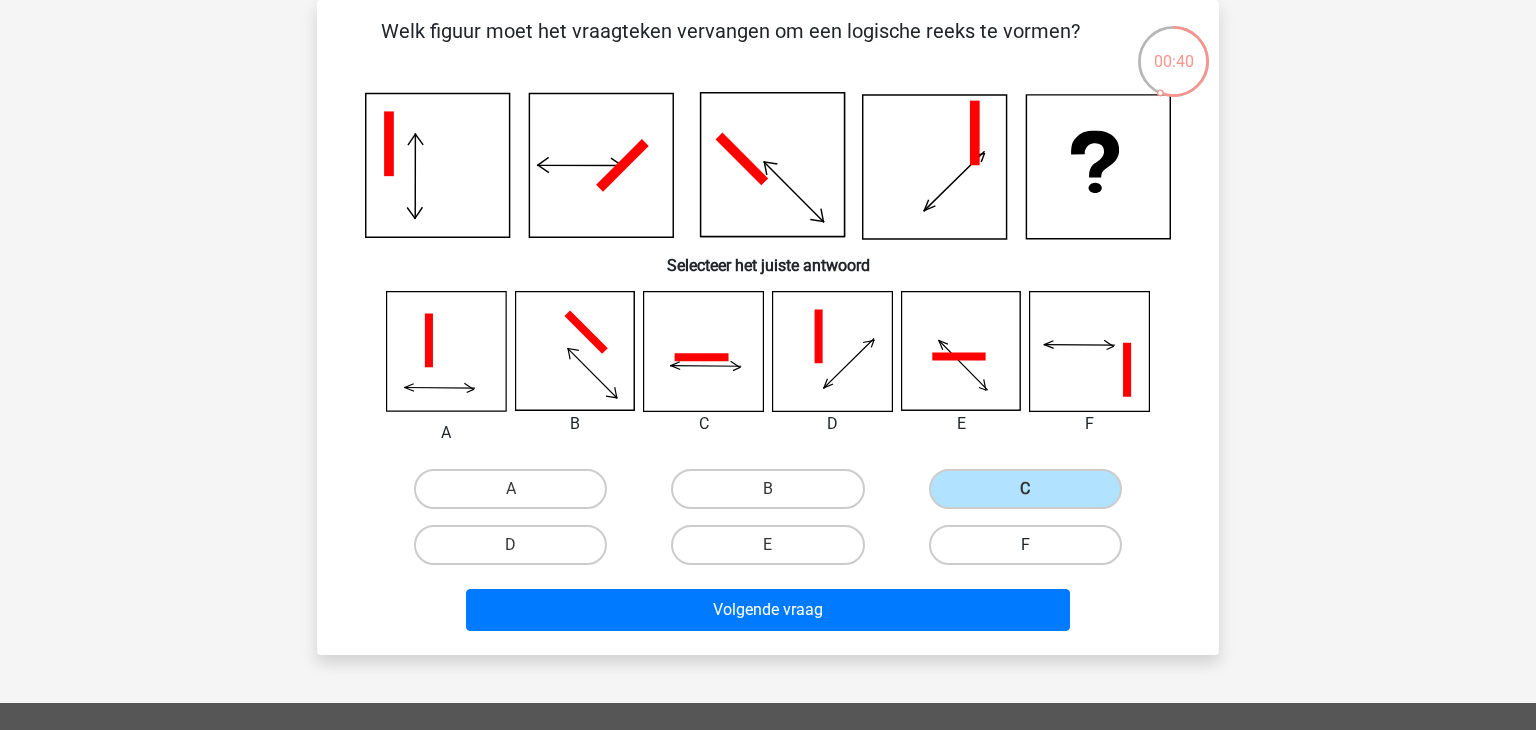 click on "F" at bounding box center [1025, 545] 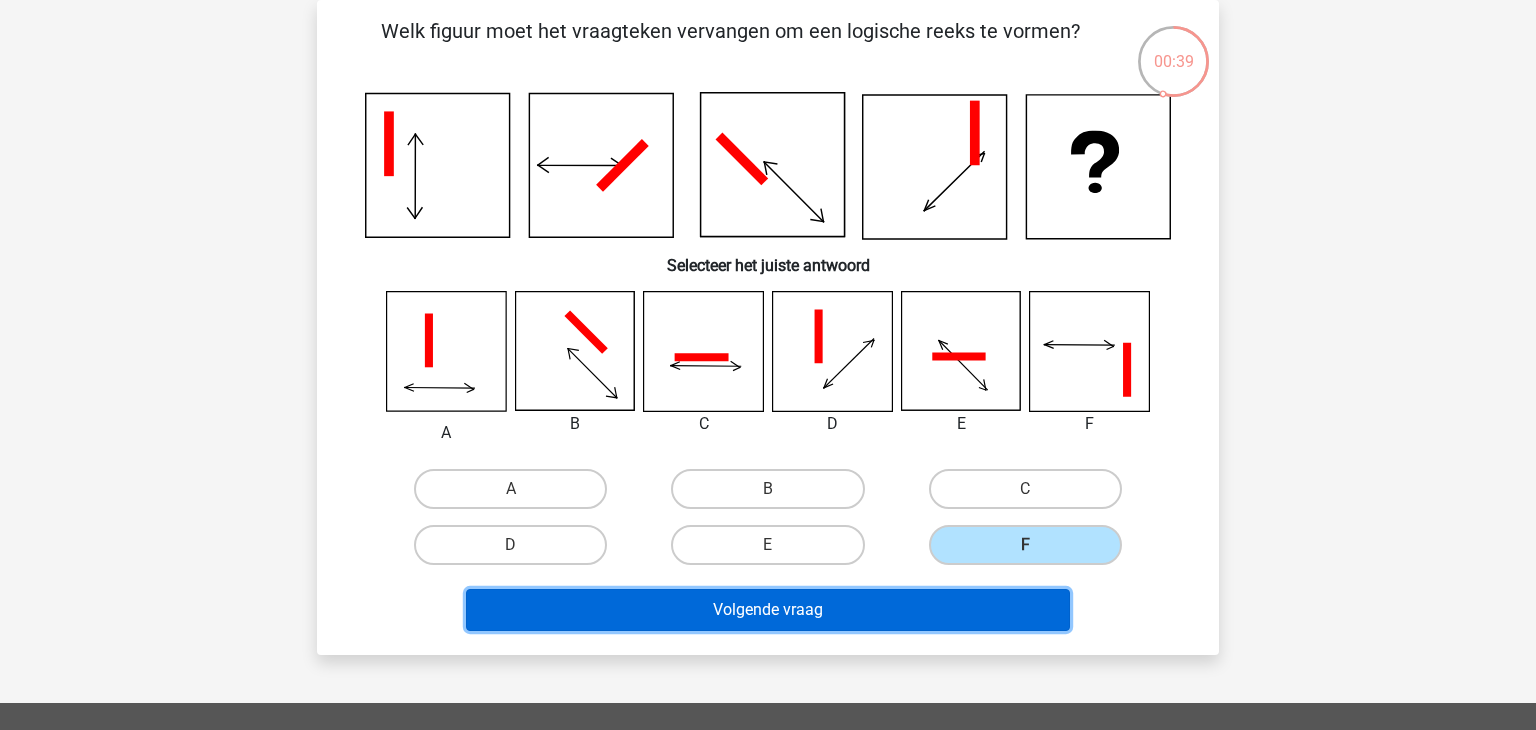 click on "Volgende vraag" at bounding box center [768, 610] 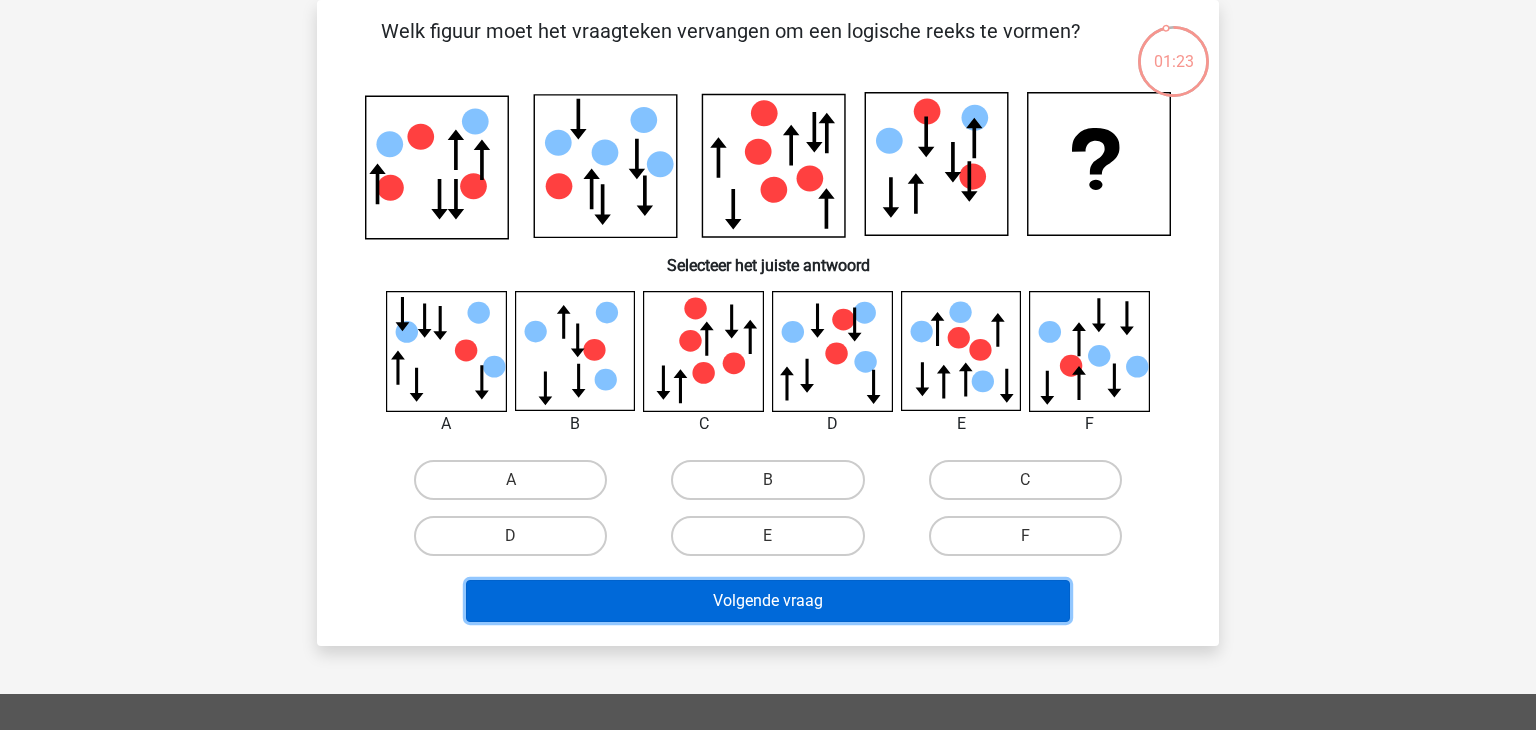 click on "Volgende vraag" at bounding box center [768, 601] 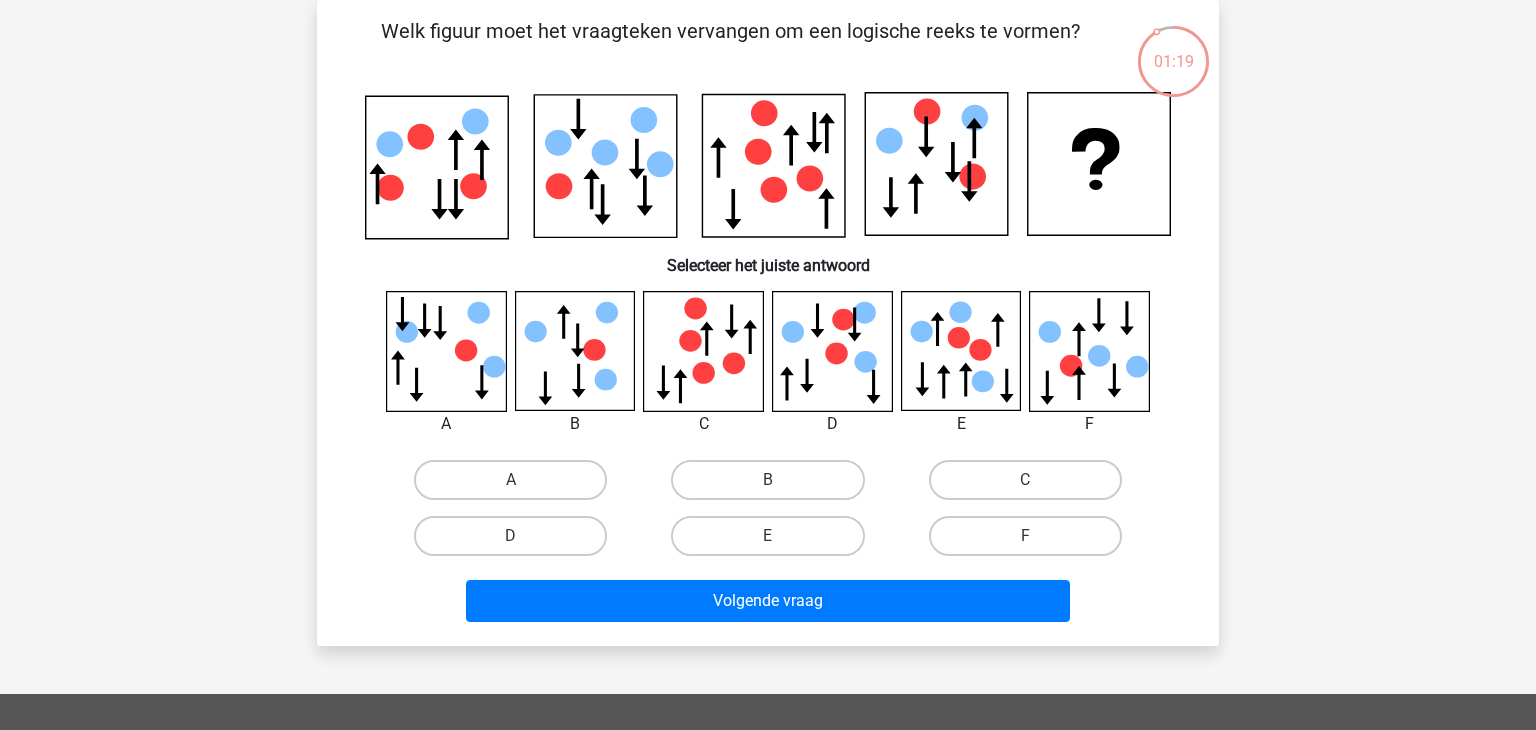 click 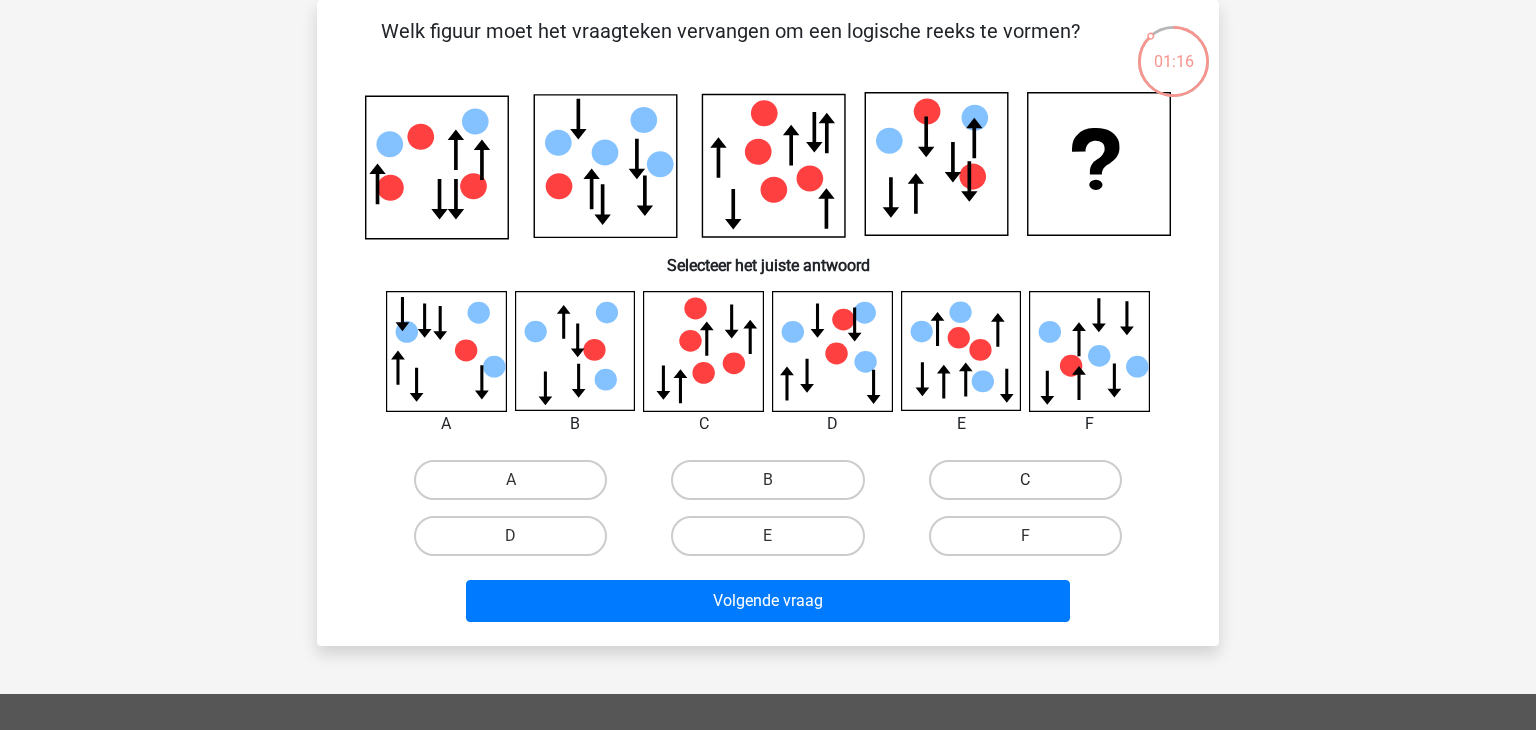 click on "C" at bounding box center [1025, 480] 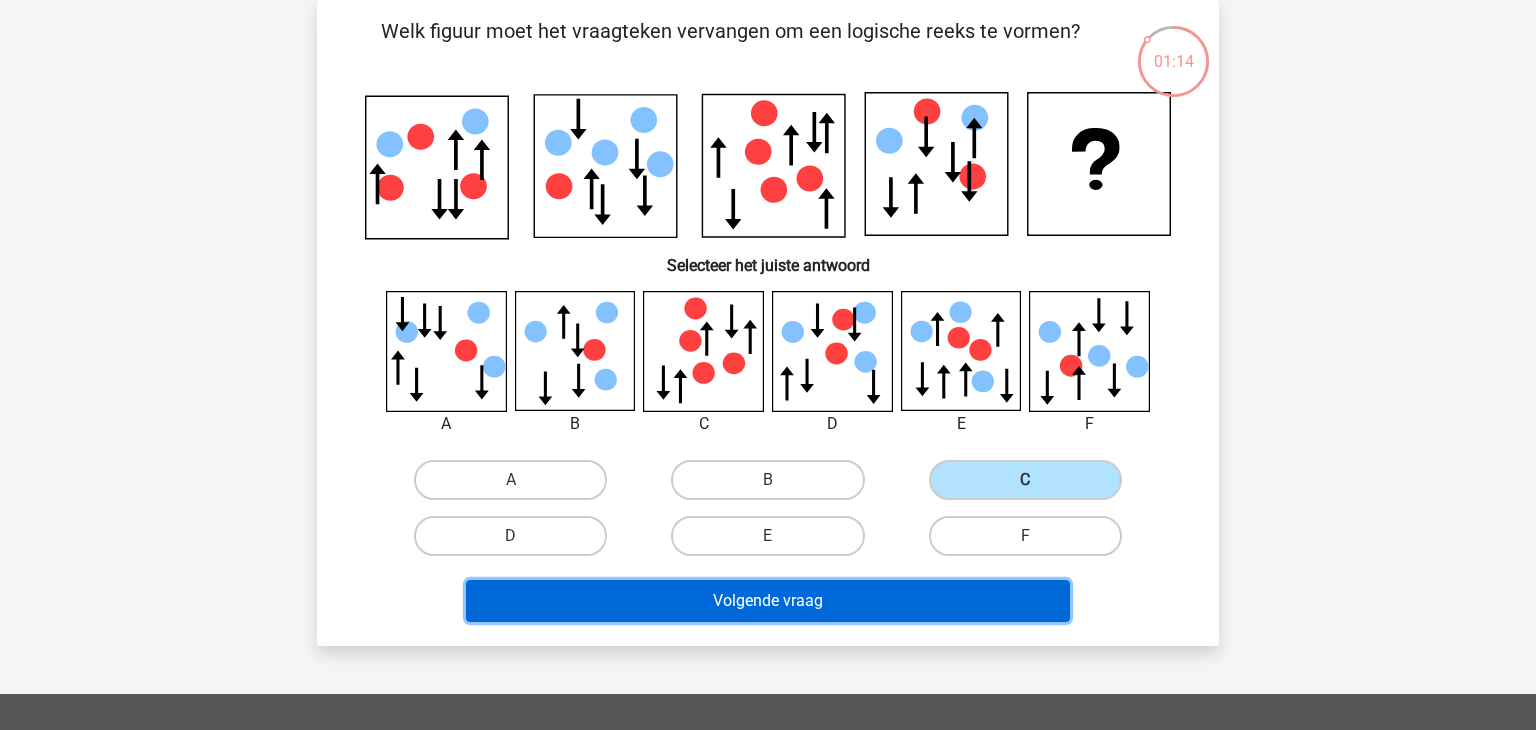 click on "Volgende vraag" at bounding box center (768, 601) 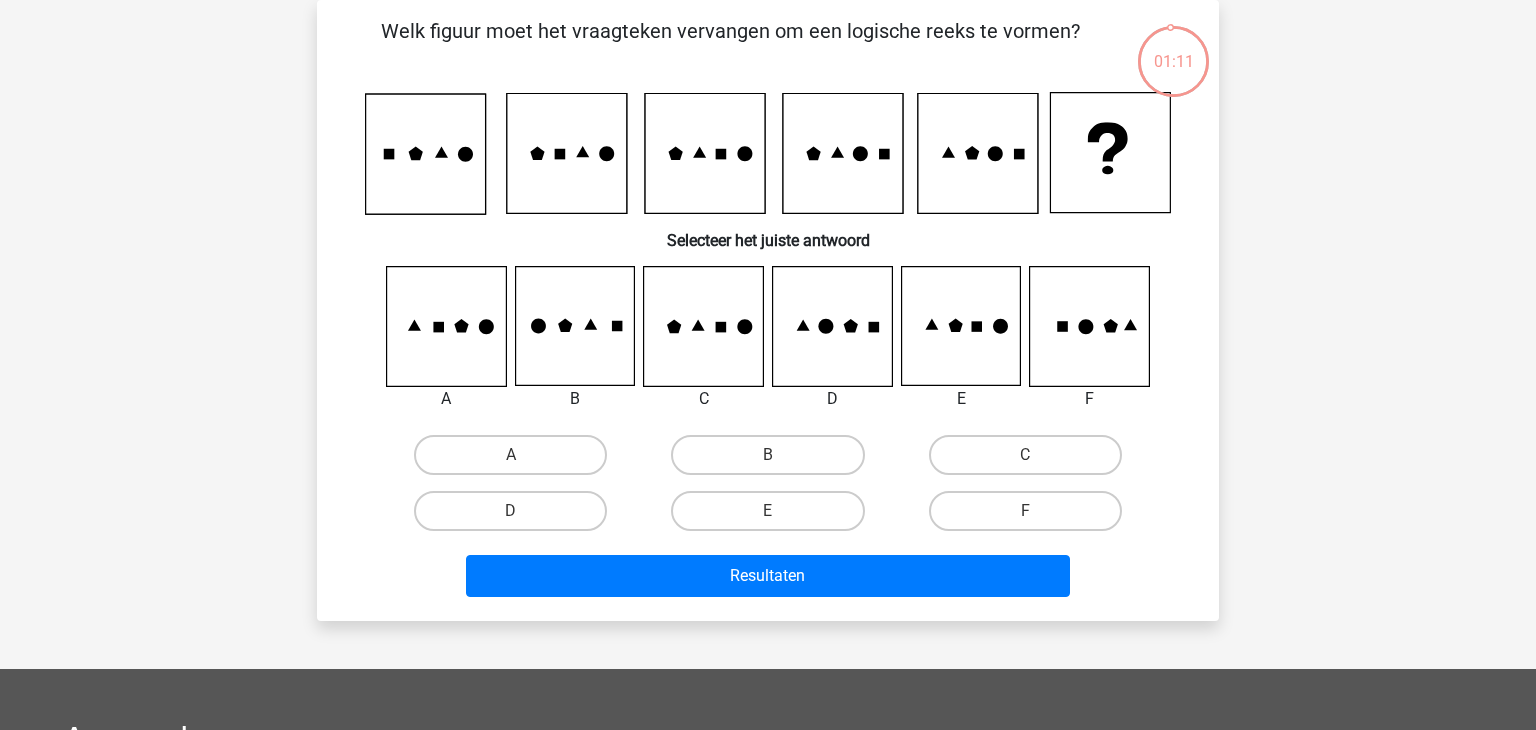 click on "Welk figuur moet het vraagteken vervangen om een logische reeks te vormen?
Selecteer het juiste antwoord
A" at bounding box center (768, 310) 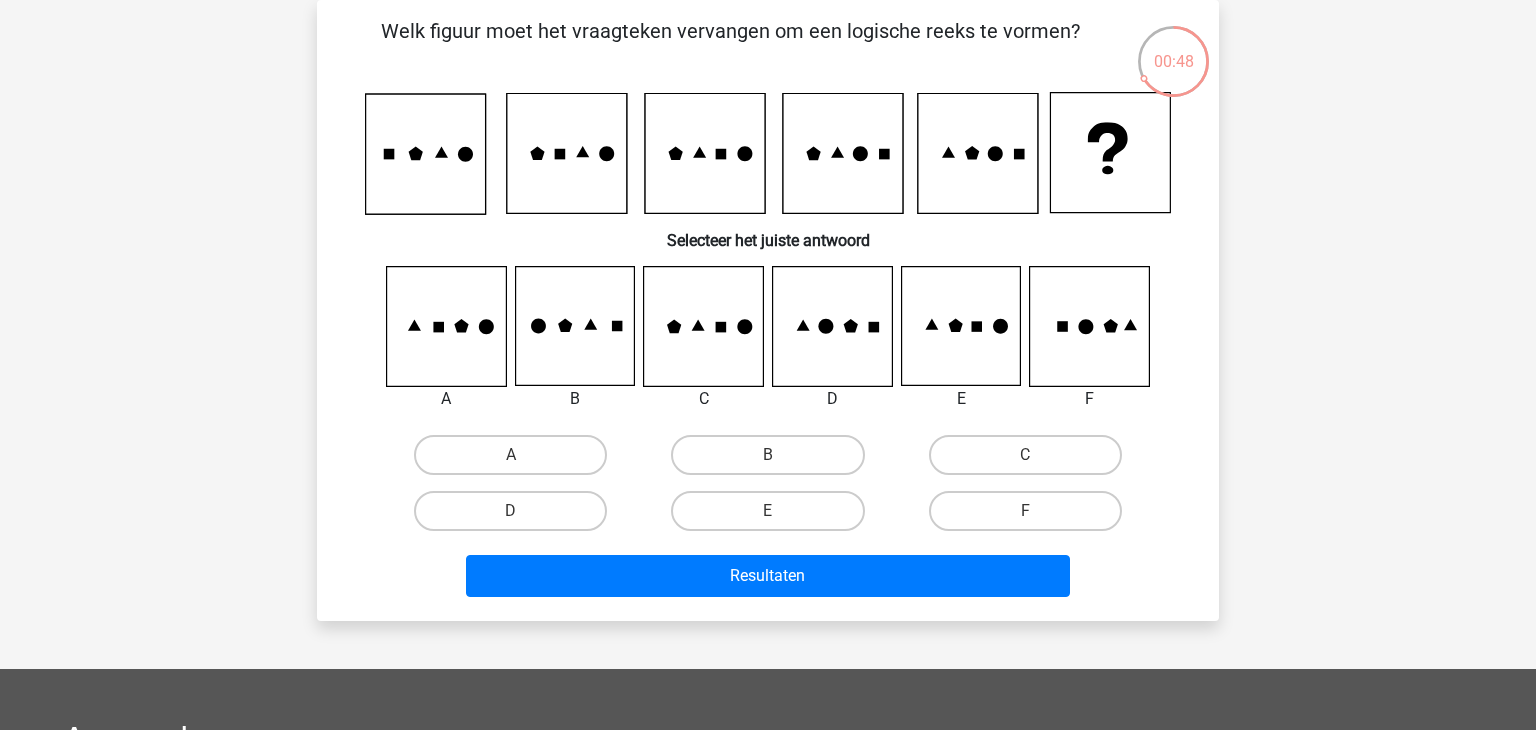 click 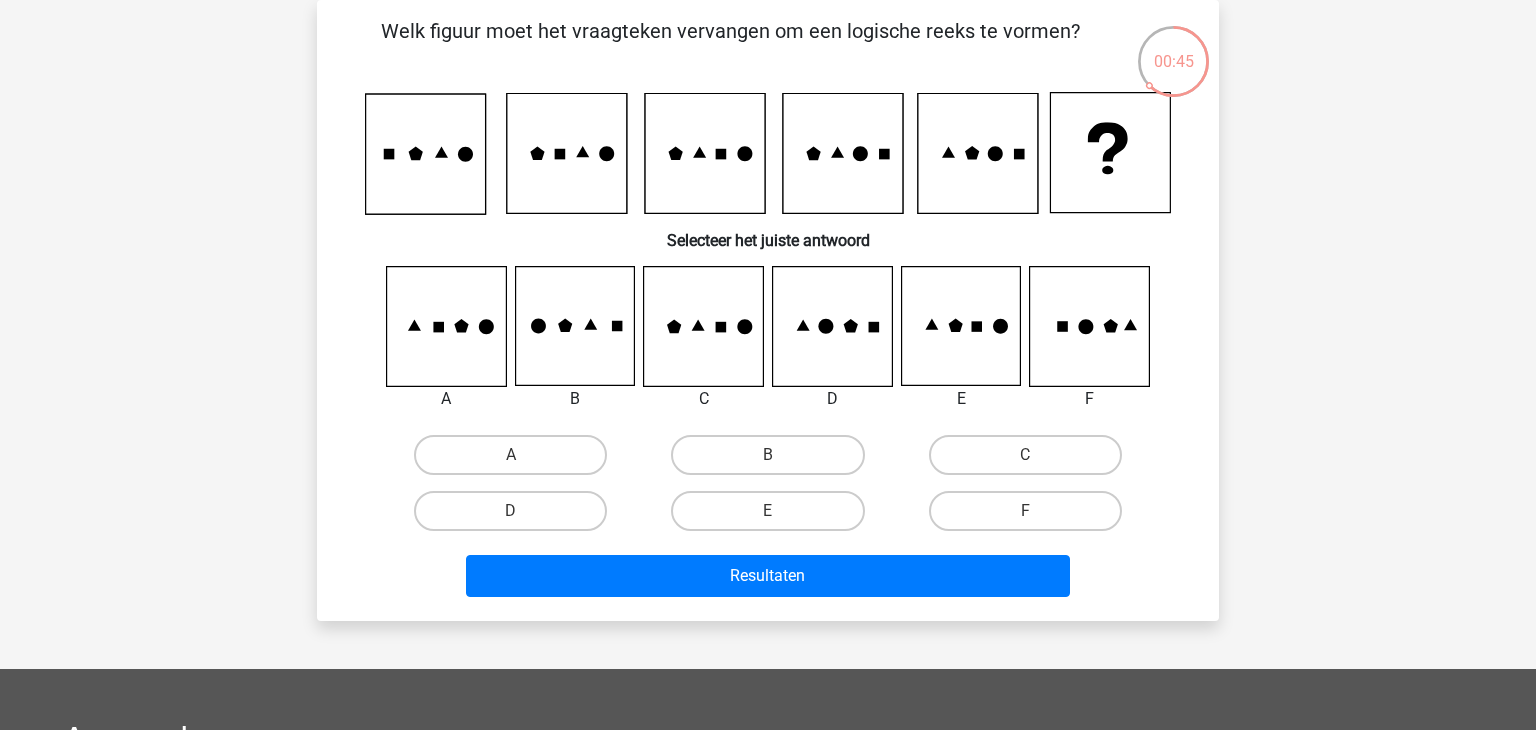 click on "D" at bounding box center [832, 399] 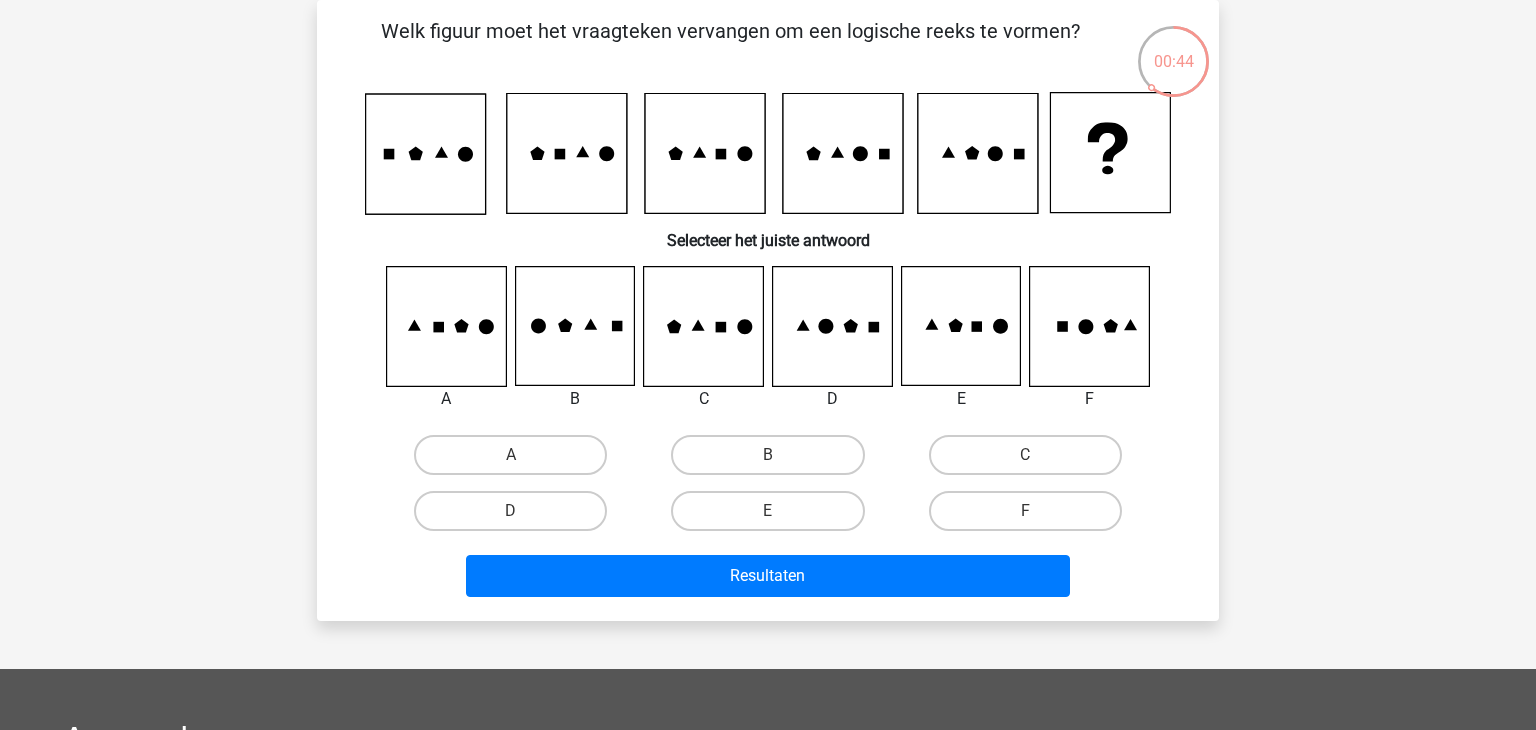 click on "D" at bounding box center [832, 399] 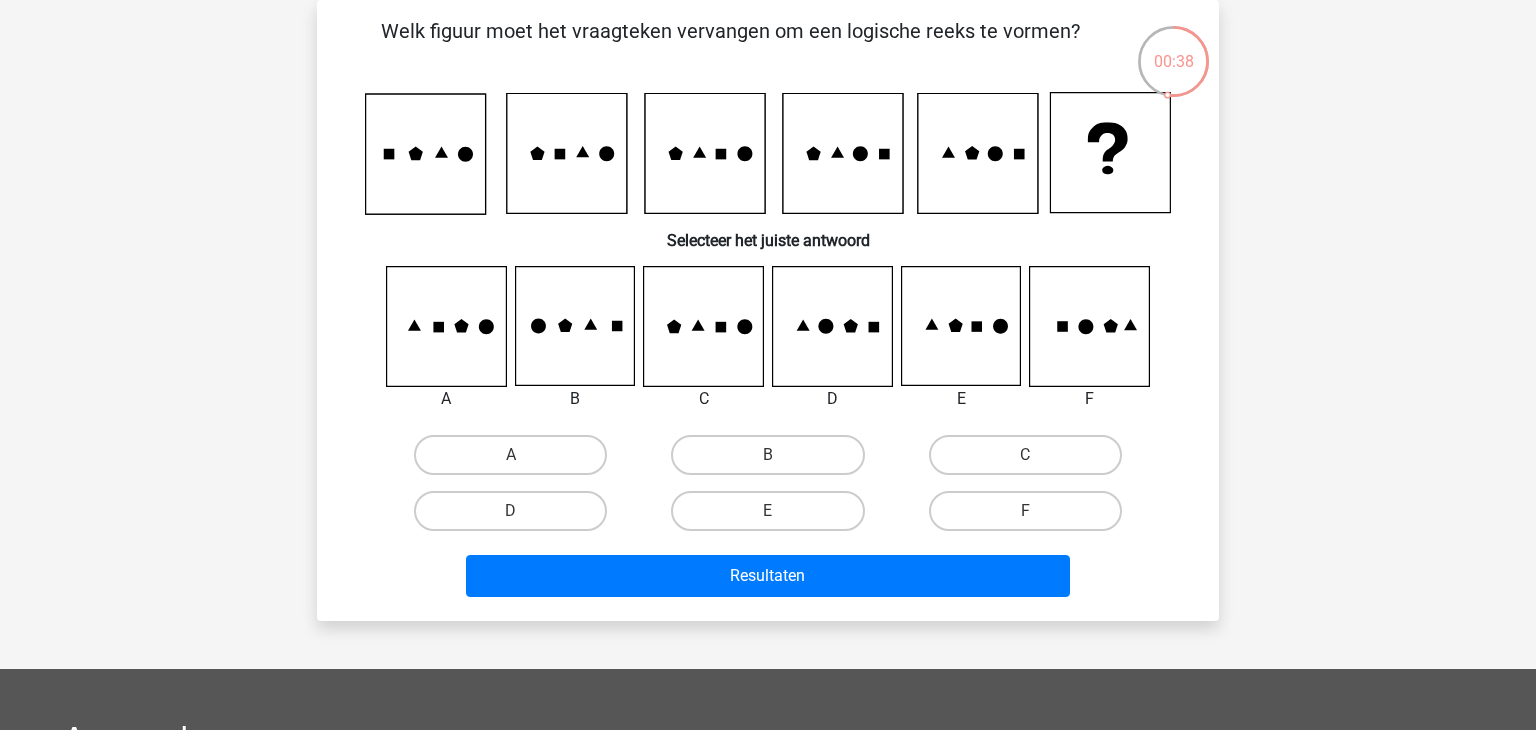 click 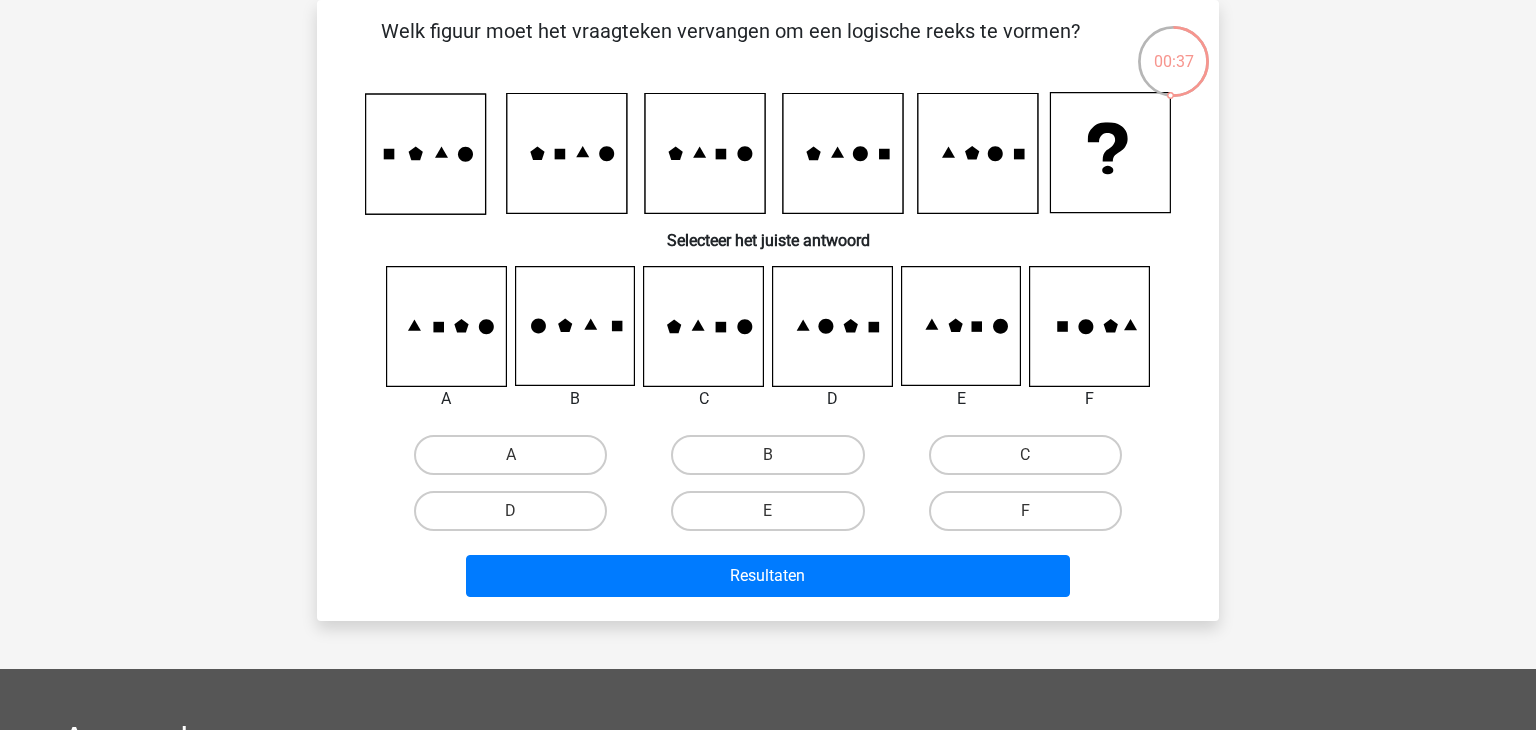 click 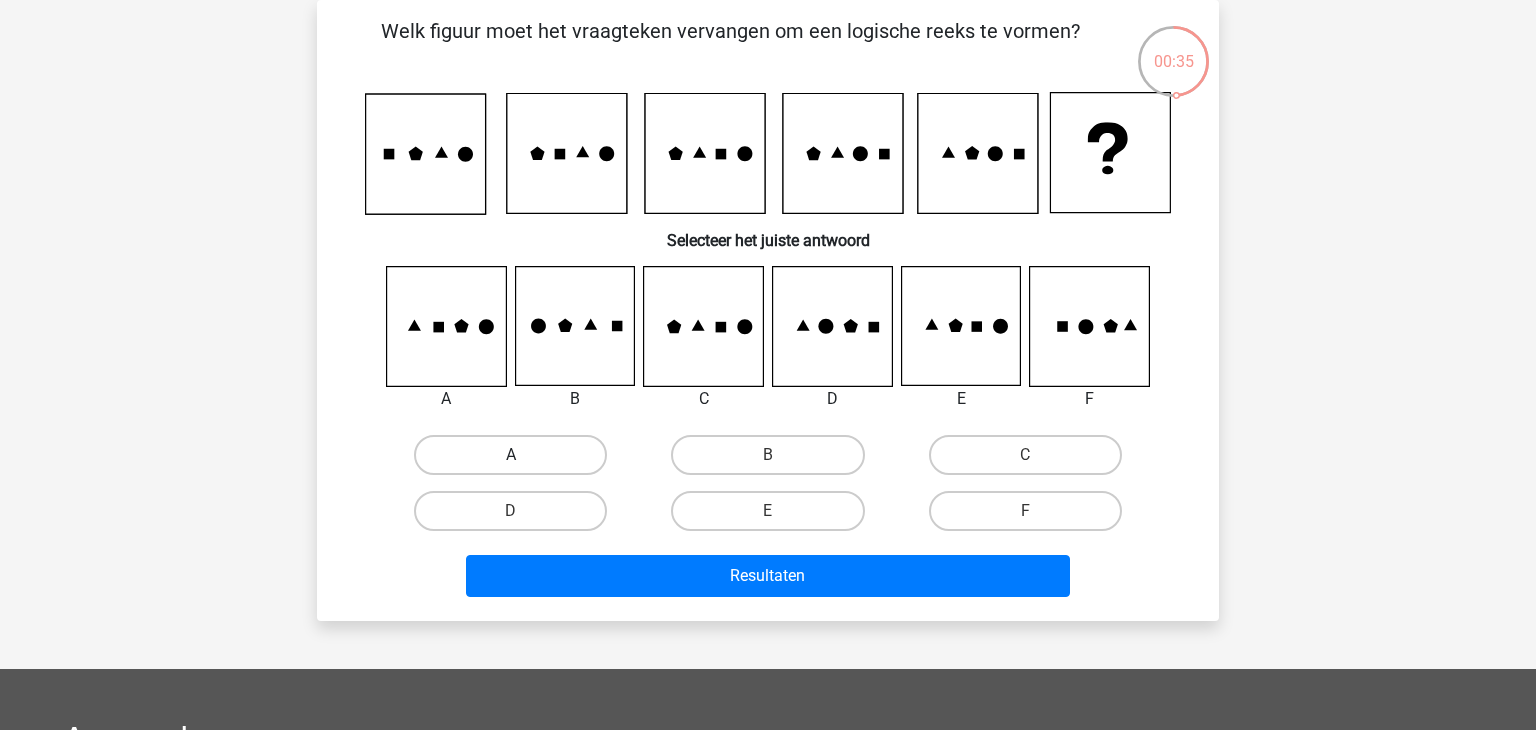 click on "A" at bounding box center [510, 455] 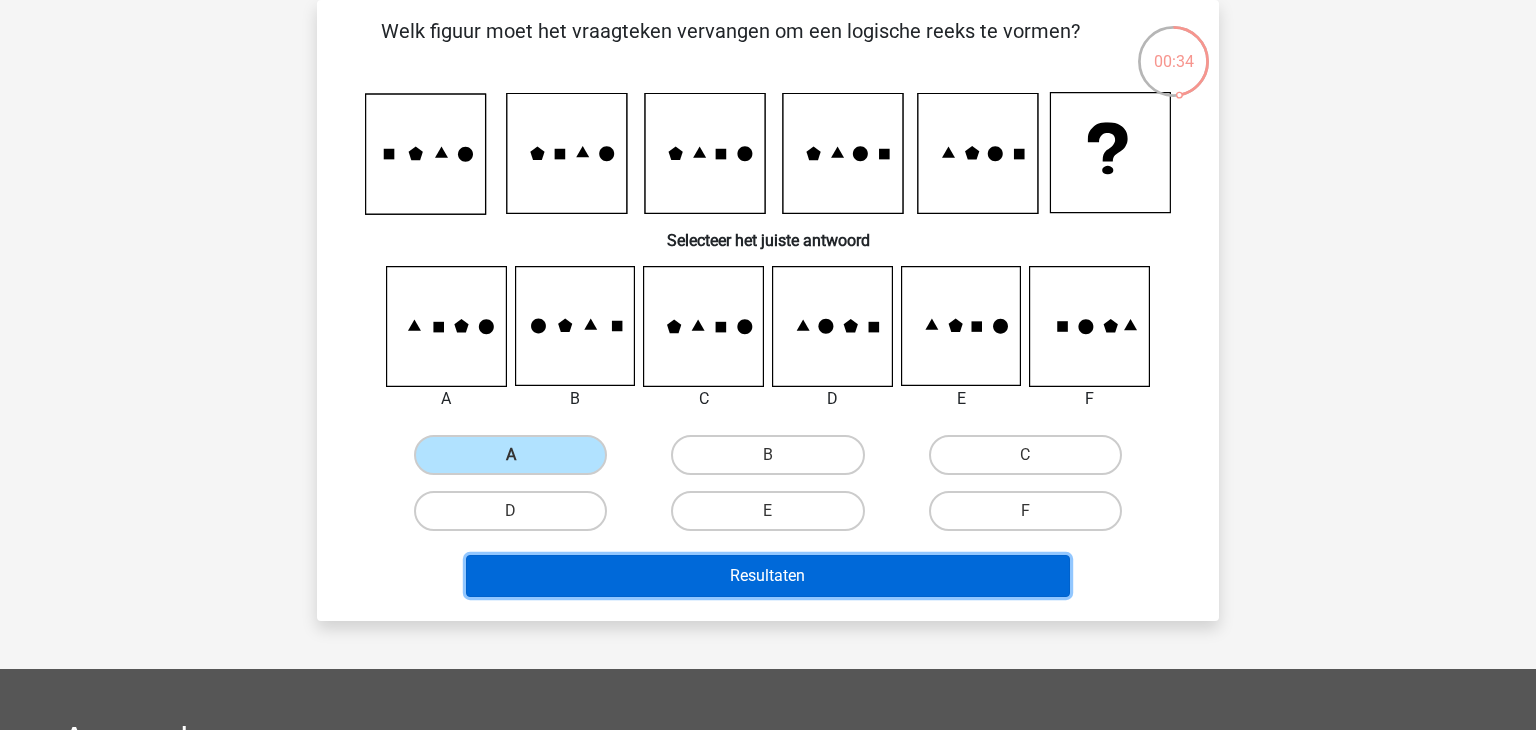 click on "Resultaten" at bounding box center (768, 576) 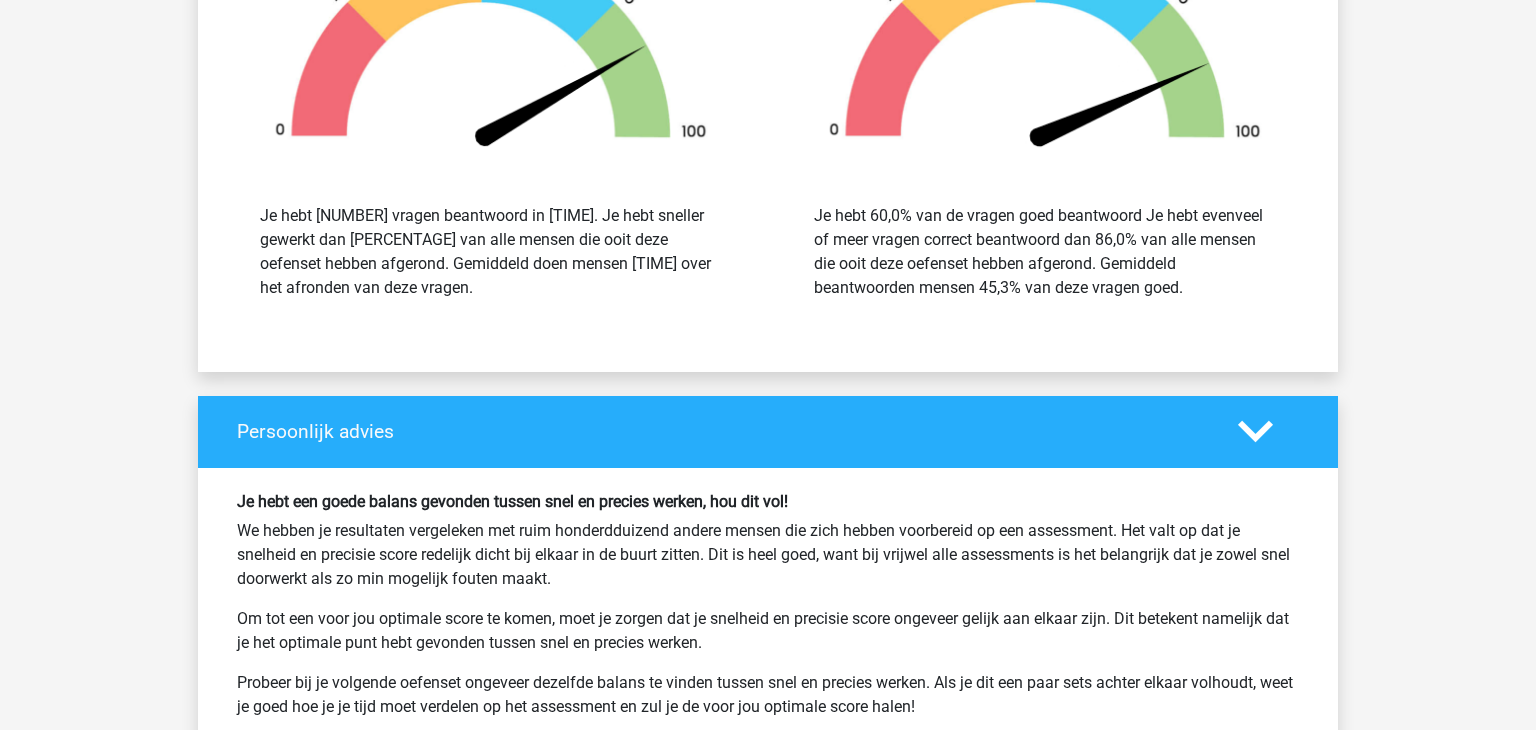 scroll, scrollTop: 2218, scrollLeft: 0, axis: vertical 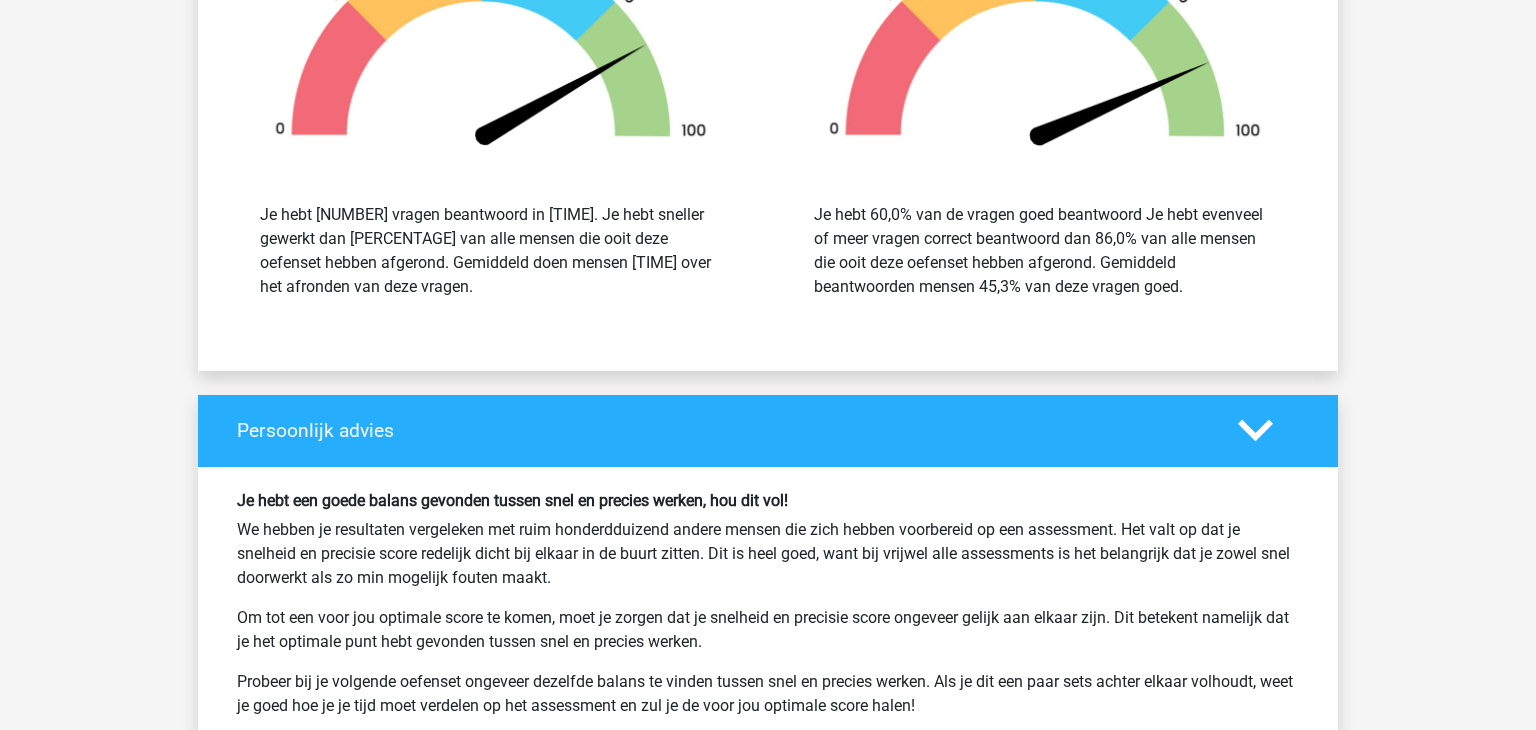 click on "We hebben je resultaten vergeleken met ruim honderdduizend andere mensen die zich hebben voorbereid op een assessment.  Het valt op dat je snelheid en precisie score redelijk dicht bij elkaar in de buurt zitten. Dit is heel goed, want bij vrijwel alle assessments is het belangrijk dat je zowel snel doorwerkt als zo min mogelijk fouten maakt." at bounding box center (768, 554) 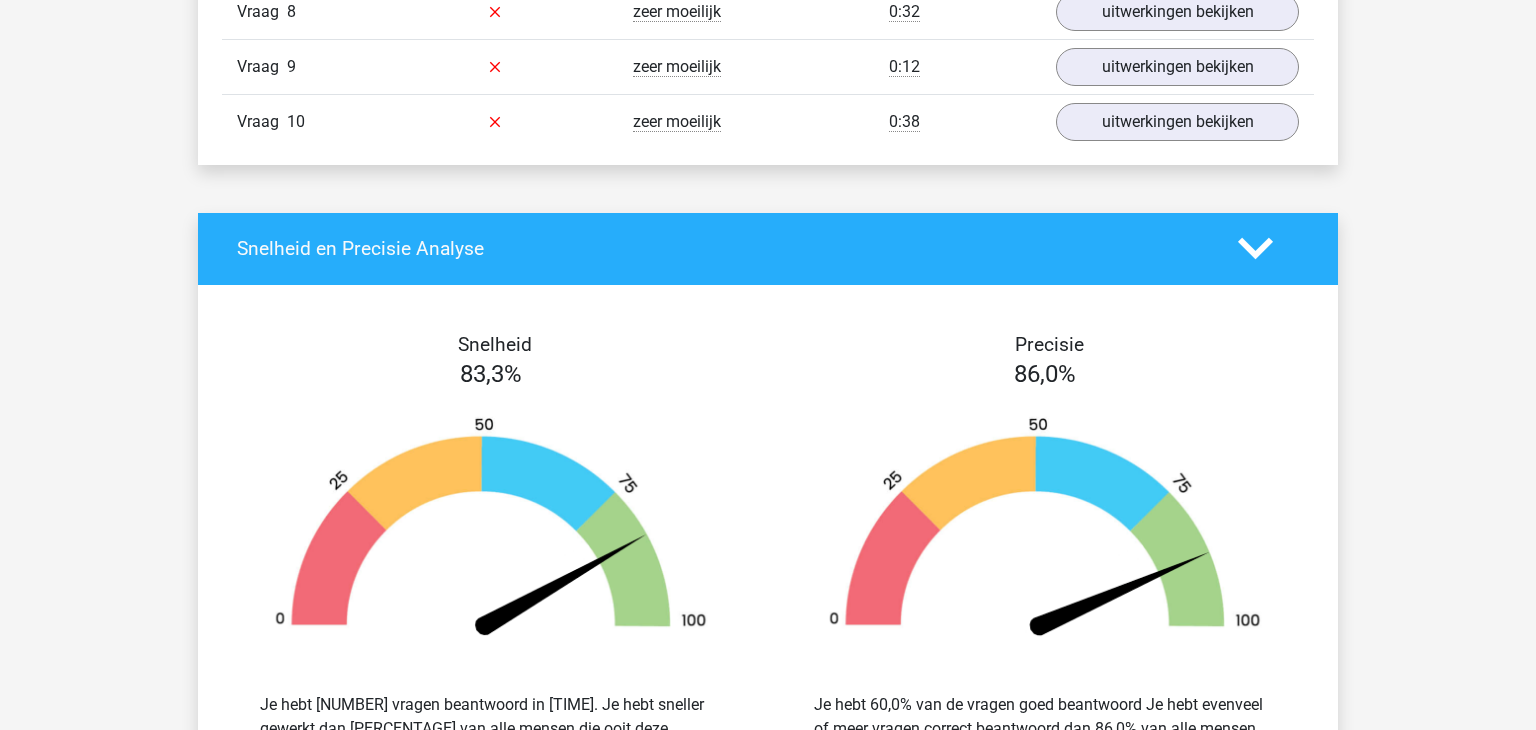 scroll, scrollTop: 1724, scrollLeft: 0, axis: vertical 